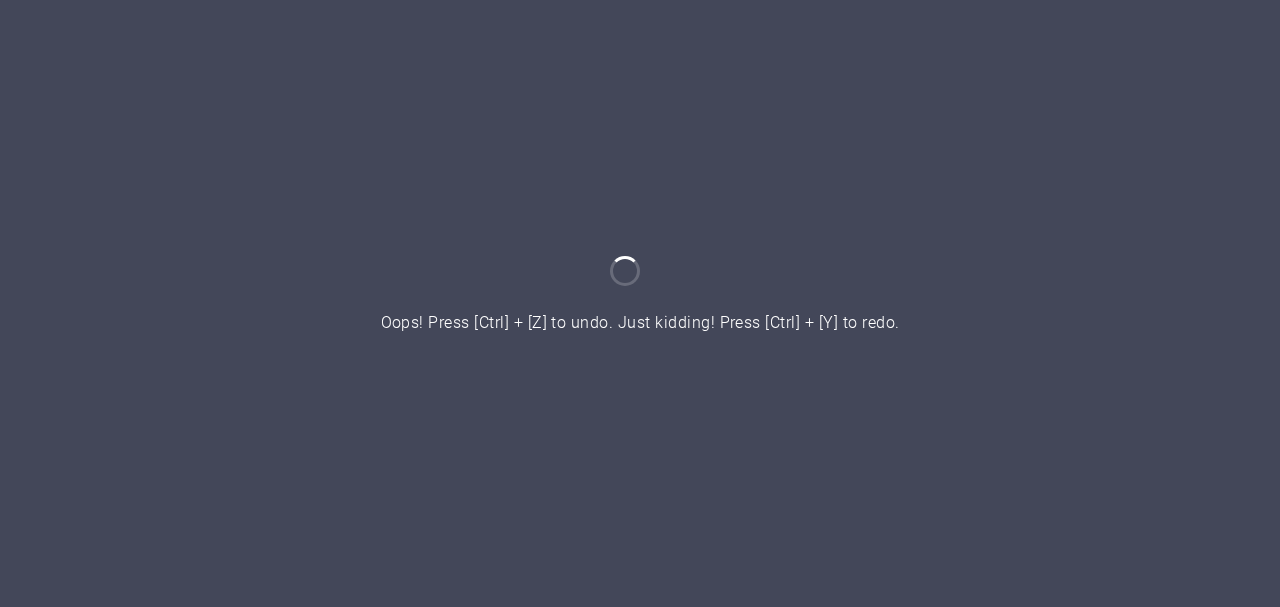 scroll, scrollTop: 0, scrollLeft: 0, axis: both 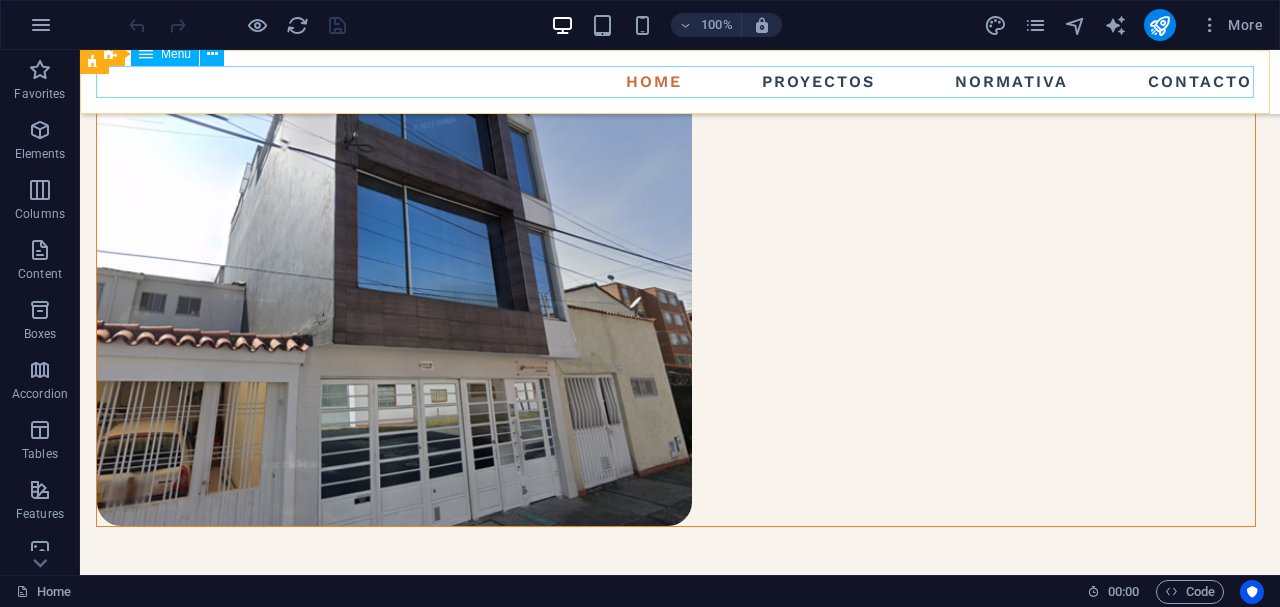 click on "Home PROYECTOS NORMATIVA Contacto" at bounding box center (680, 82) 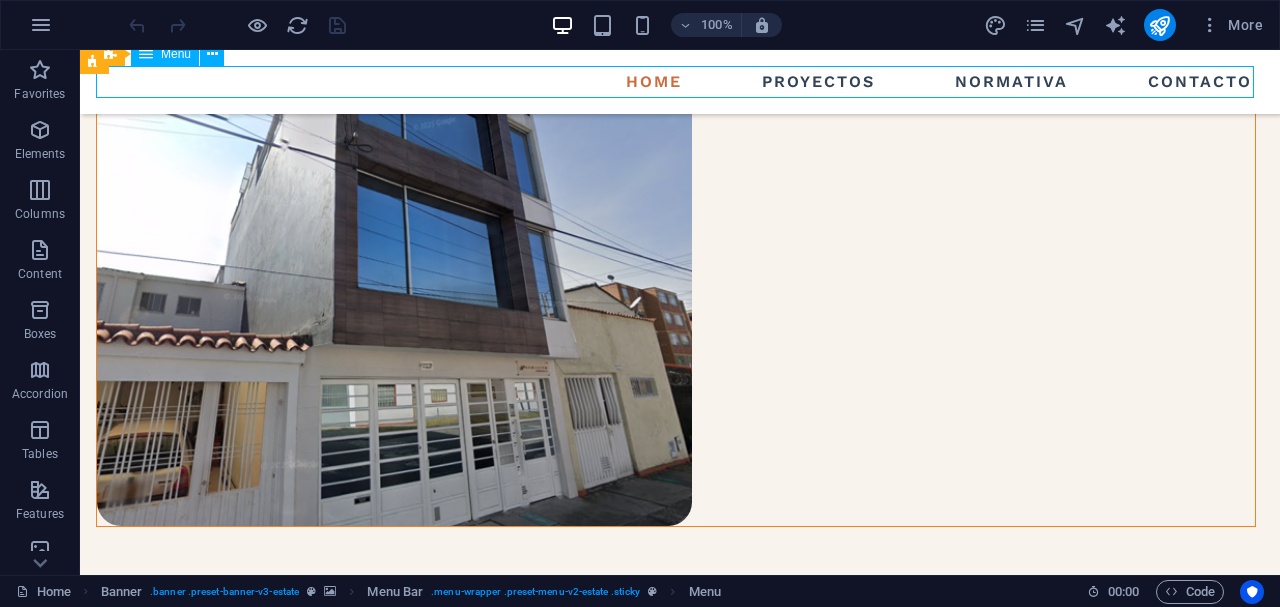 click on "Home PROYECTOS NORMATIVA Contacto" at bounding box center [680, 82] 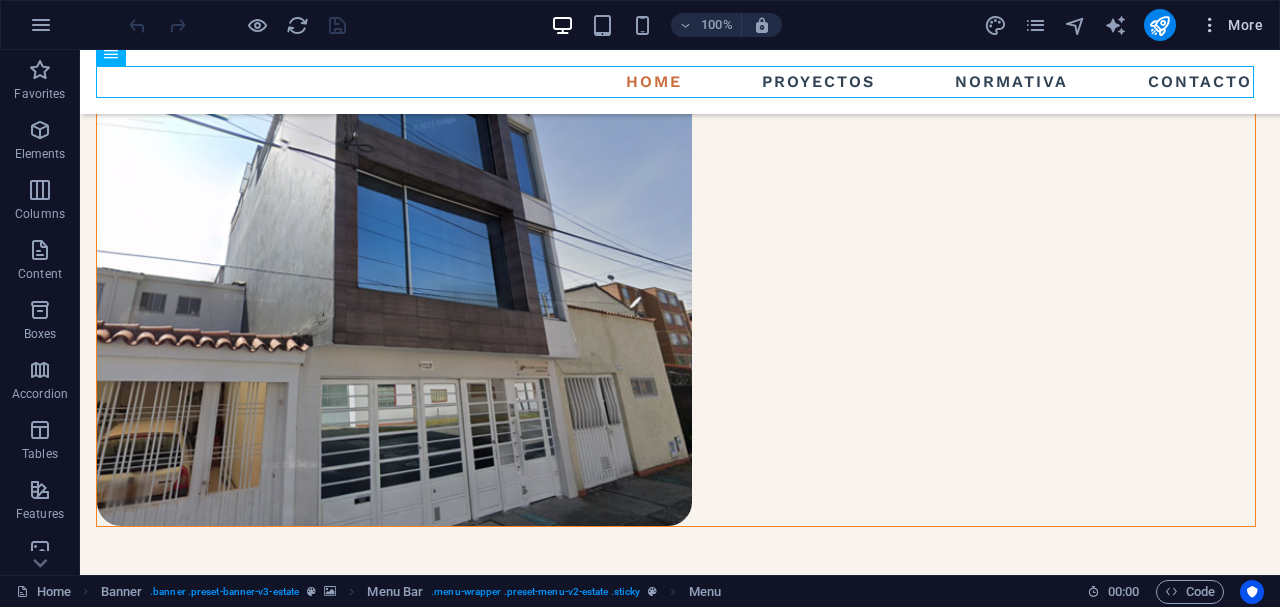 click on "More" at bounding box center [1231, 25] 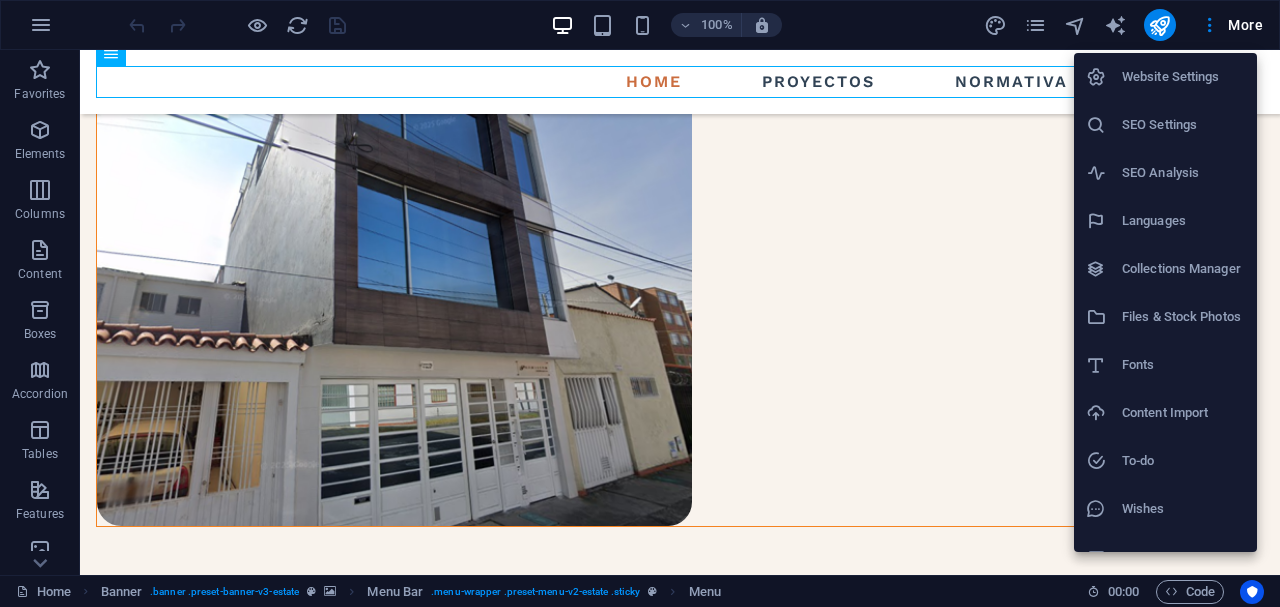 scroll, scrollTop: 28, scrollLeft: 0, axis: vertical 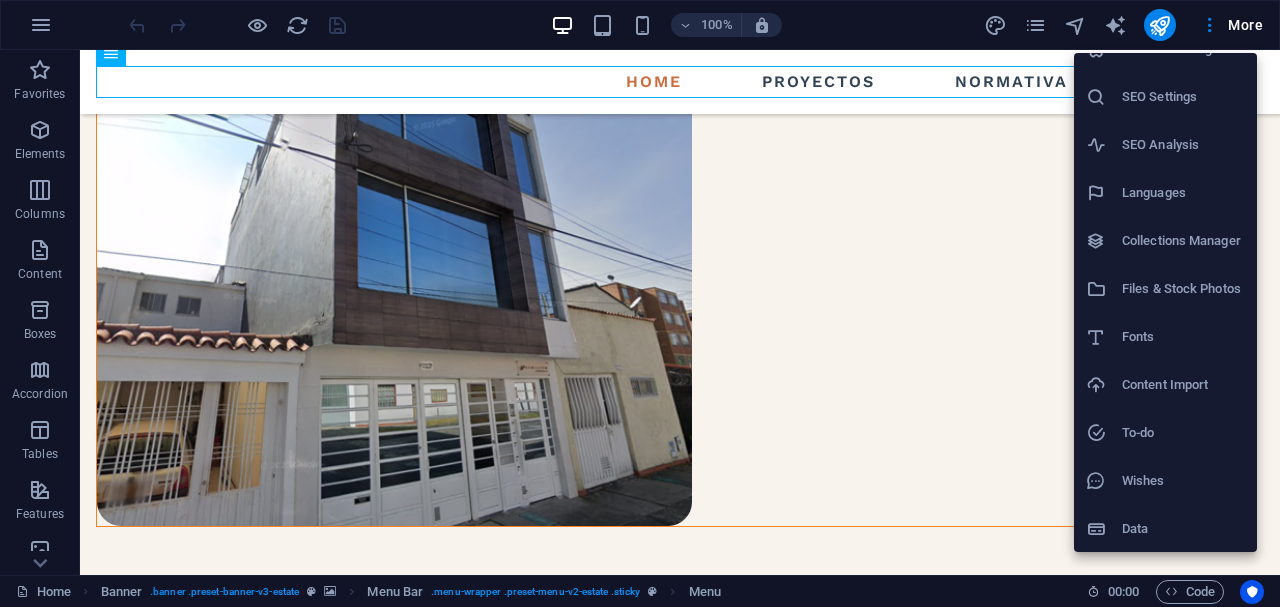 click at bounding box center [640, 303] 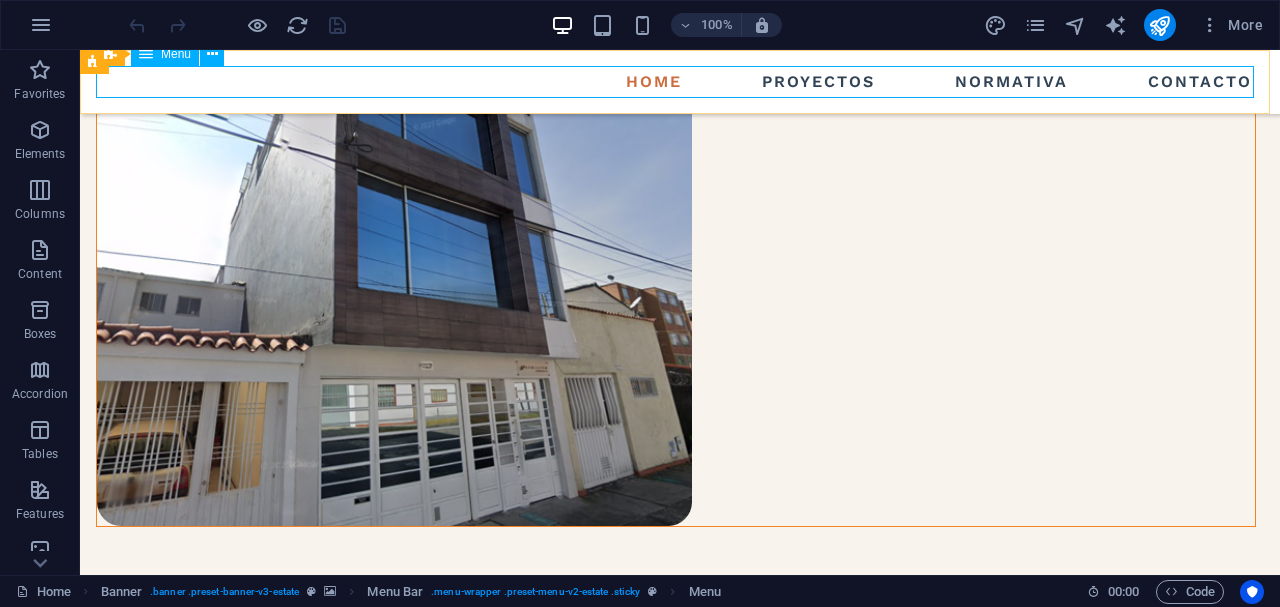 click on "Home PROYECTOS NORMATIVA Contacto" at bounding box center [680, 82] 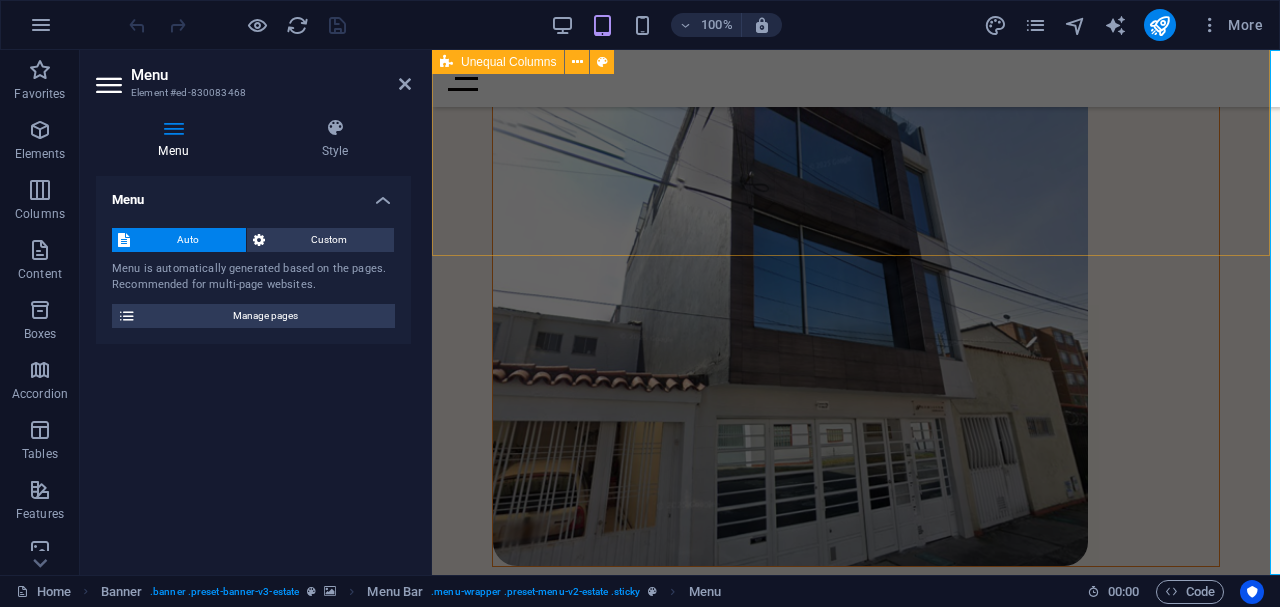 click on "conocer las normas es cimentar bien!!! elaboramos los diseños, con toda la normativa, ya que tenemos 18 años de experiencia en consecucion de licencias de construcción y reconocimientos, lo cual nos perimte ofrecer el servicio integral de TU PROYECTO...así somos en MSP." at bounding box center (856, 415) 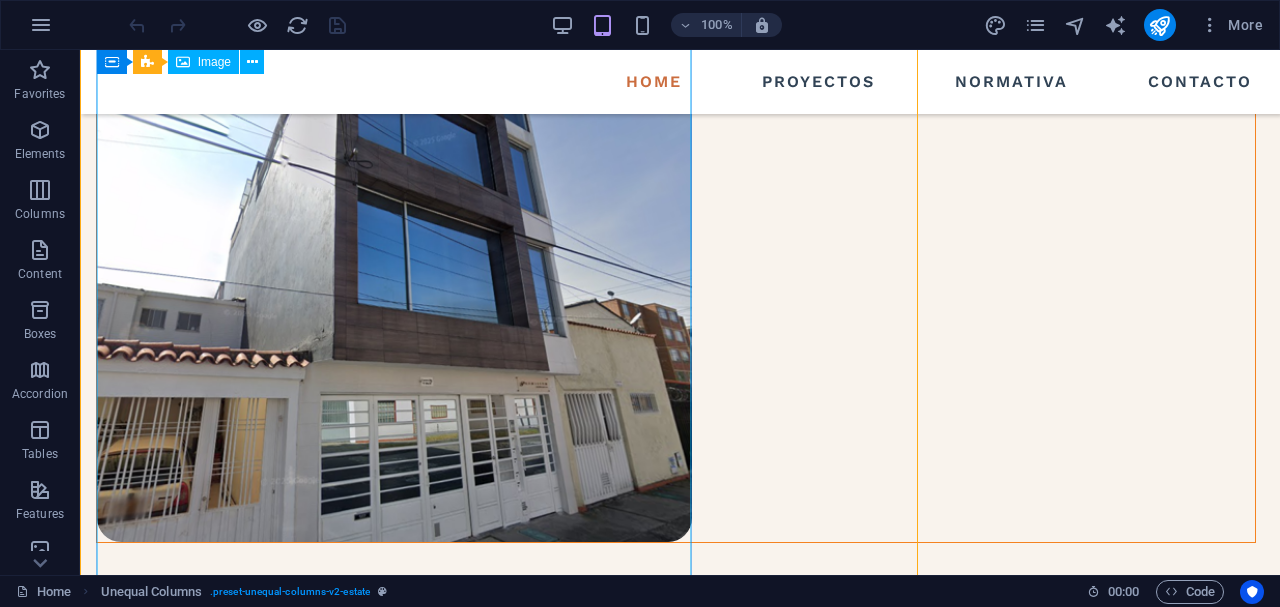 scroll, scrollTop: 1256, scrollLeft: 0, axis: vertical 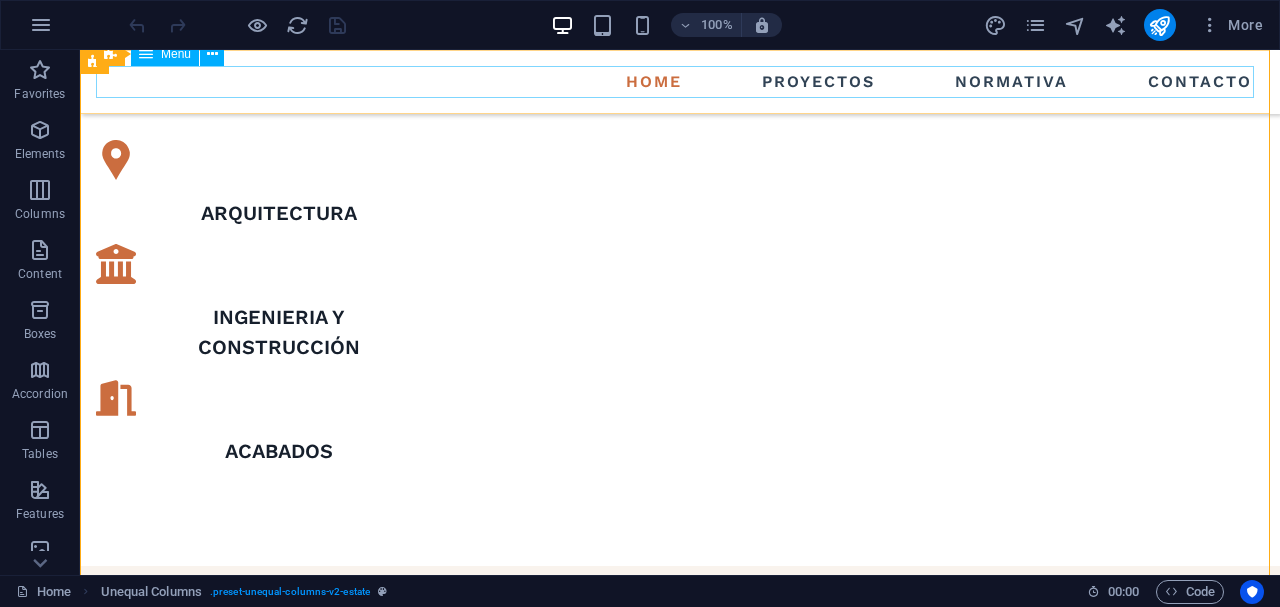 click on "Home PROYECTOS NORMATIVA Contacto" at bounding box center [680, 82] 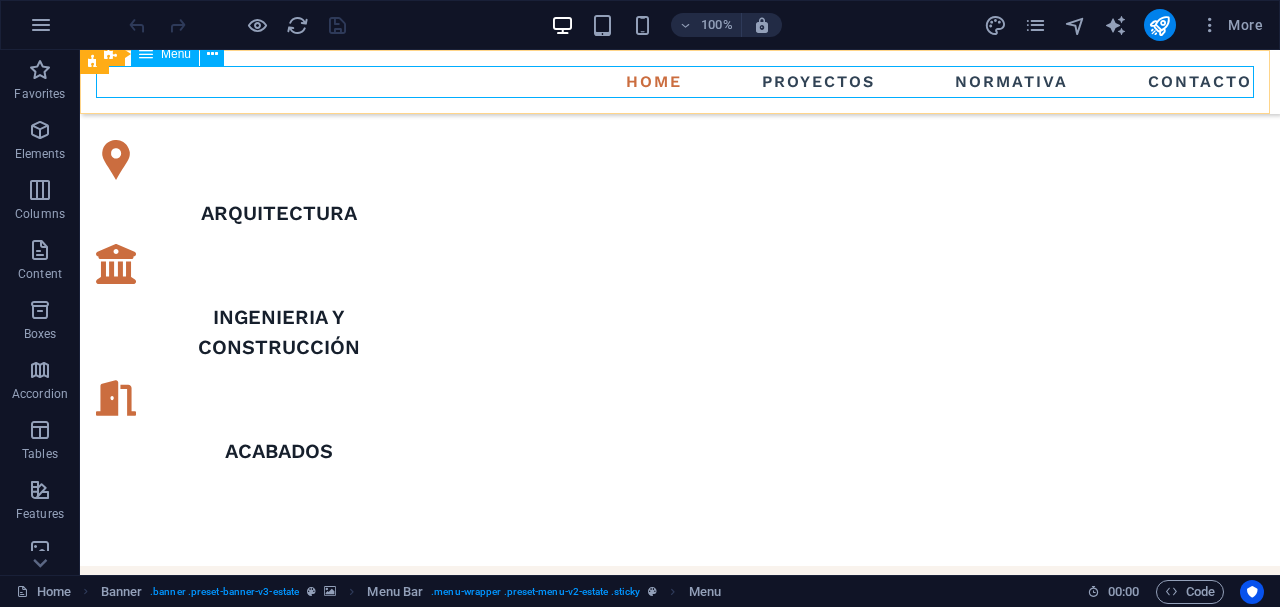 click on "Menu" at bounding box center (165, 54) 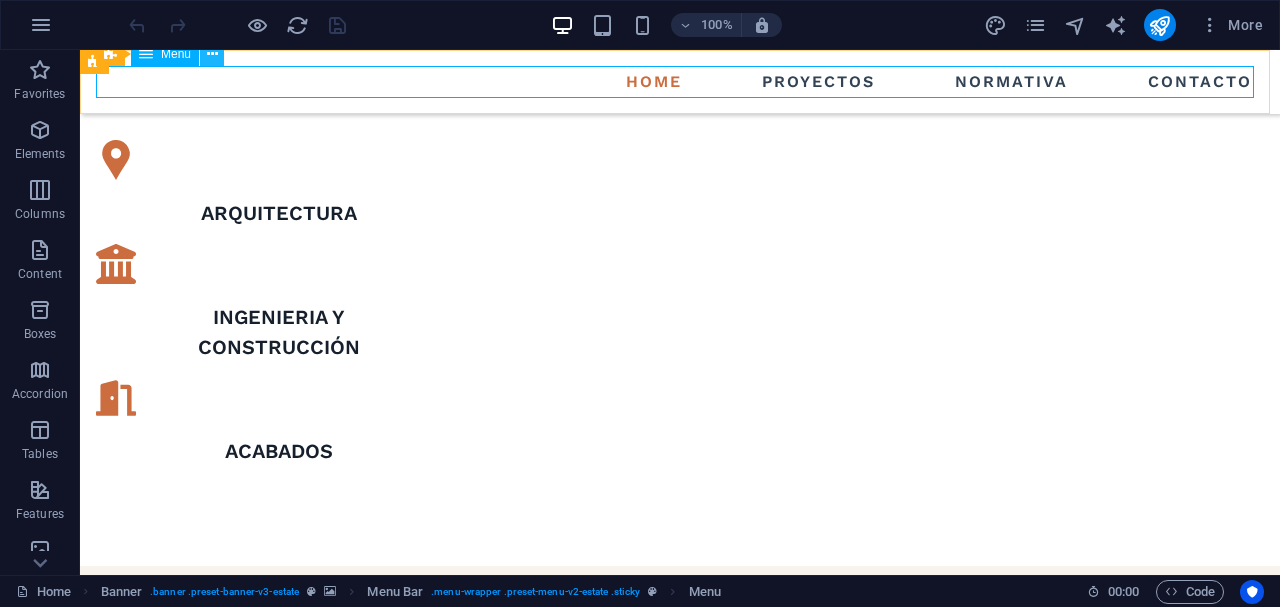 click at bounding box center [212, 54] 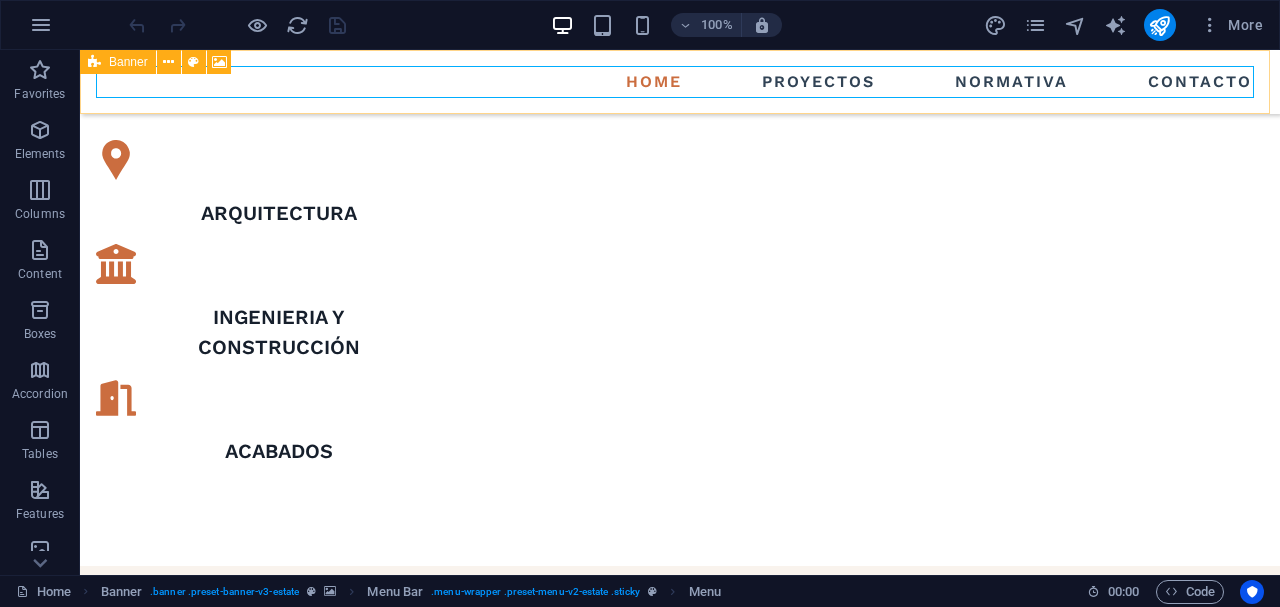 click on "Banner" at bounding box center (128, 62) 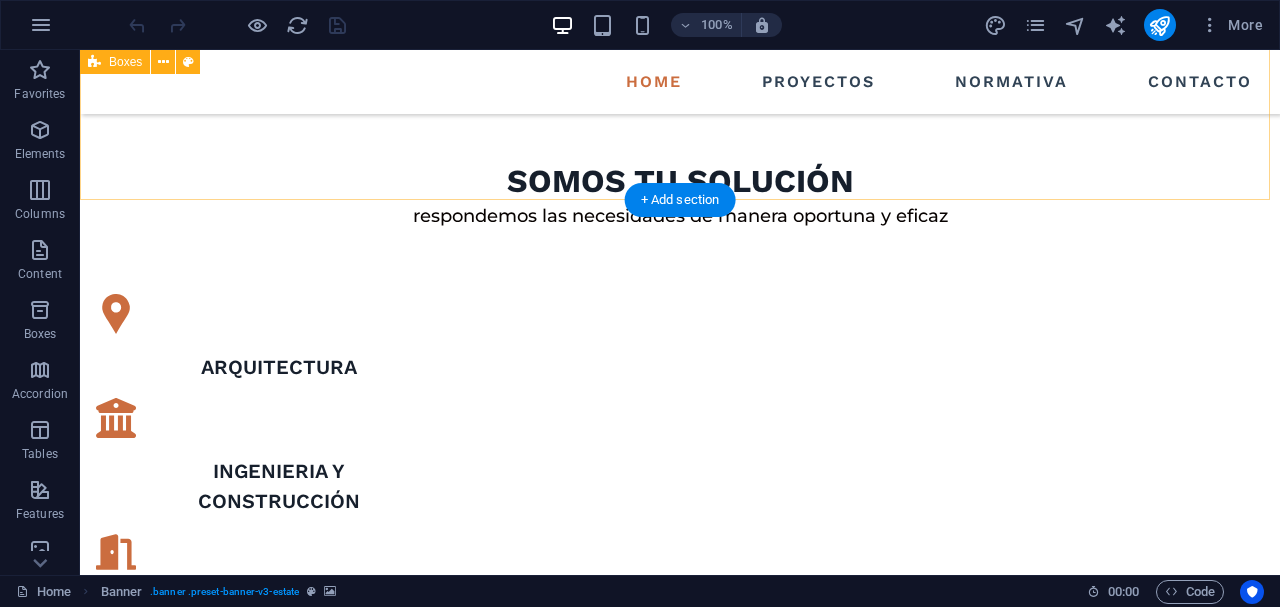 scroll, scrollTop: 989, scrollLeft: 0, axis: vertical 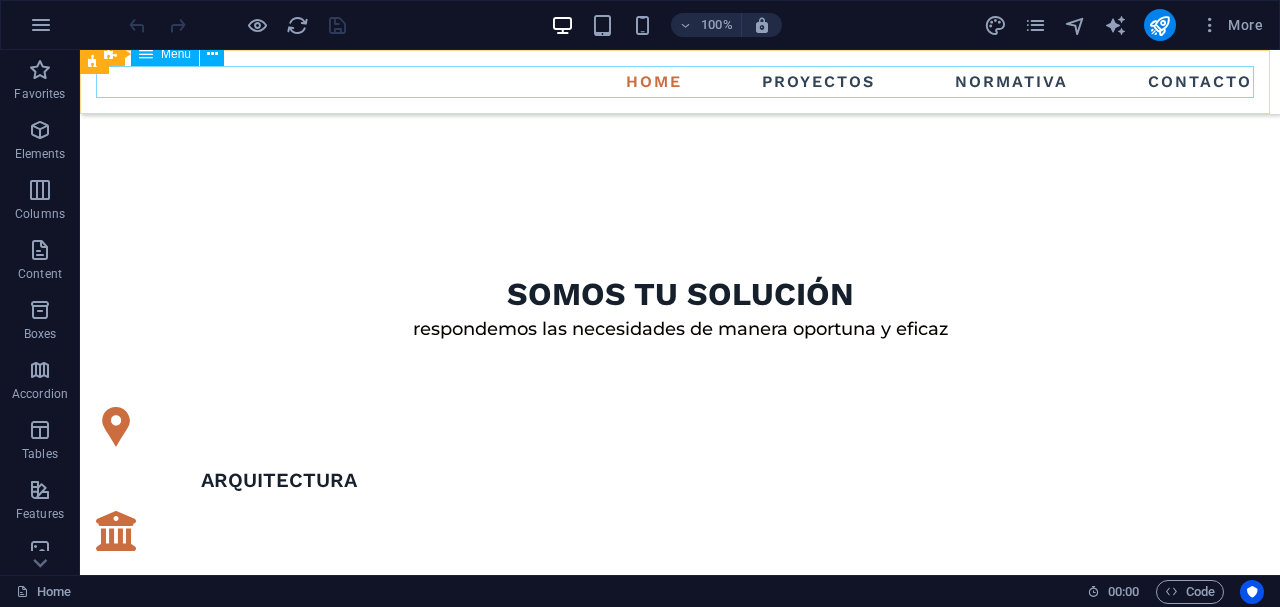 click on "Menu" at bounding box center (176, 54) 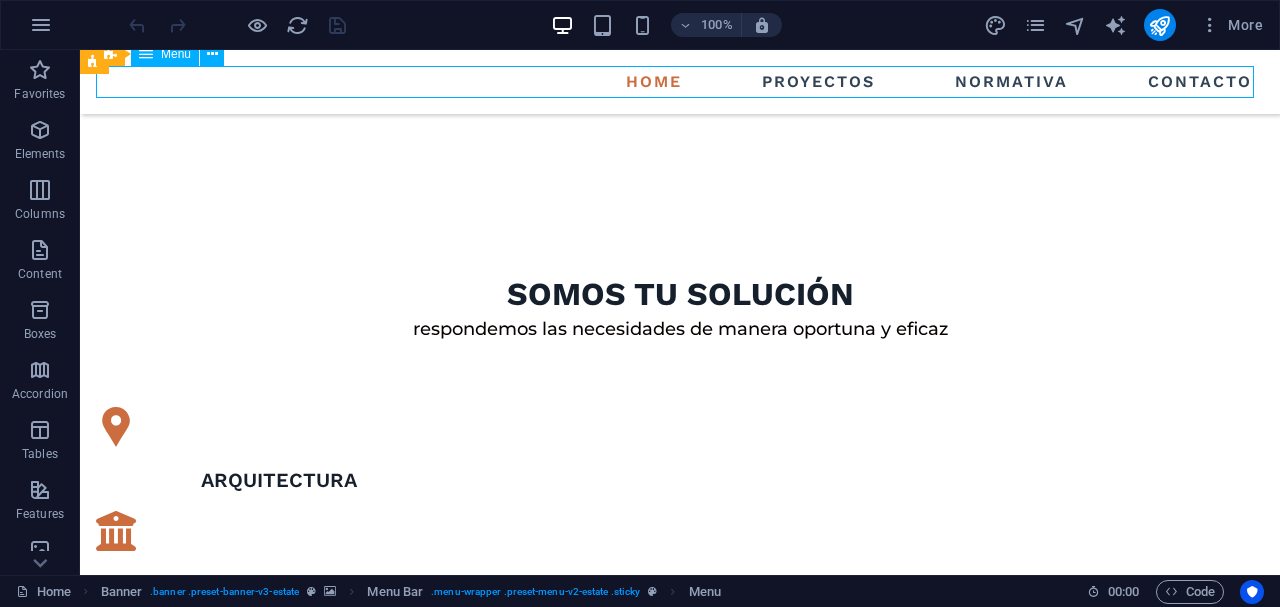 click on "Menu" at bounding box center [176, 54] 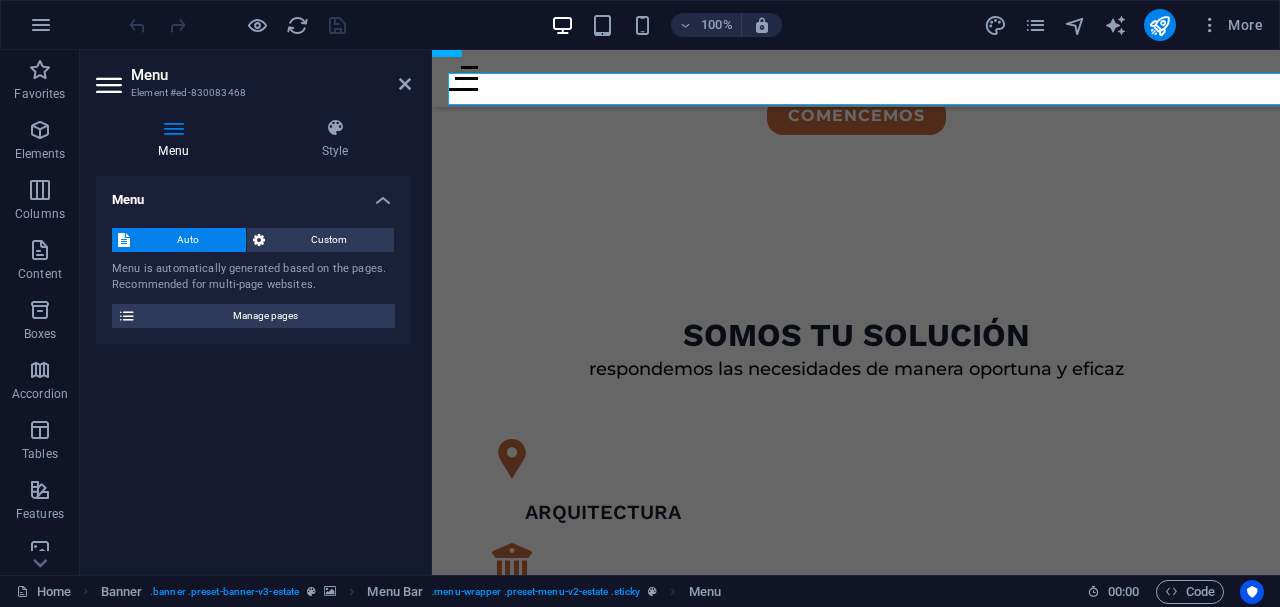 scroll, scrollTop: 982, scrollLeft: 0, axis: vertical 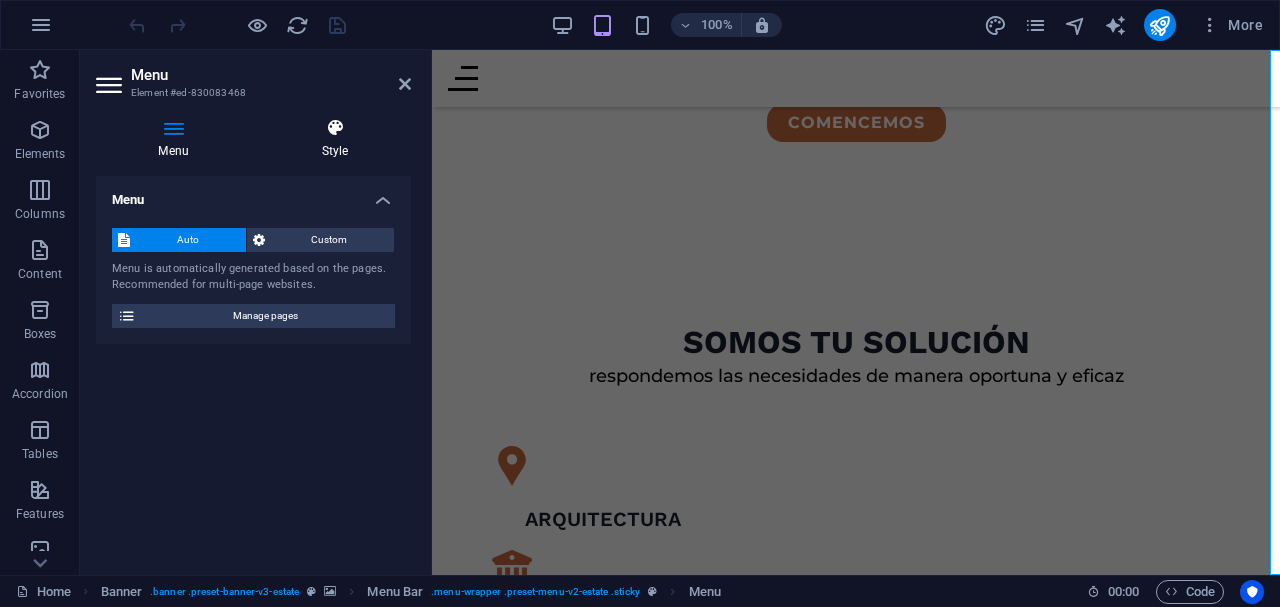 click on "Style" at bounding box center (335, 139) 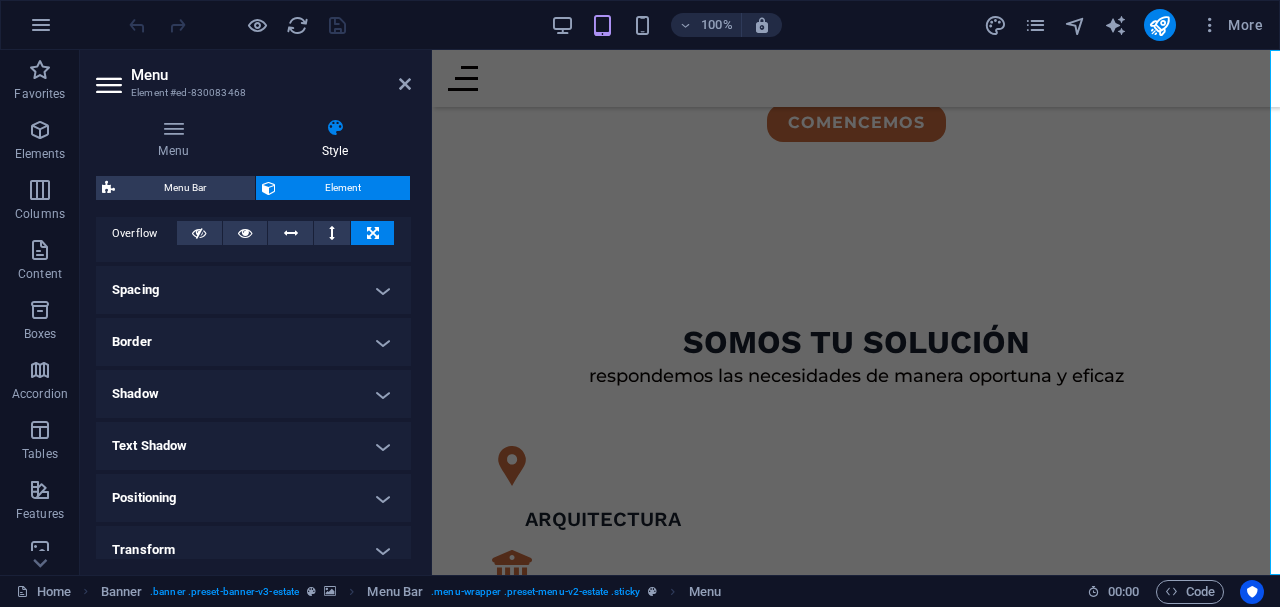 scroll, scrollTop: 444, scrollLeft: 0, axis: vertical 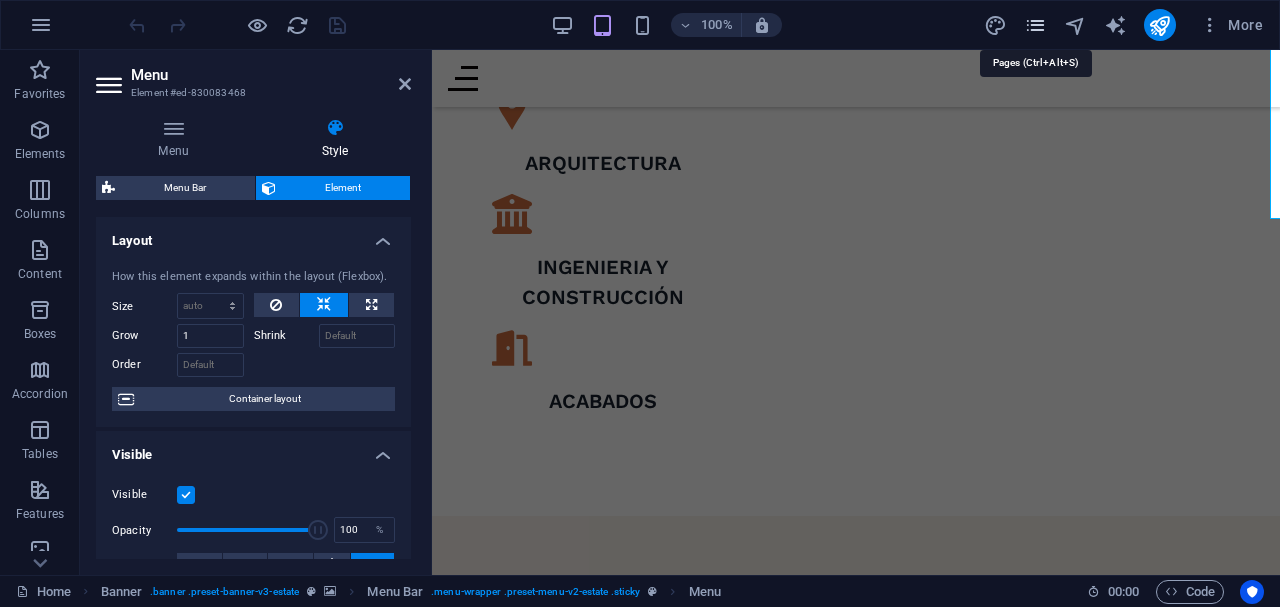 click at bounding box center [1035, 25] 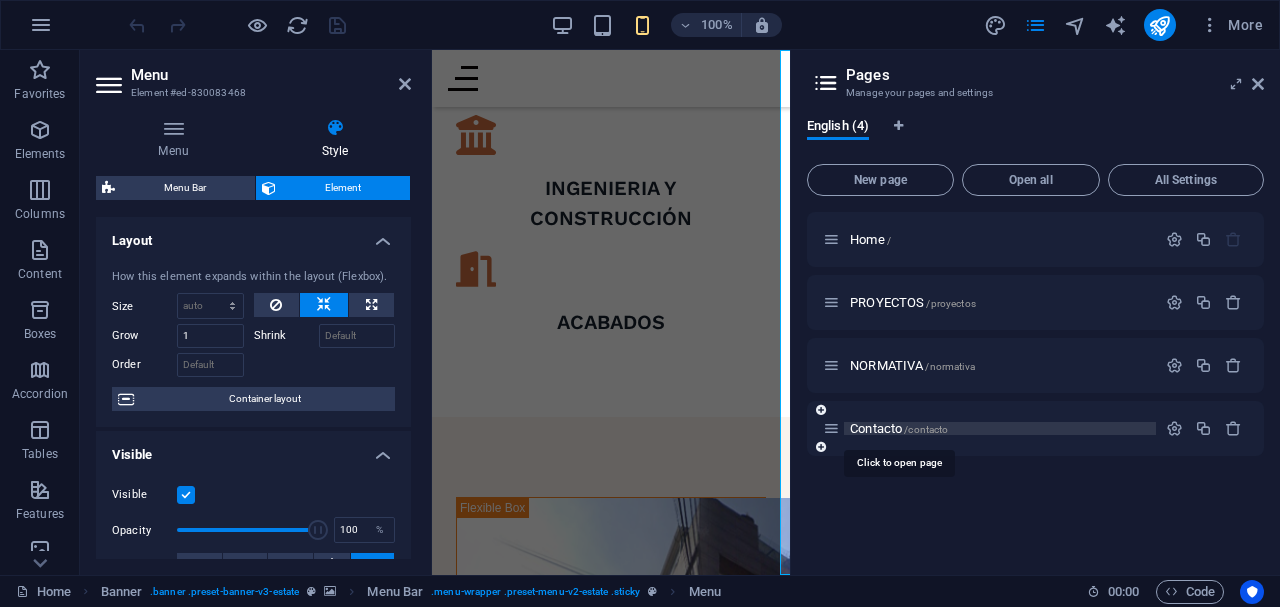 click on "Contacto /contacto" at bounding box center (899, 428) 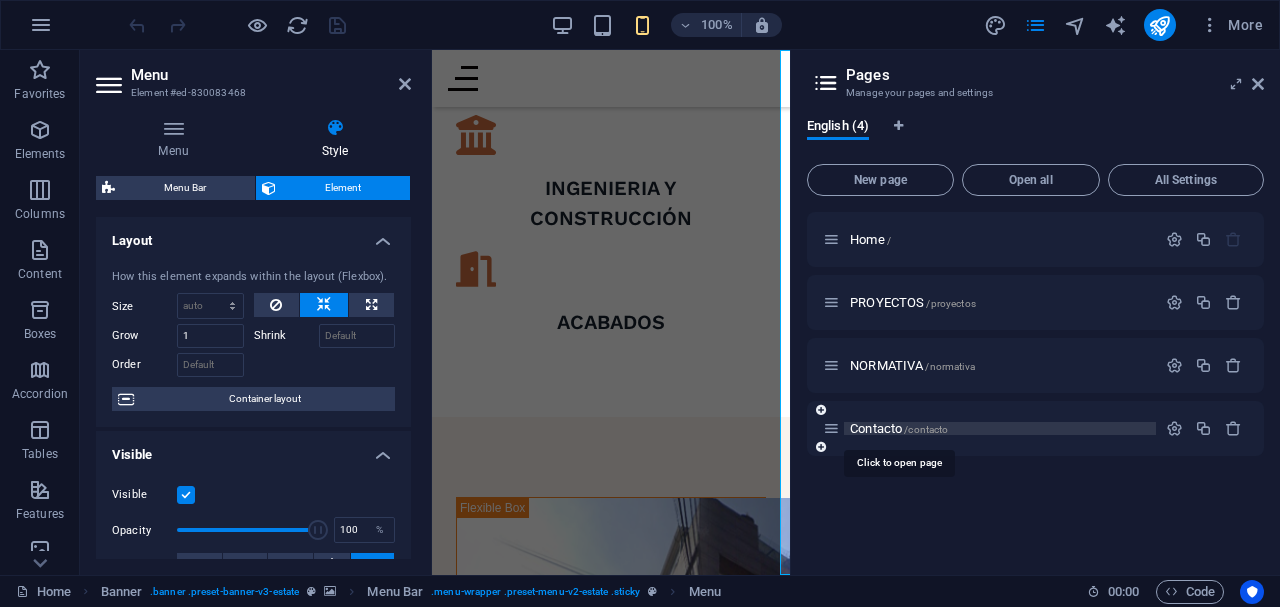 scroll, scrollTop: 0, scrollLeft: 0, axis: both 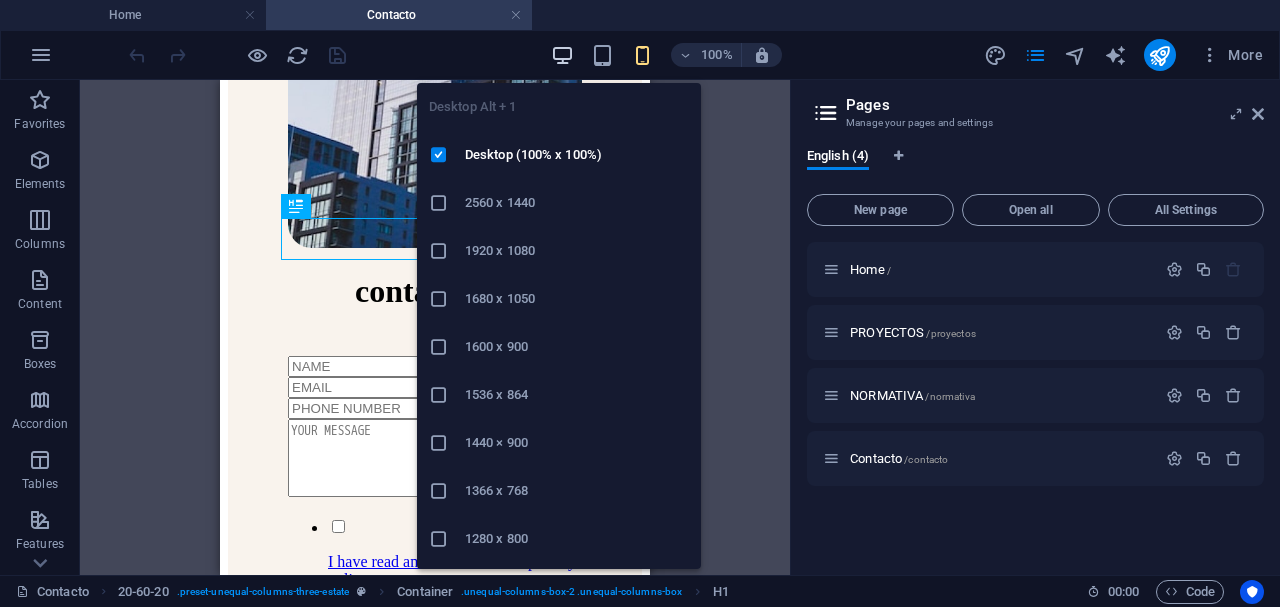 click at bounding box center [562, 55] 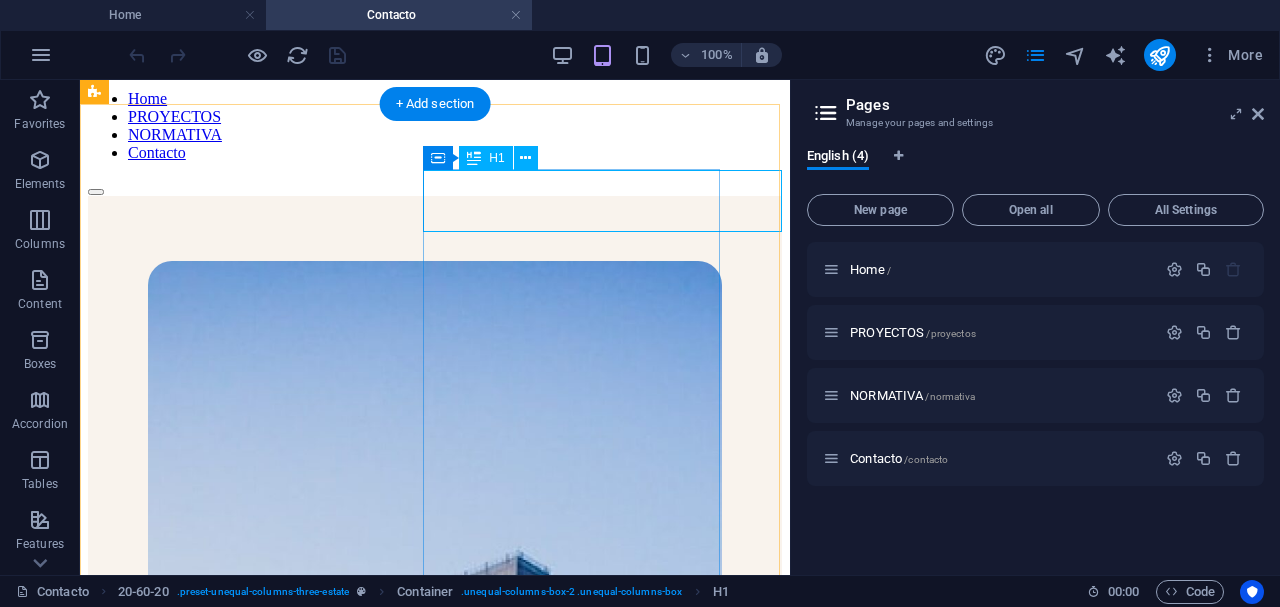 scroll, scrollTop: 0, scrollLeft: 0, axis: both 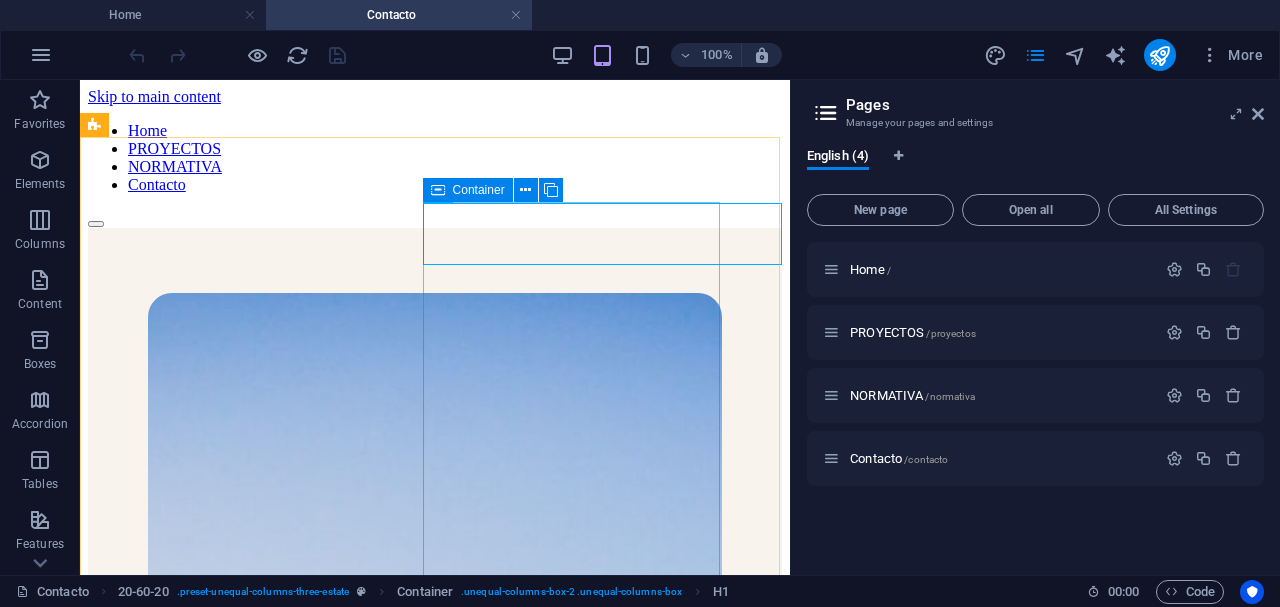 click on "Container" at bounding box center [479, 190] 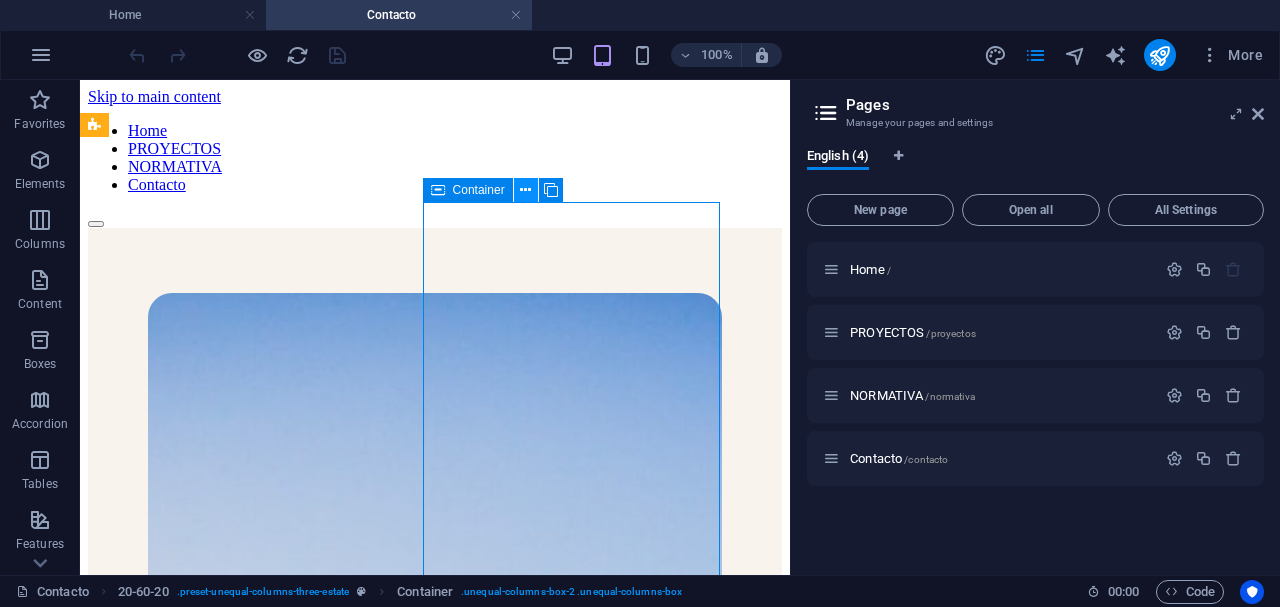 click at bounding box center (525, 190) 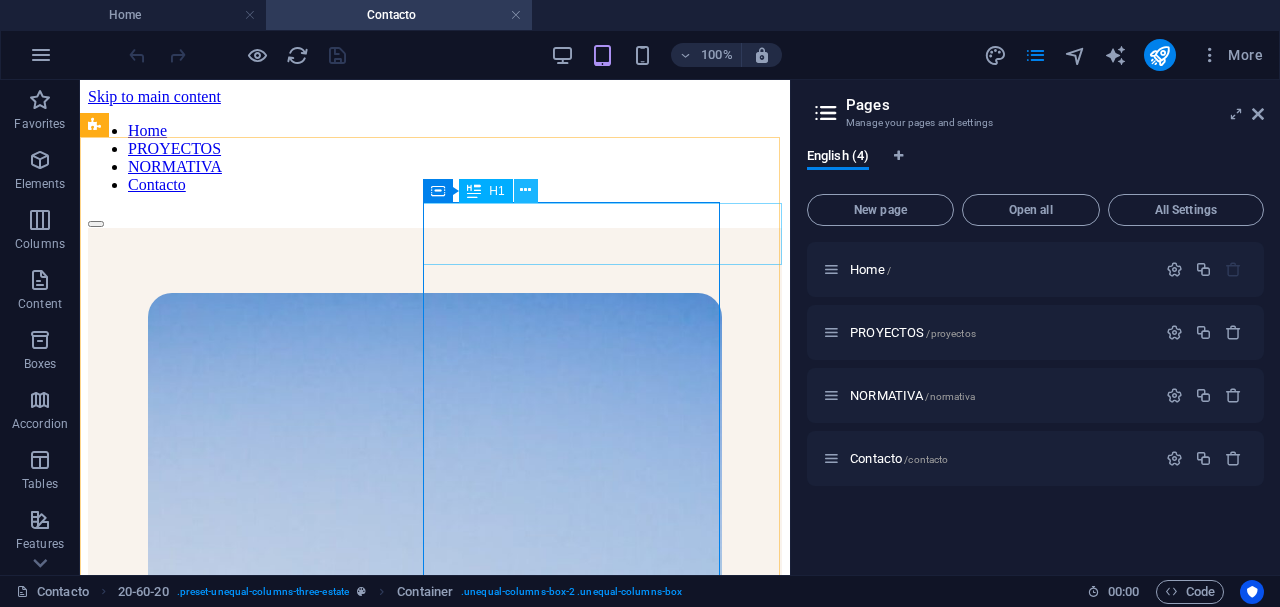 click at bounding box center (525, 190) 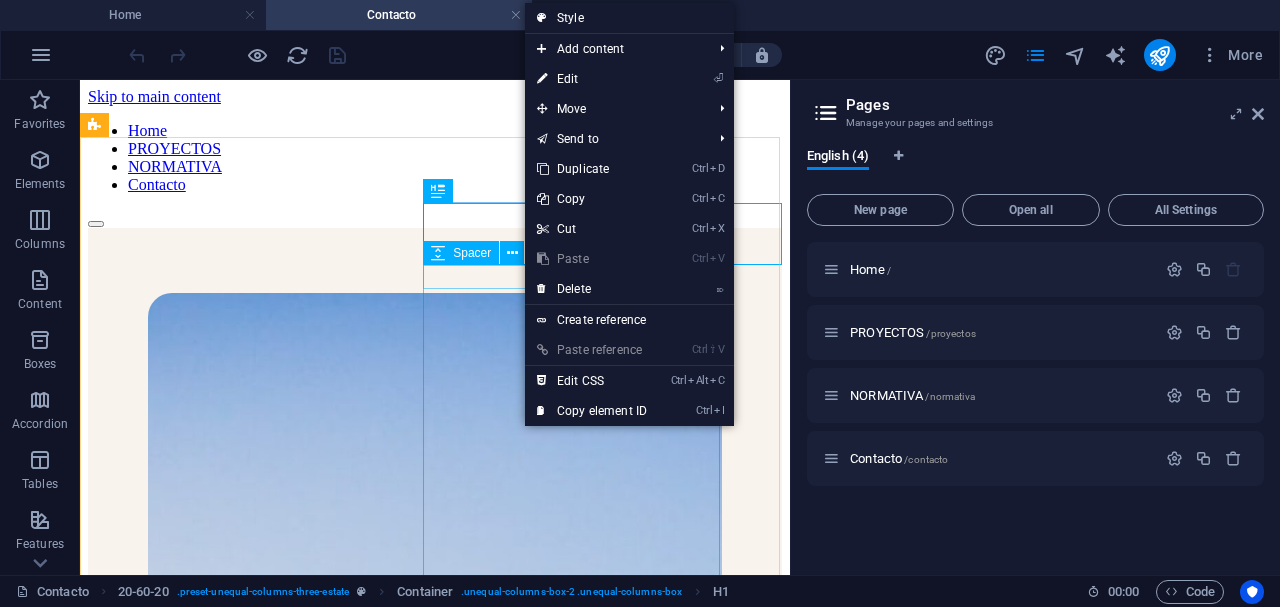 click on "Spacer" at bounding box center (461, 253) 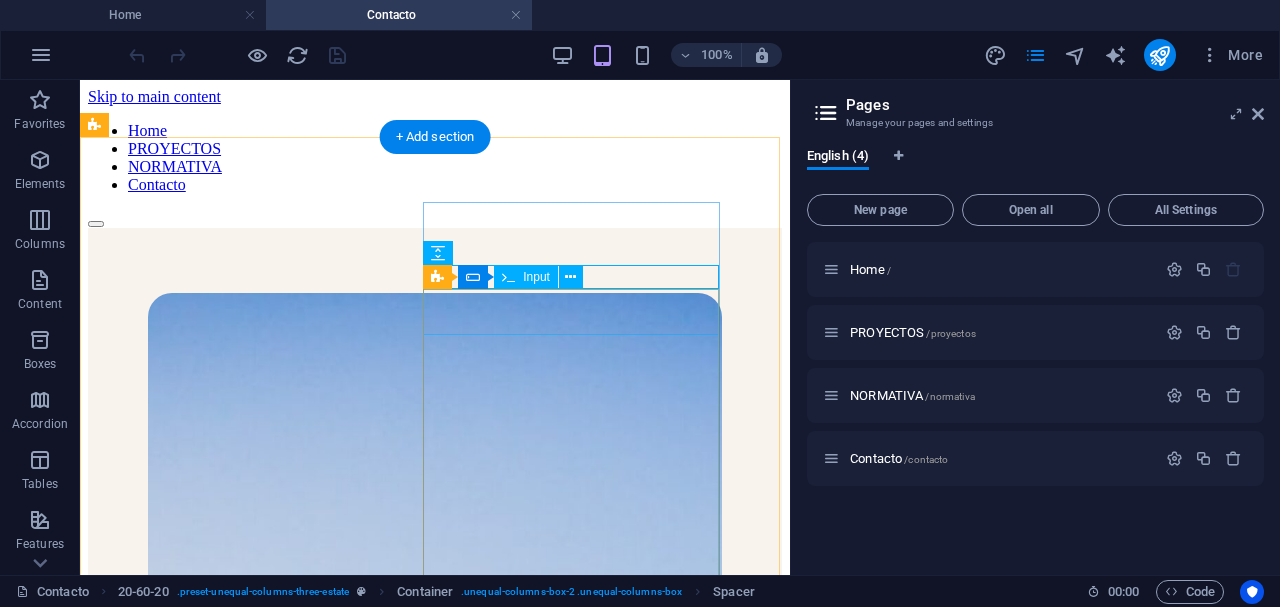 click at bounding box center [435, 1333] 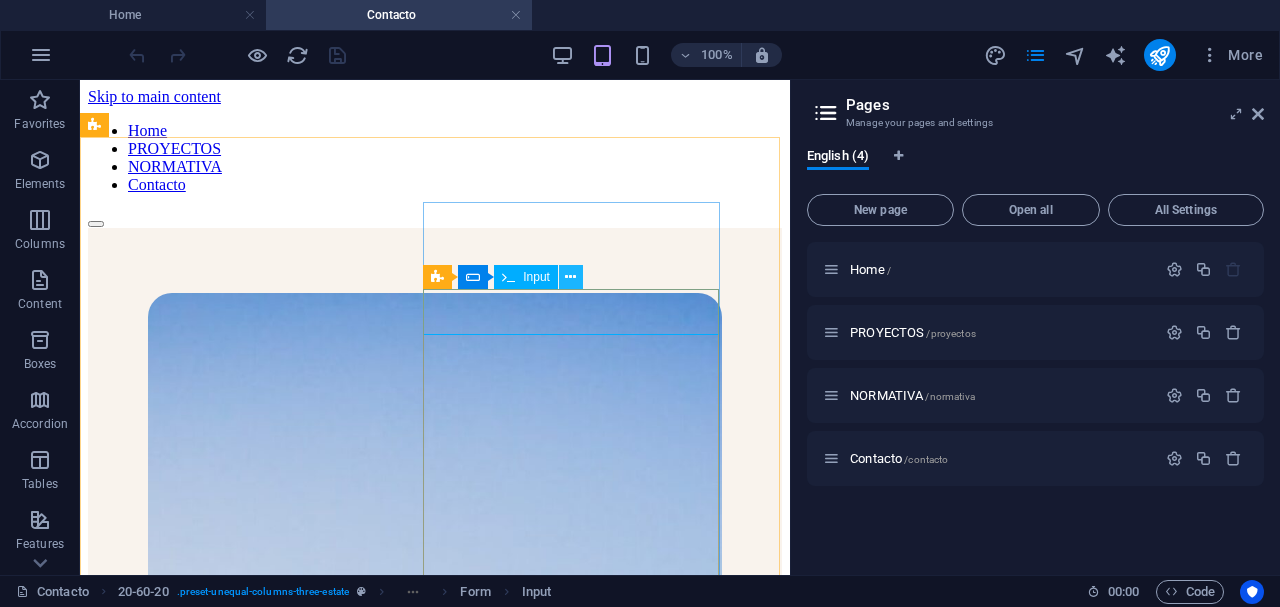 click at bounding box center [571, 277] 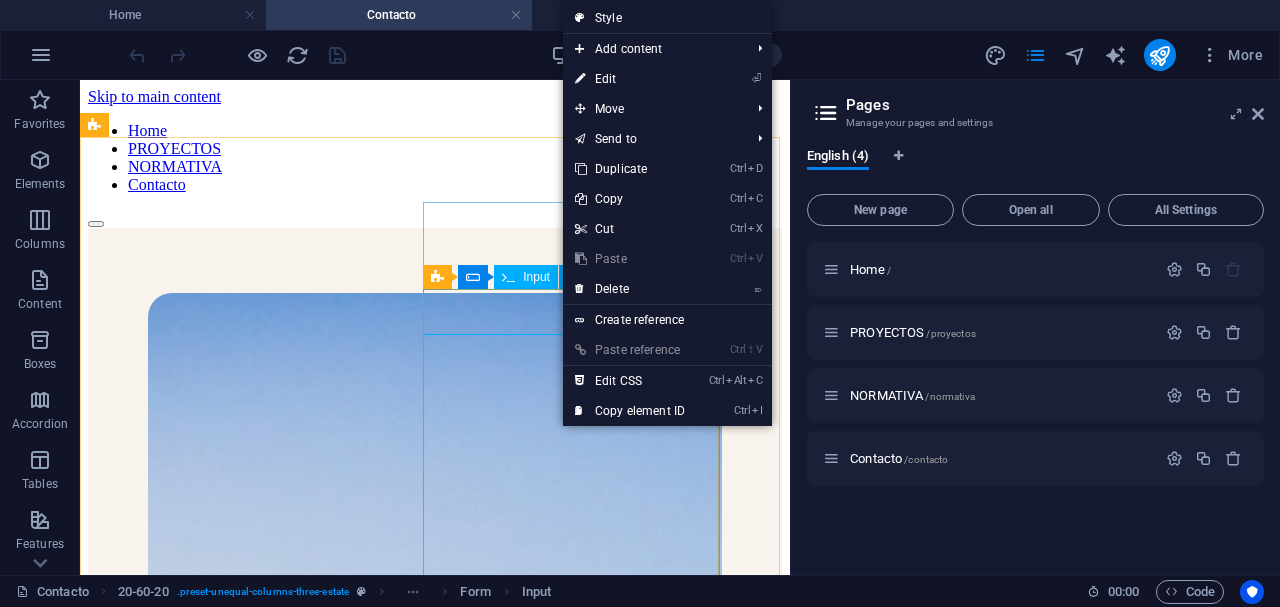 click on "Input" at bounding box center (536, 277) 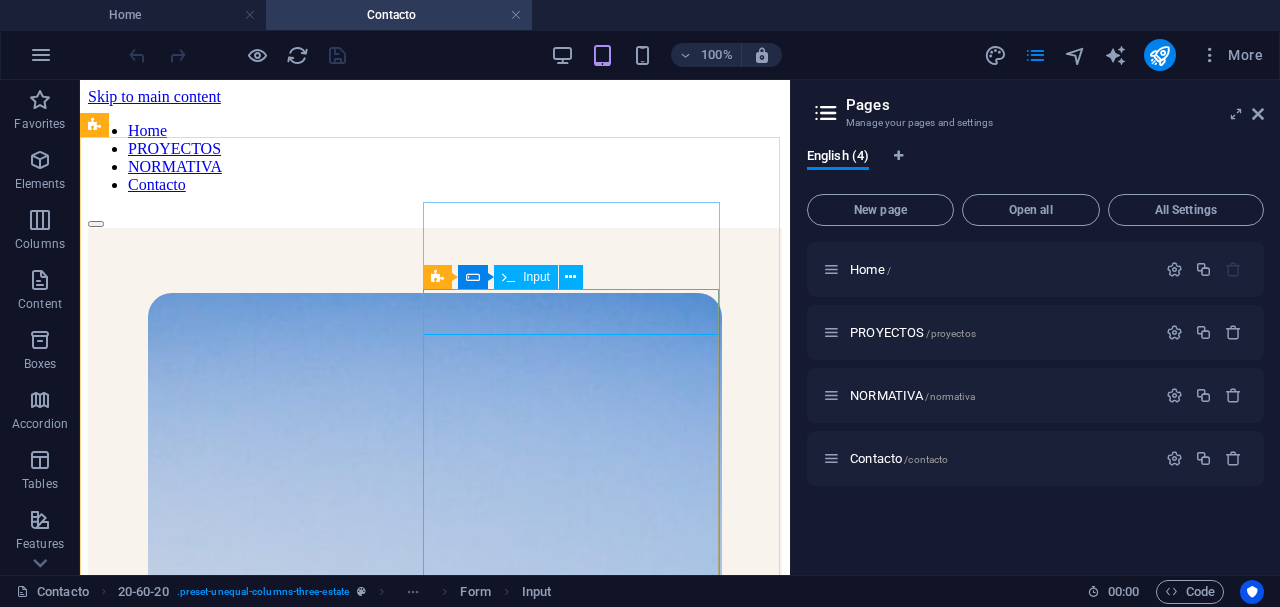 click on "Input" at bounding box center (536, 277) 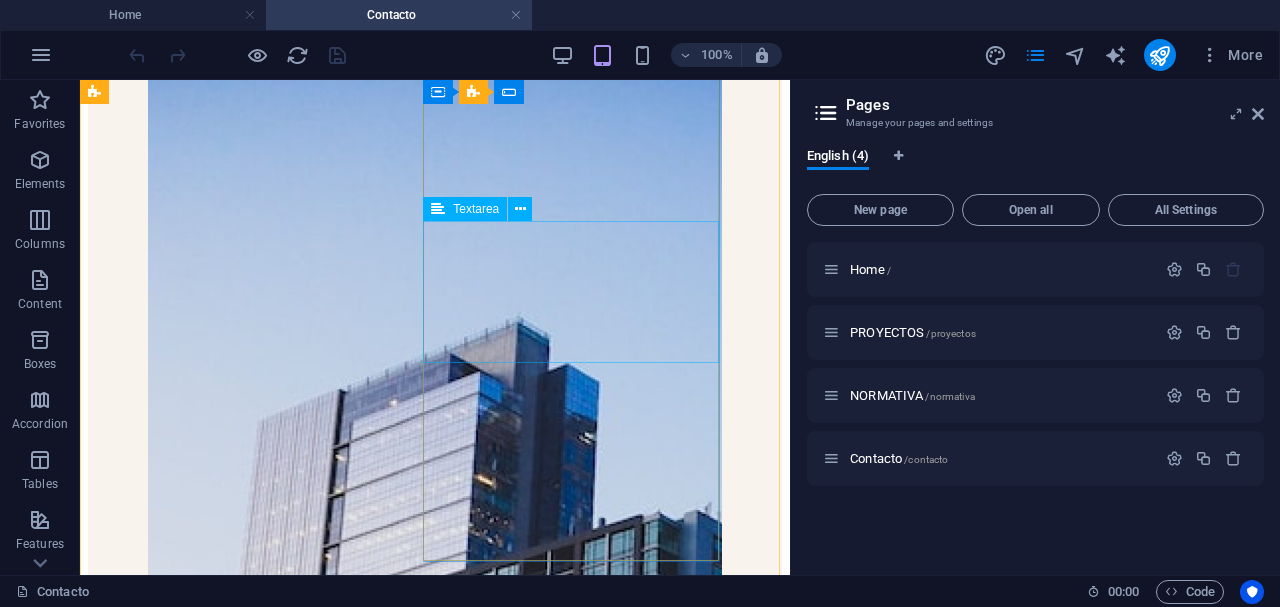 scroll, scrollTop: 0, scrollLeft: 0, axis: both 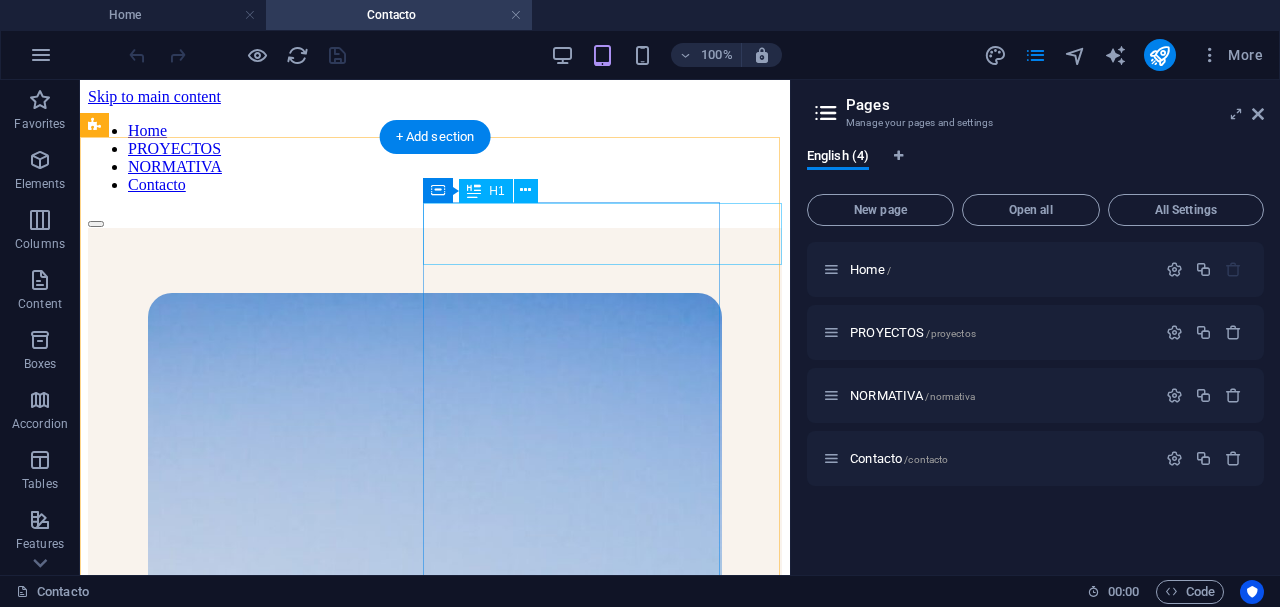click on "contactenos" at bounding box center [435, 1259] 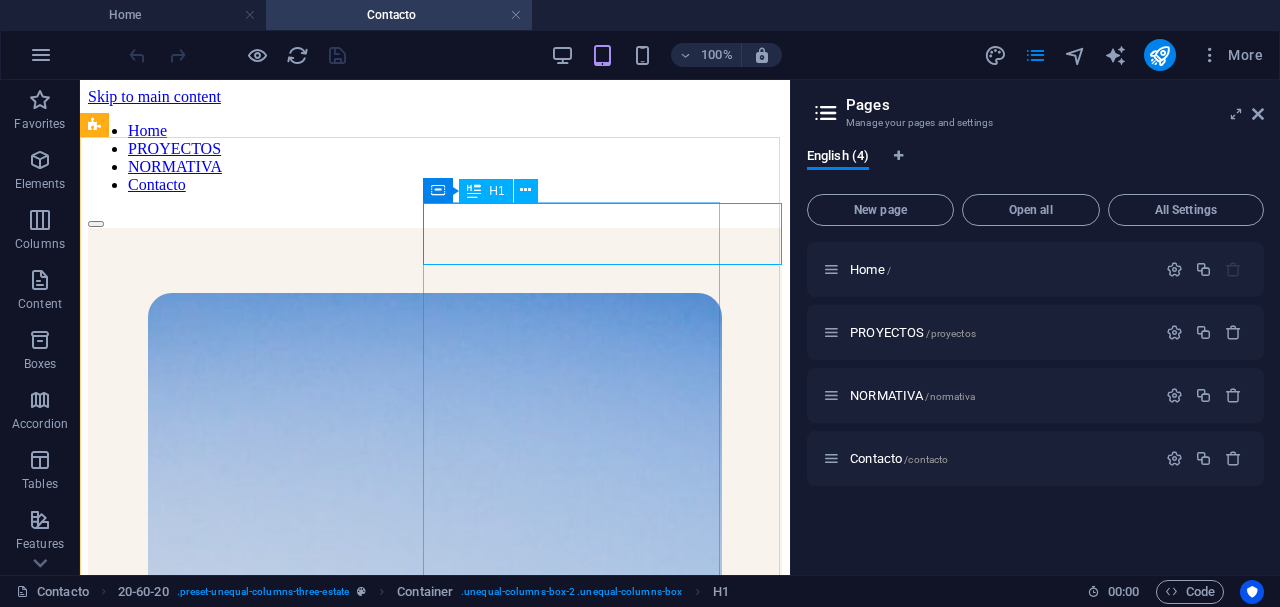 click on "H1" at bounding box center (496, 191) 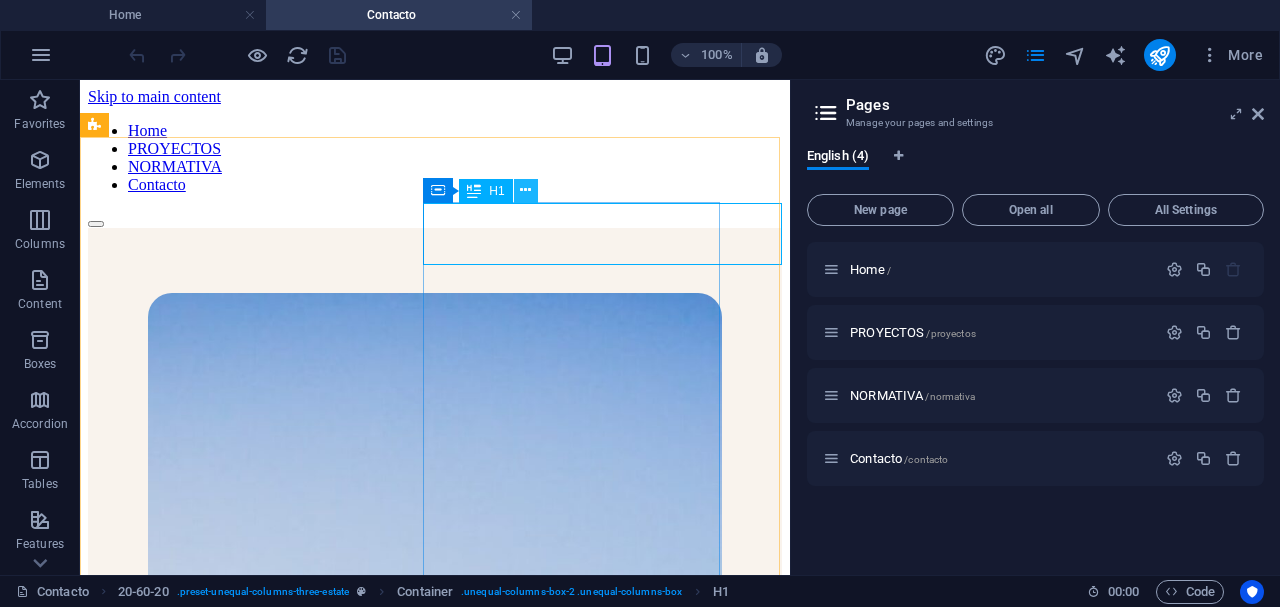click at bounding box center (526, 191) 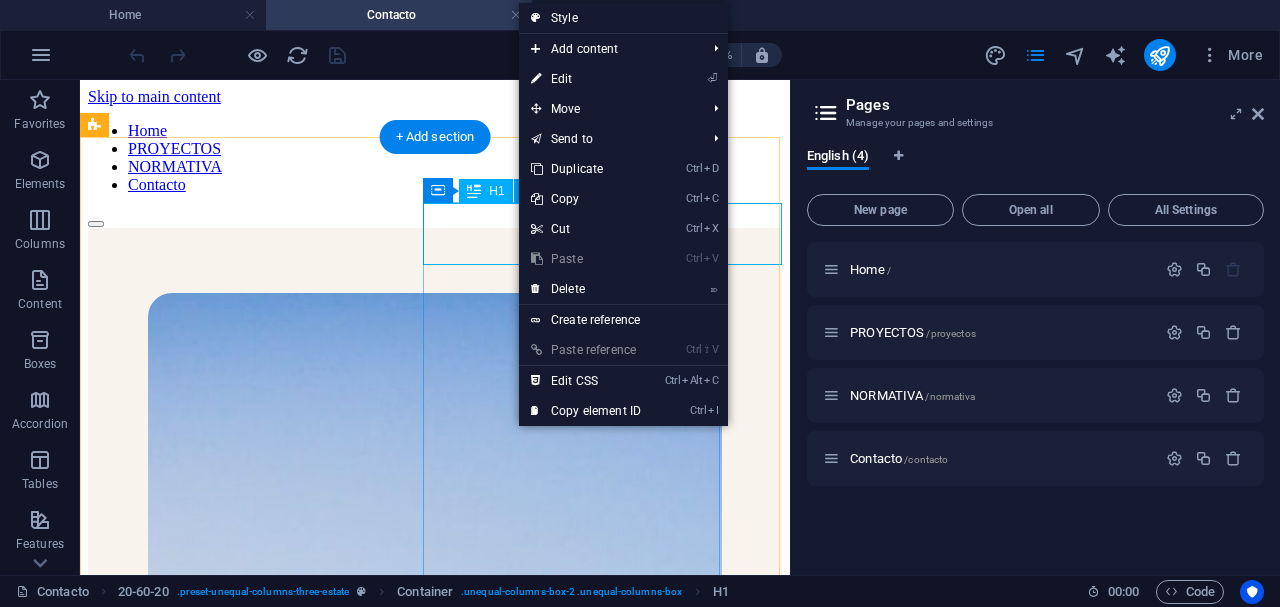 click on "contactenos" at bounding box center (435, 1259) 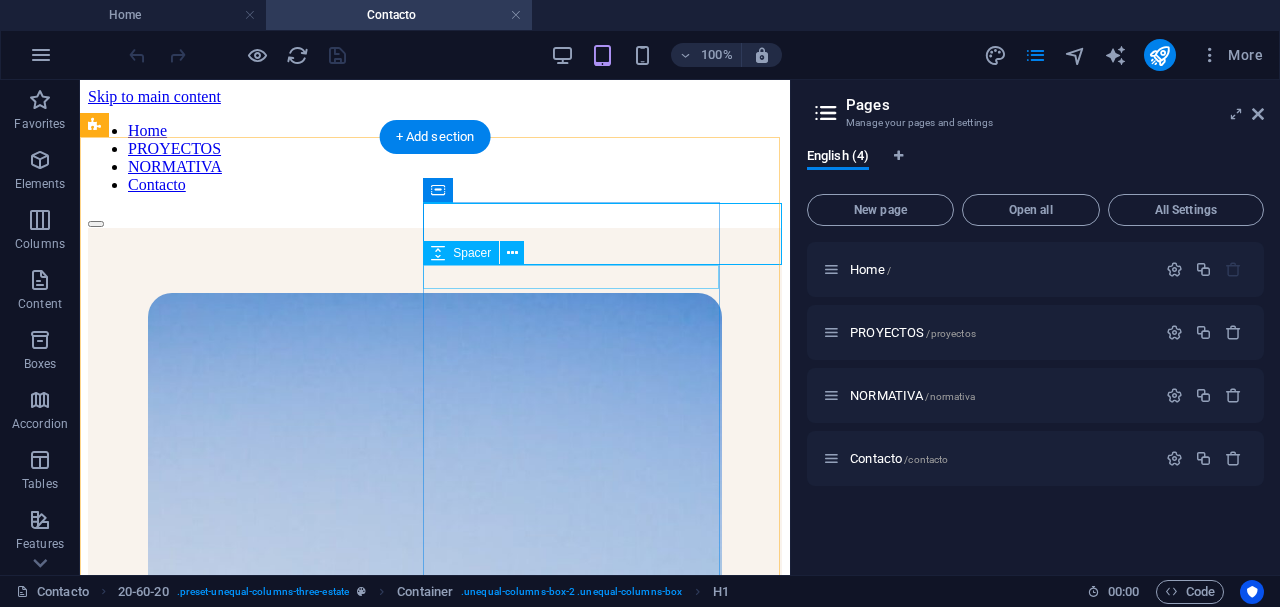 click at bounding box center [435, 1311] 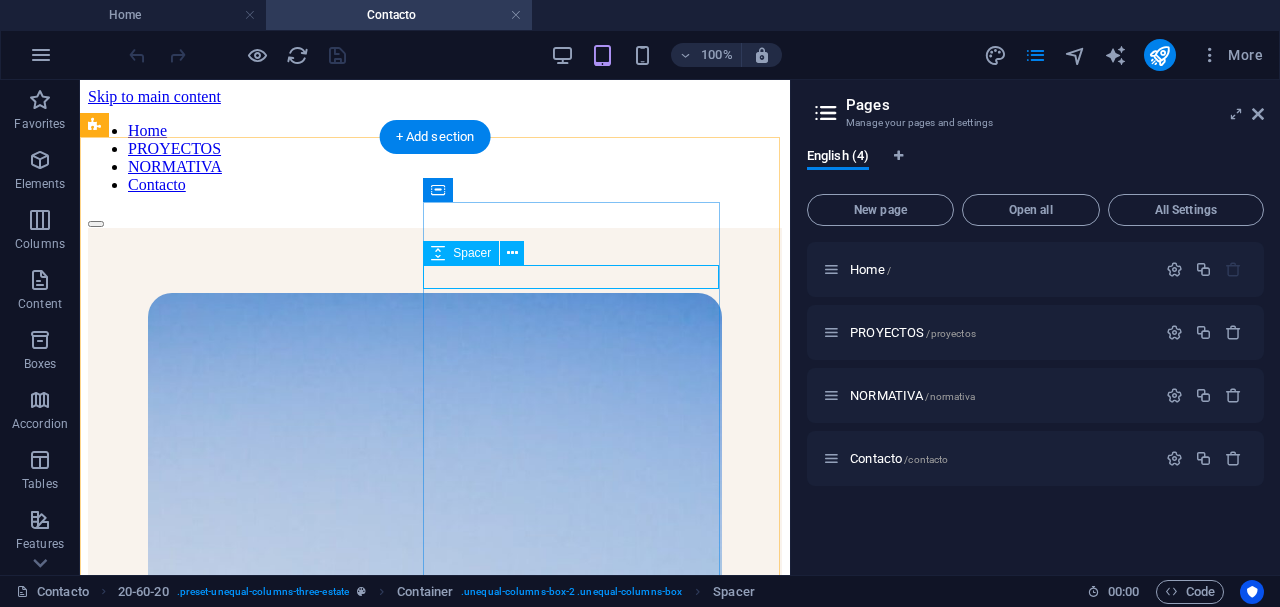 click at bounding box center (435, 1311) 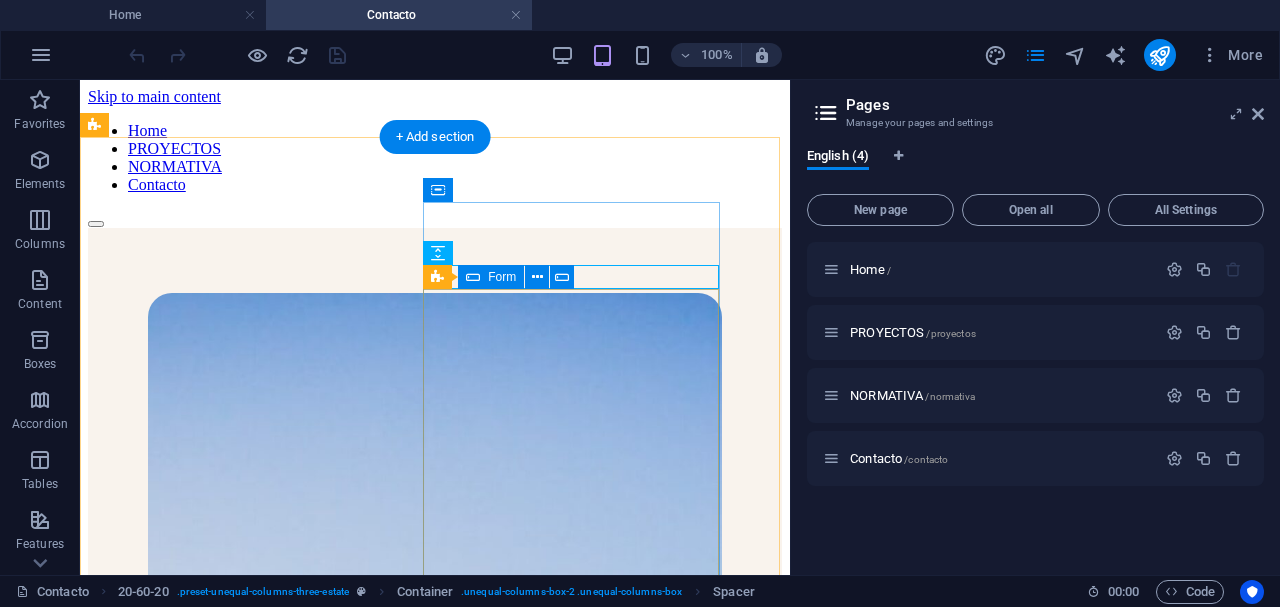 click on "I have read and understand the privacy policy. Unreadable? Load new enviar" at bounding box center [435, 1490] 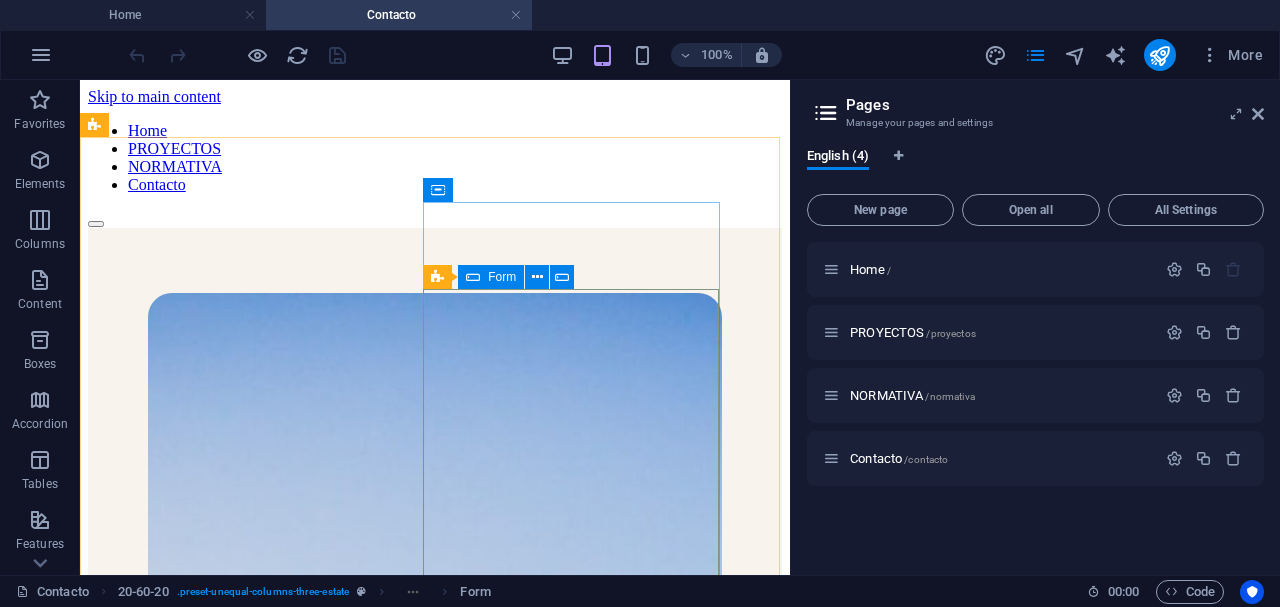 click at bounding box center (473, 277) 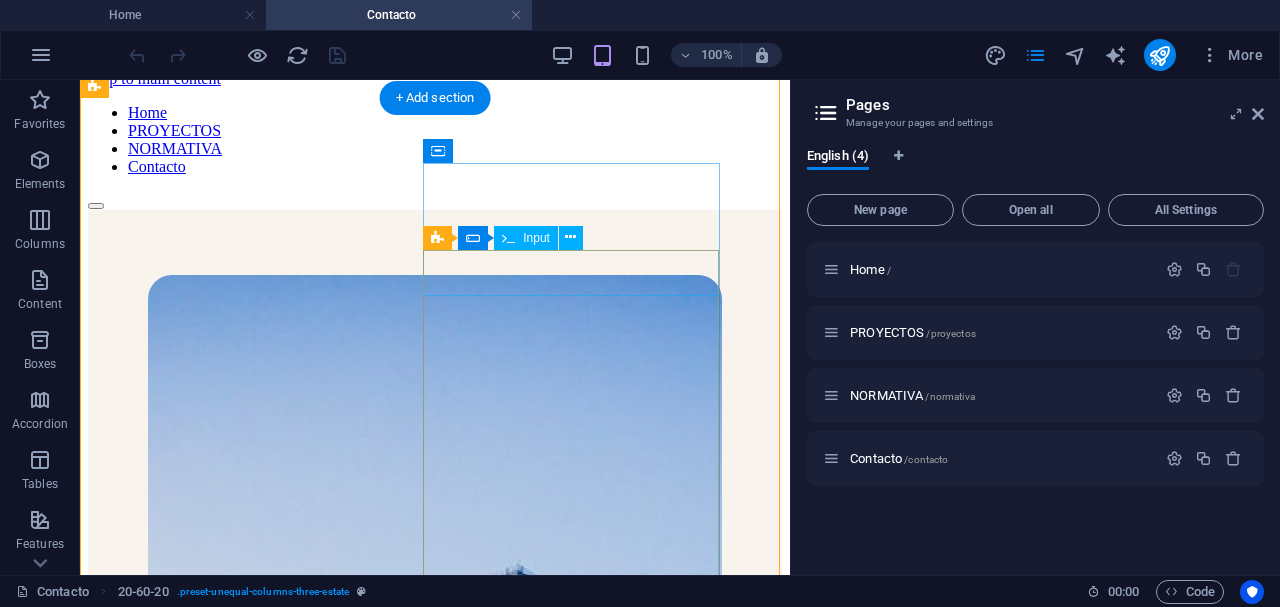 scroll, scrollTop: 0, scrollLeft: 0, axis: both 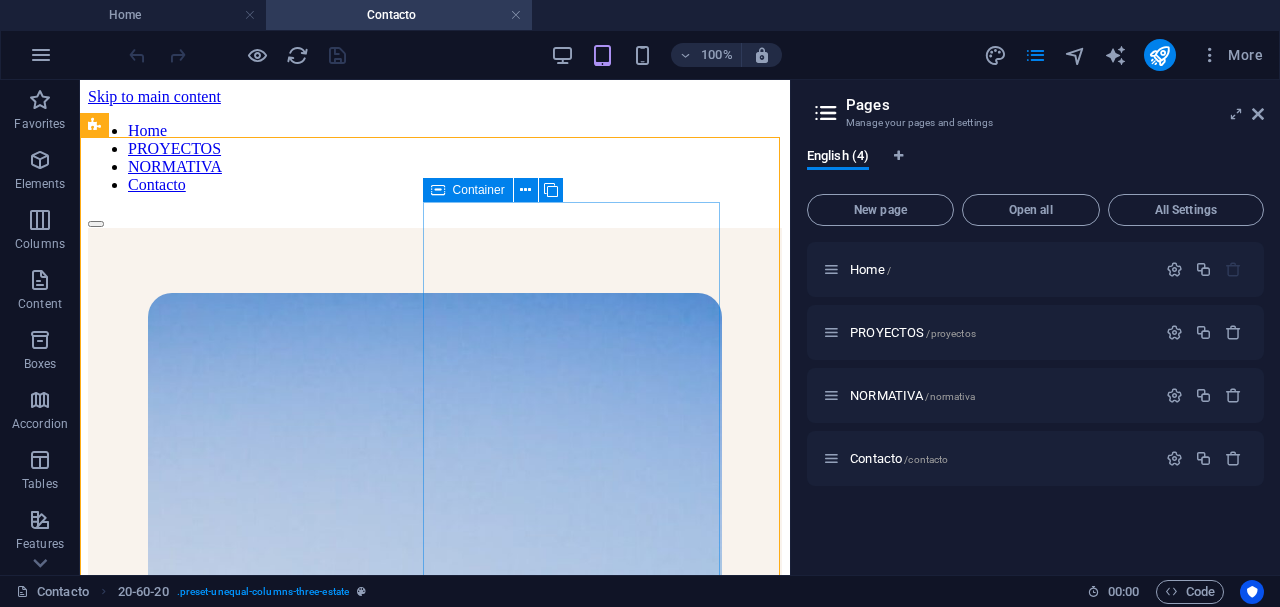 click on "Container" at bounding box center (479, 190) 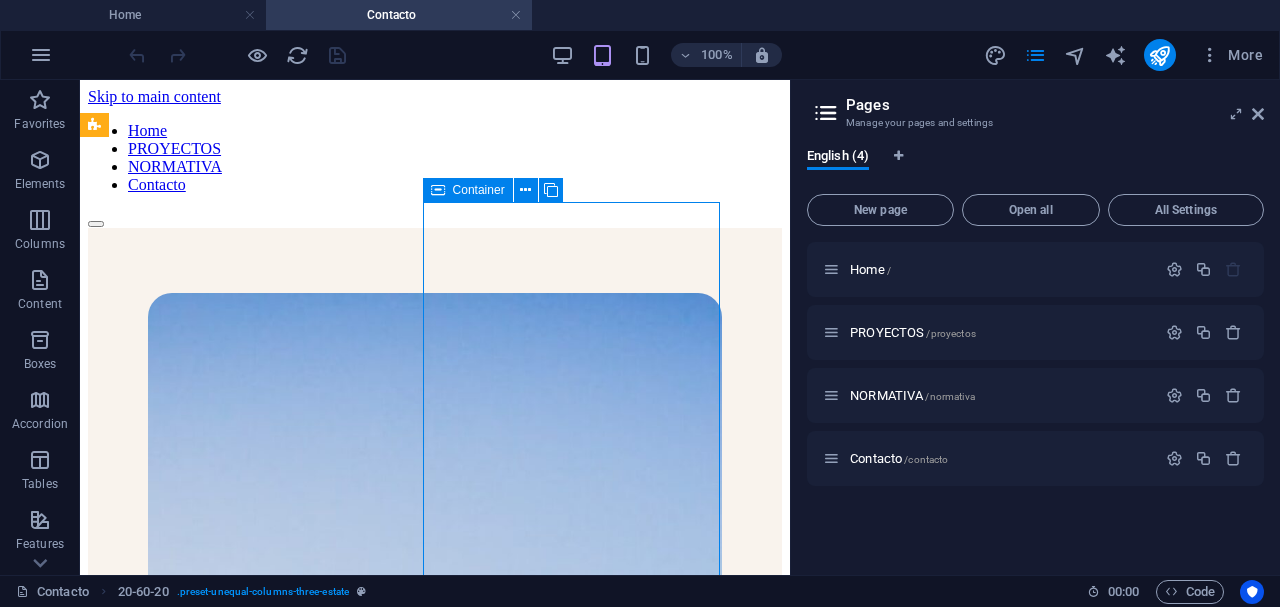 click on "Container" at bounding box center (479, 190) 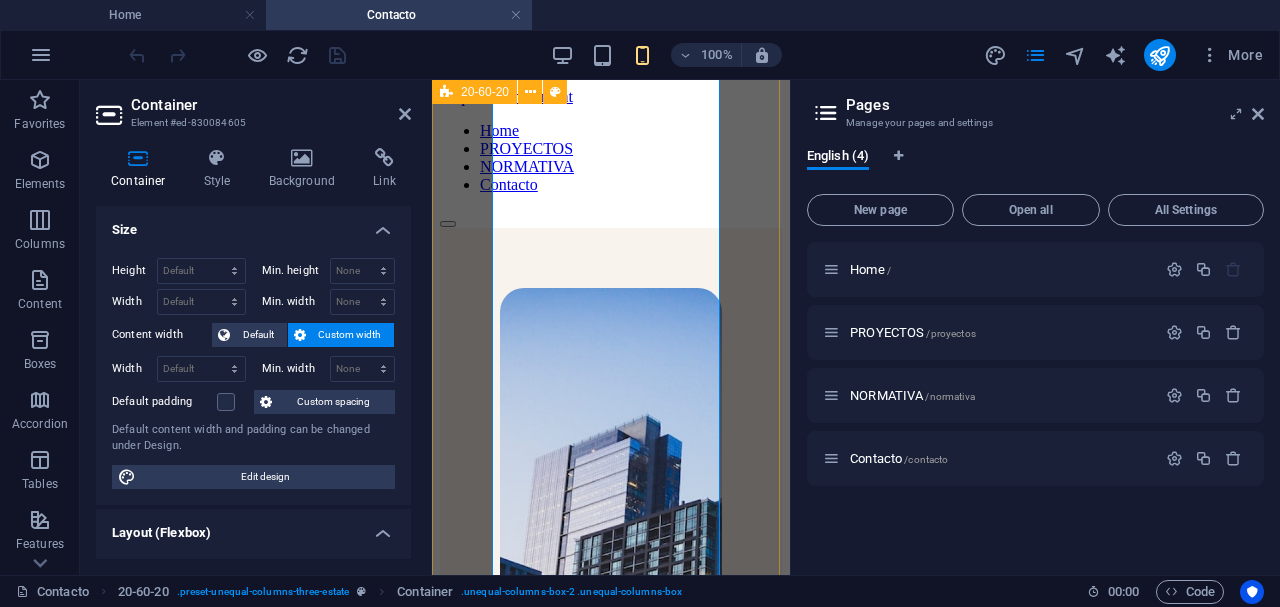 scroll, scrollTop: 635, scrollLeft: 0, axis: vertical 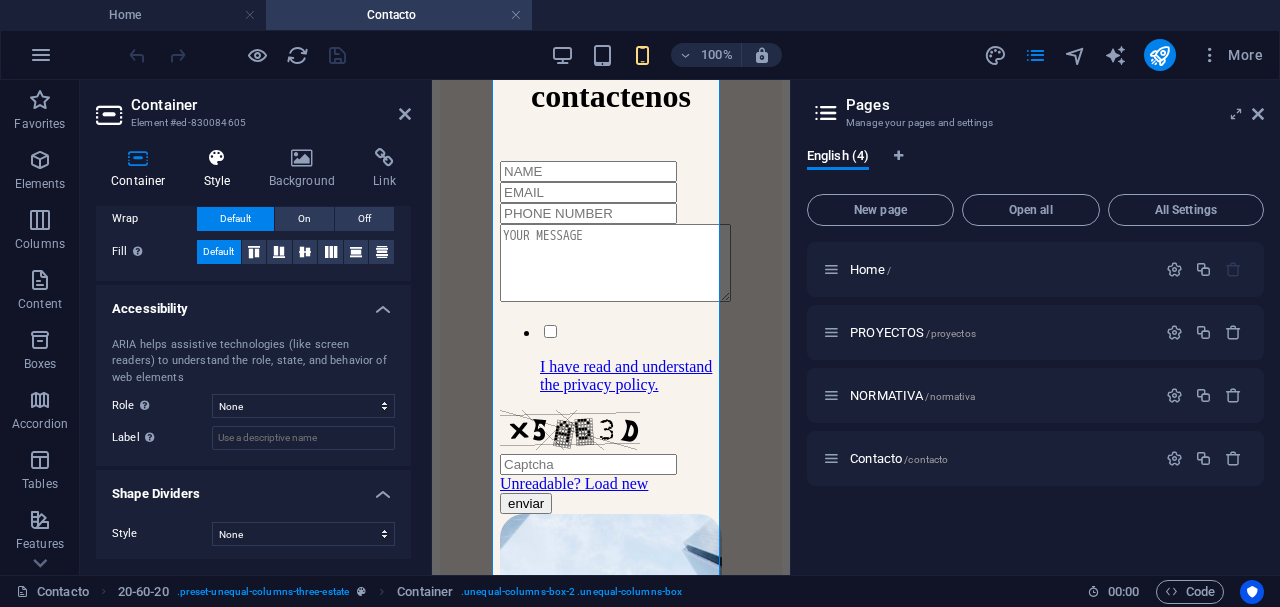 click at bounding box center (217, 158) 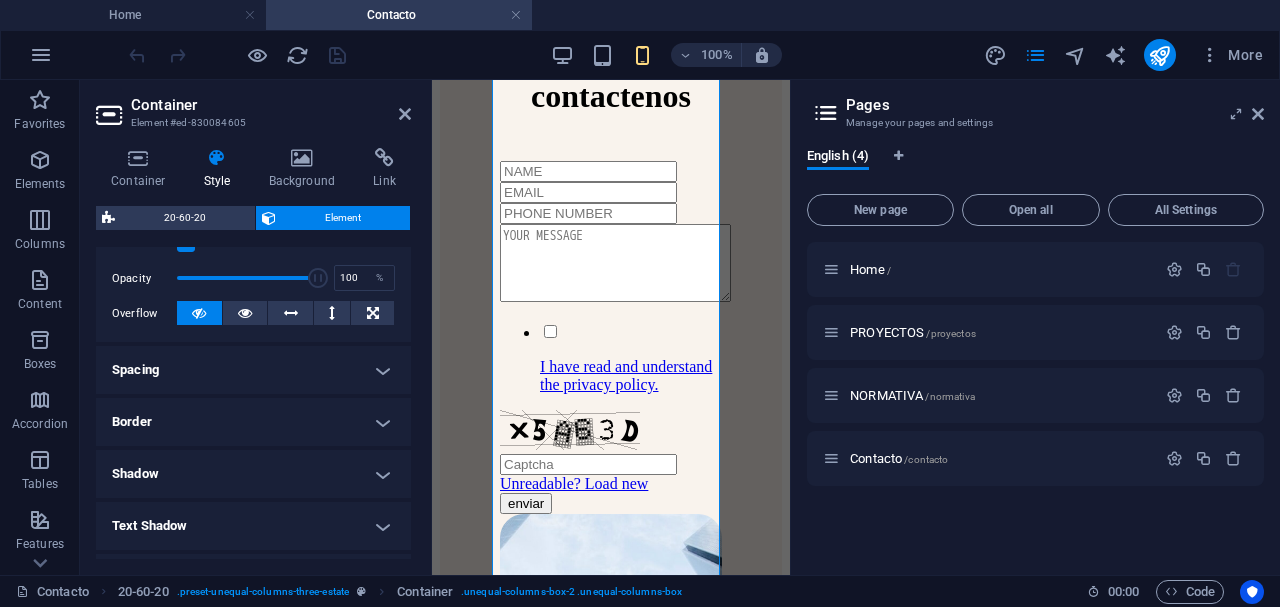 scroll, scrollTop: 265, scrollLeft: 0, axis: vertical 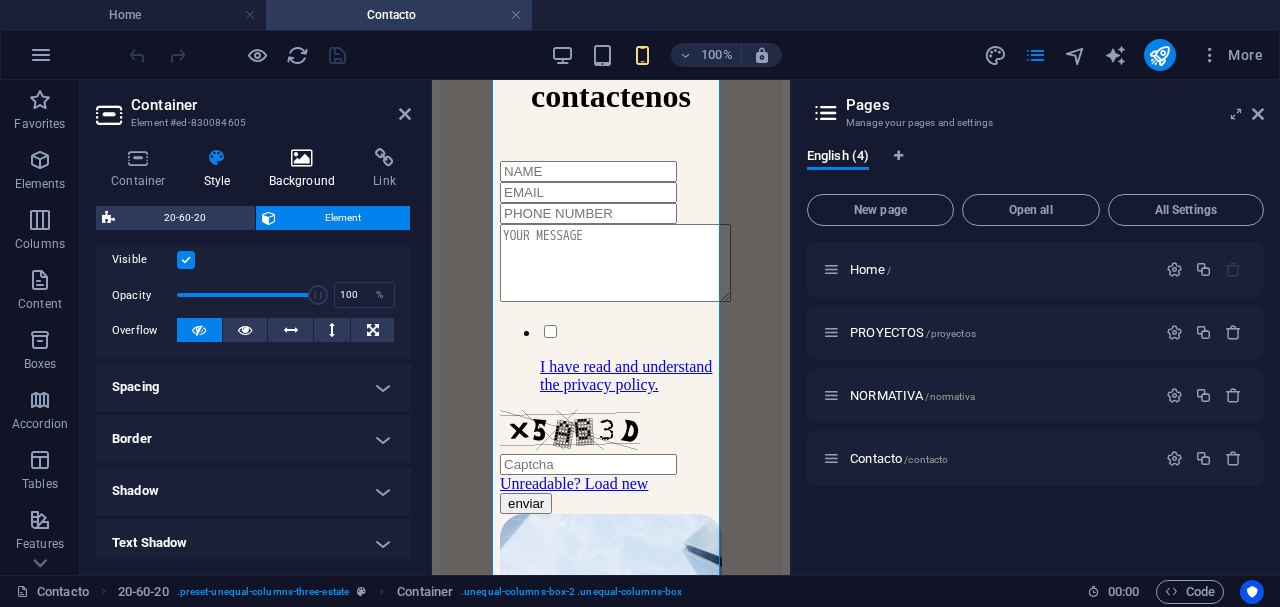 click on "Background" at bounding box center [306, 169] 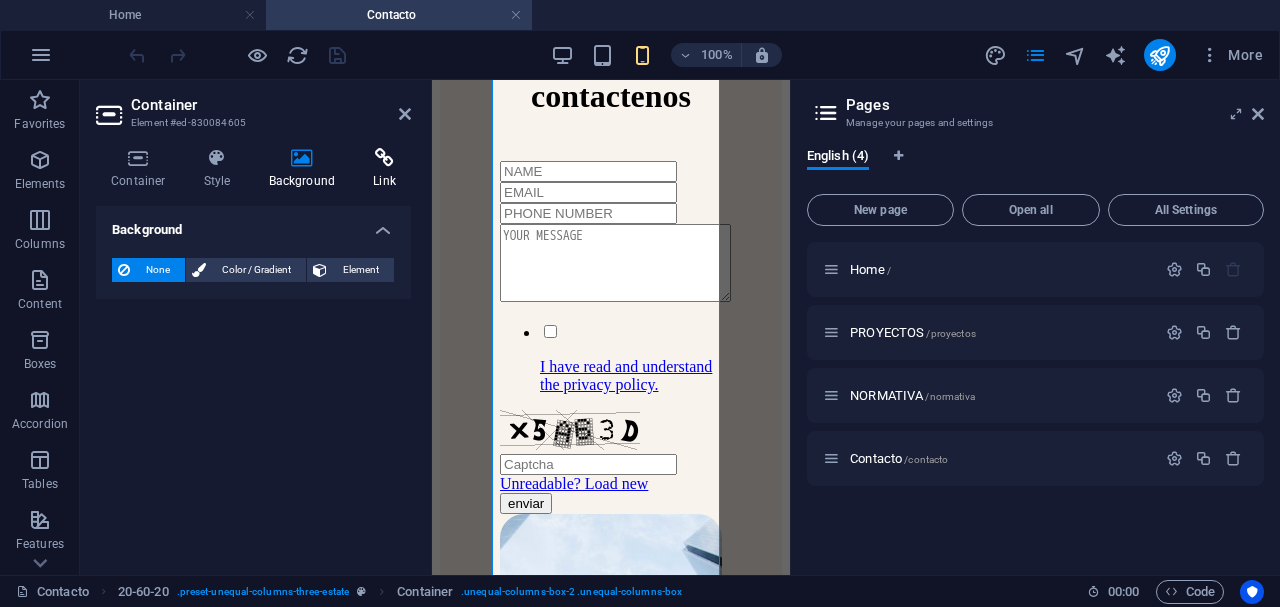 click on "Link" at bounding box center [384, 169] 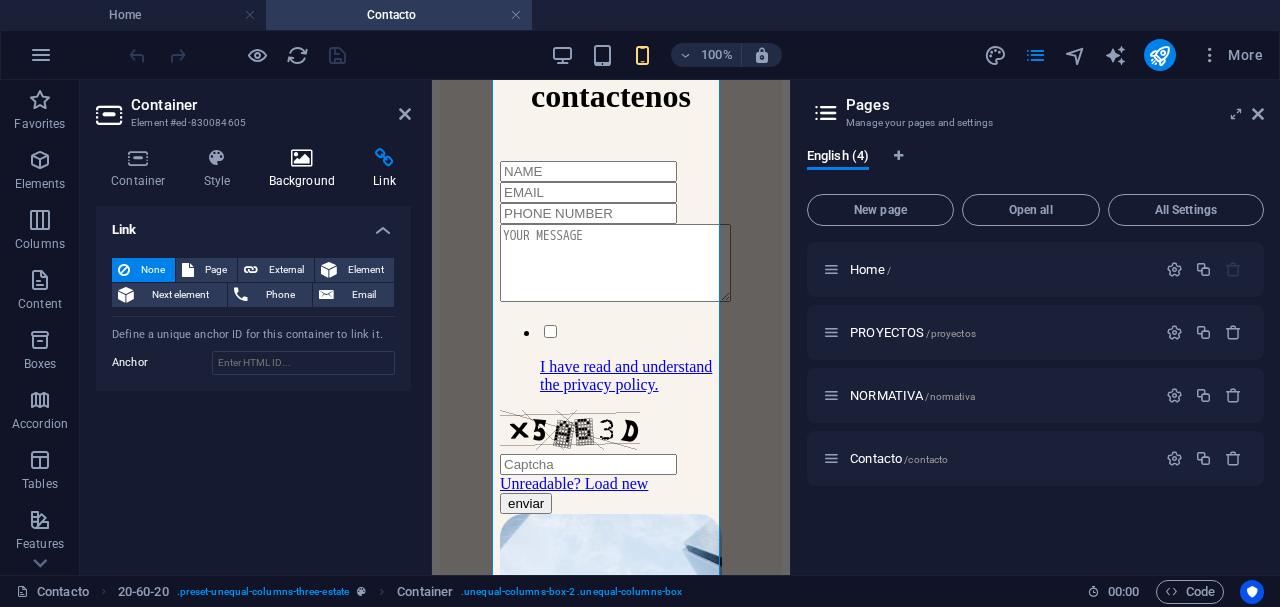 click on "Background" at bounding box center [306, 169] 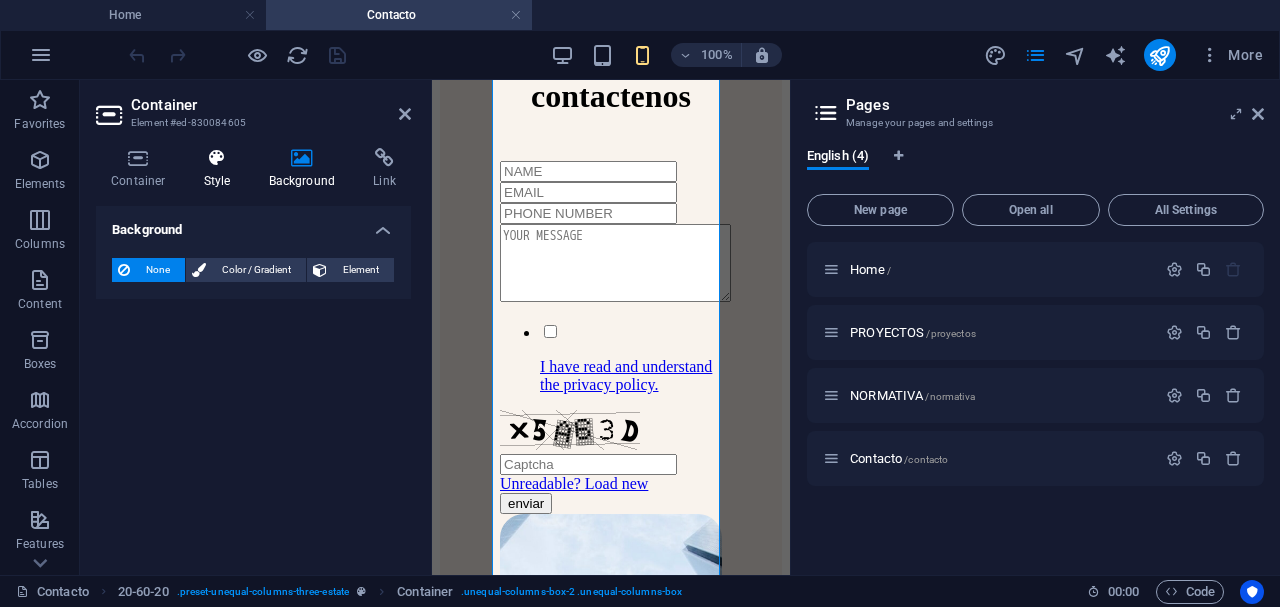 click at bounding box center [217, 158] 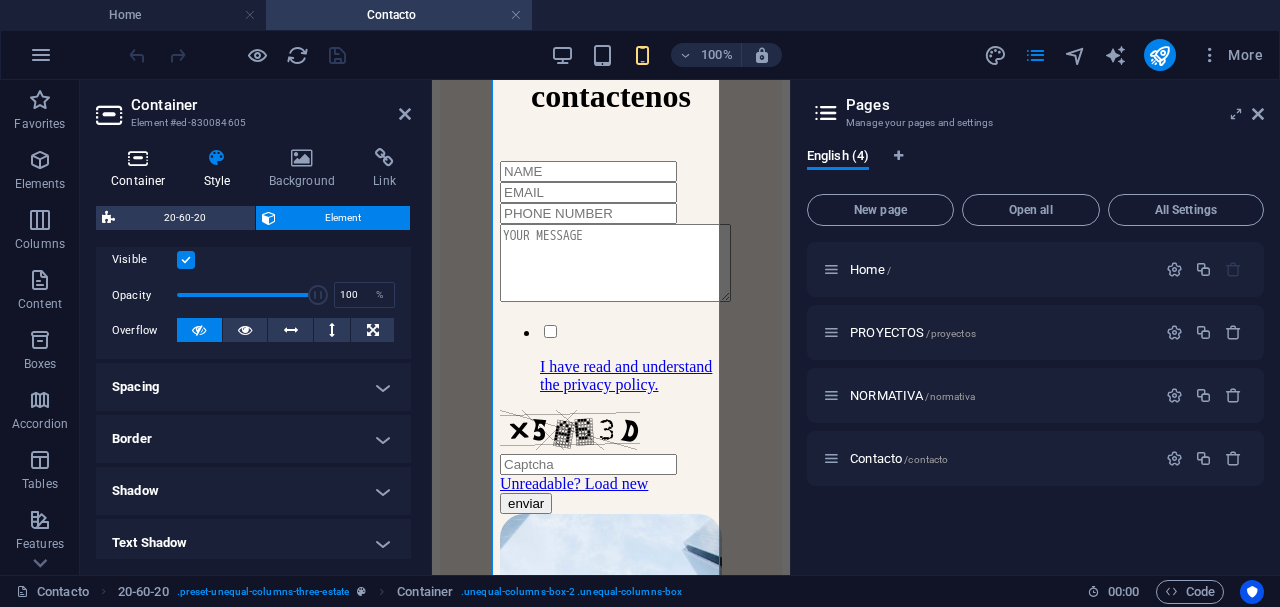 click at bounding box center (138, 158) 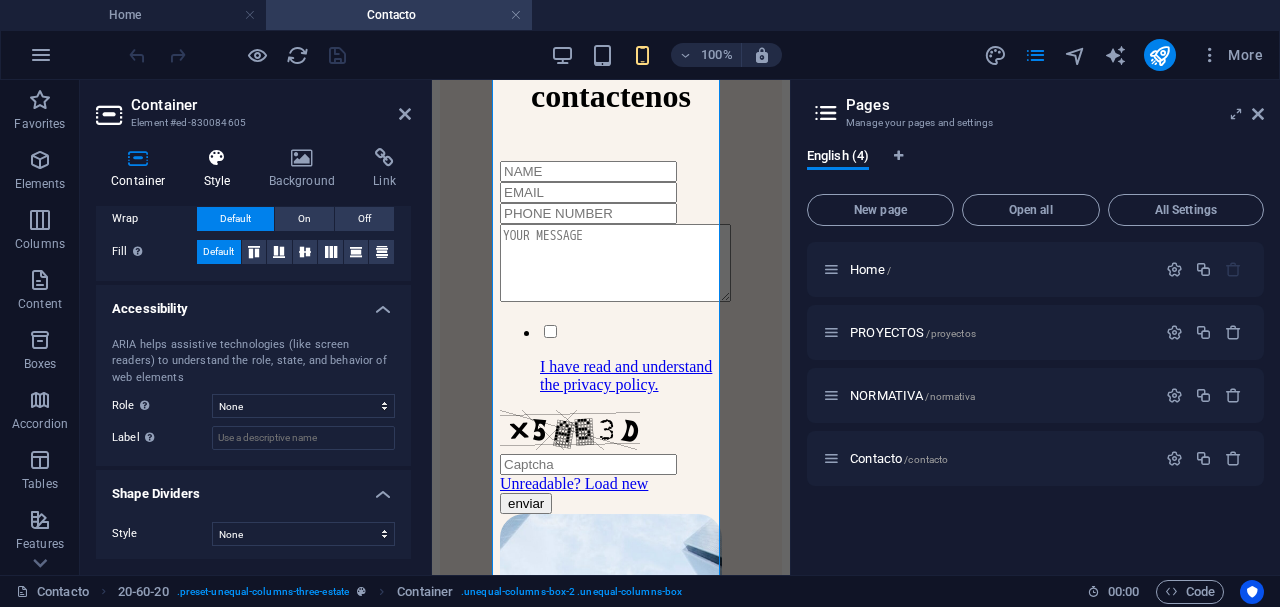 click on "Style" at bounding box center [221, 169] 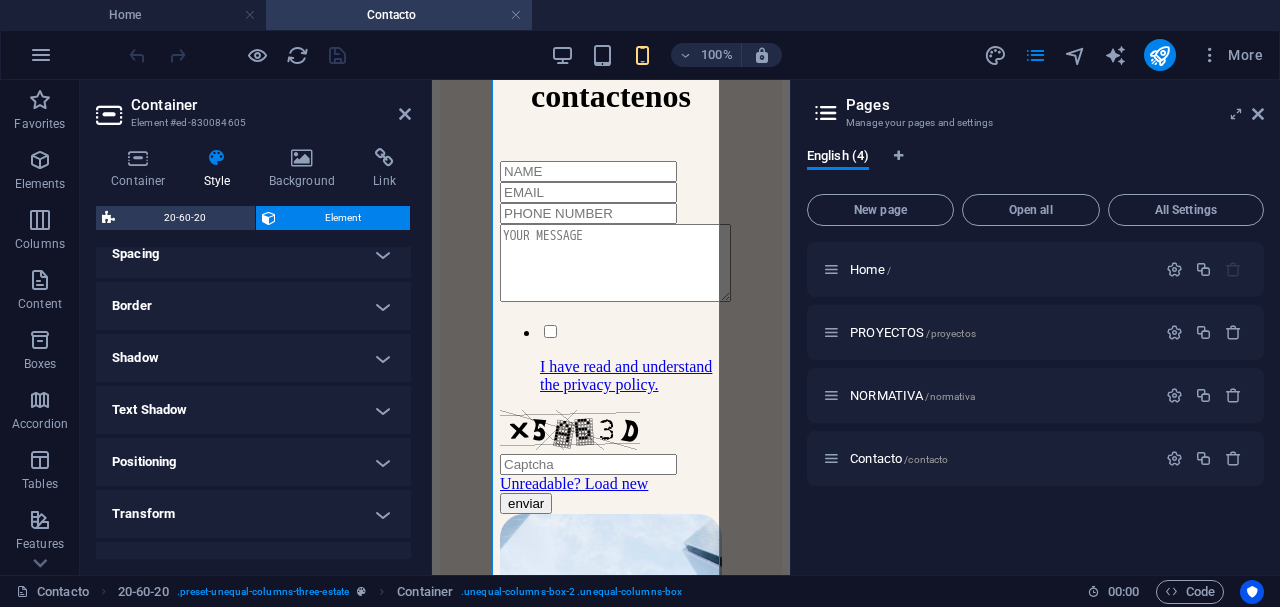 scroll, scrollTop: 532, scrollLeft: 0, axis: vertical 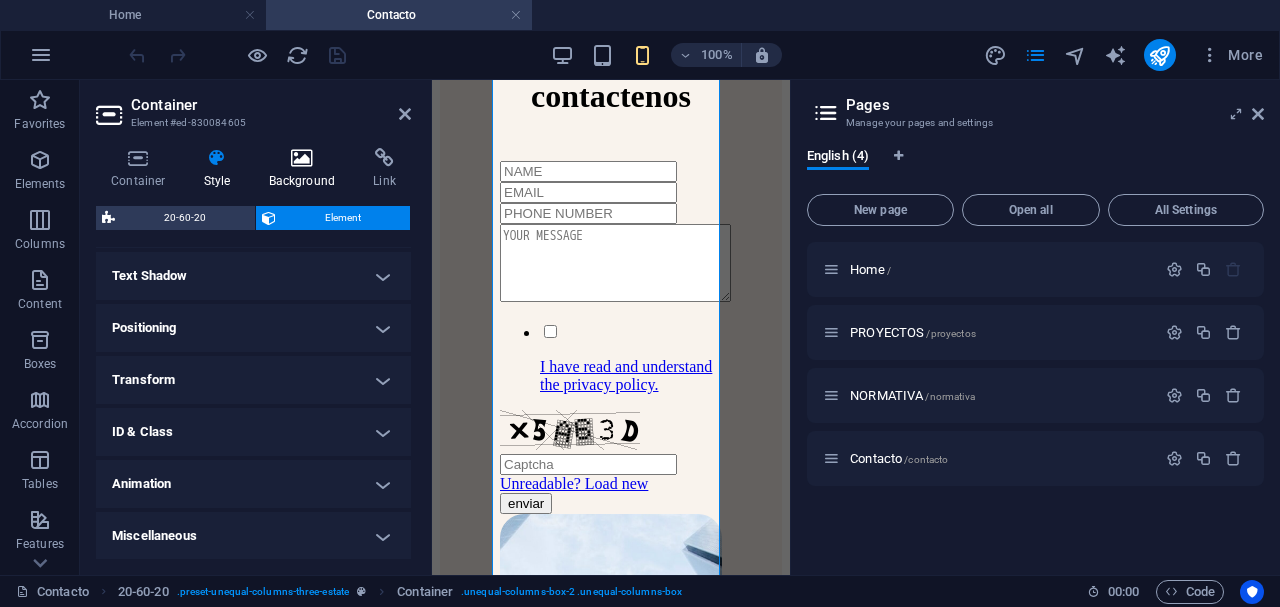 click on "Background" at bounding box center (306, 169) 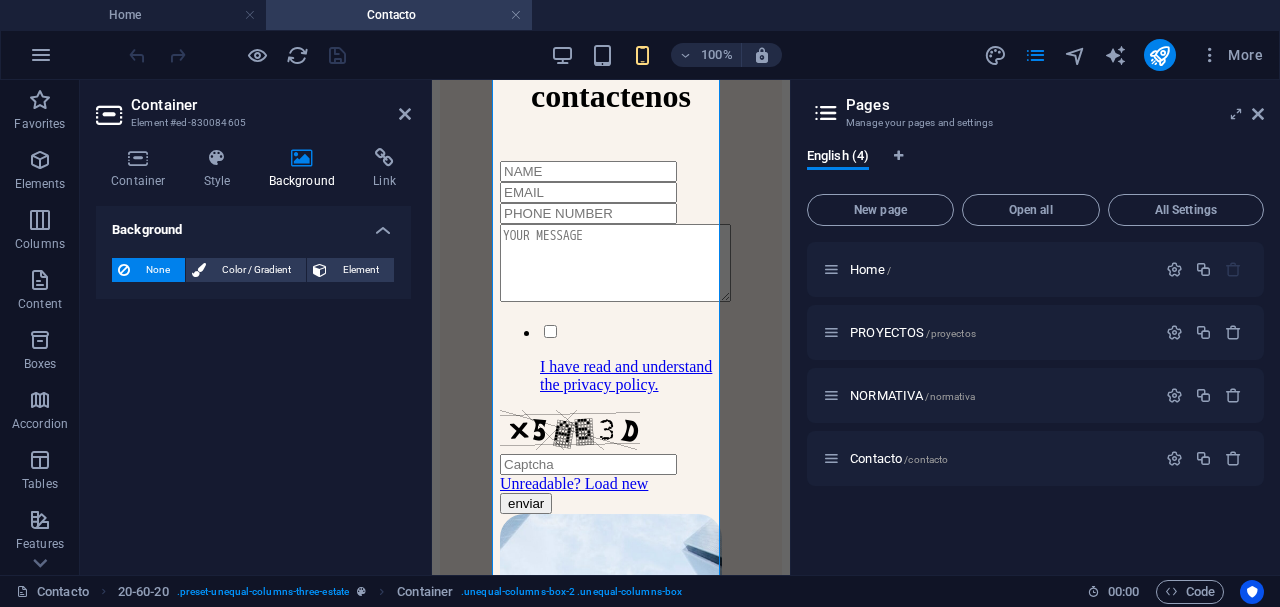 click on "Background" at bounding box center [306, 169] 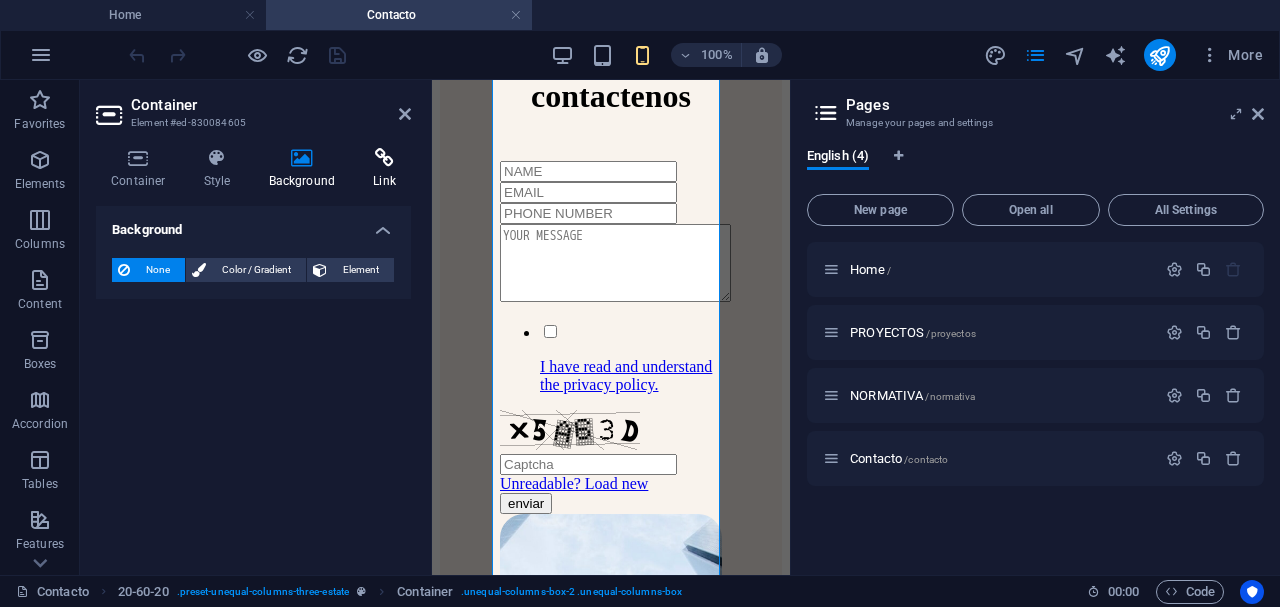 click on "Link" at bounding box center [384, 169] 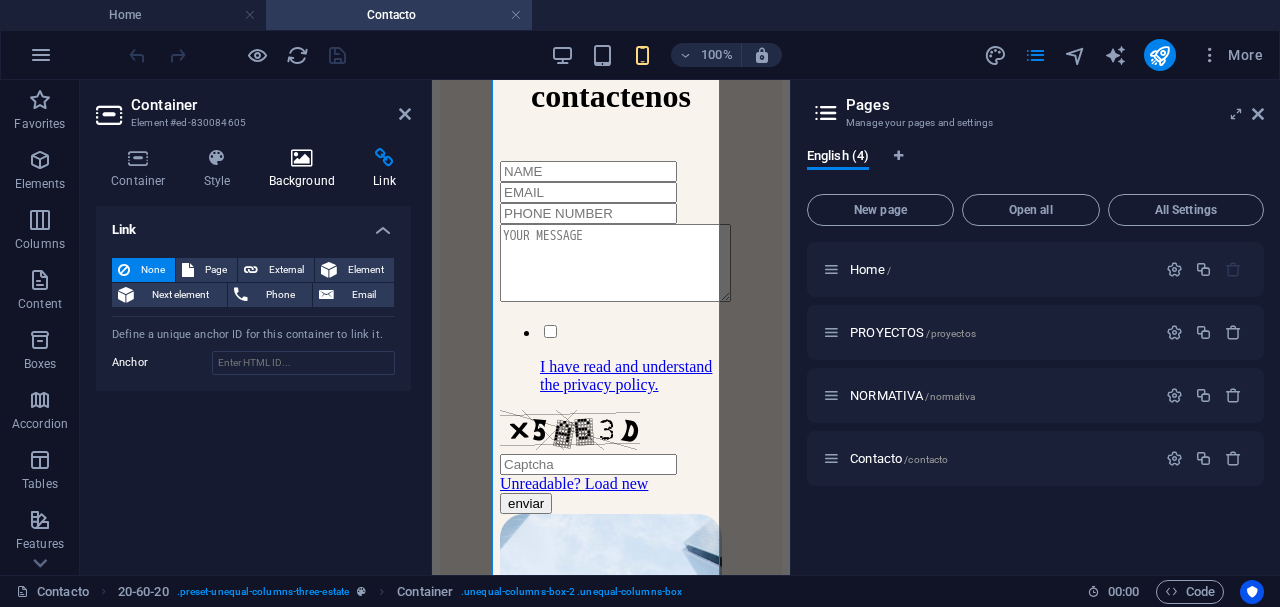 click at bounding box center (302, 158) 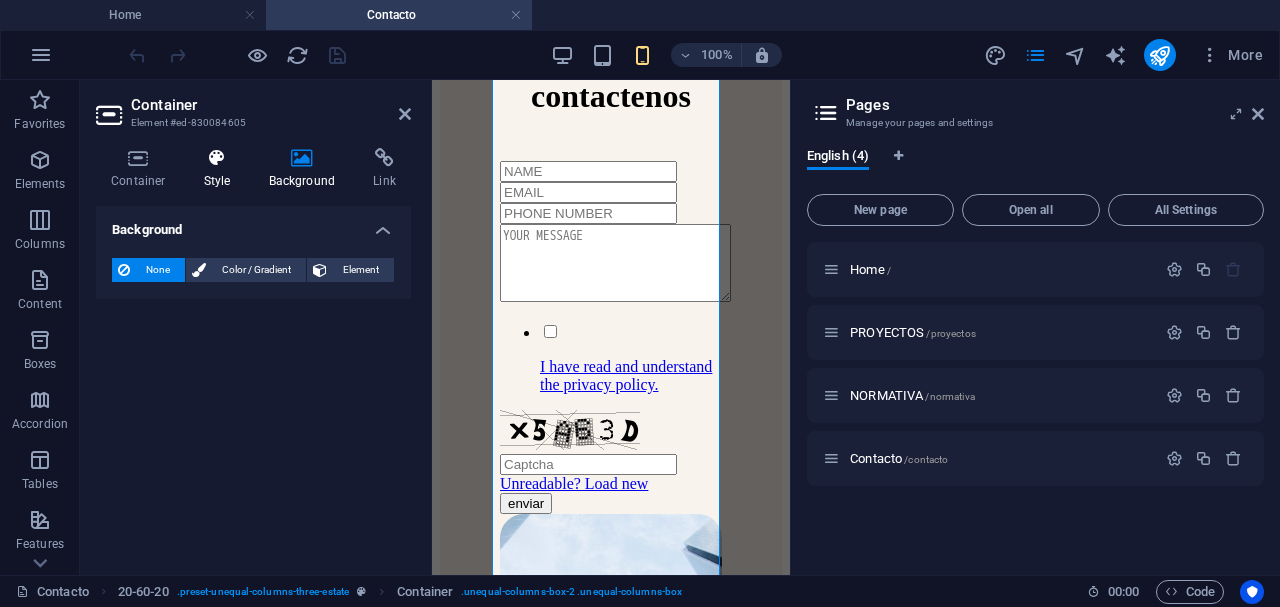 drag, startPoint x: 240, startPoint y: 148, endPoint x: 231, endPoint y: 156, distance: 12.0415945 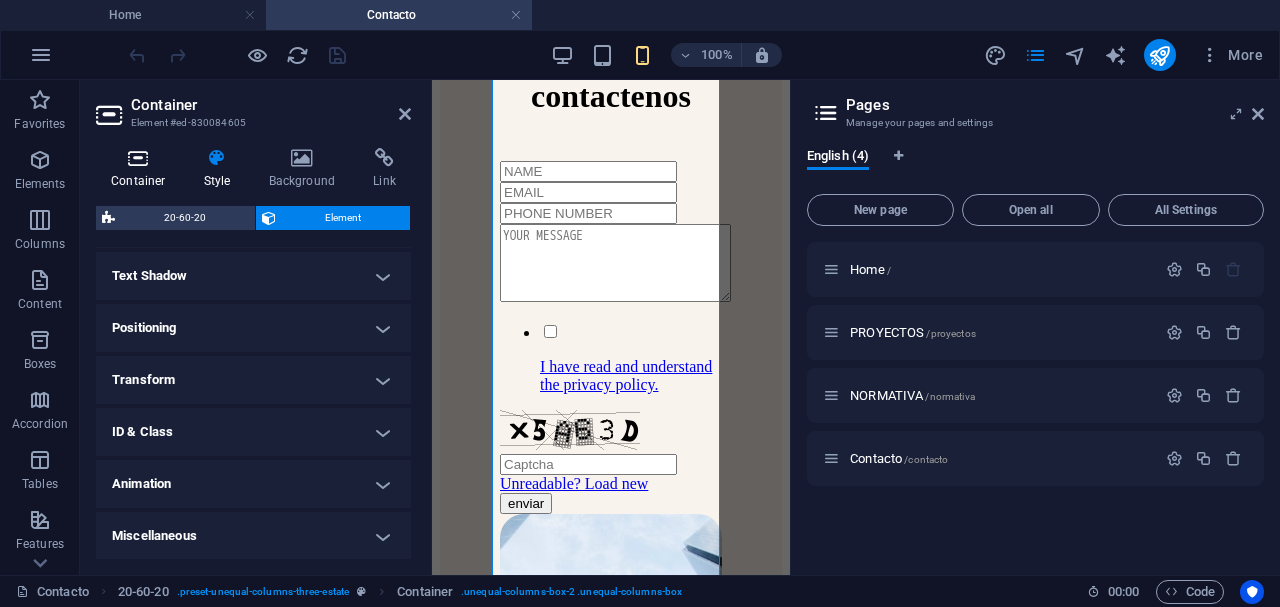click at bounding box center (138, 158) 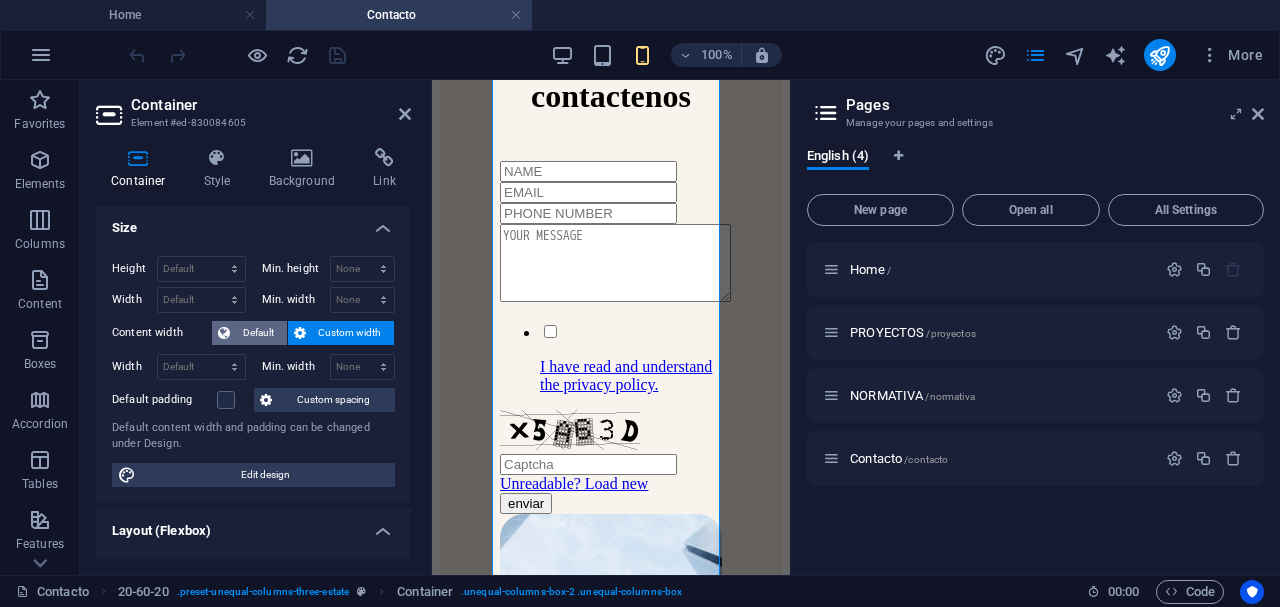 scroll, scrollTop: 0, scrollLeft: 0, axis: both 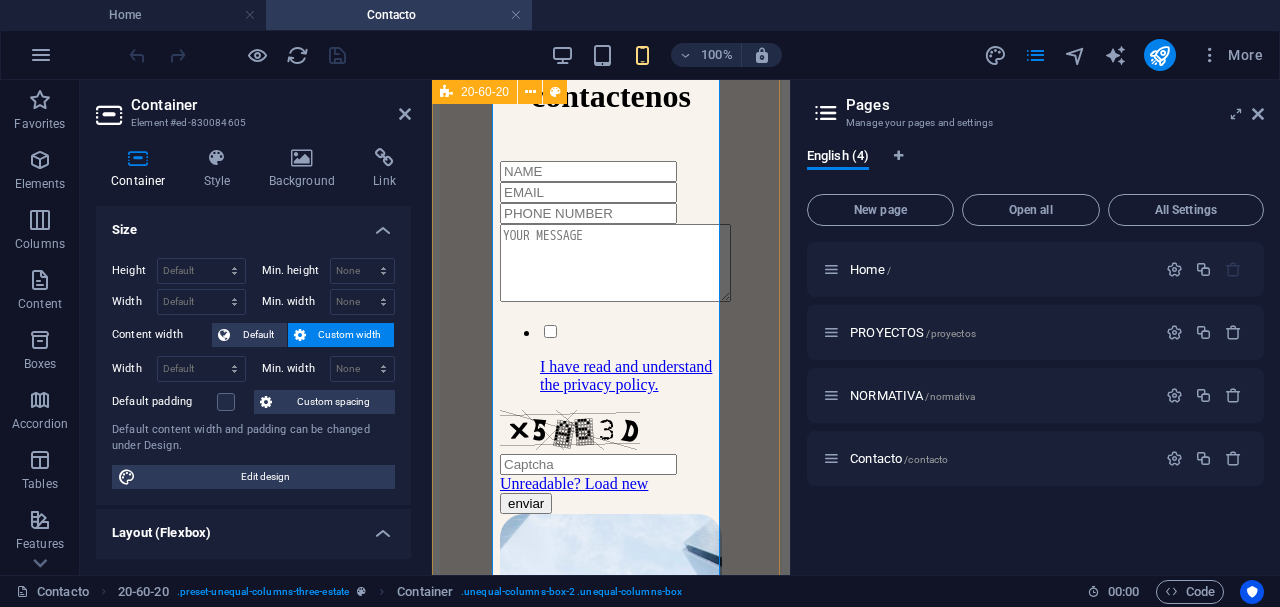 click on "contactenos   I have read and understand the privacy policy. Unreadable? Load new enviar" at bounding box center (611, 264) 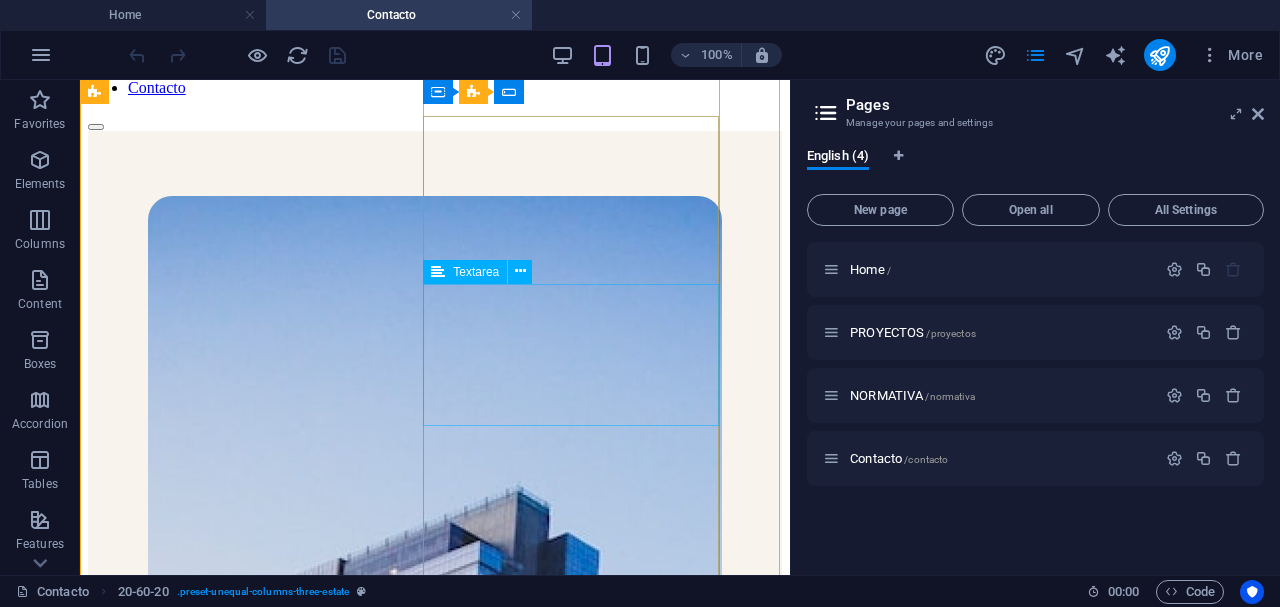 scroll, scrollTop: 0, scrollLeft: 0, axis: both 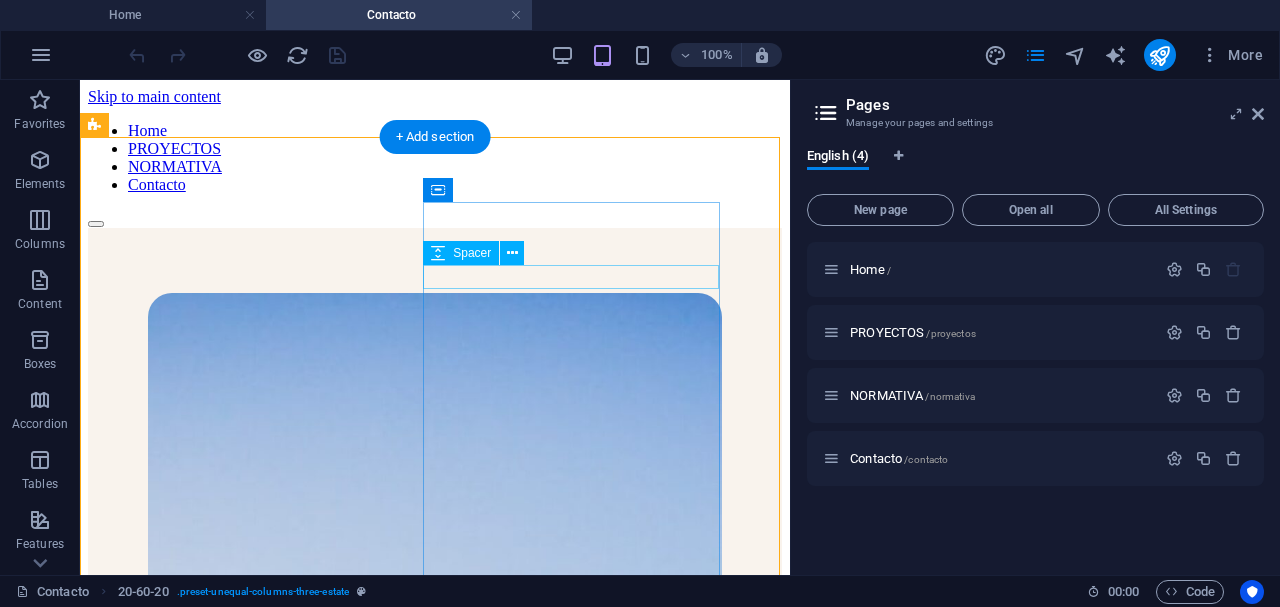 click at bounding box center [435, 1311] 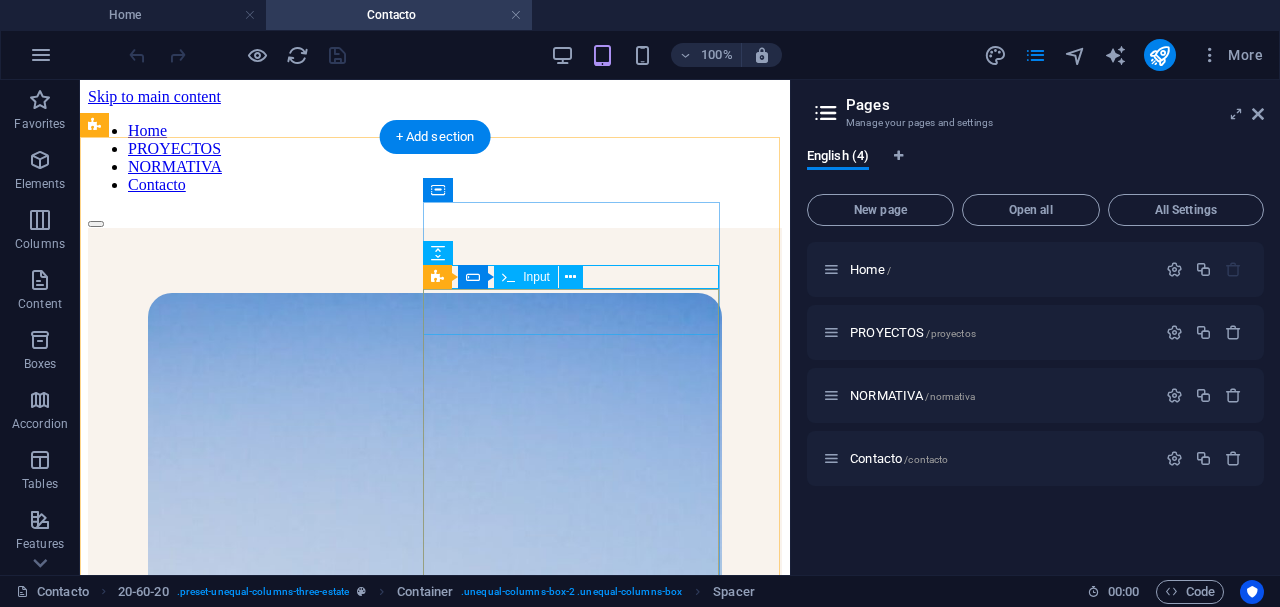 click at bounding box center [435, 1333] 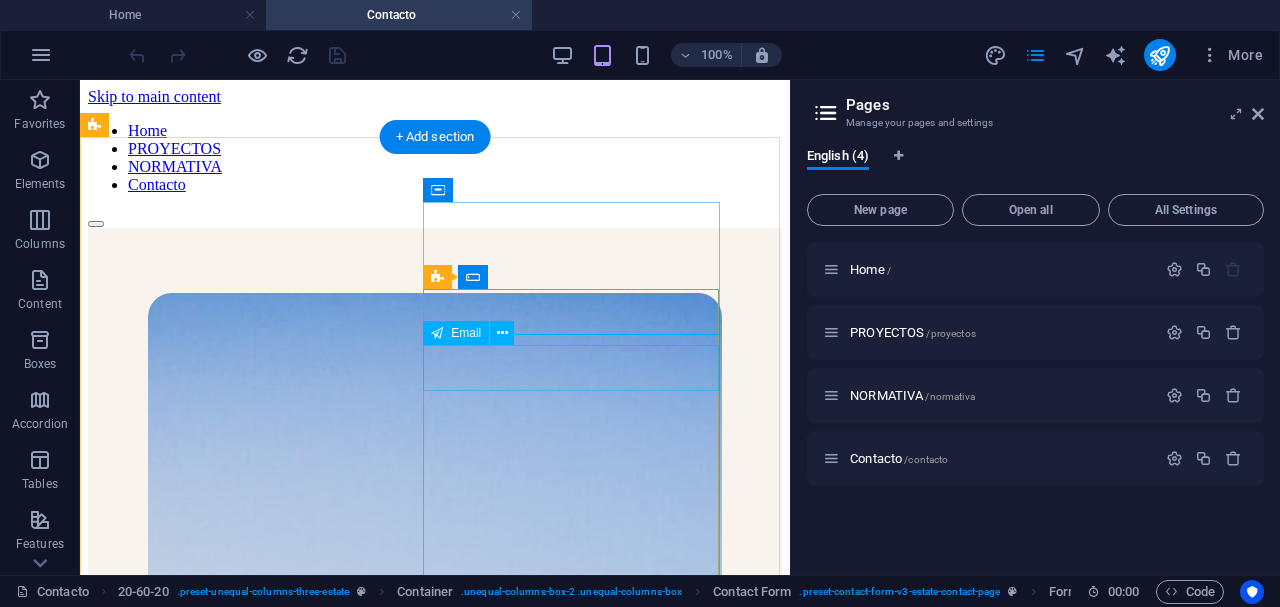 click at bounding box center (435, 1354) 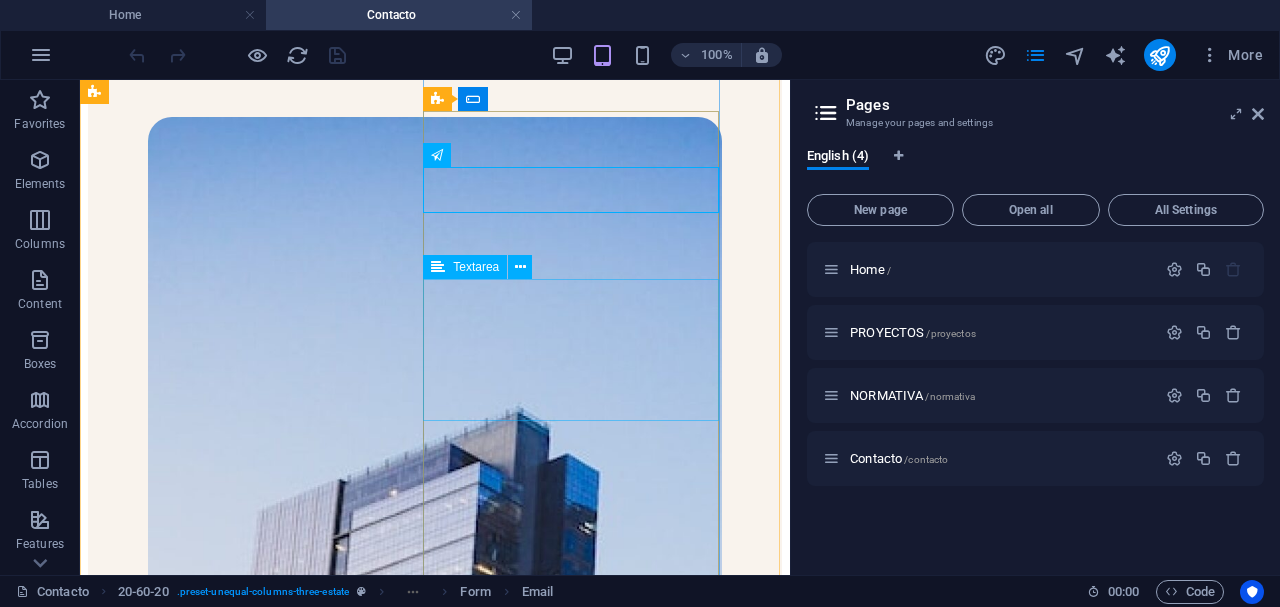 scroll, scrollTop: 178, scrollLeft: 0, axis: vertical 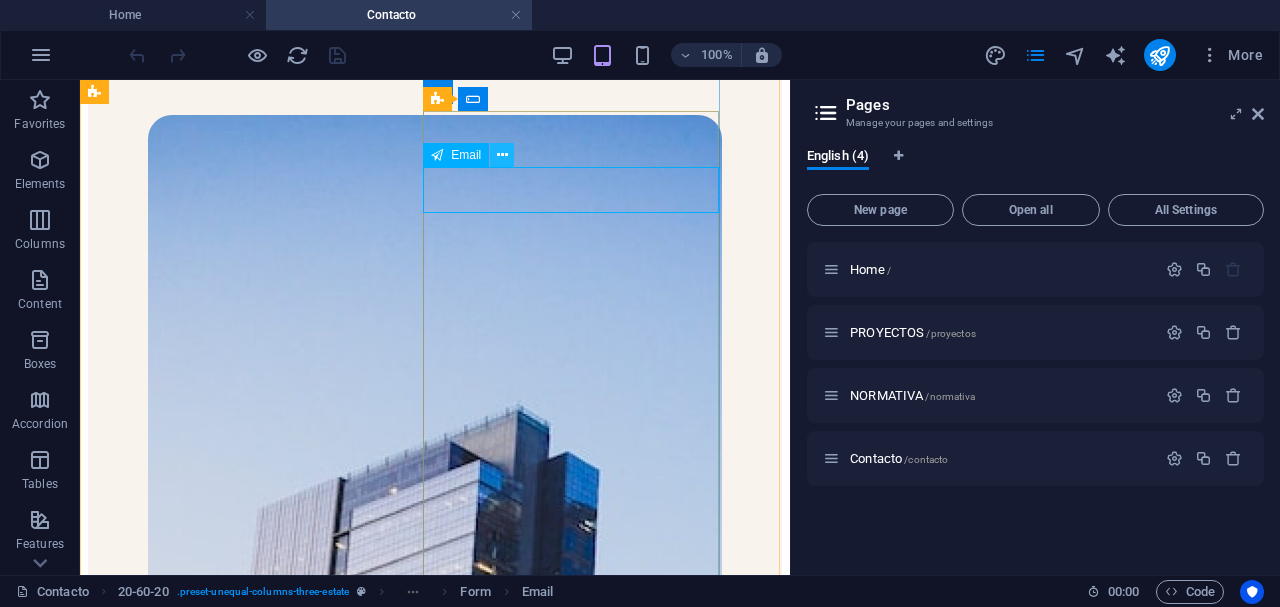 click at bounding box center (502, 155) 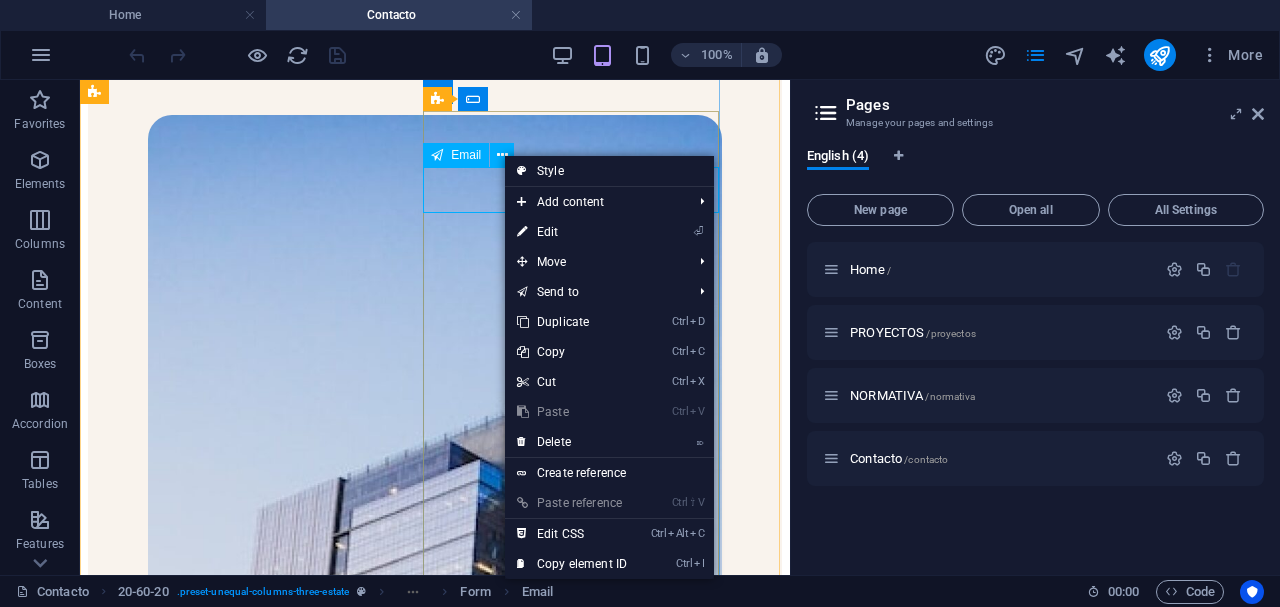 click on "Email" at bounding box center [466, 155] 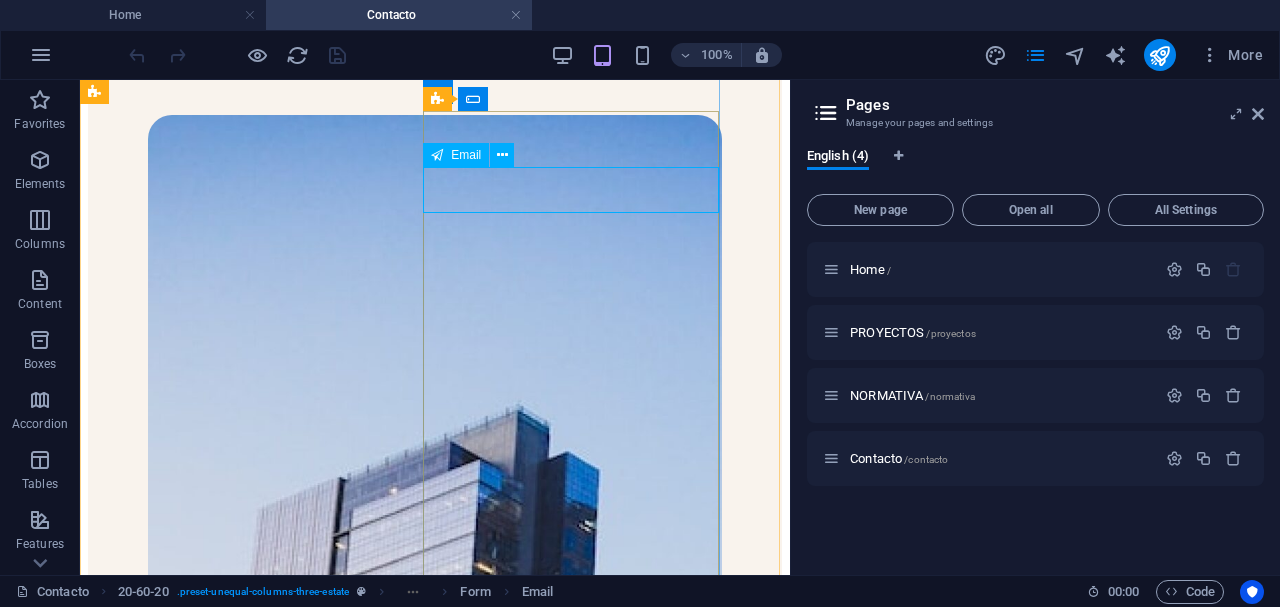 click on "Email" at bounding box center (466, 155) 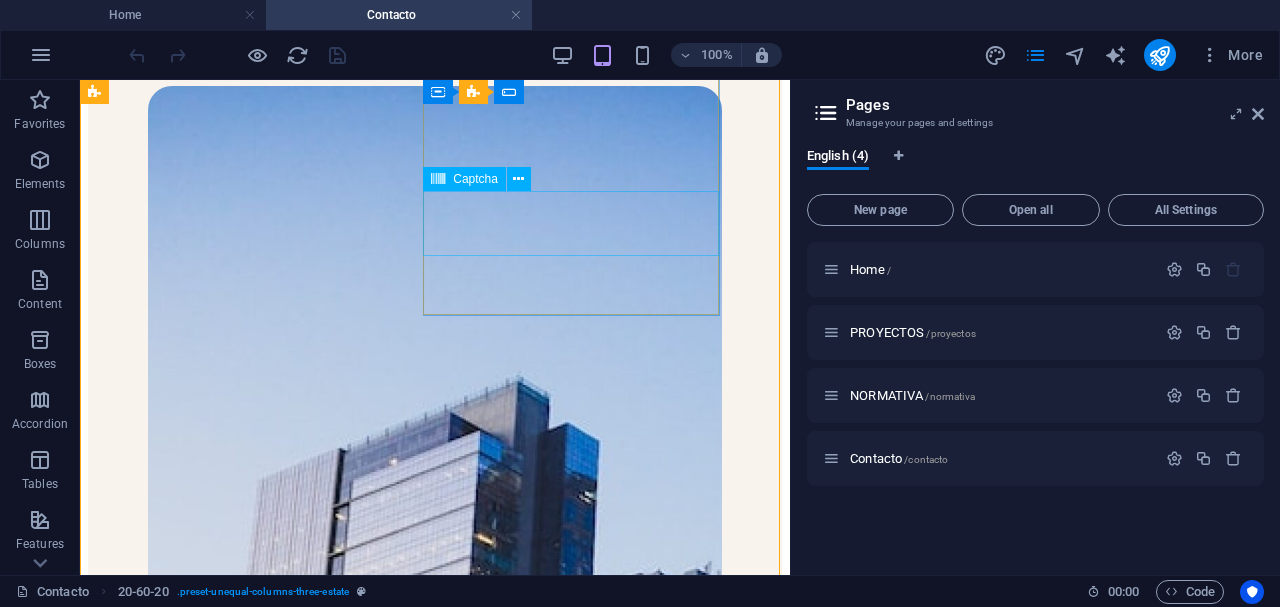scroll, scrollTop: 37, scrollLeft: 0, axis: vertical 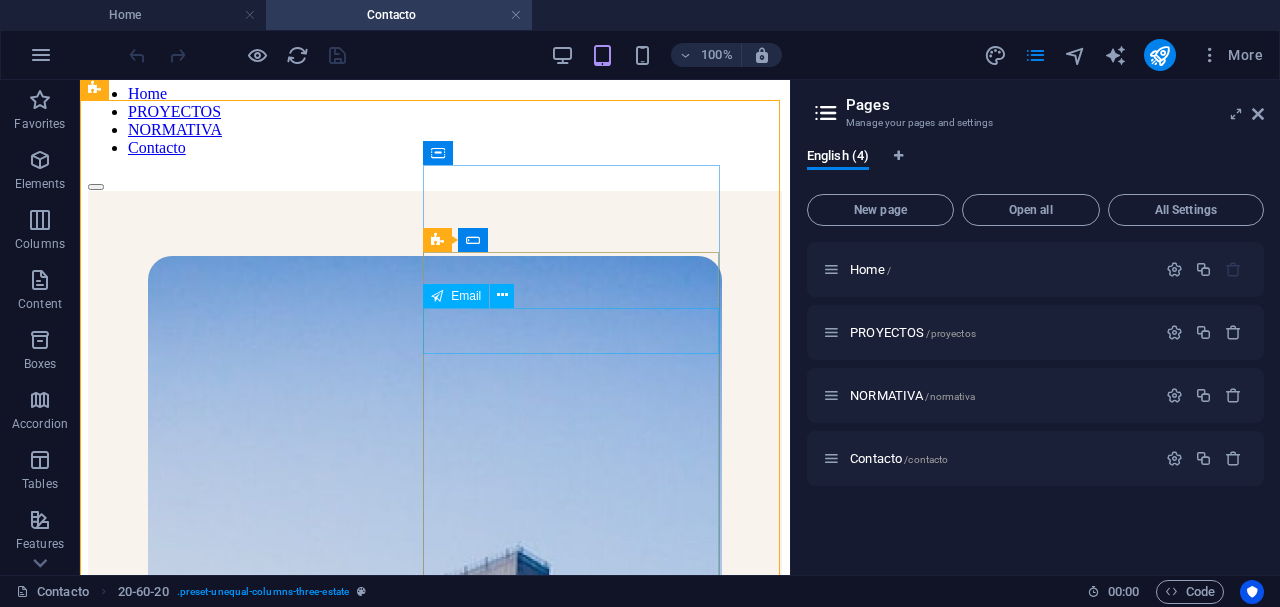 click on "Email" at bounding box center [466, 296] 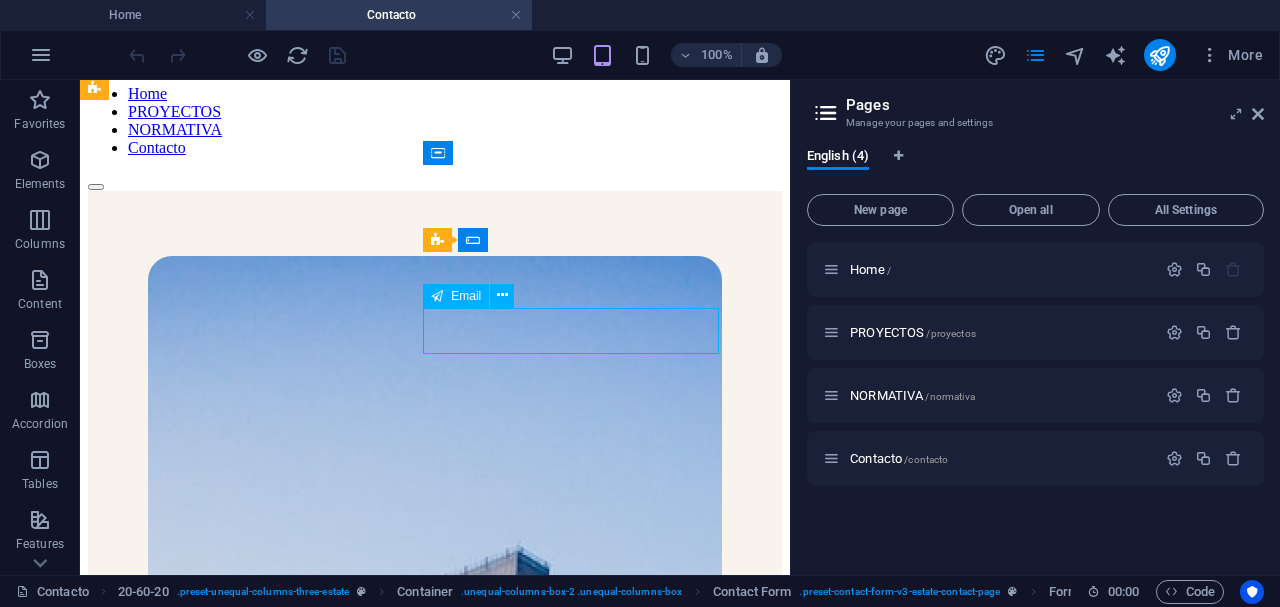 click on "Email" at bounding box center [466, 296] 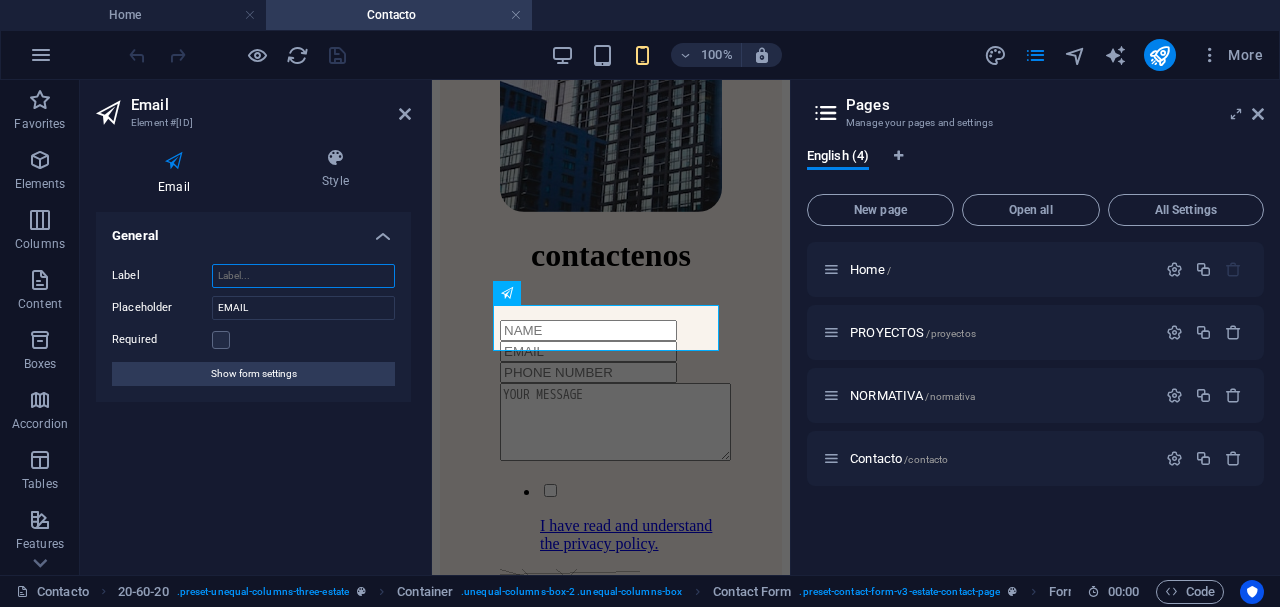 click on "Label" at bounding box center (303, 276) 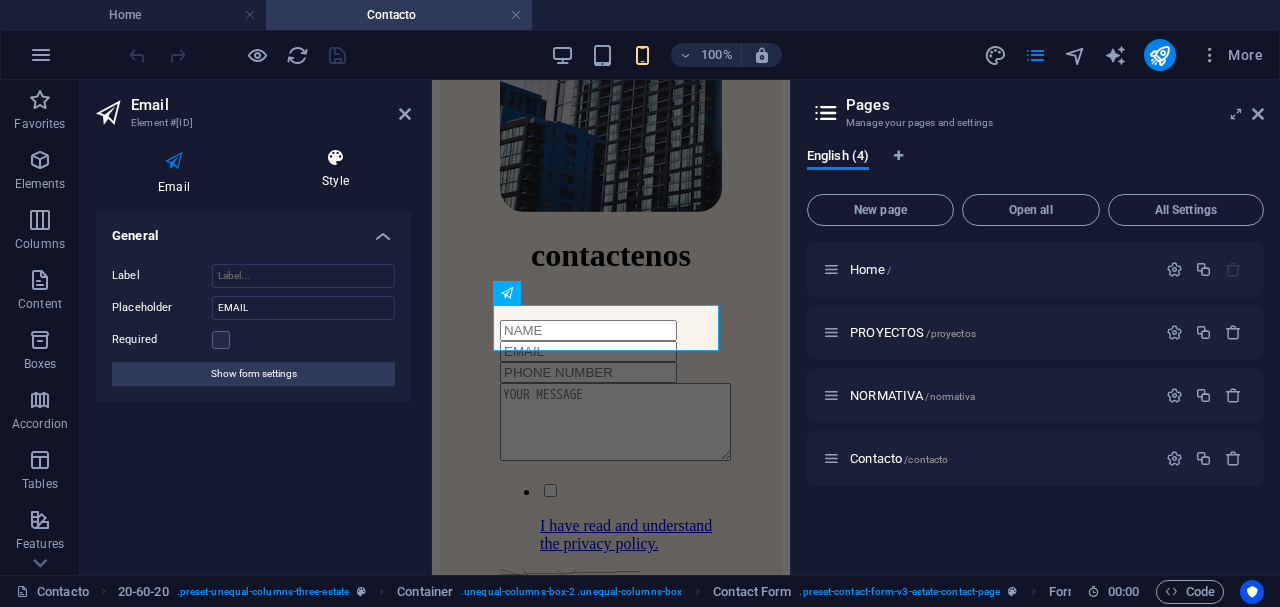 drag, startPoint x: 320, startPoint y: 177, endPoint x: 304, endPoint y: 182, distance: 16.763054 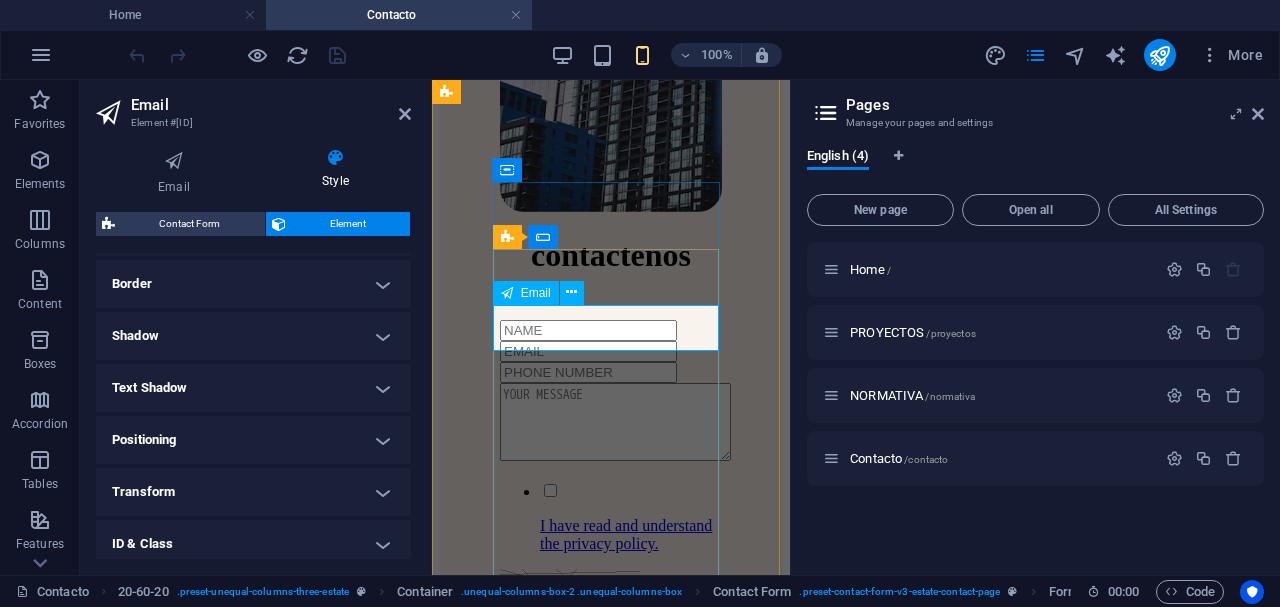 scroll, scrollTop: 444, scrollLeft: 0, axis: vertical 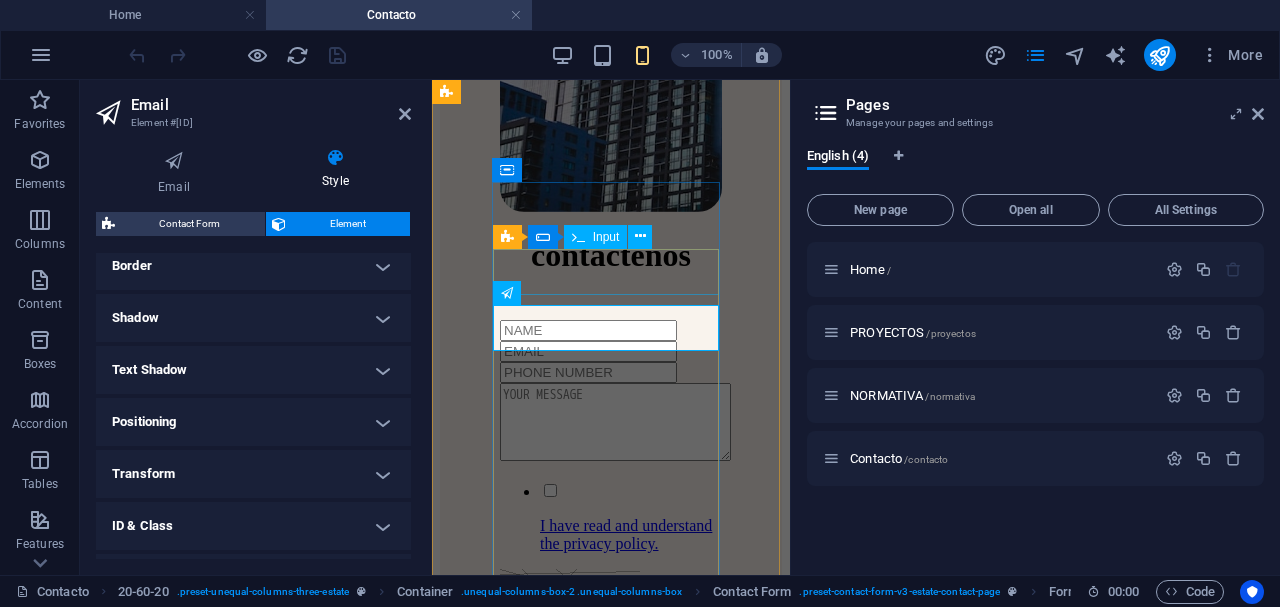 click at bounding box center (611, 330) 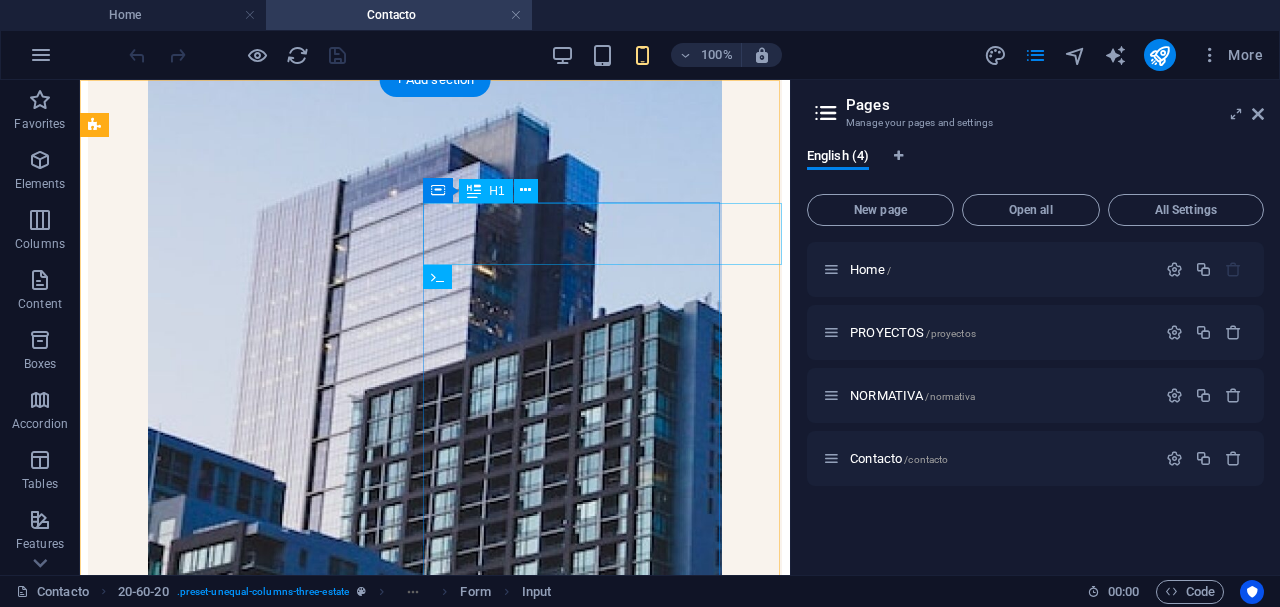 scroll, scrollTop: 0, scrollLeft: 0, axis: both 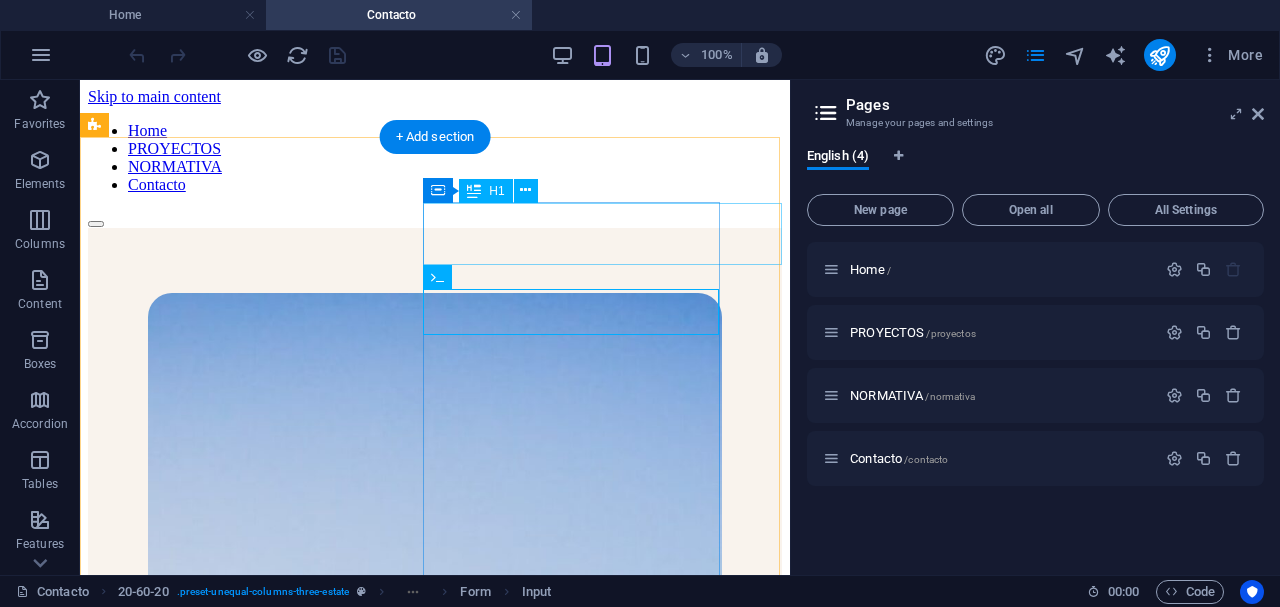 click on "contactenos" at bounding box center (435, 1259) 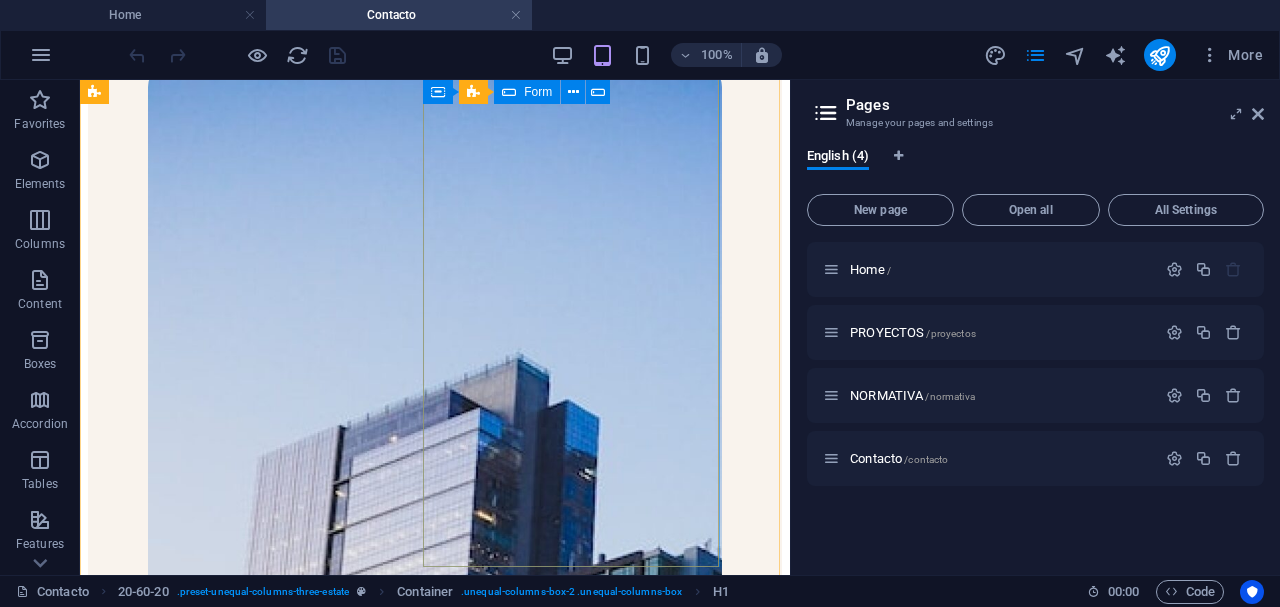 scroll, scrollTop: 266, scrollLeft: 0, axis: vertical 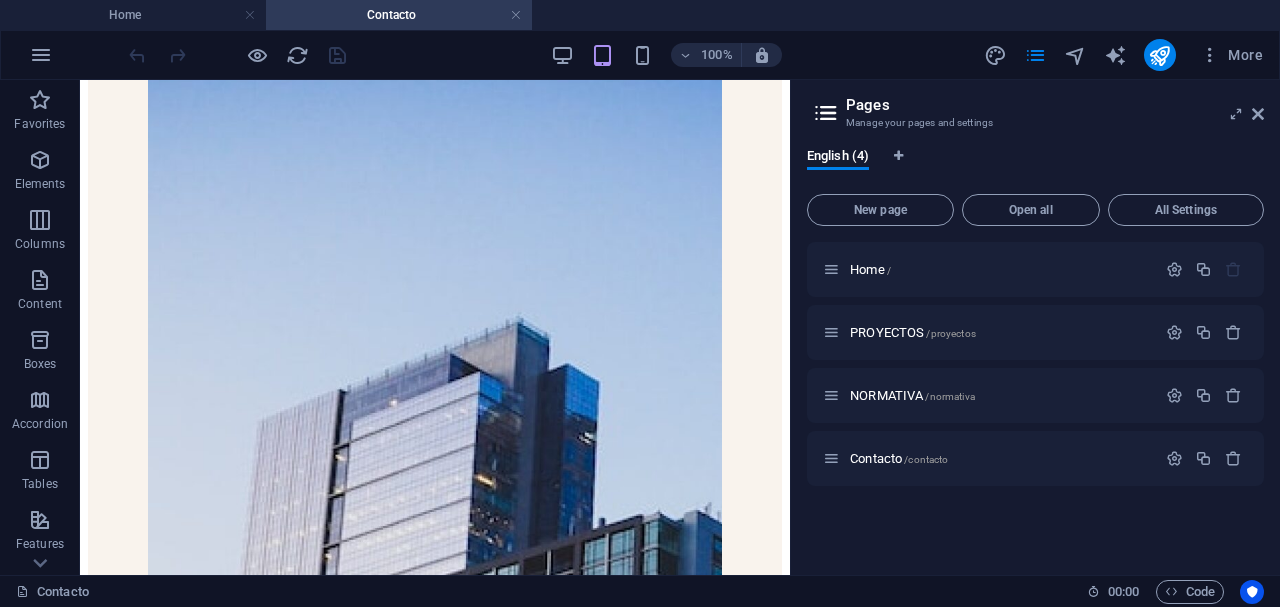 click on "Pages" at bounding box center [1055, 105] 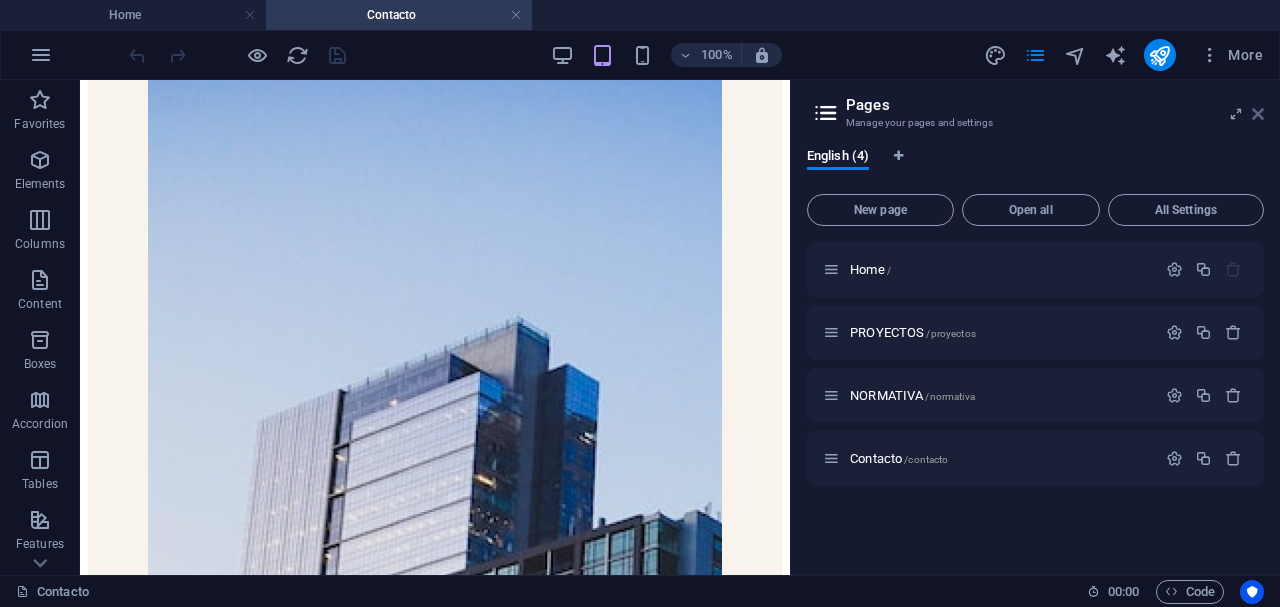 click at bounding box center [1258, 114] 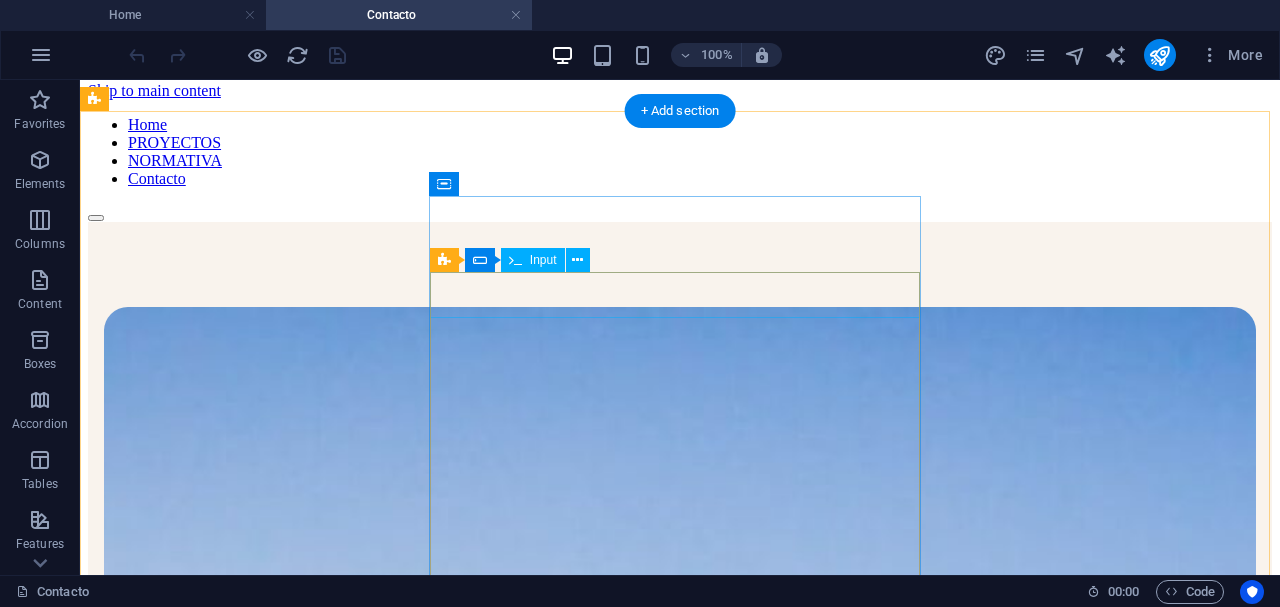 scroll, scrollTop: 0, scrollLeft: 0, axis: both 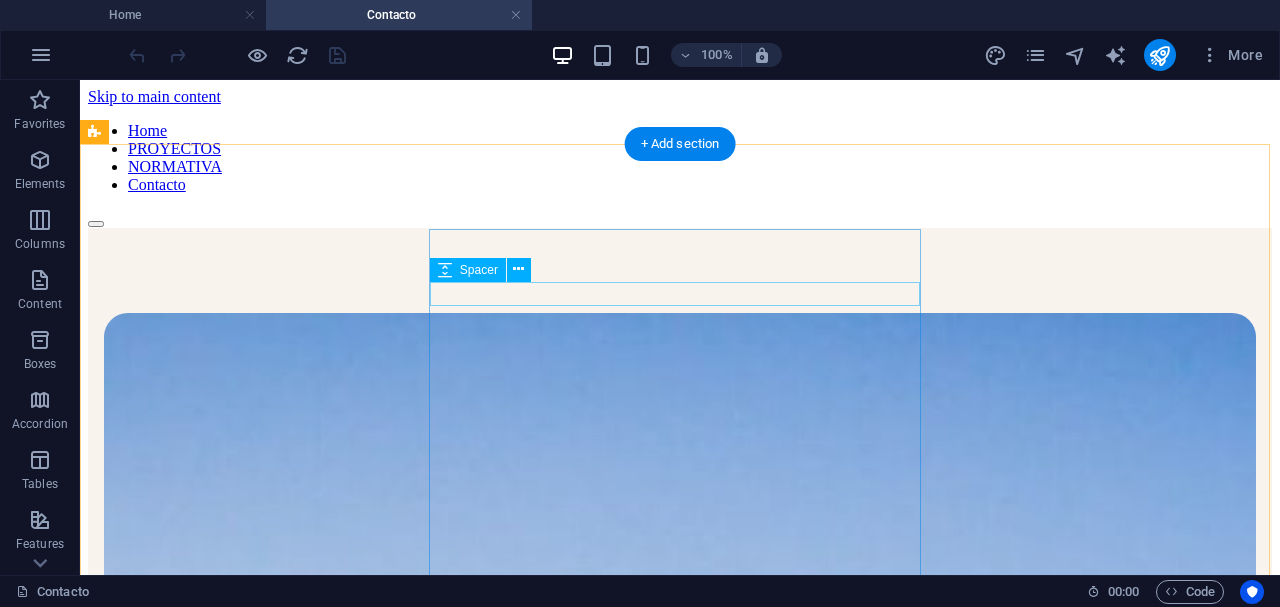 click at bounding box center [680, 2260] 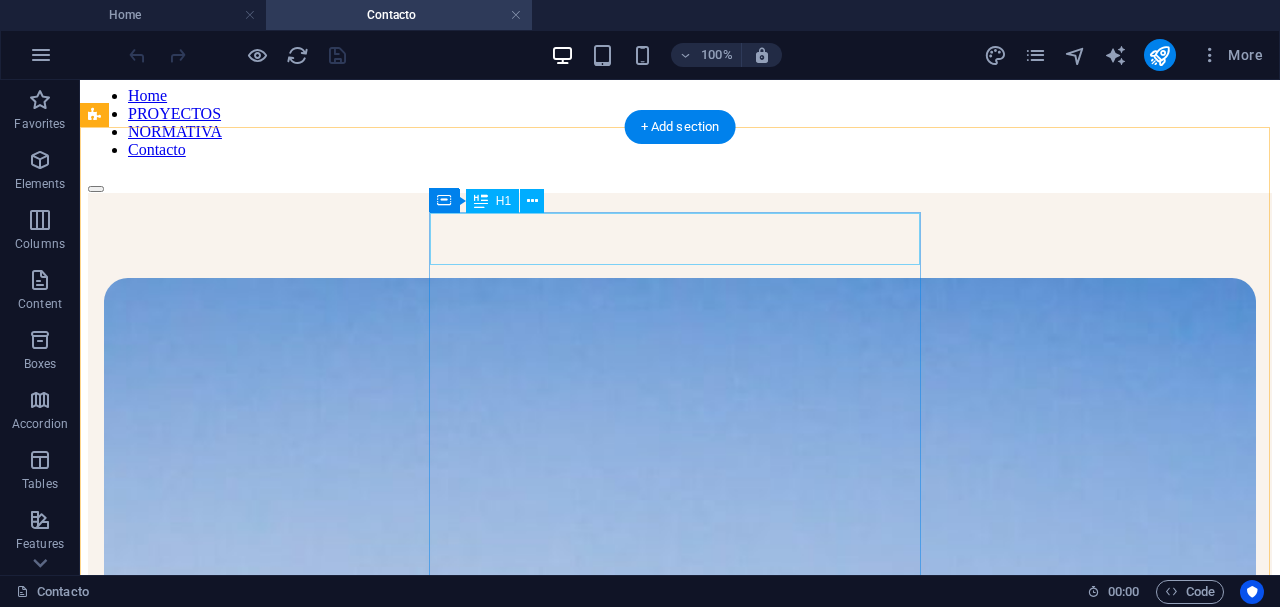 scroll, scrollTop: 0, scrollLeft: 0, axis: both 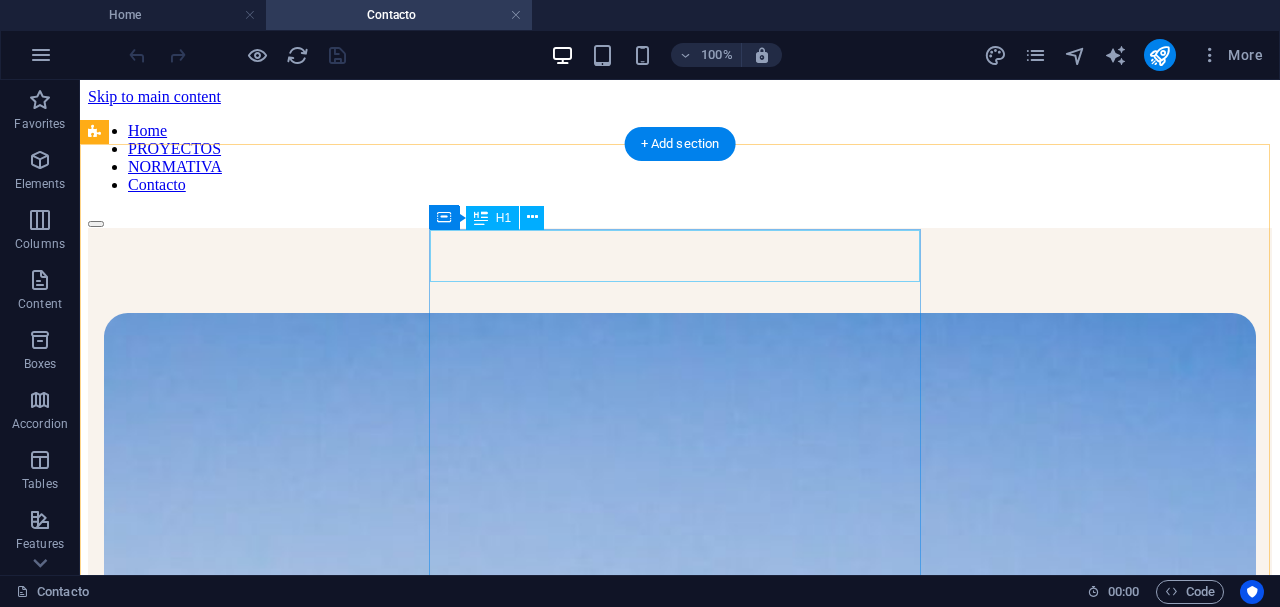 click on "contactenos" at bounding box center [680, 2208] 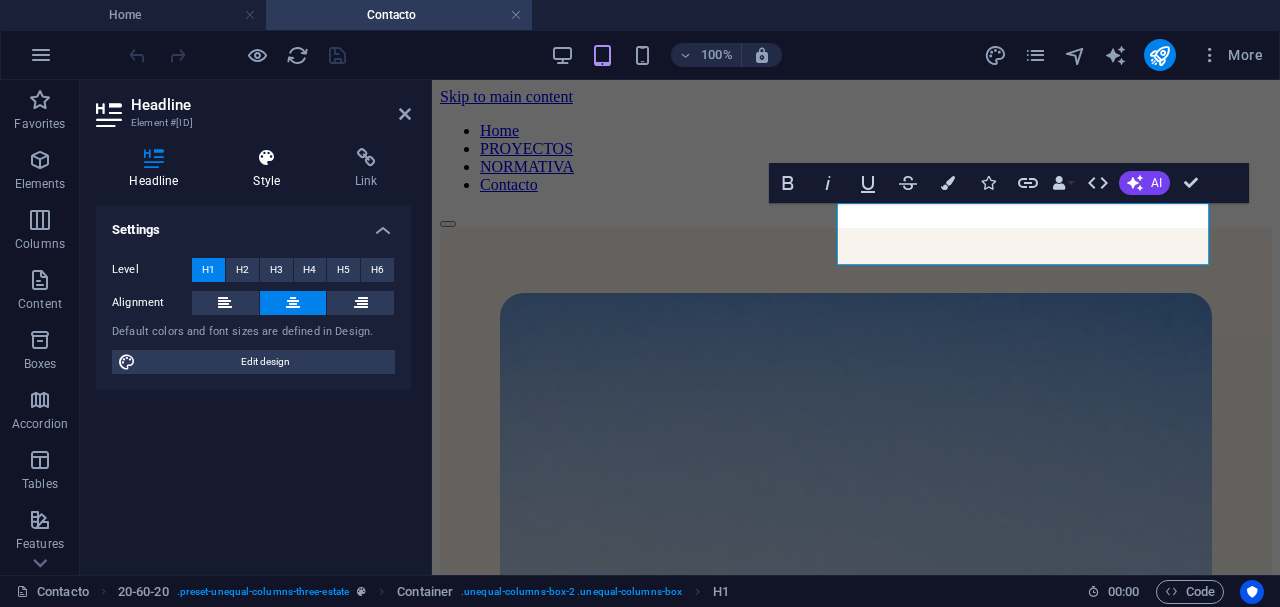 click on "Style" at bounding box center [271, 169] 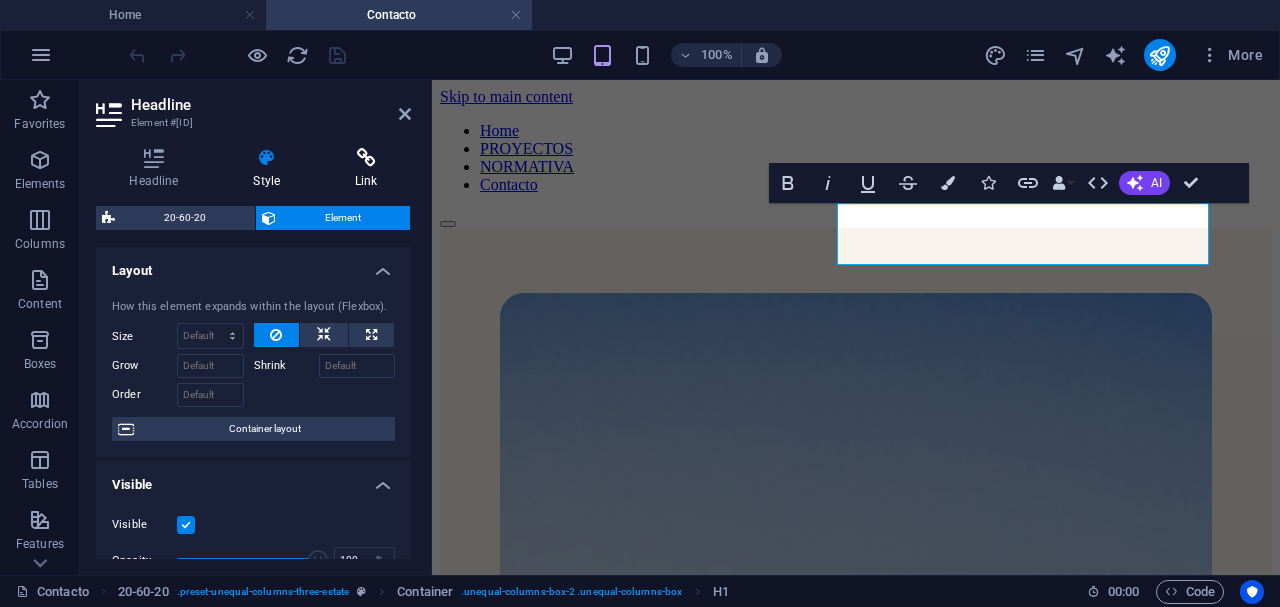 click on "Link" at bounding box center (366, 169) 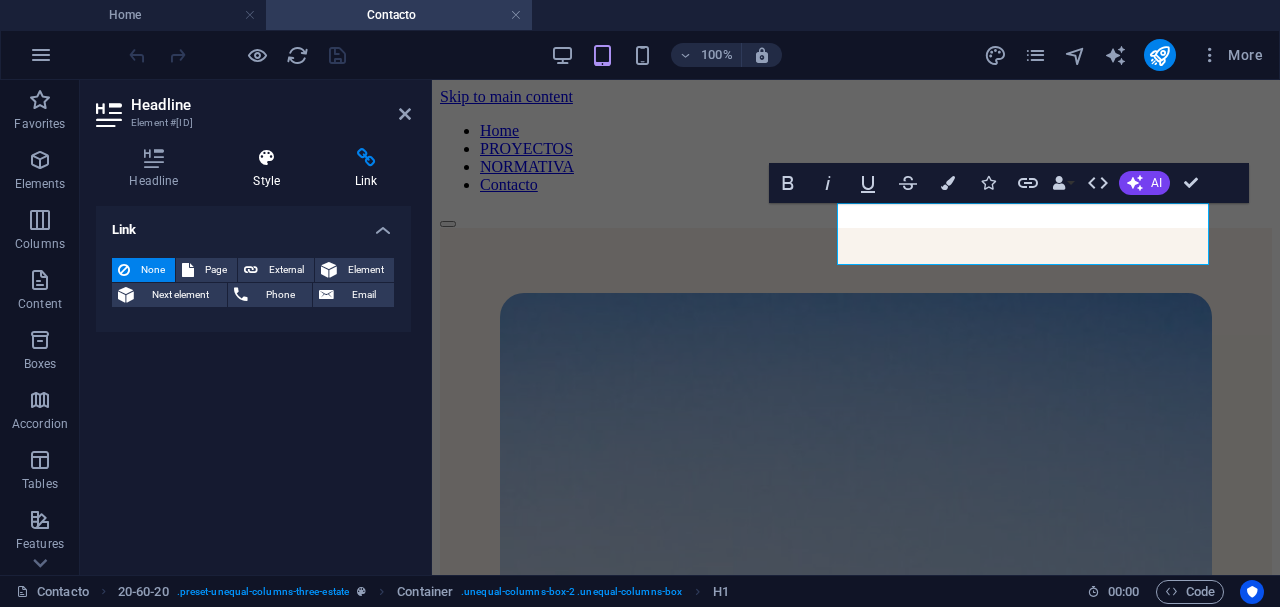 click at bounding box center (267, 158) 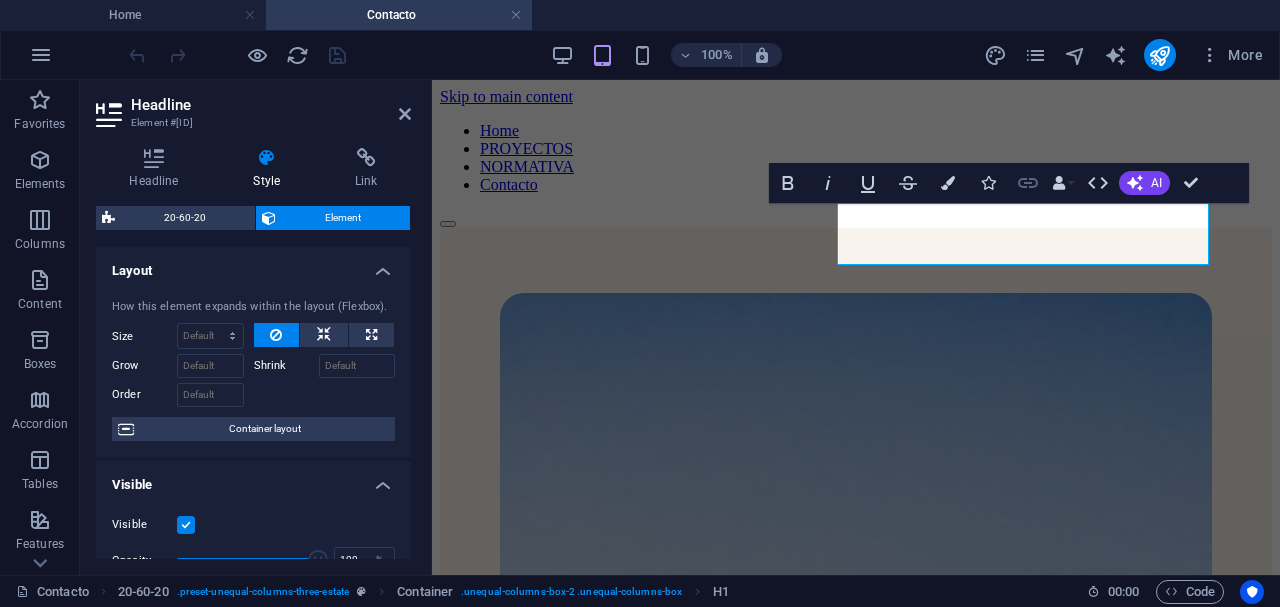click 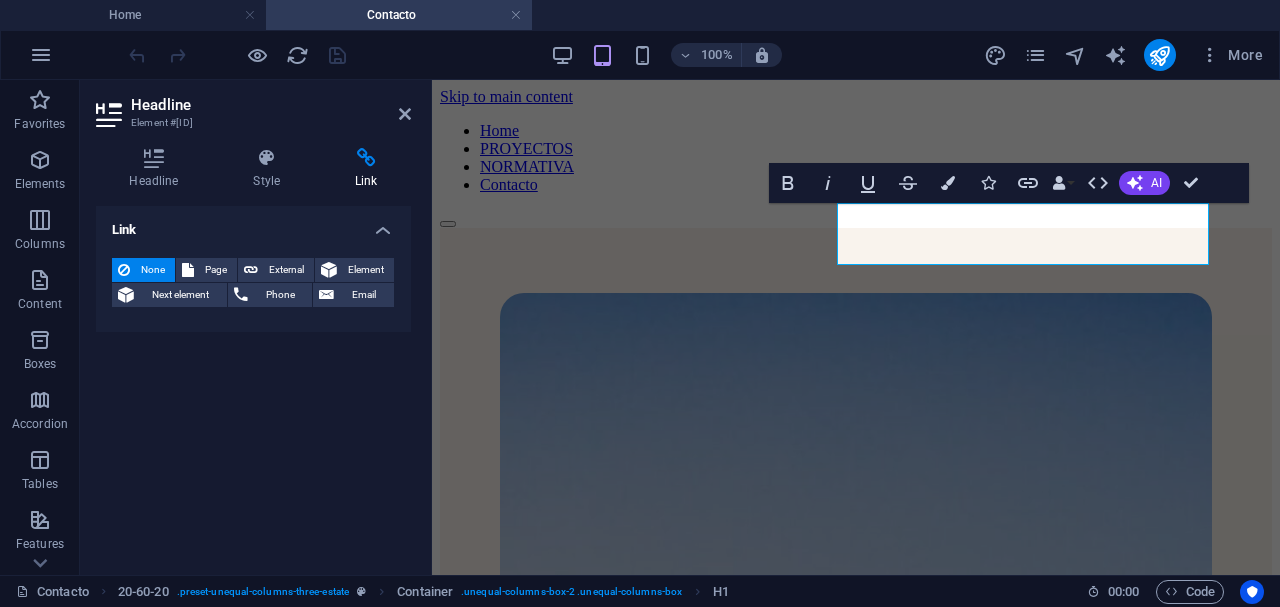 click on "Bold Italic Underline Strikethrough Colors Icons Link Data Bindings Company First name Last name Street ZIP code City Email Phone Mobile Fax Custom field 1 Custom field 2 Custom field 3 Custom field 4 Custom field 5 Custom field 6 HTML AI Improve Make shorter Make longer Fix spelling & grammar Translate to English Generate text Confirm (Ctrl+⏎)" at bounding box center (989, 183) 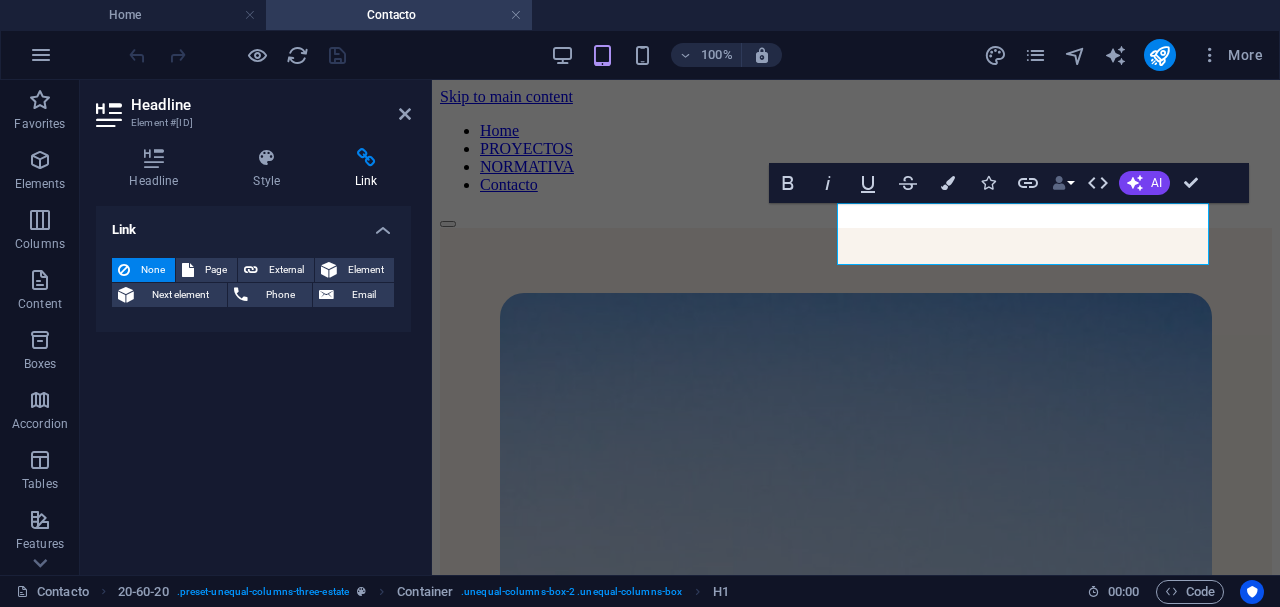 click at bounding box center (1059, 183) 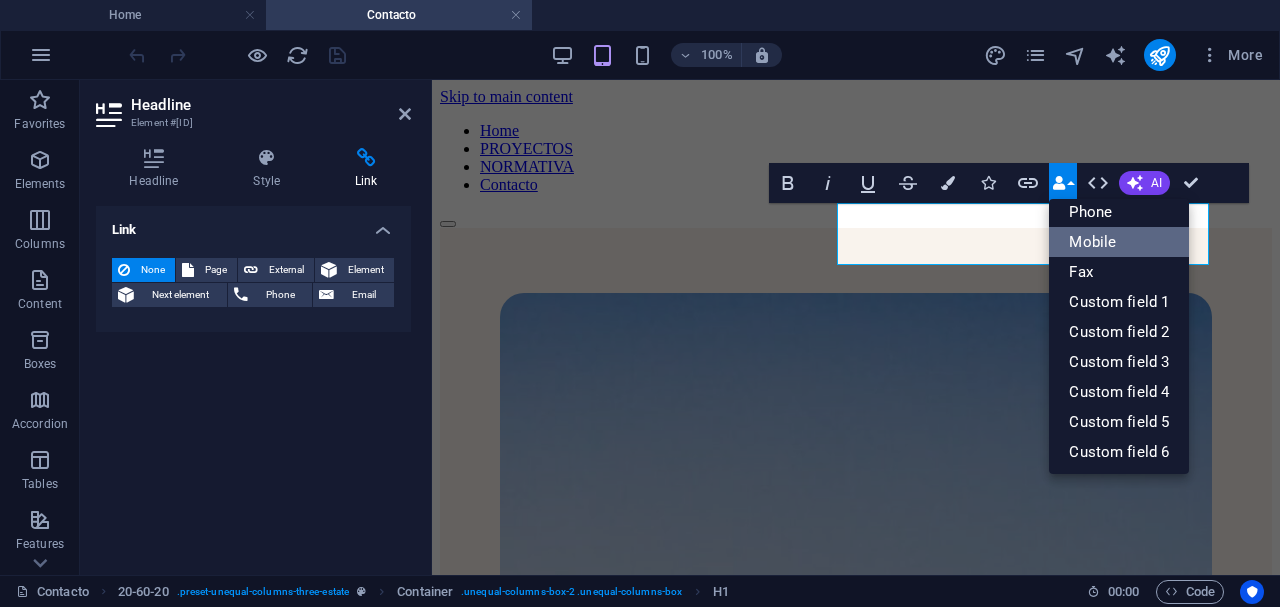 scroll, scrollTop: 42, scrollLeft: 0, axis: vertical 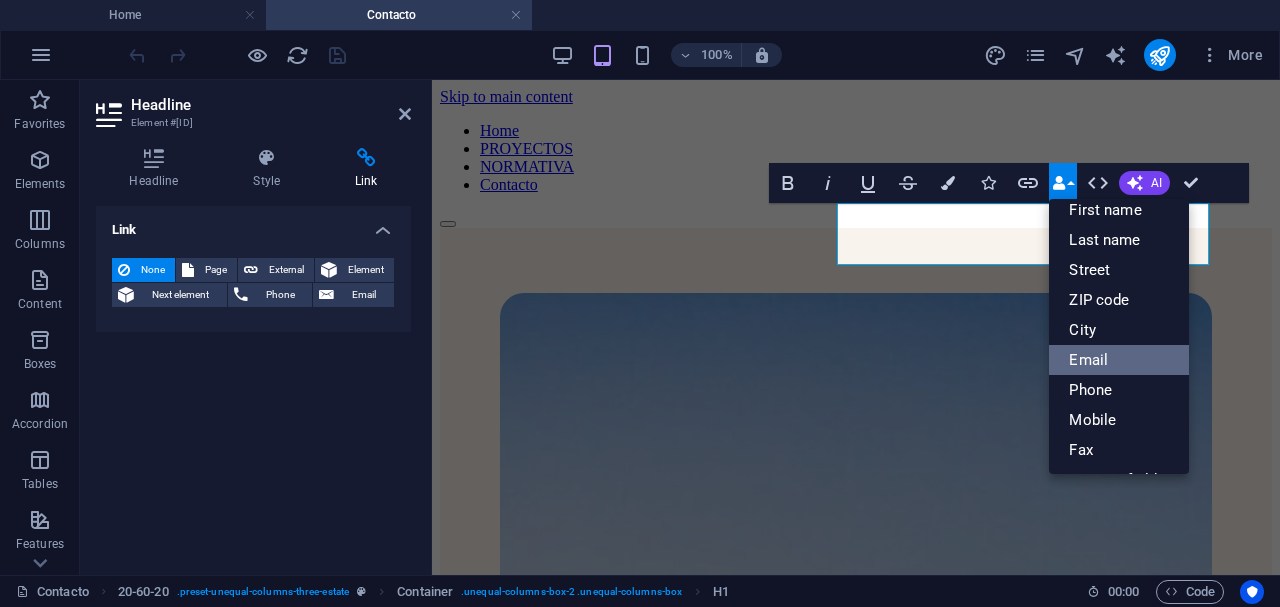 click on "Email" at bounding box center [1119, 360] 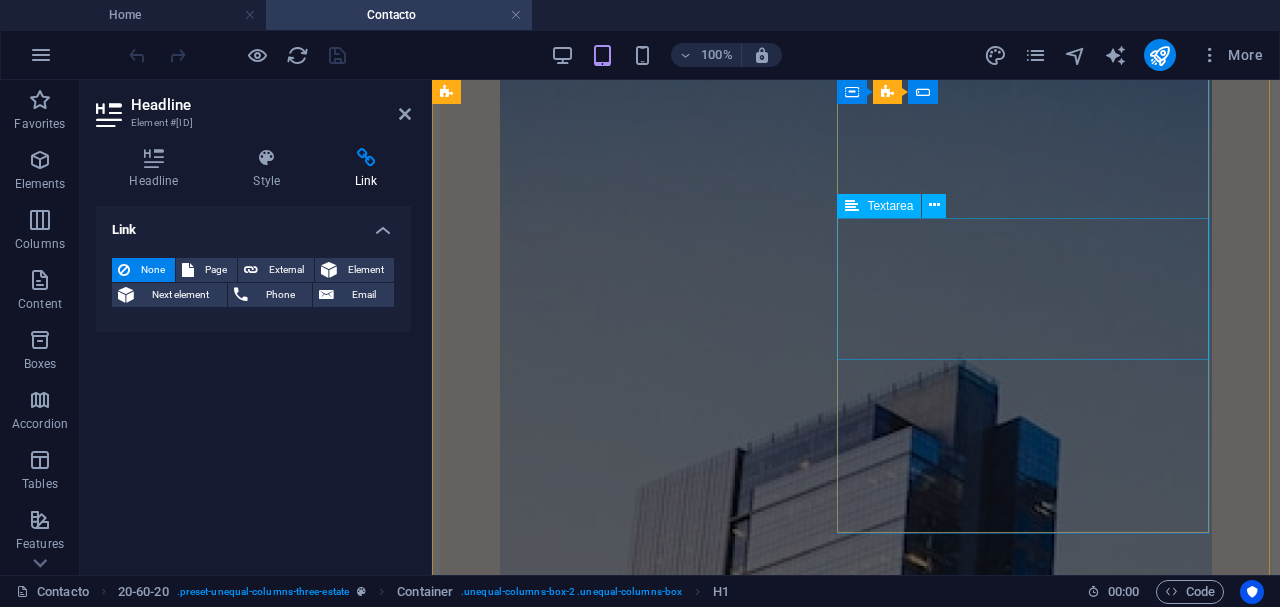 scroll, scrollTop: 78, scrollLeft: 0, axis: vertical 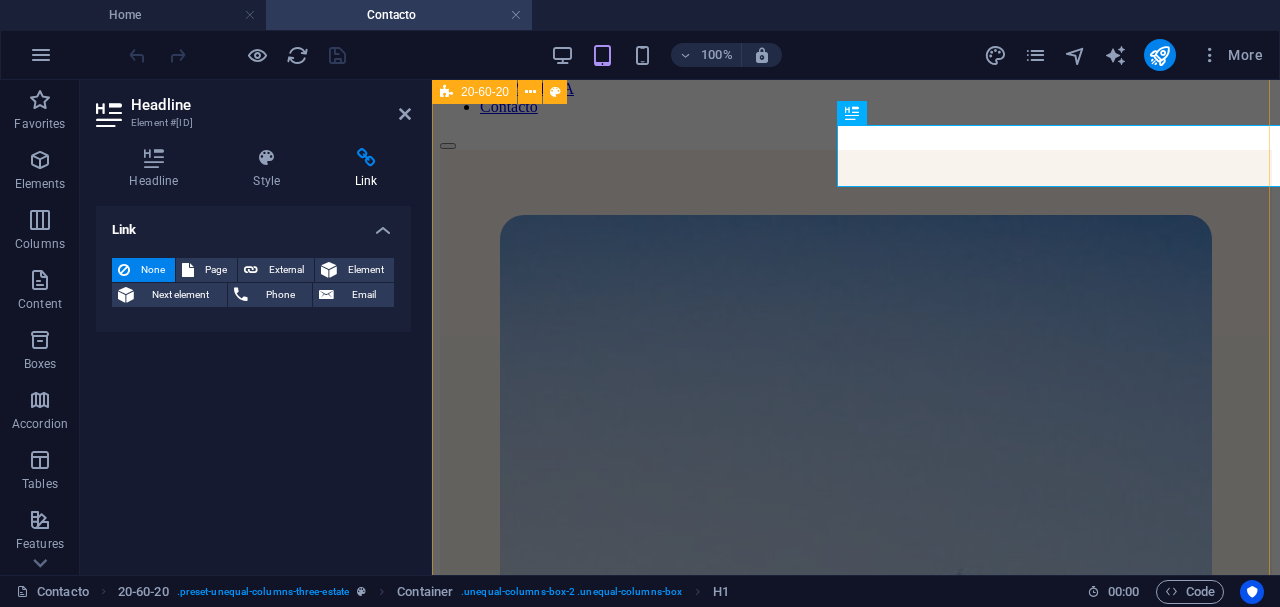 click on "29d8dd4f46ac78fa634a5aa903b702@cpanel.local   I have read and understand the privacy policy. Unreadable? Load new enviar" at bounding box center (856, 1583) 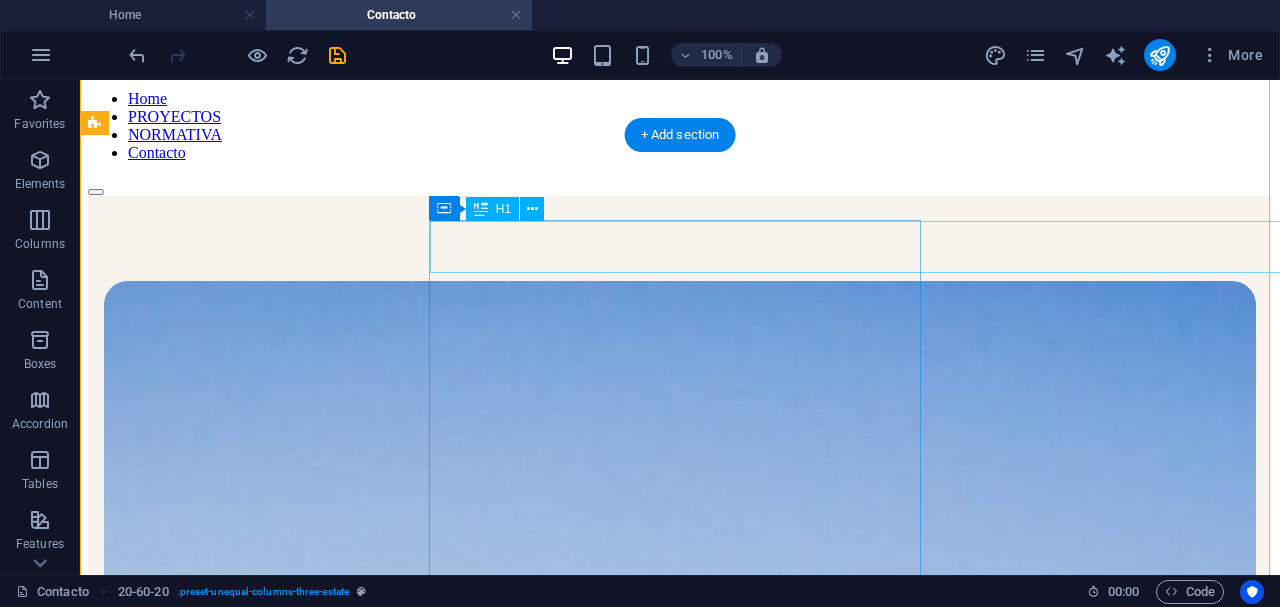 scroll, scrollTop: 0, scrollLeft: 0, axis: both 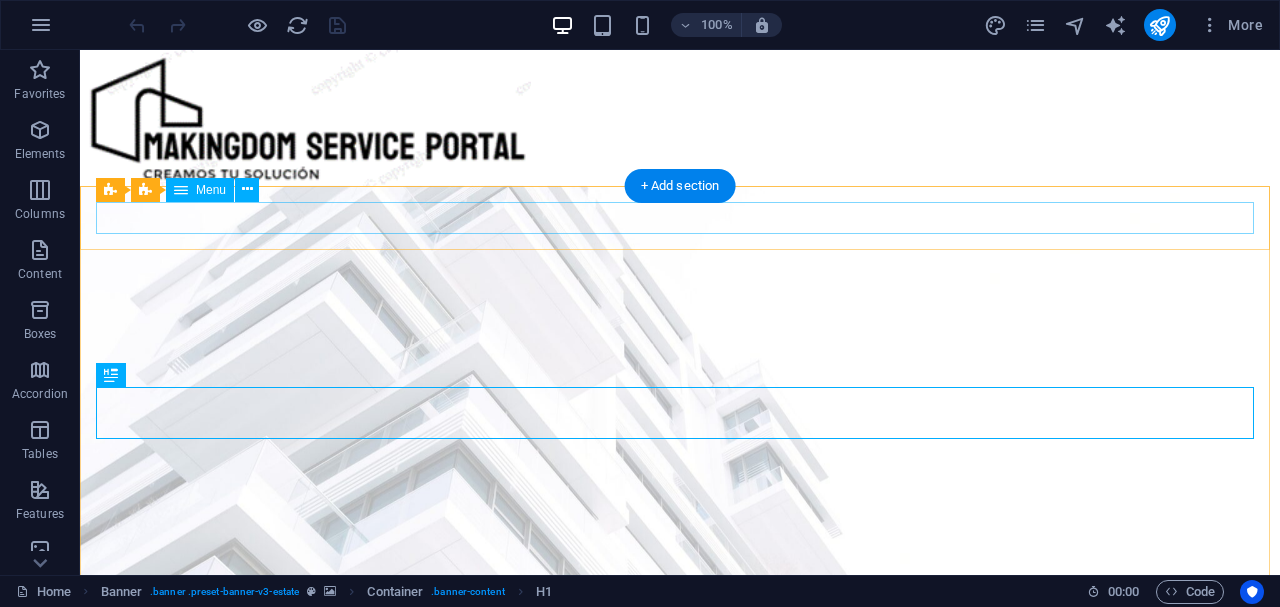 click on "Home PROYECTOS NORMATIVA Contacto" at bounding box center (680, 743) 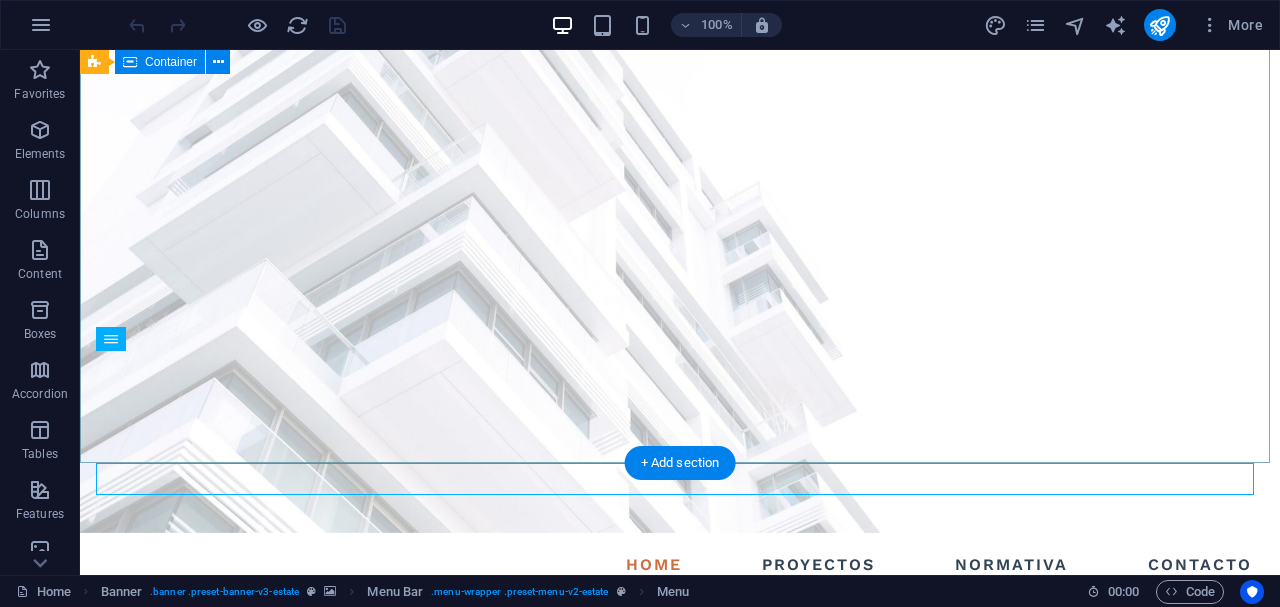 scroll, scrollTop: 0, scrollLeft: 0, axis: both 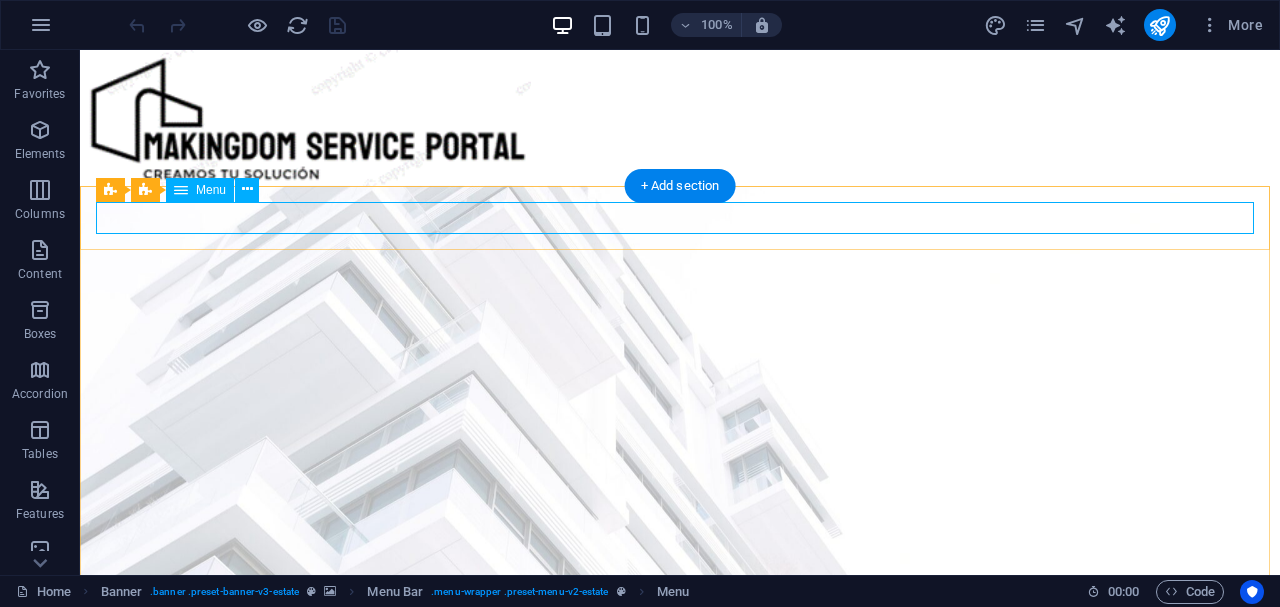 click on "Home PROYECTOS NORMATIVA Contacto" at bounding box center (680, 743) 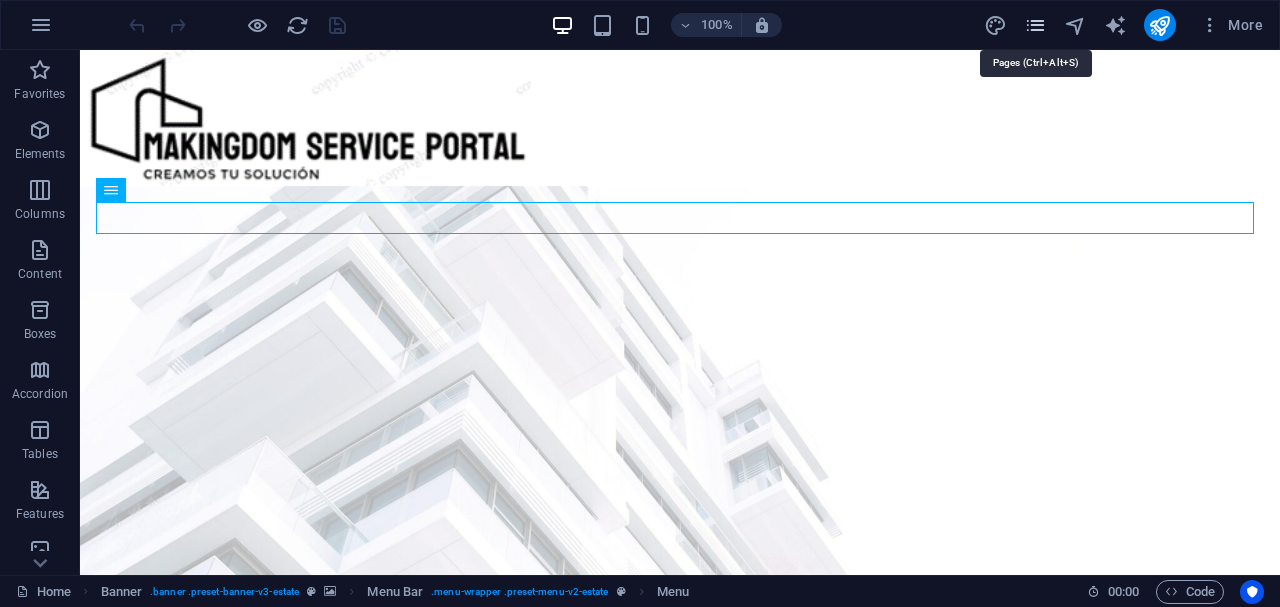 click at bounding box center [1035, 25] 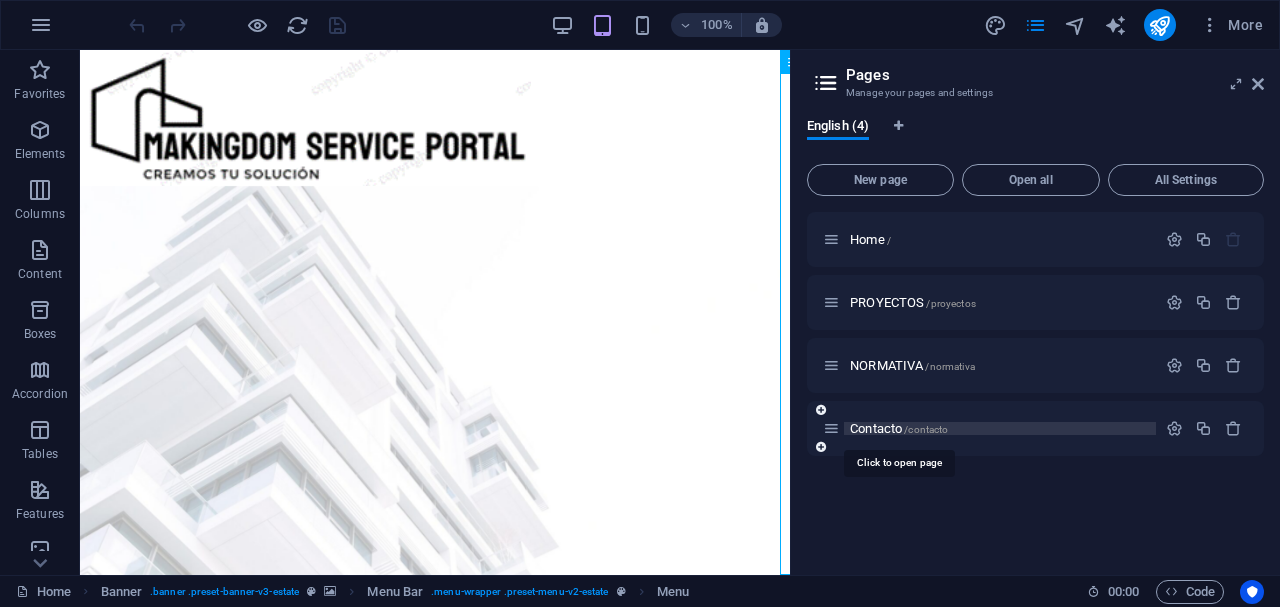 click on "Contacto /contacto" at bounding box center [899, 428] 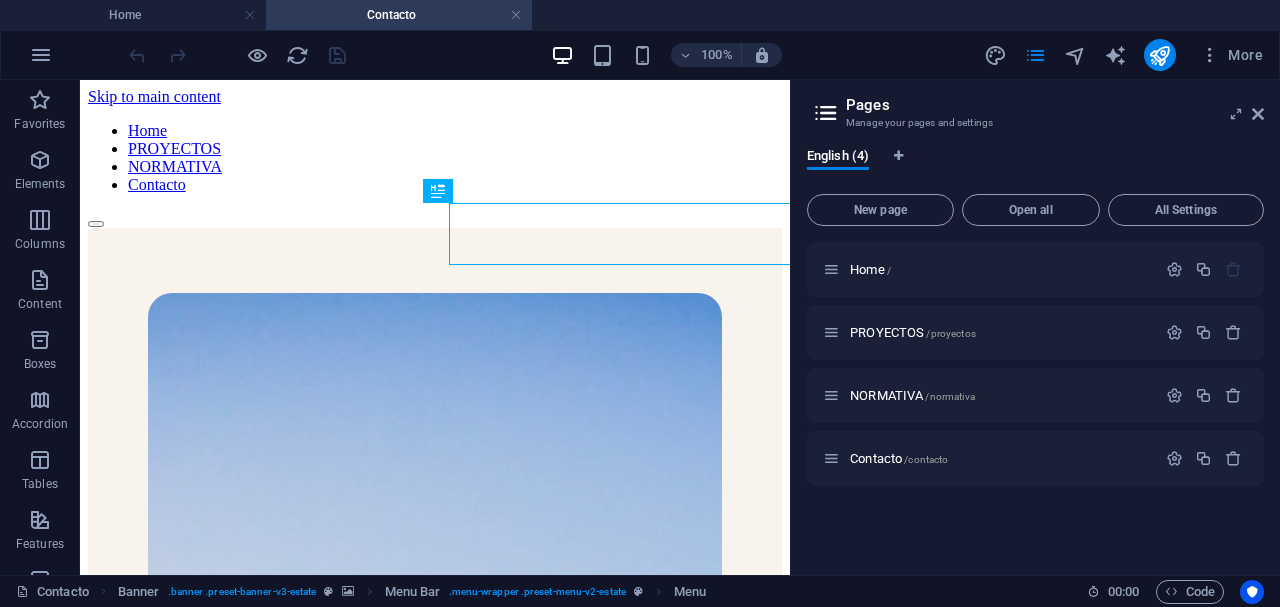scroll, scrollTop: 0, scrollLeft: 0, axis: both 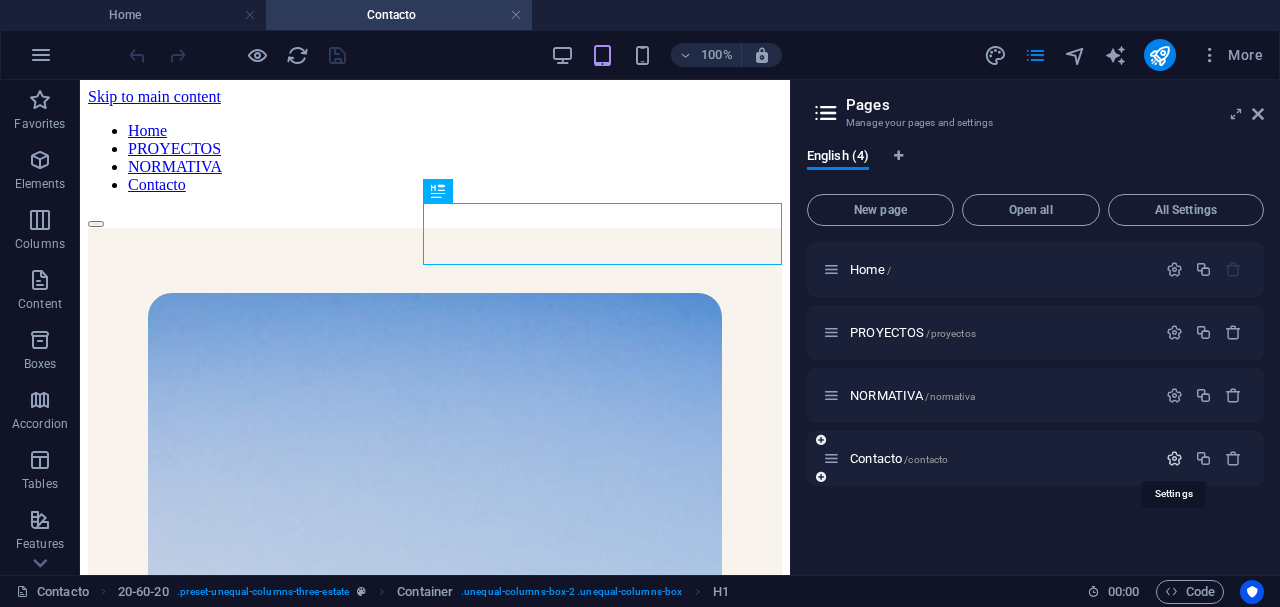 click at bounding box center (1174, 458) 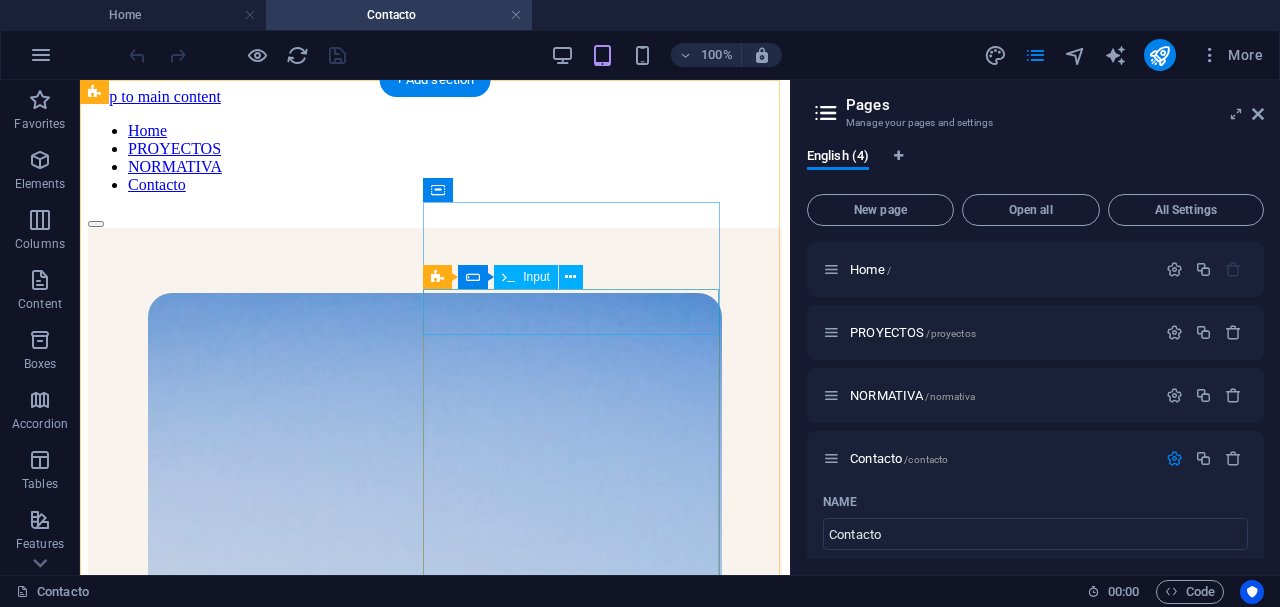 scroll, scrollTop: 0, scrollLeft: 0, axis: both 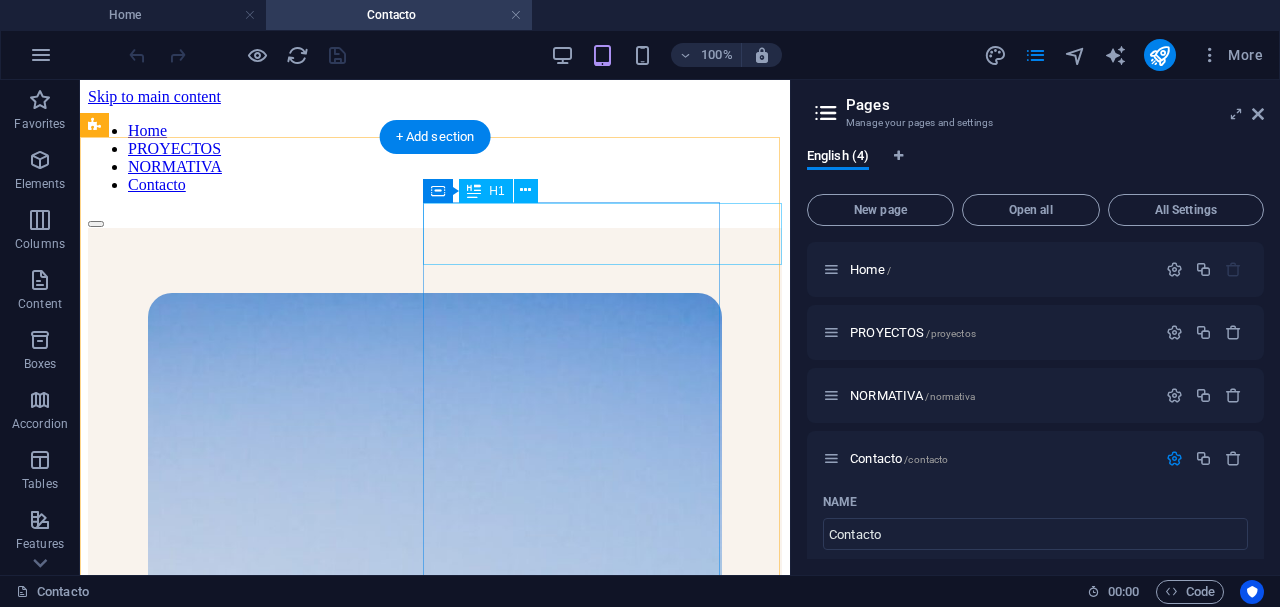 click on "contactenos" at bounding box center [435, 1259] 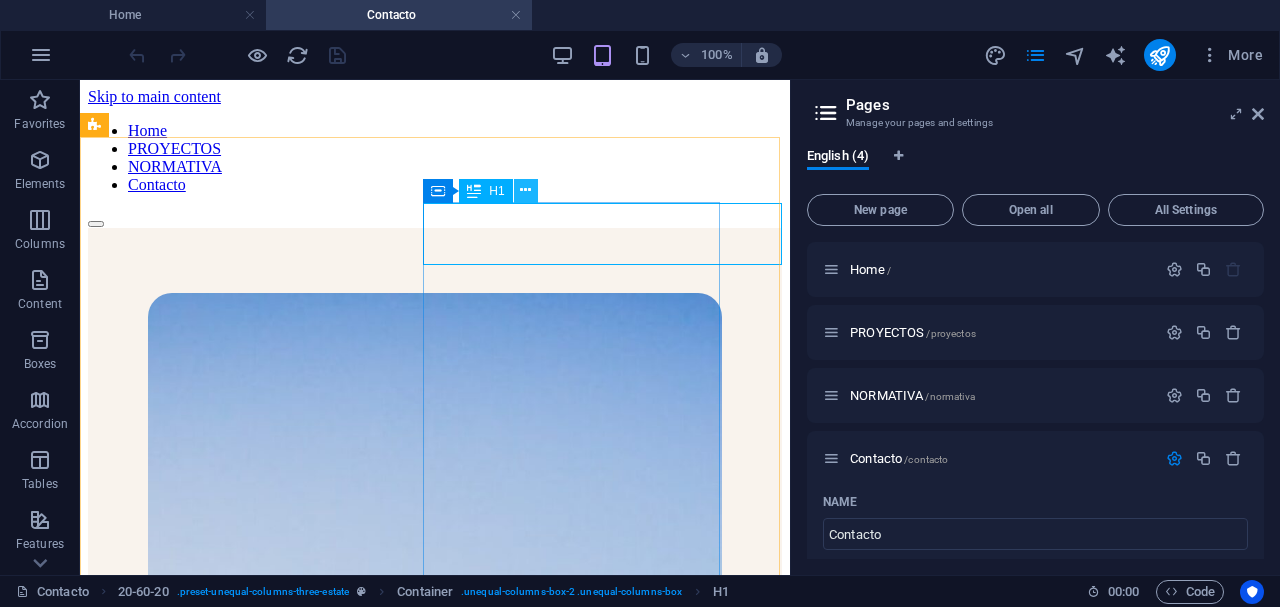 click at bounding box center (525, 190) 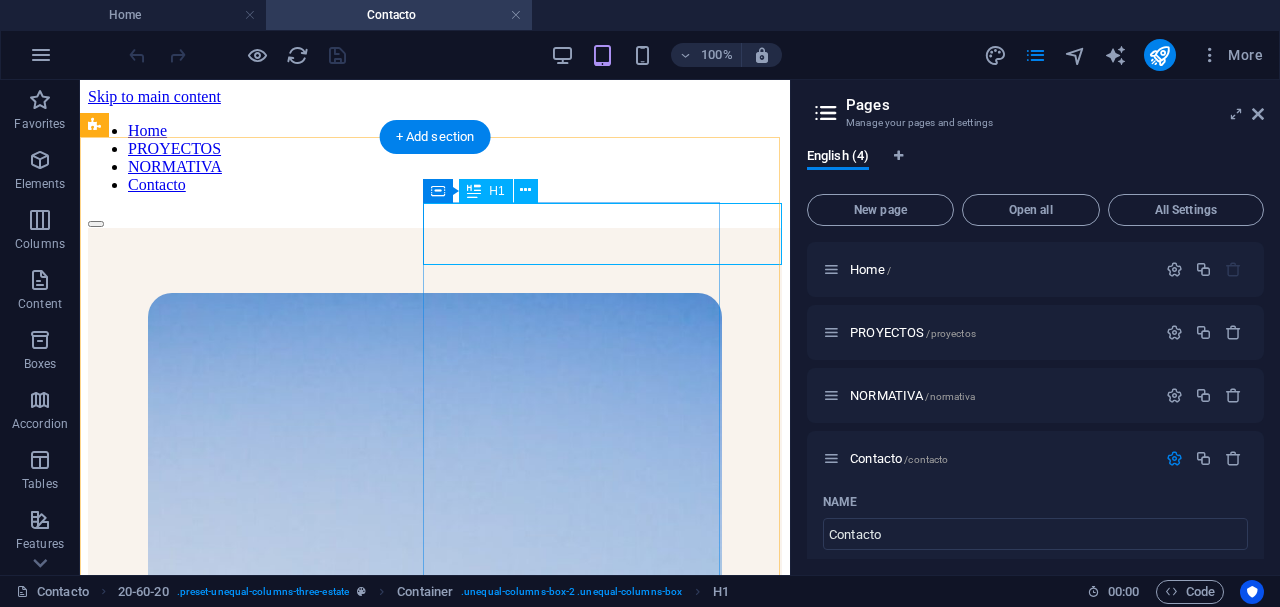 click on "contactenos" at bounding box center [435, 1259] 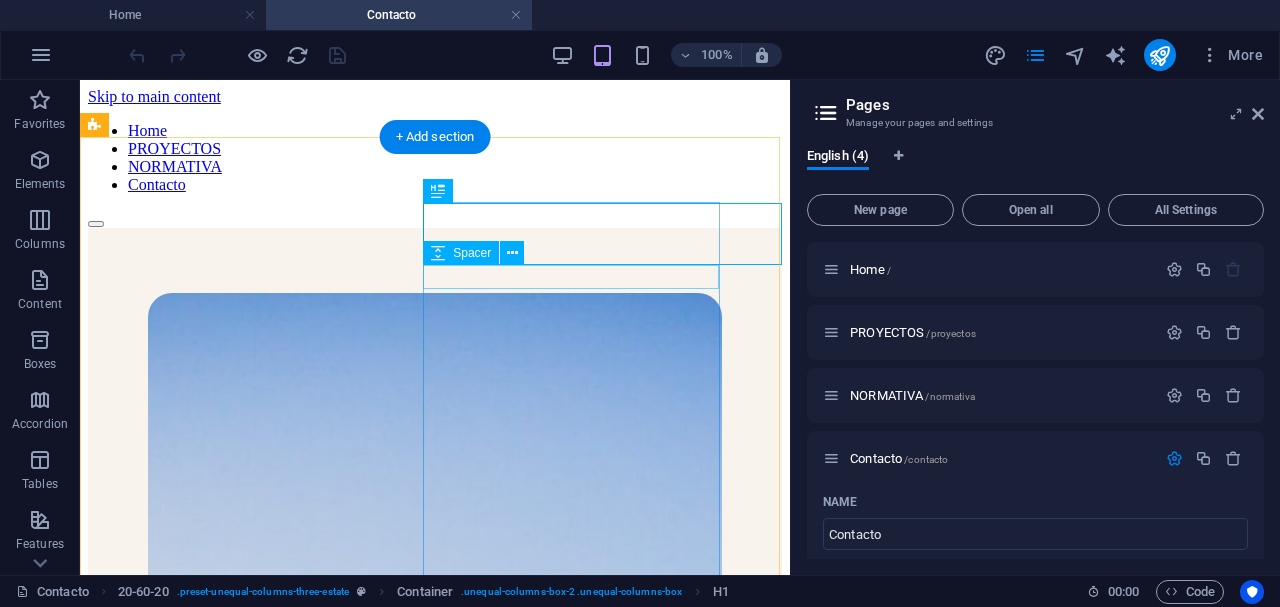 click at bounding box center [435, 1311] 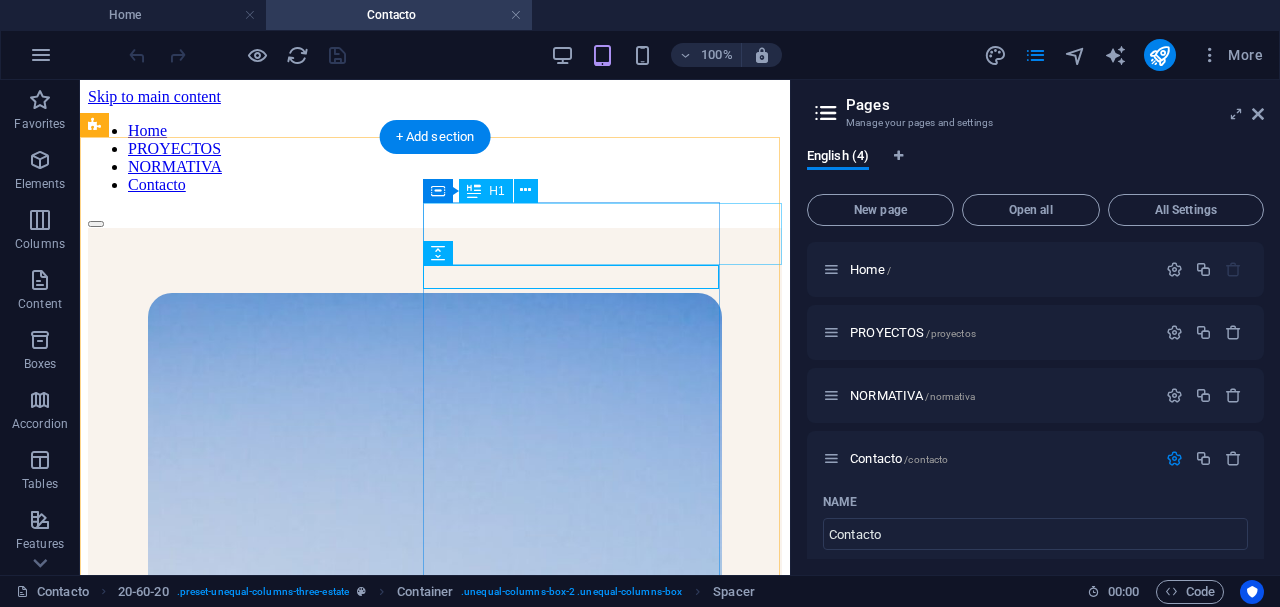 click on "contactenos" at bounding box center (435, 1259) 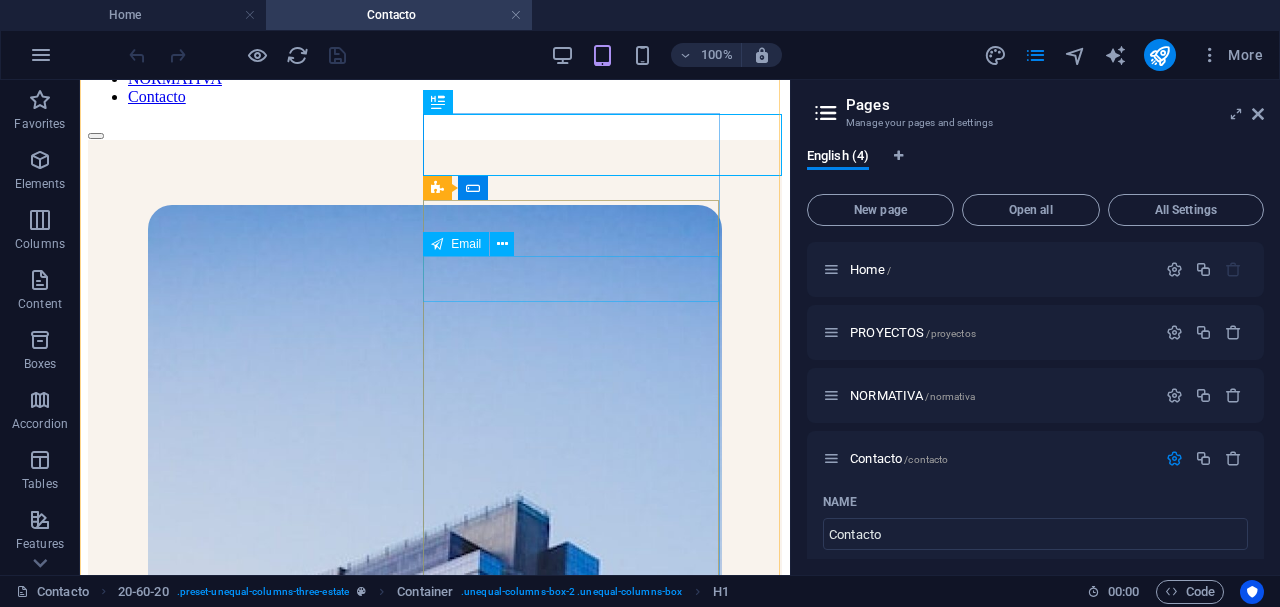 scroll, scrollTop: 88, scrollLeft: 0, axis: vertical 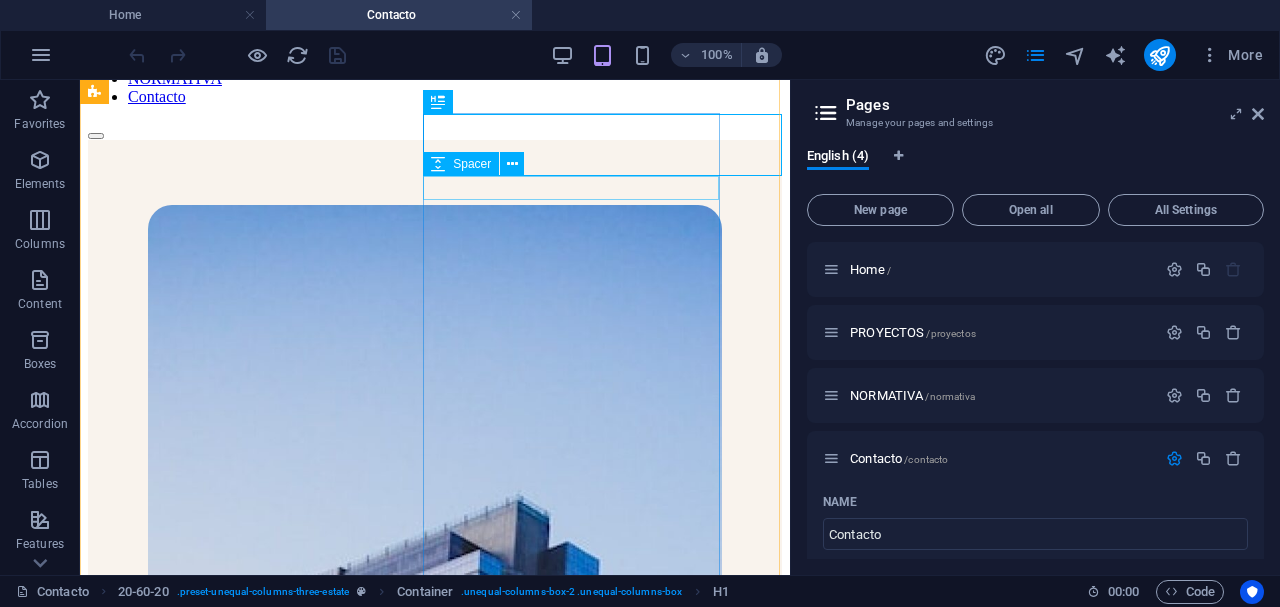 click at bounding box center [435, 1223] 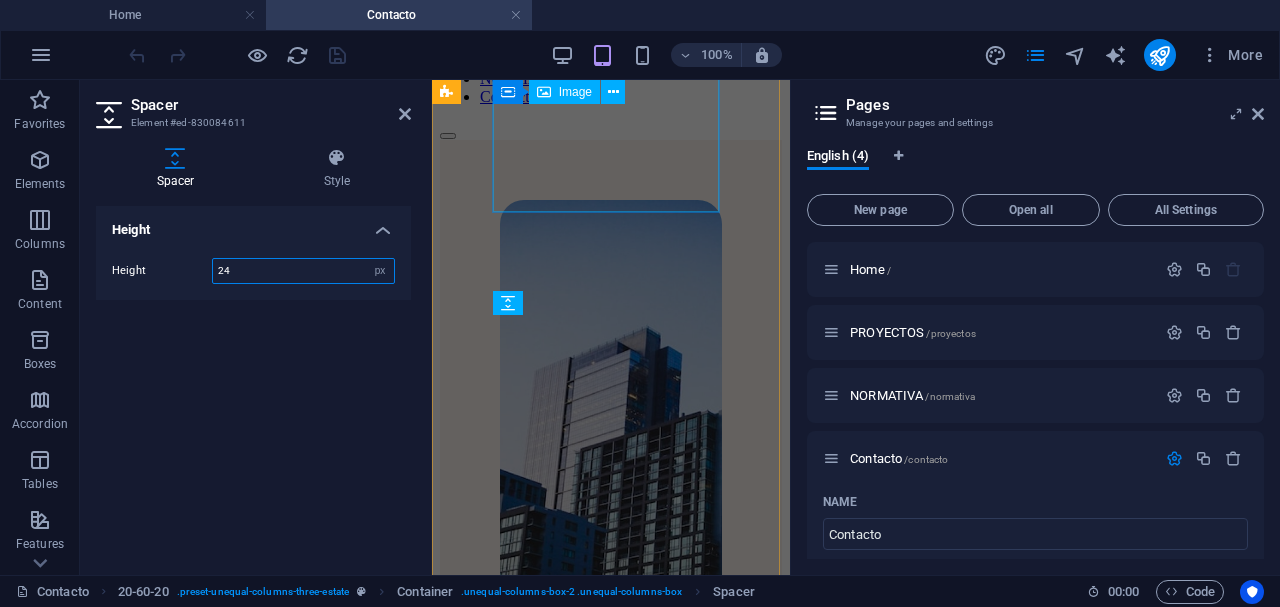 scroll, scrollTop: 385, scrollLeft: 0, axis: vertical 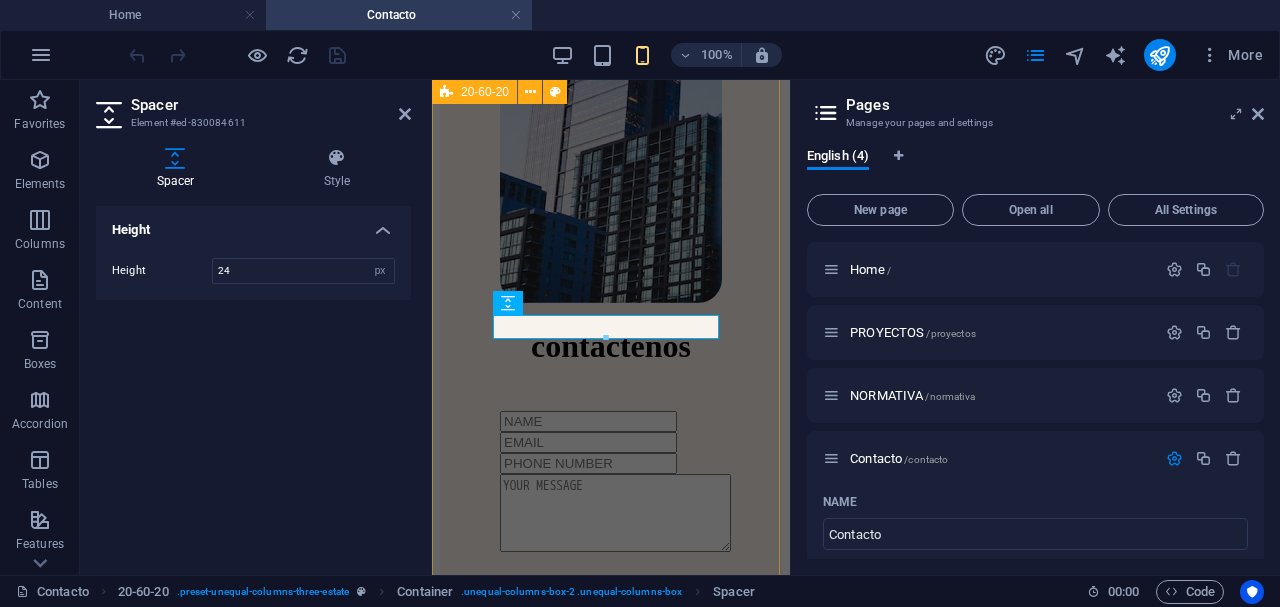 click on "contactenos   I have read and understand the privacy policy. Unreadable? Load new enviar" at bounding box center [611, 514] 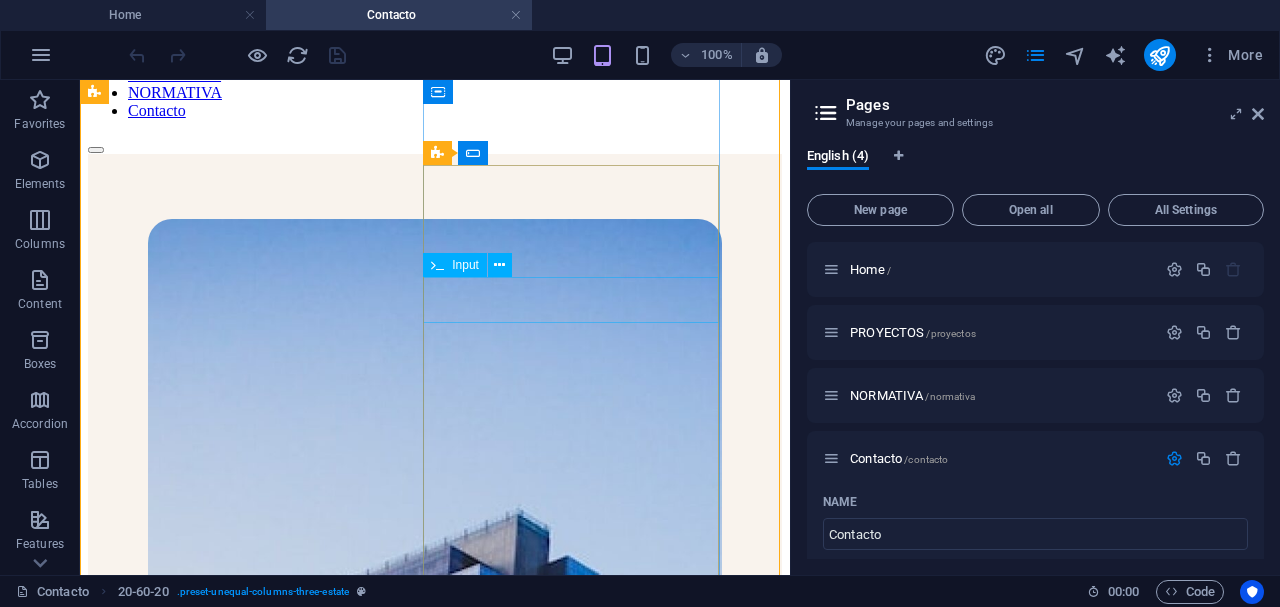 scroll, scrollTop: 36, scrollLeft: 0, axis: vertical 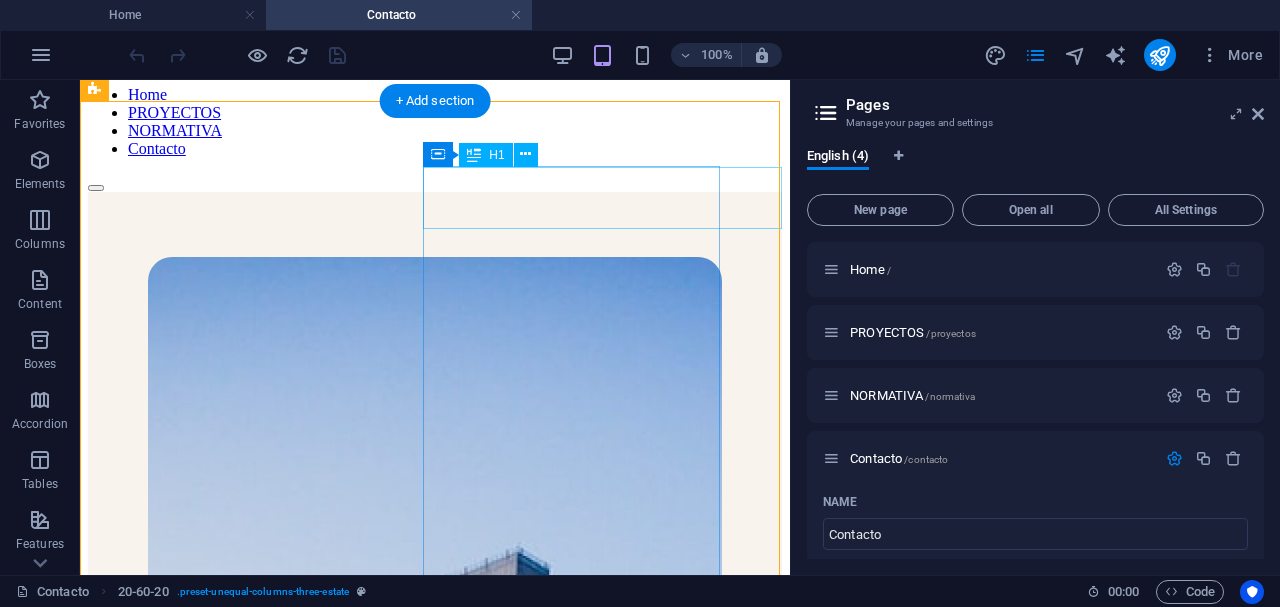 click on "contactenos" at bounding box center (435, 1223) 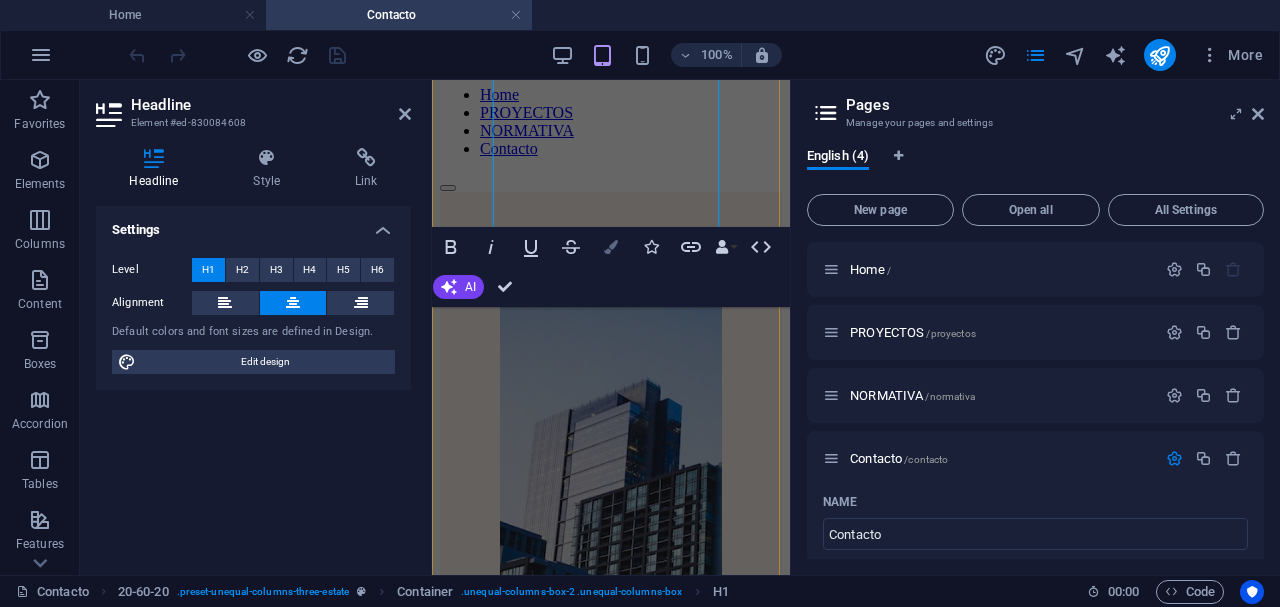 scroll, scrollTop: 352, scrollLeft: 0, axis: vertical 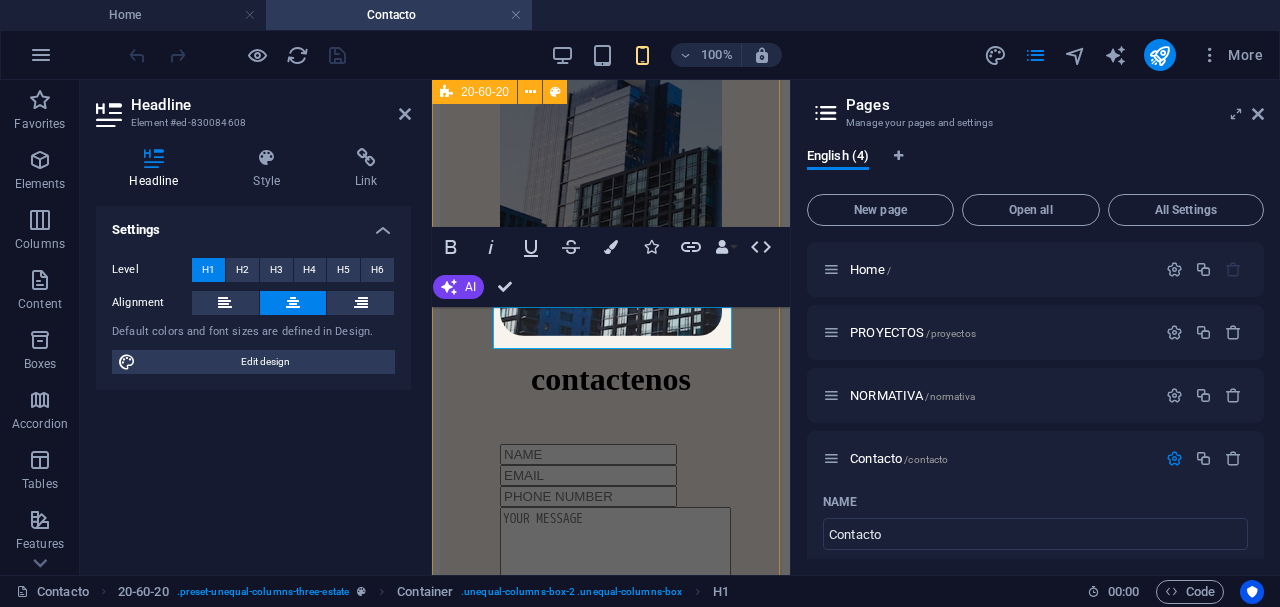 click on "contactenos   I have read and understand the privacy policy. Unreadable? Load new enviar" at bounding box center (611, 547) 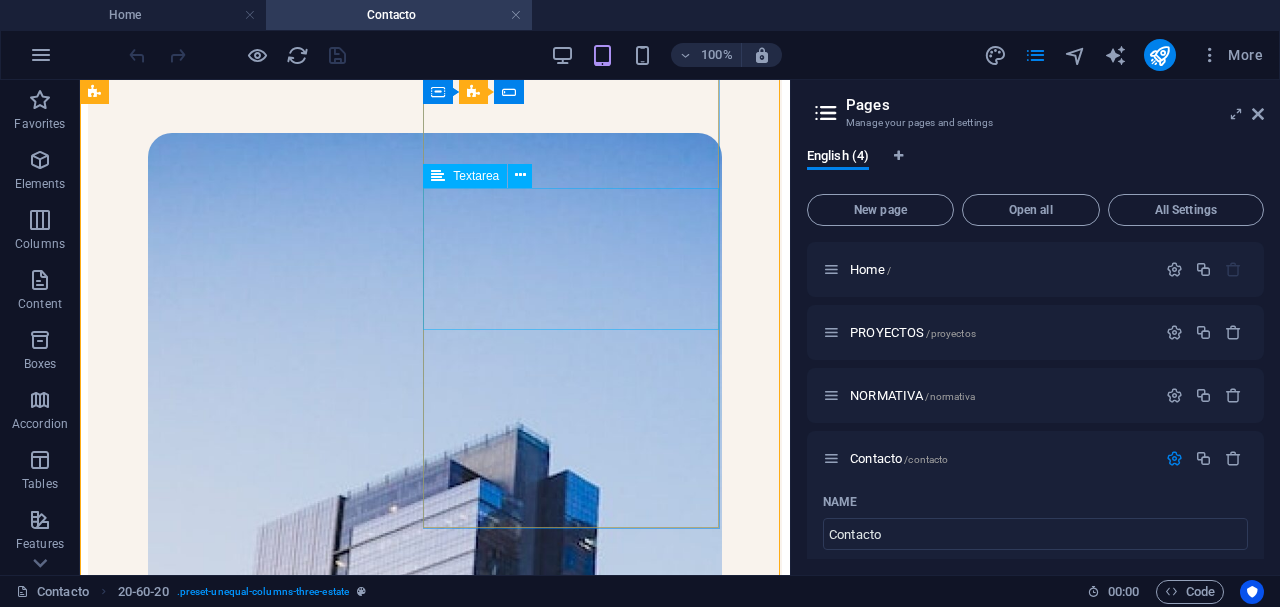 scroll, scrollTop: 91, scrollLeft: 0, axis: vertical 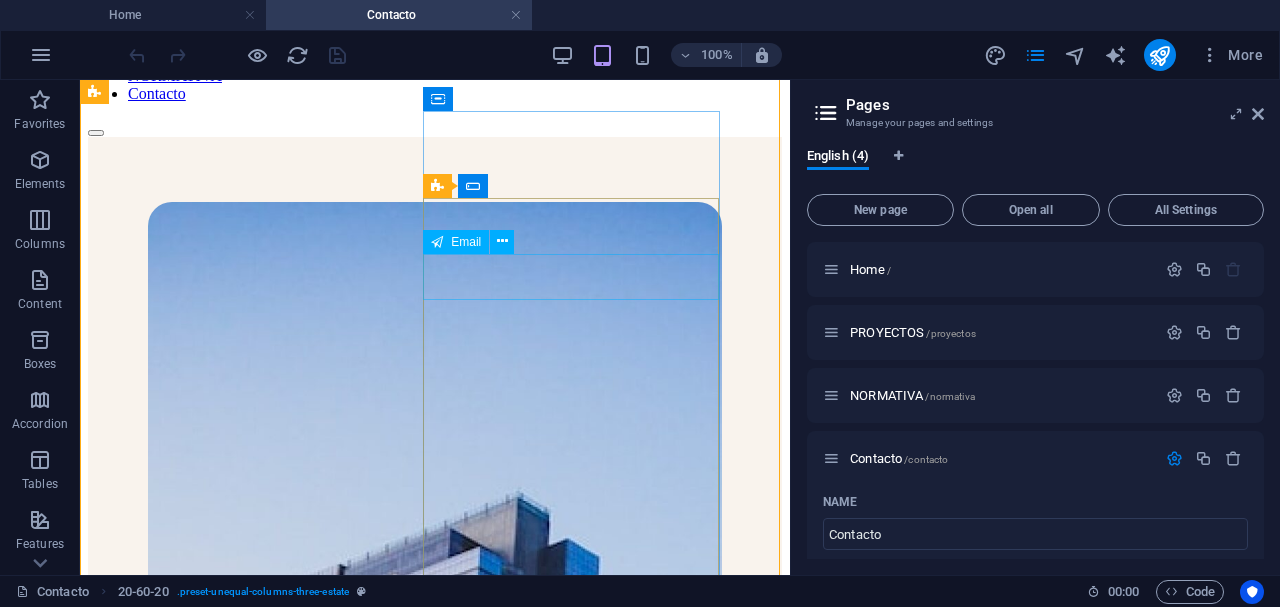 click at bounding box center [435, 1263] 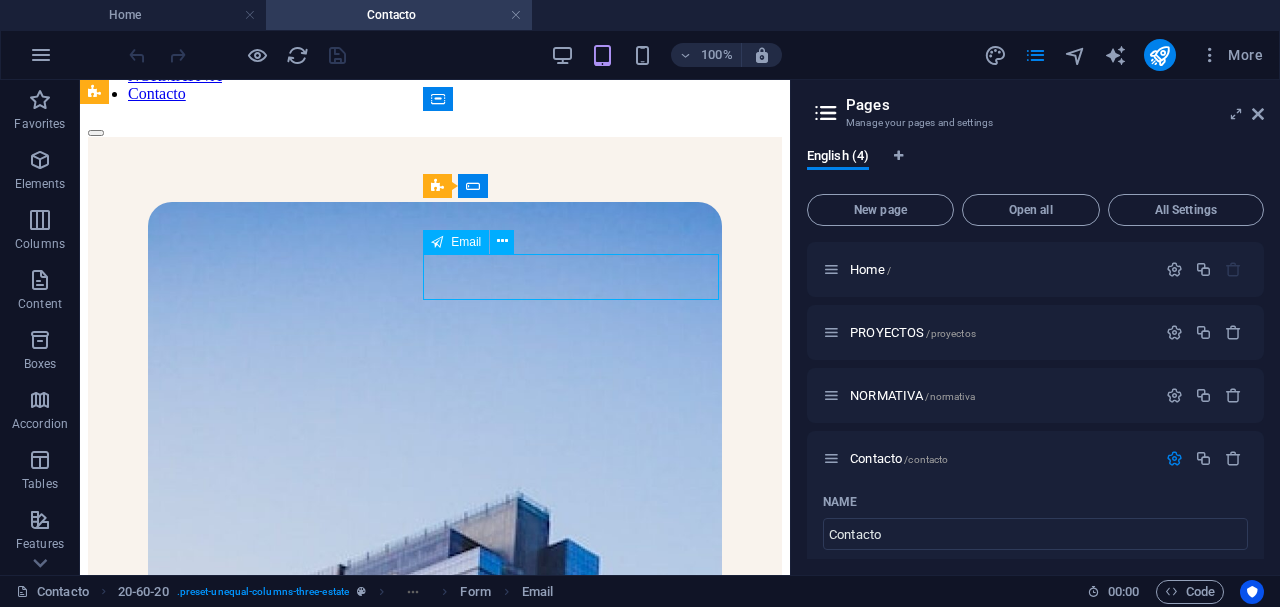click at bounding box center (435, 1263) 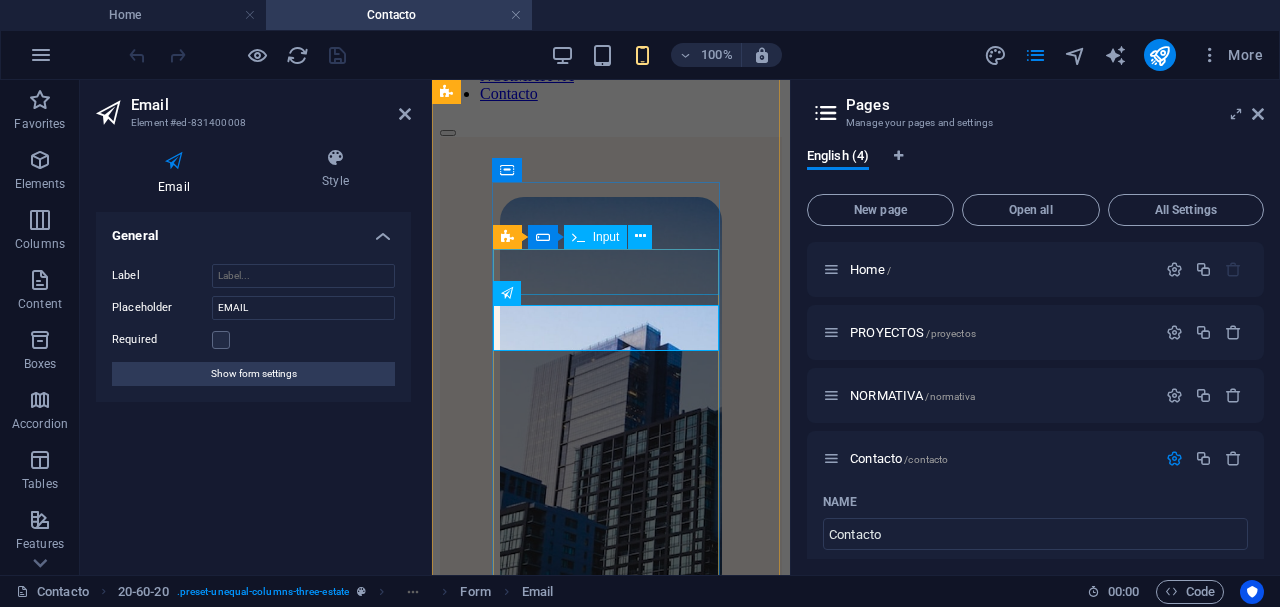 scroll, scrollTop: 476, scrollLeft: 0, axis: vertical 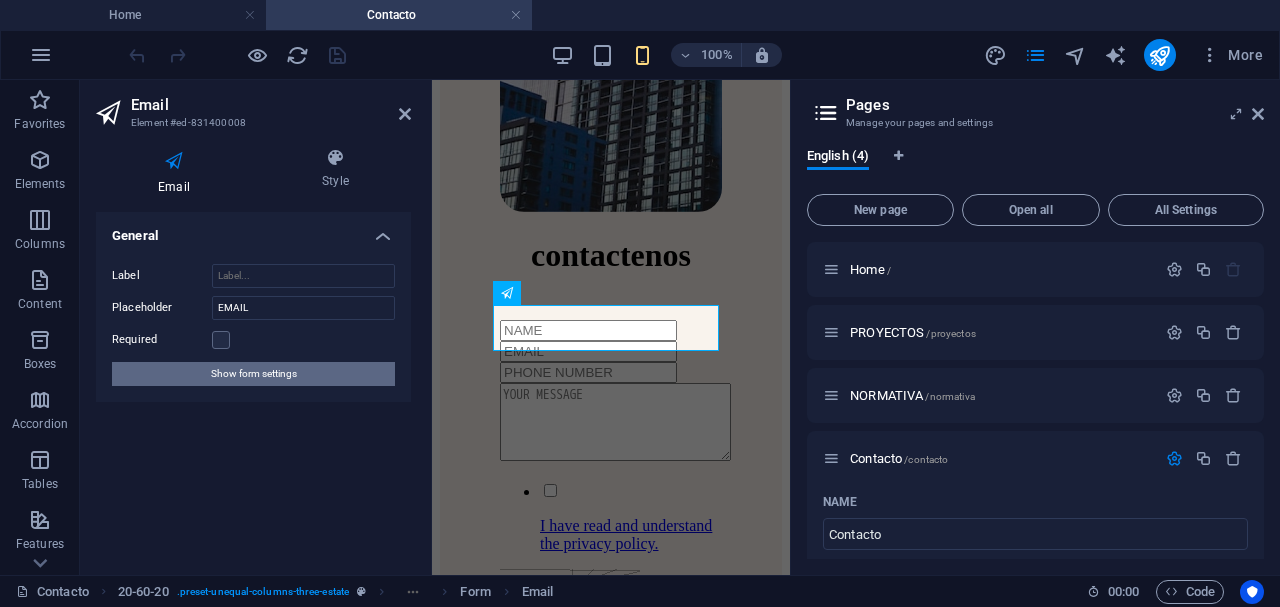 click on "Show form settings" at bounding box center (254, 374) 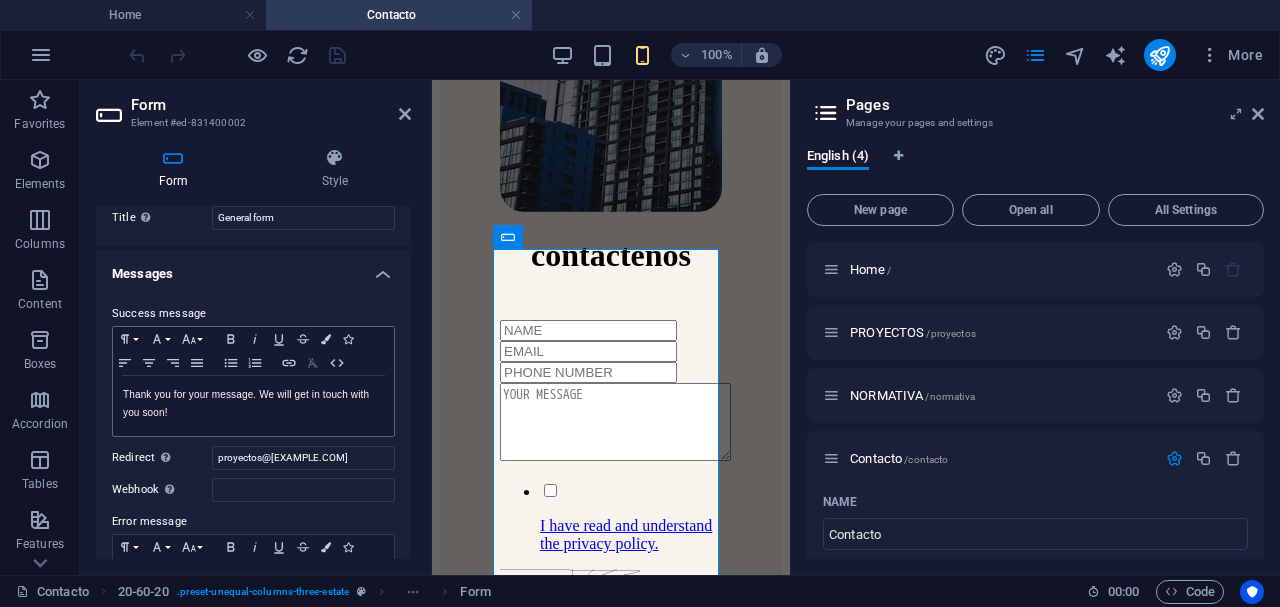 scroll, scrollTop: 88, scrollLeft: 0, axis: vertical 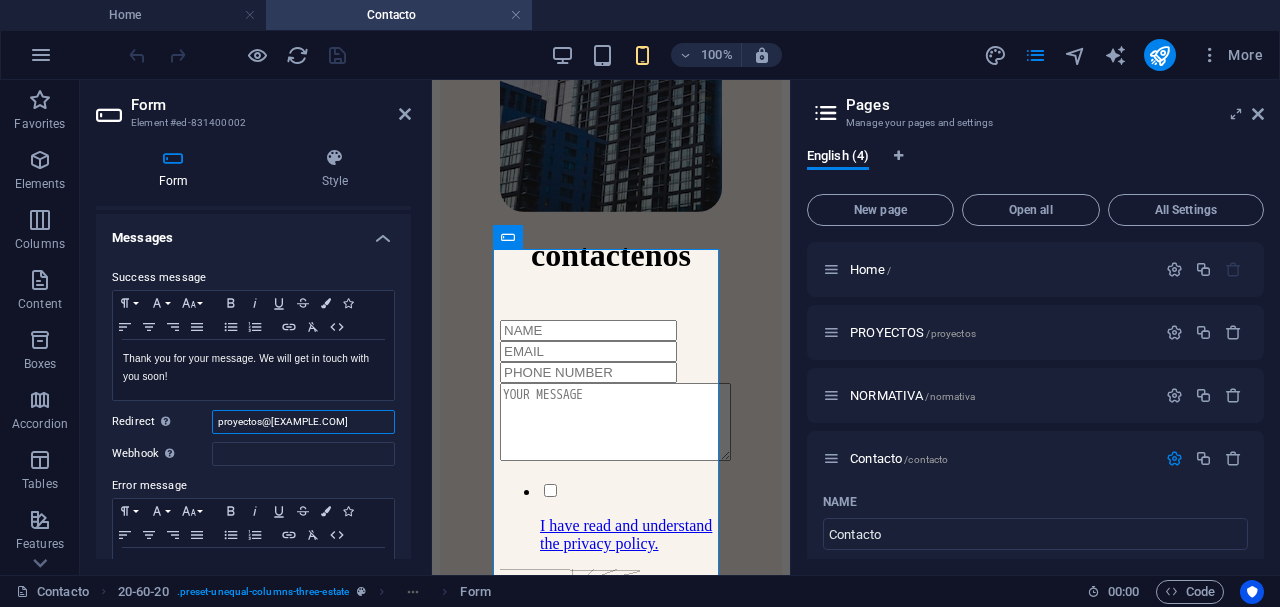 click on "[EMAIL]" at bounding box center (303, 422) 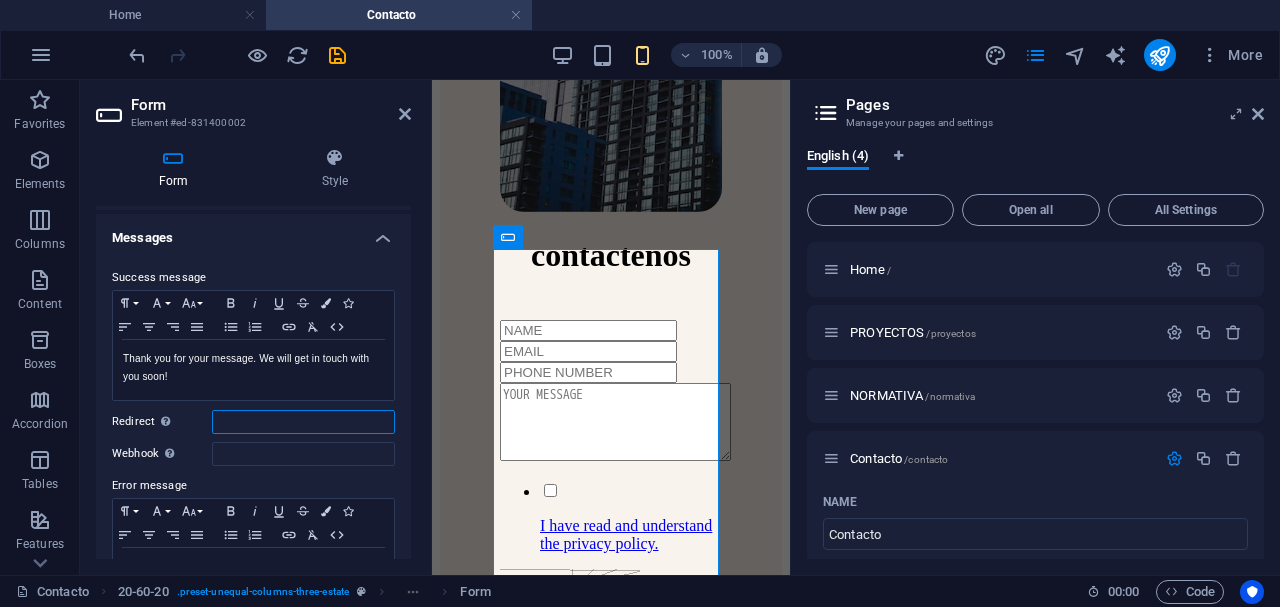 type 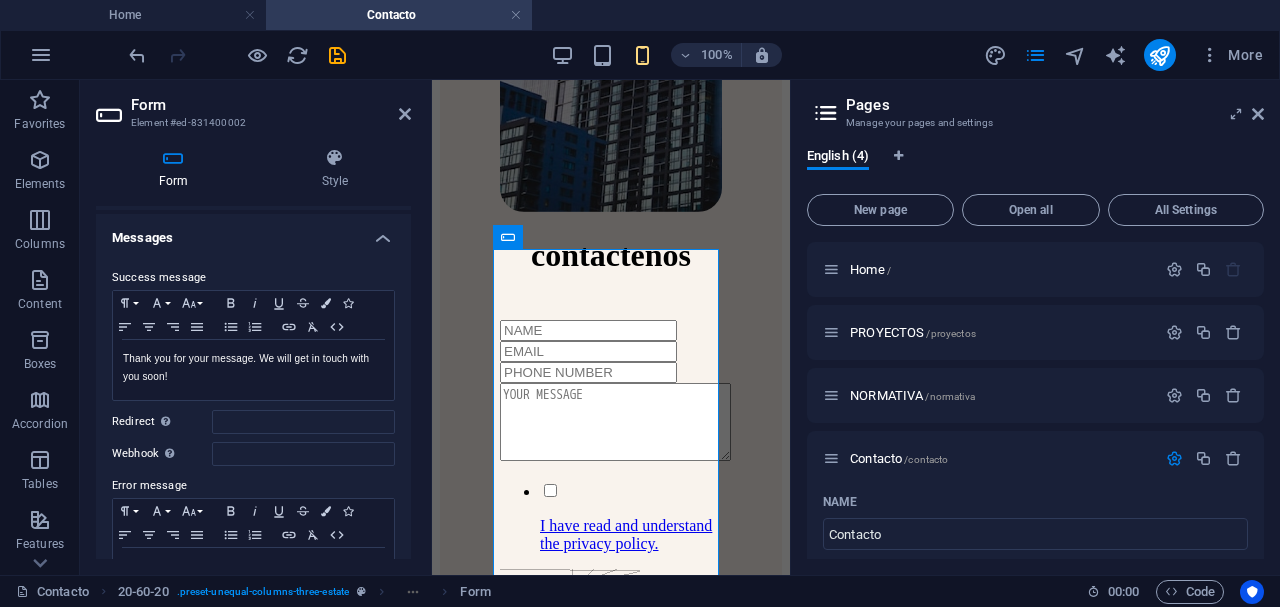 click on "Error message" at bounding box center [253, 486] 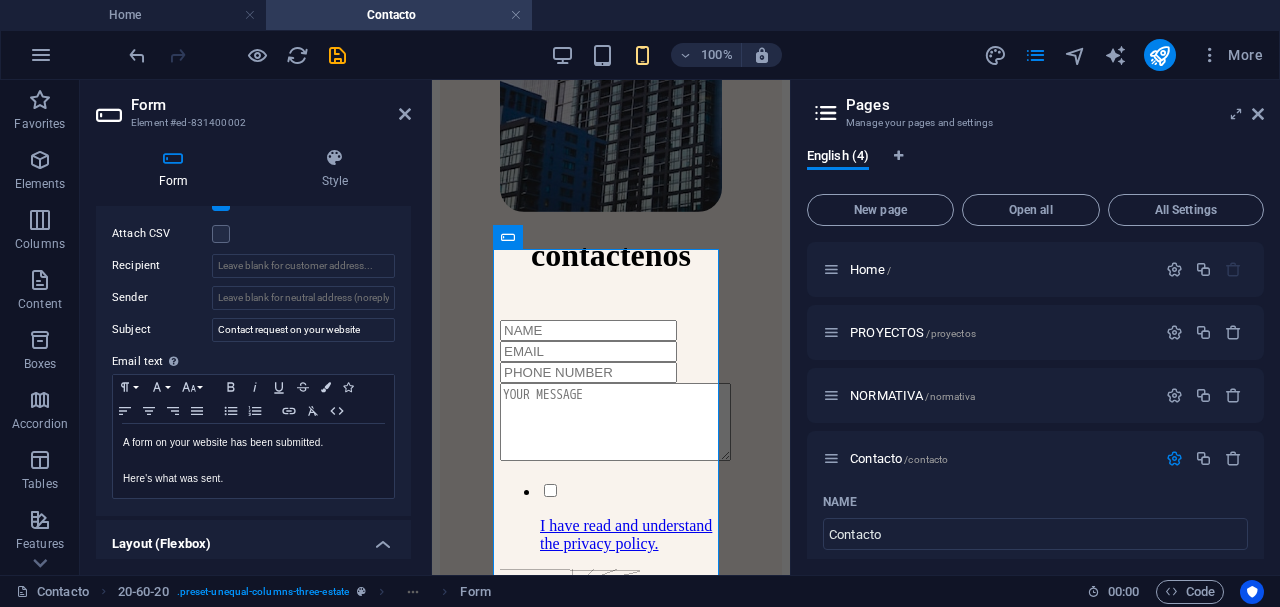 scroll, scrollTop: 533, scrollLeft: 0, axis: vertical 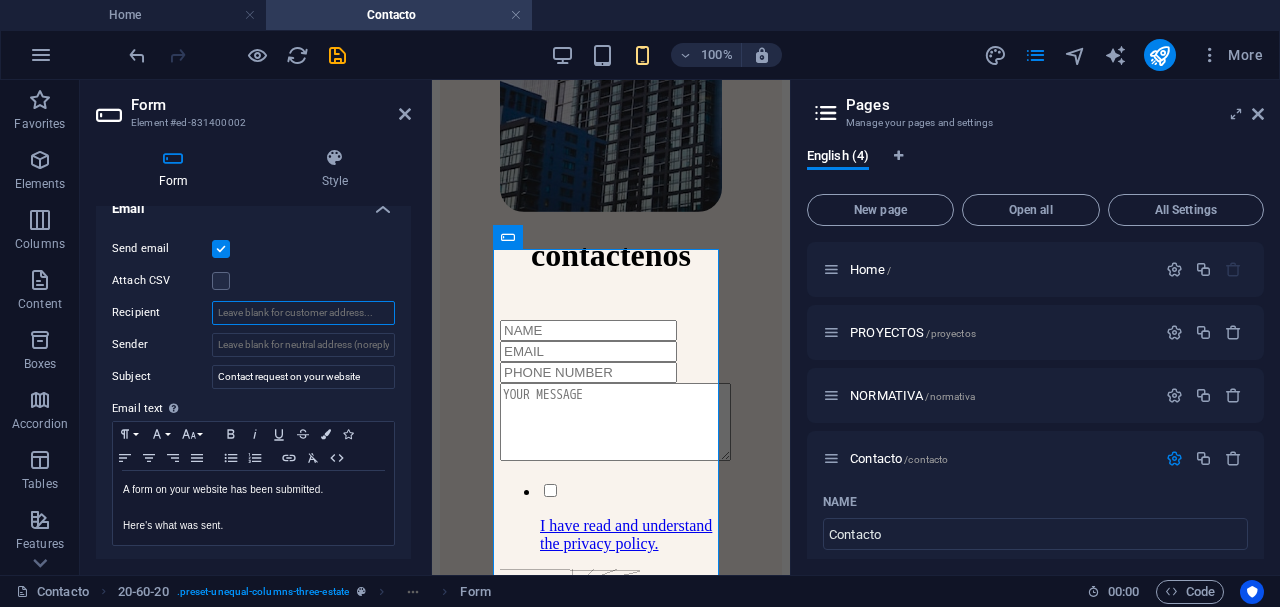 click on "Recipient" at bounding box center [303, 313] 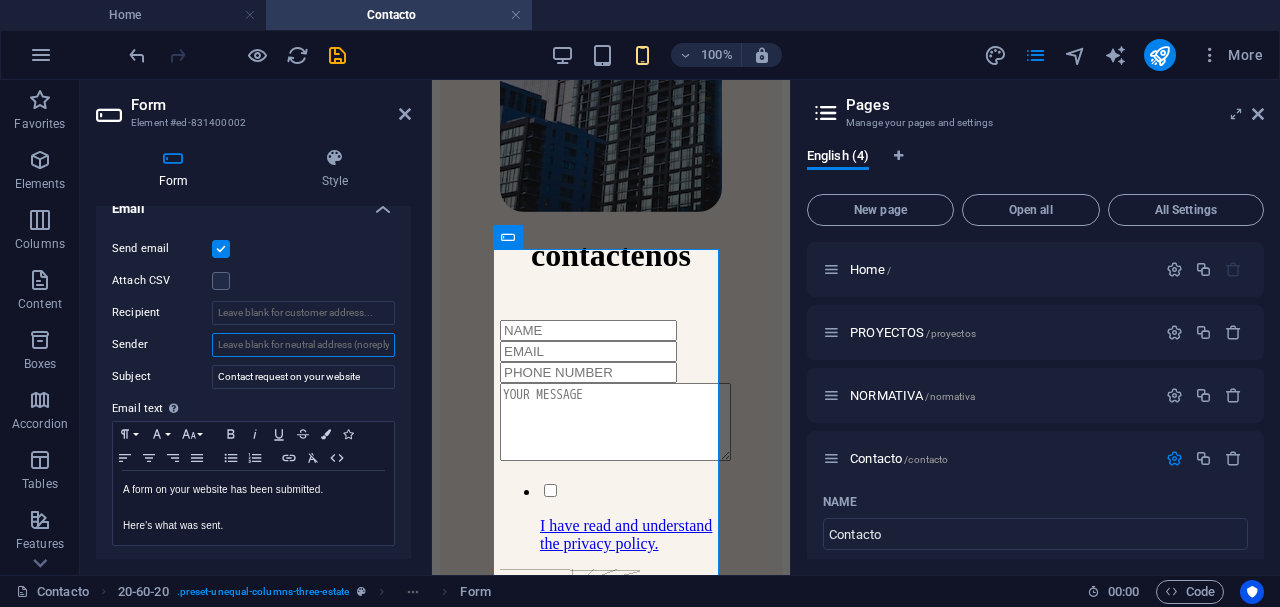 click on "Sender" at bounding box center (303, 345) 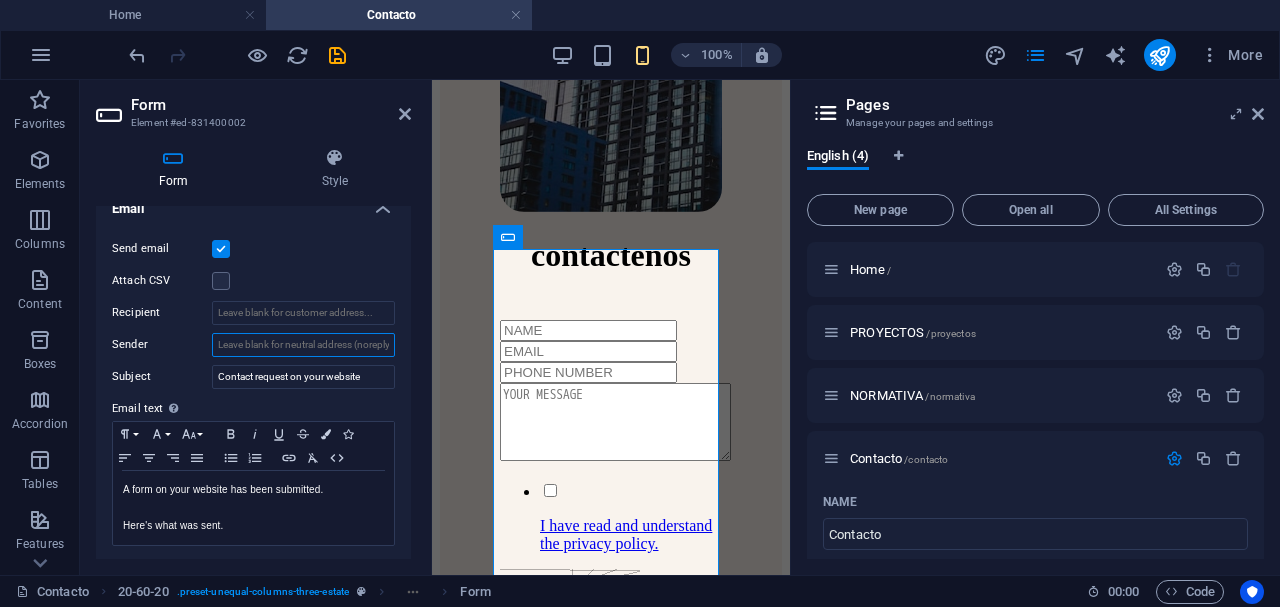 paste on "Perfecto, acabo de solicitar prioridad para el ticket xxx, en unos instantes le están dando respuesta por ese mismo medio. ¿De acuerdo?" 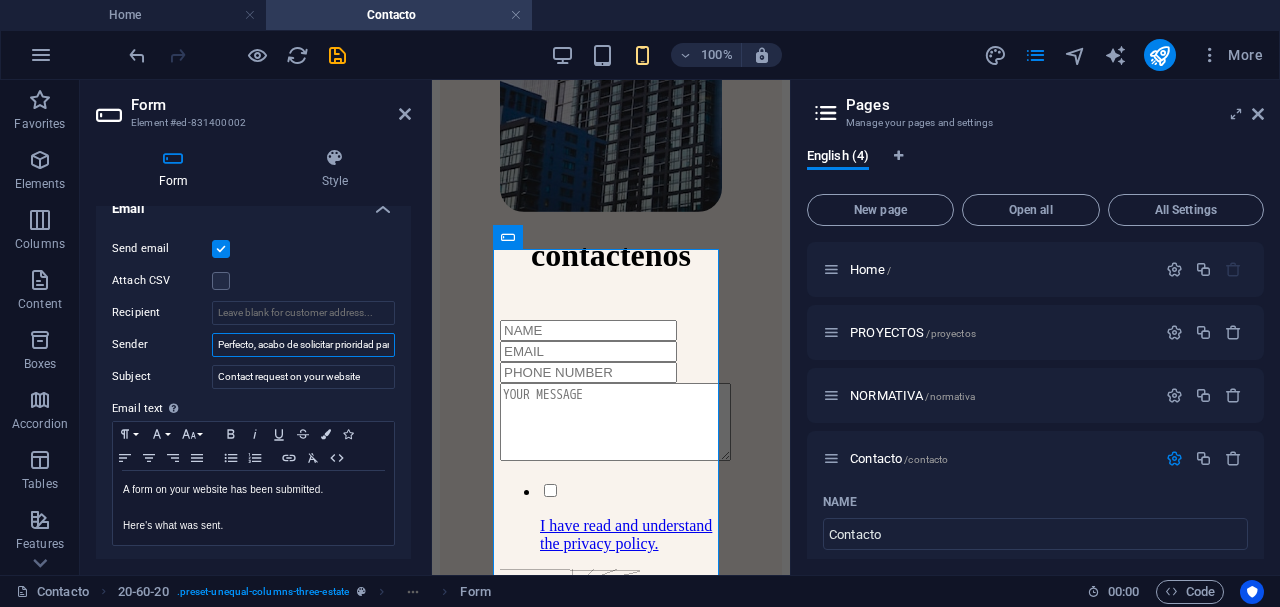 scroll, scrollTop: 0, scrollLeft: 449, axis: horizontal 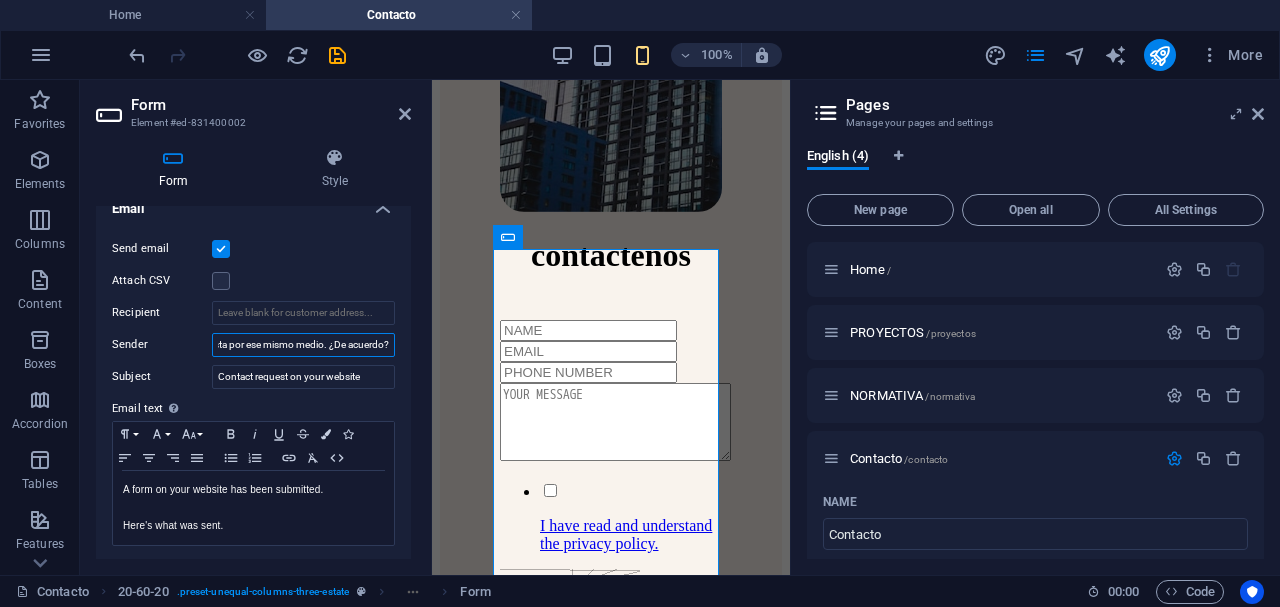 type 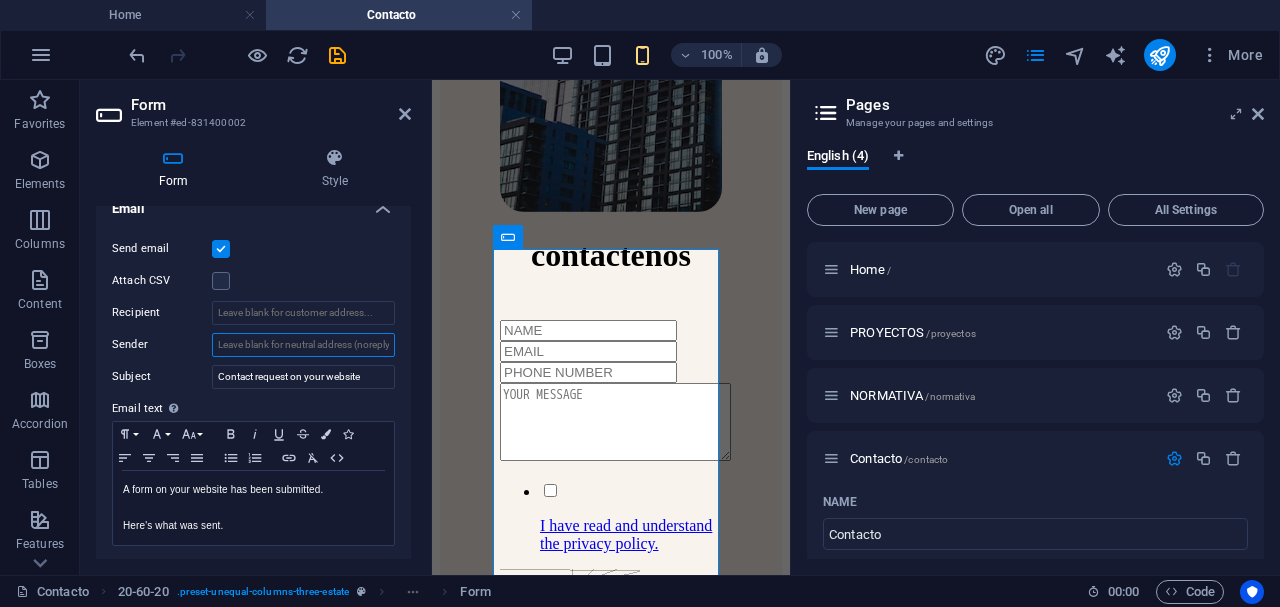 scroll, scrollTop: 0, scrollLeft: 0, axis: both 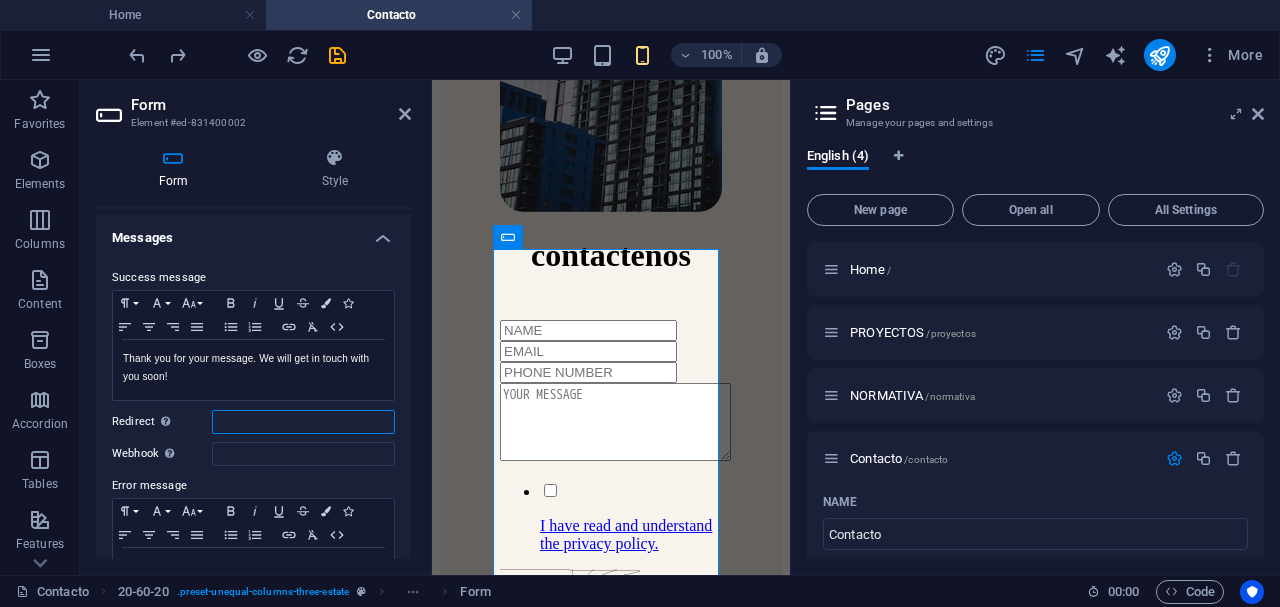 click on "Redirect Define a redirect target upon successful form submission; for example, a success page." at bounding box center (303, 422) 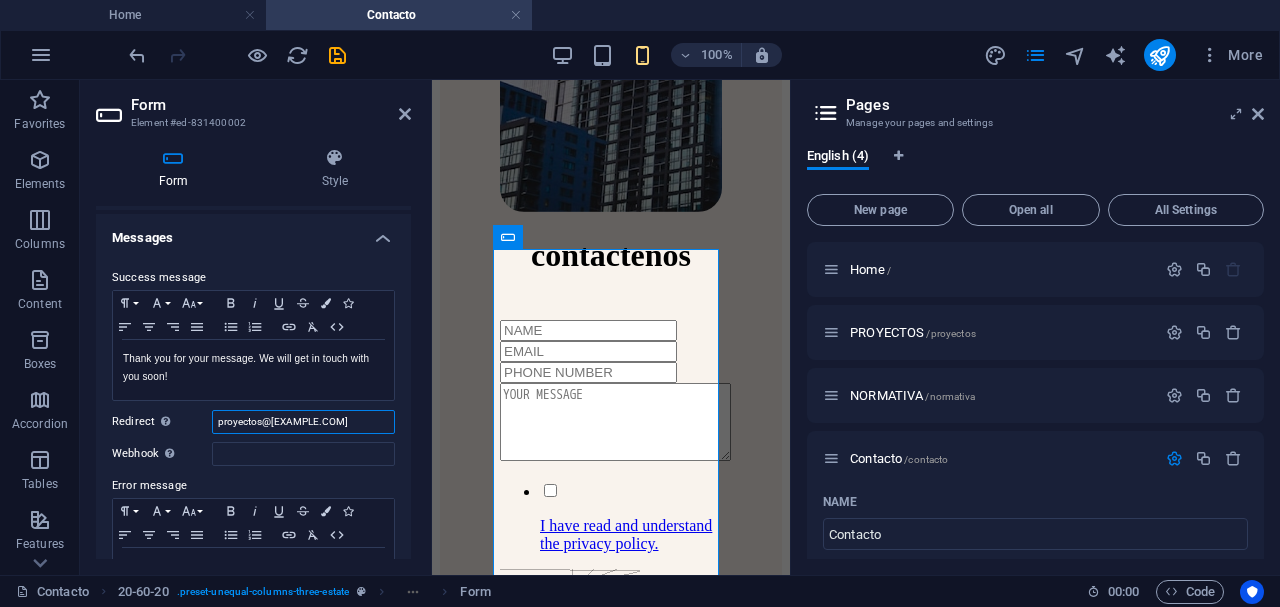 click on "[EMAIL]" at bounding box center [303, 422] 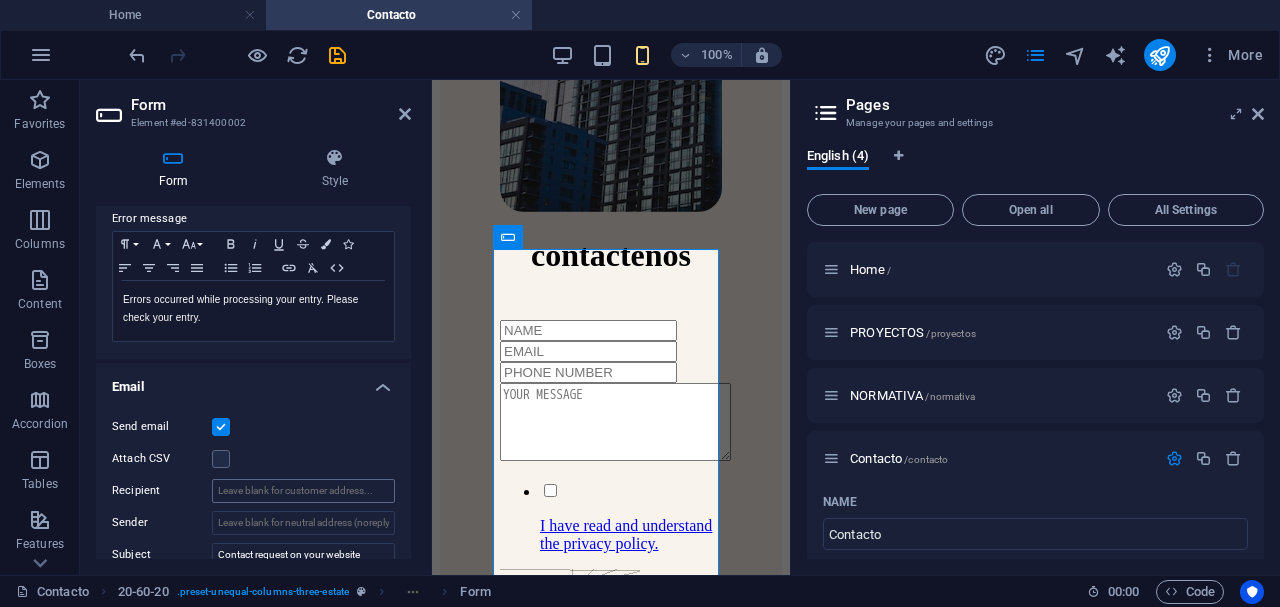 scroll, scrollTop: 444, scrollLeft: 0, axis: vertical 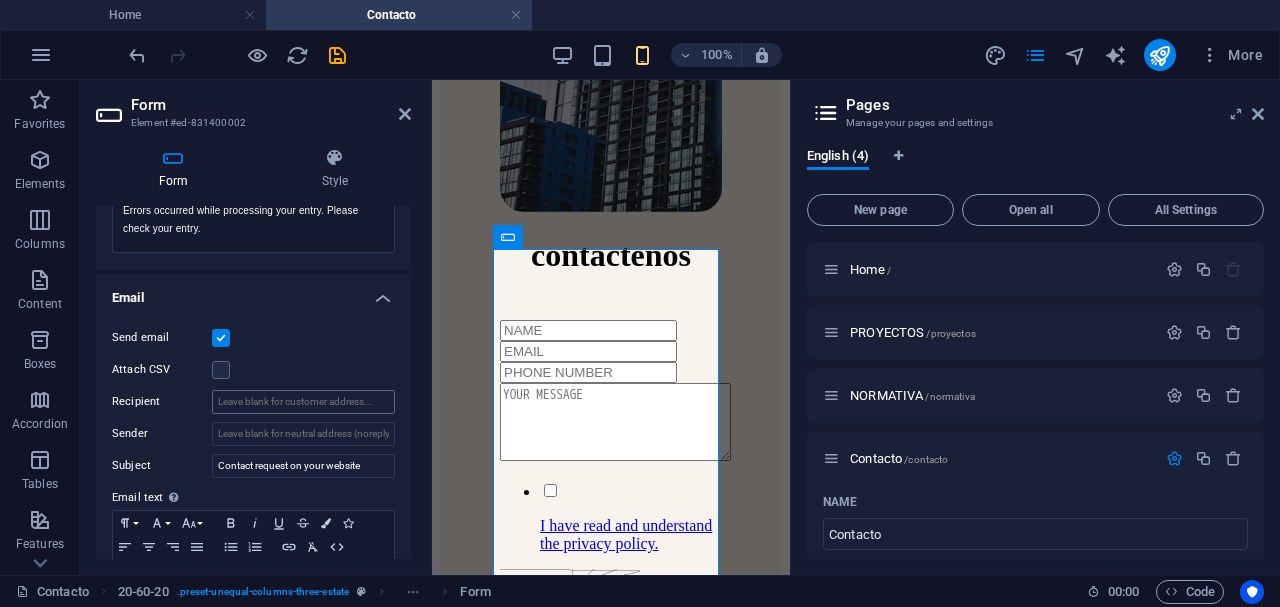 type 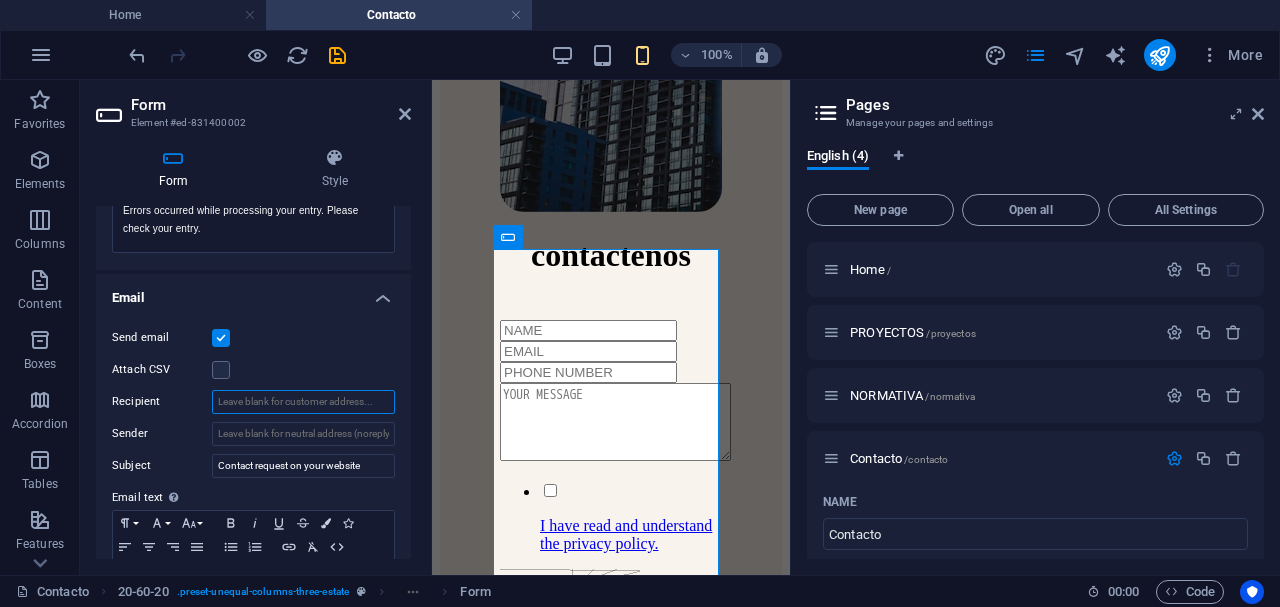 click on "Recipient" at bounding box center (303, 402) 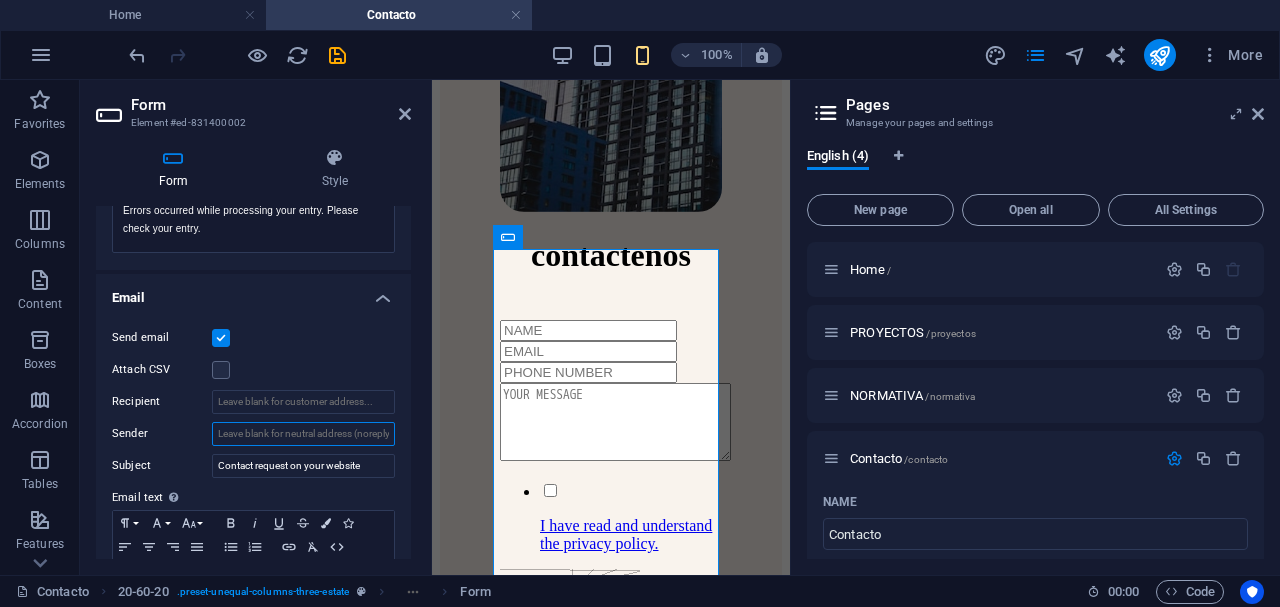 click on "Sender" at bounding box center (303, 434) 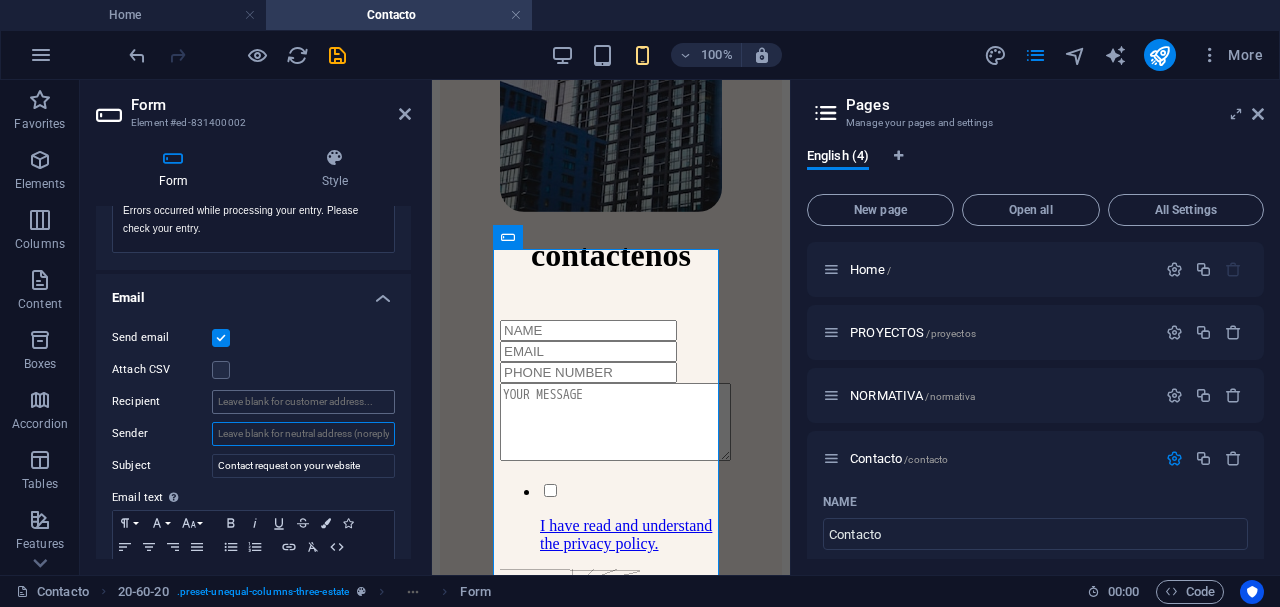 paste on "[EMAIL]" 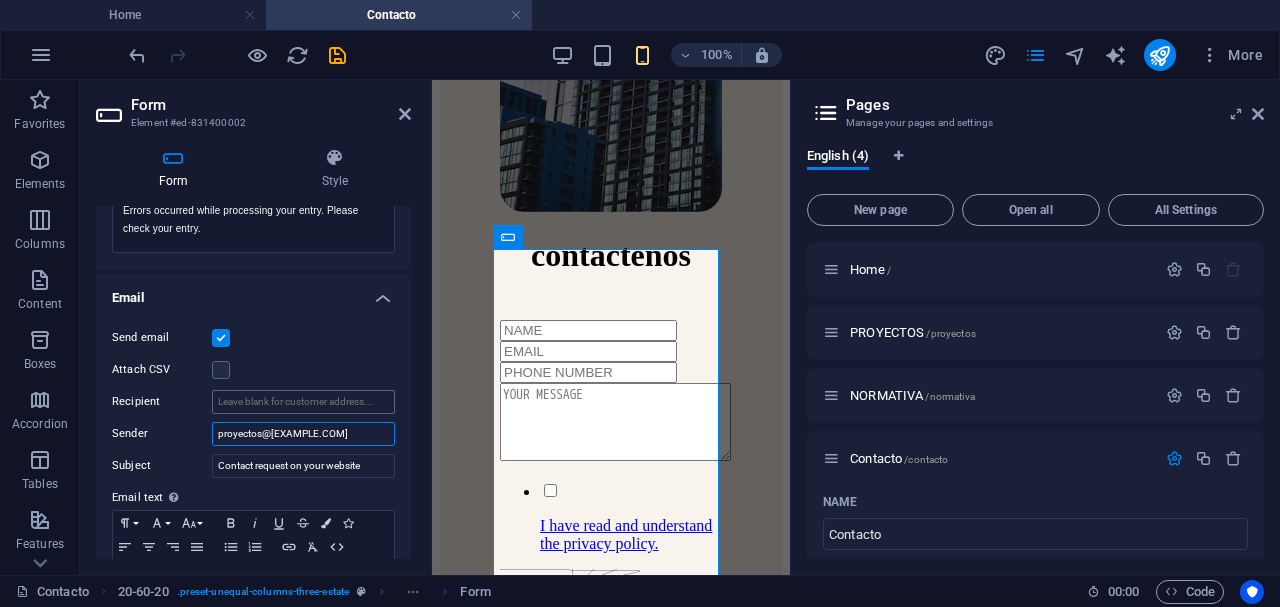 scroll, scrollTop: 0, scrollLeft: 12, axis: horizontal 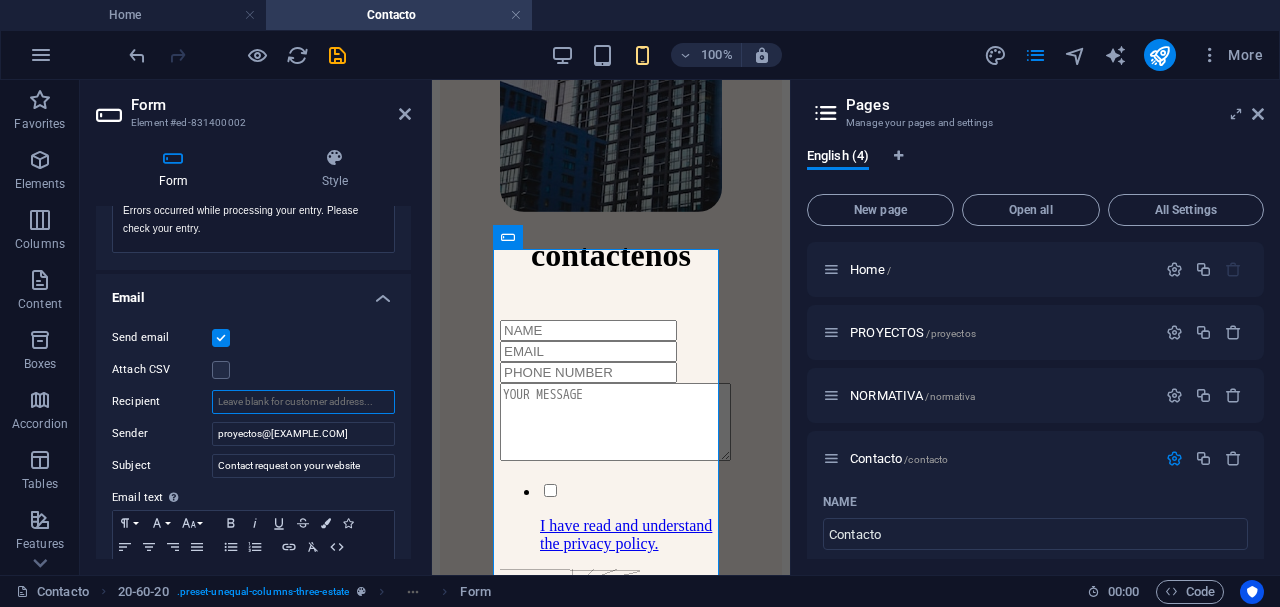 drag, startPoint x: 266, startPoint y: 398, endPoint x: 414, endPoint y: 401, distance: 148.0304 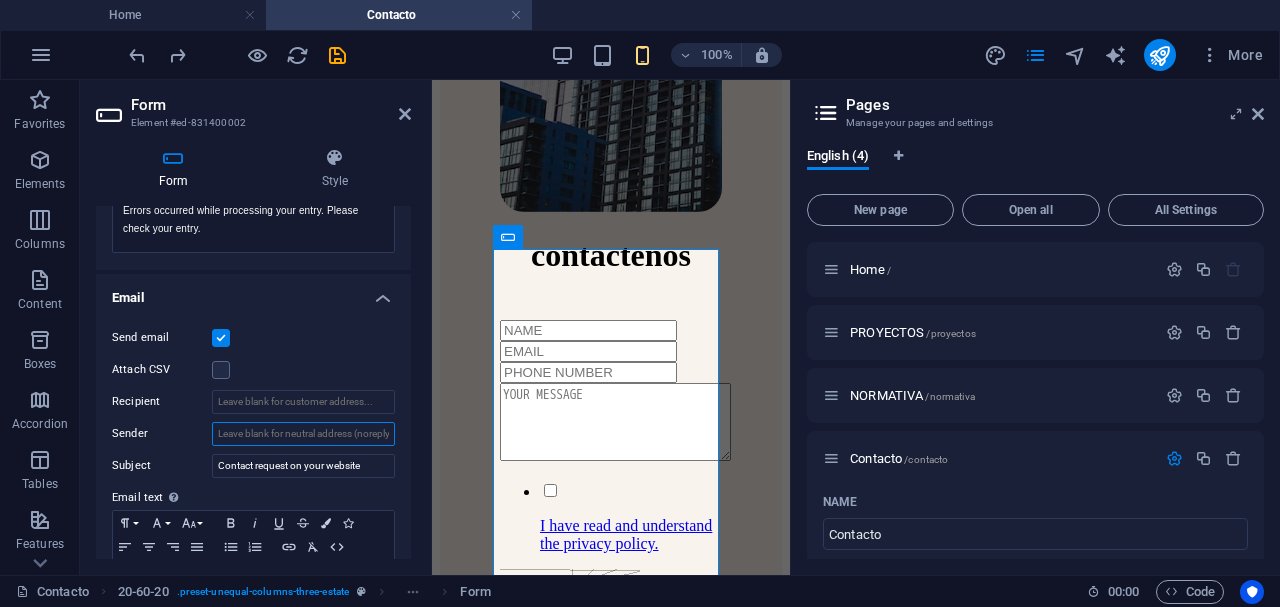click on "Sender" at bounding box center [303, 434] 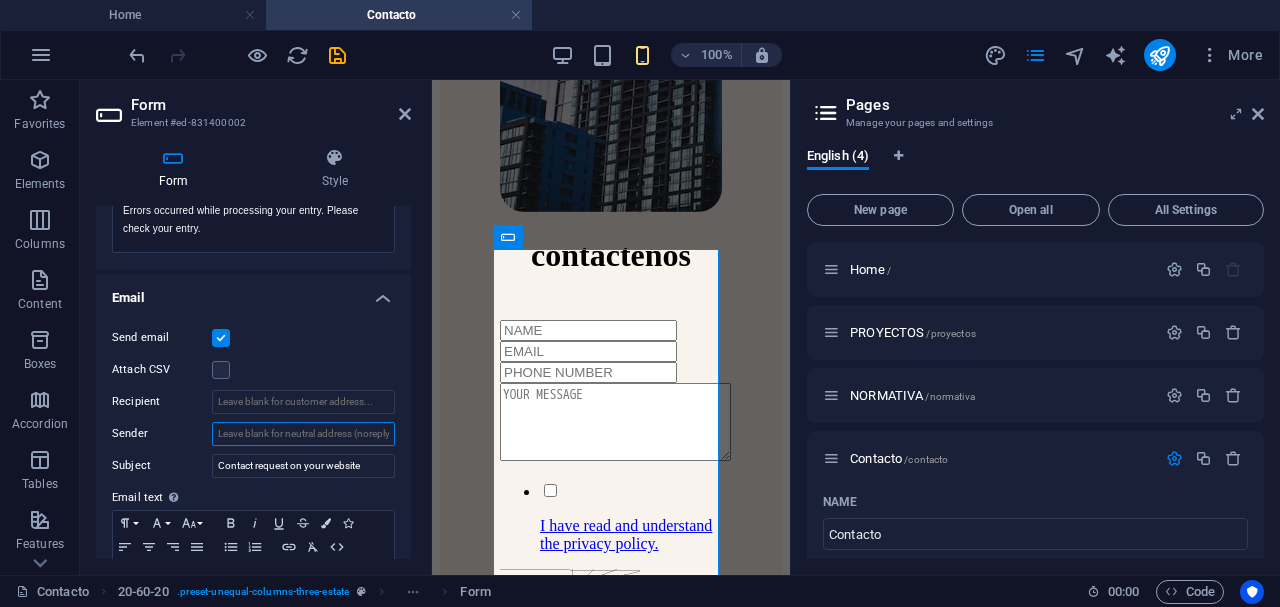 drag, startPoint x: 332, startPoint y: 430, endPoint x: 431, endPoint y: 420, distance: 99.50377 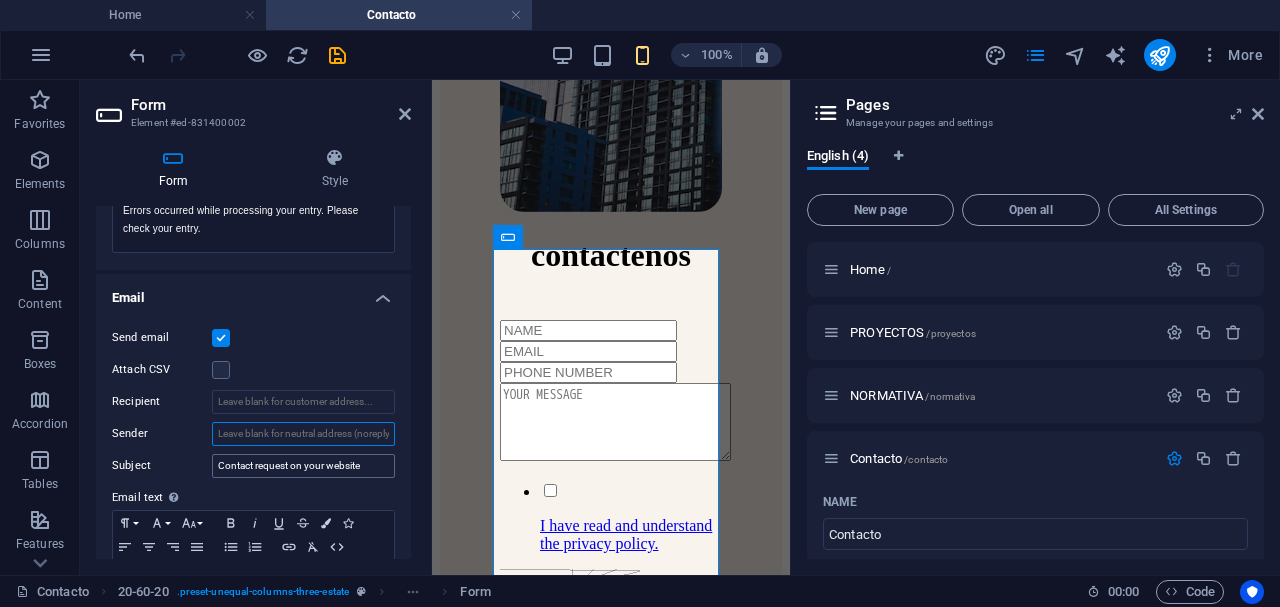 paste on "[EMAIL]" 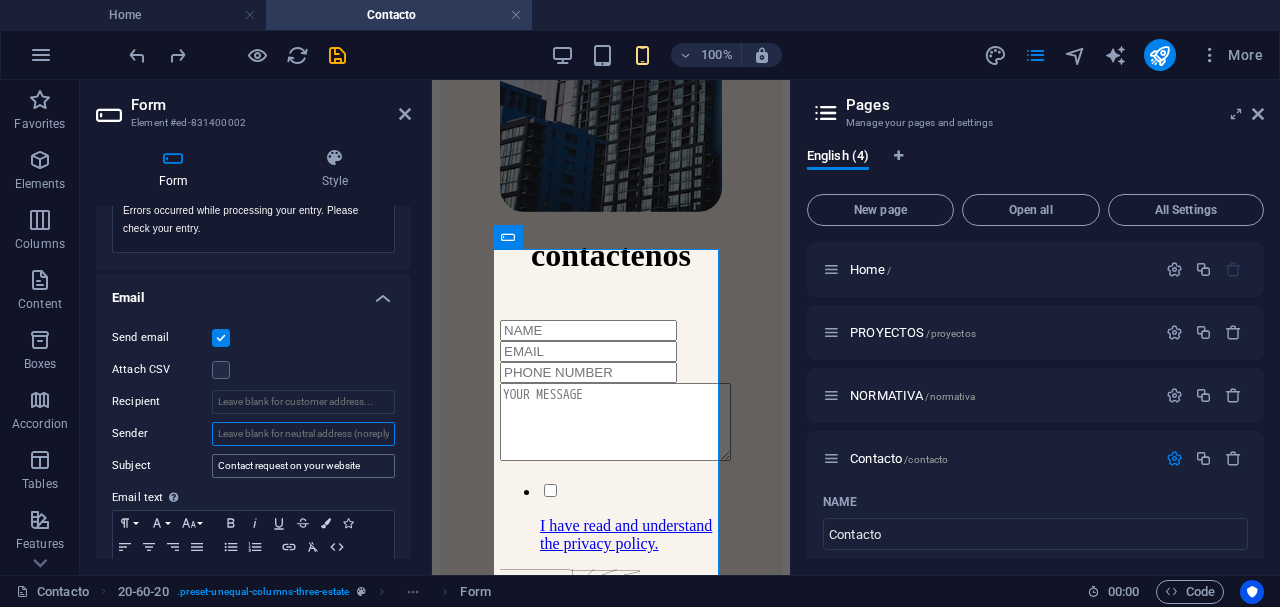 scroll, scrollTop: 0, scrollLeft: 0, axis: both 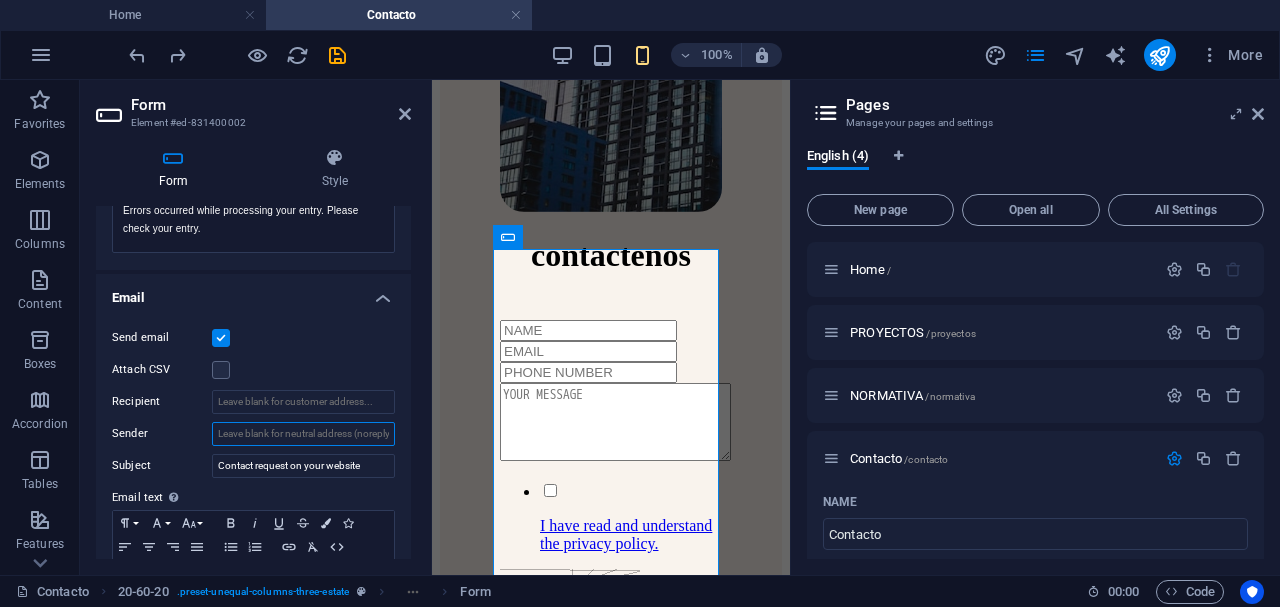 click on "Sender" at bounding box center [303, 434] 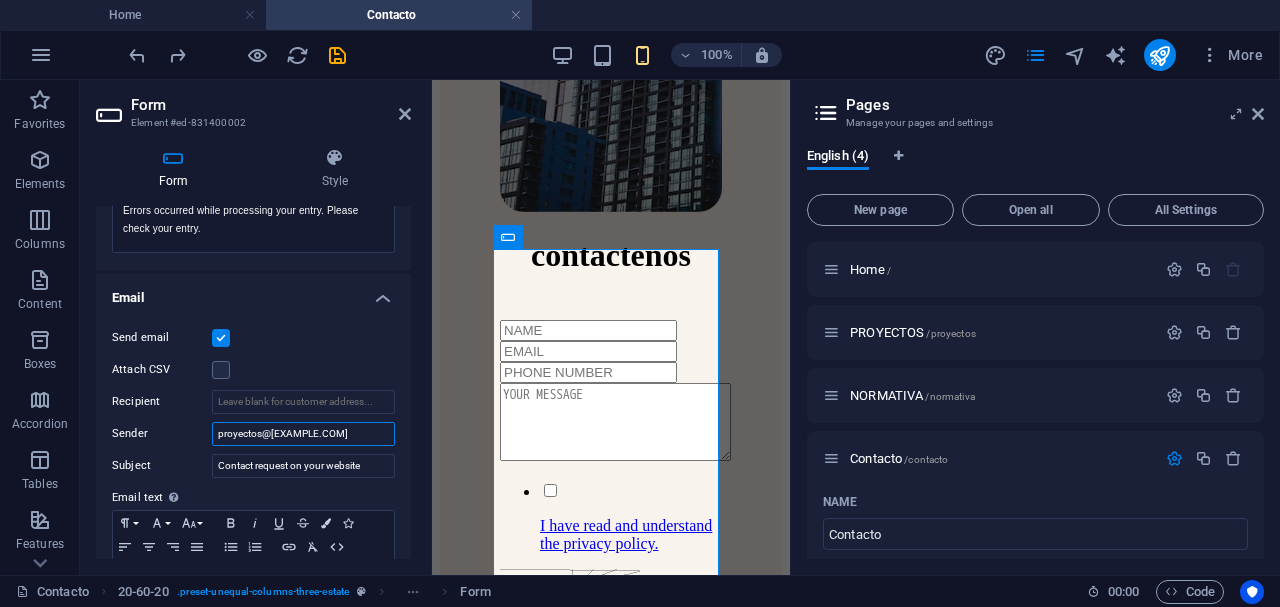 scroll, scrollTop: 0, scrollLeft: 12, axis: horizontal 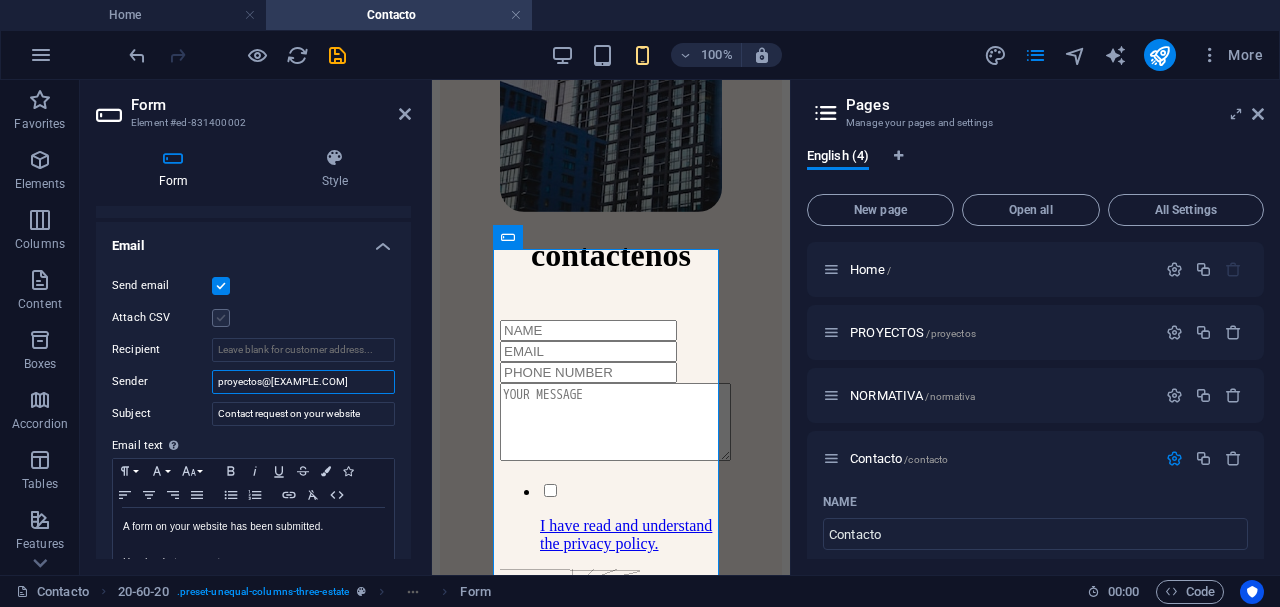 type on "[EMAIL]" 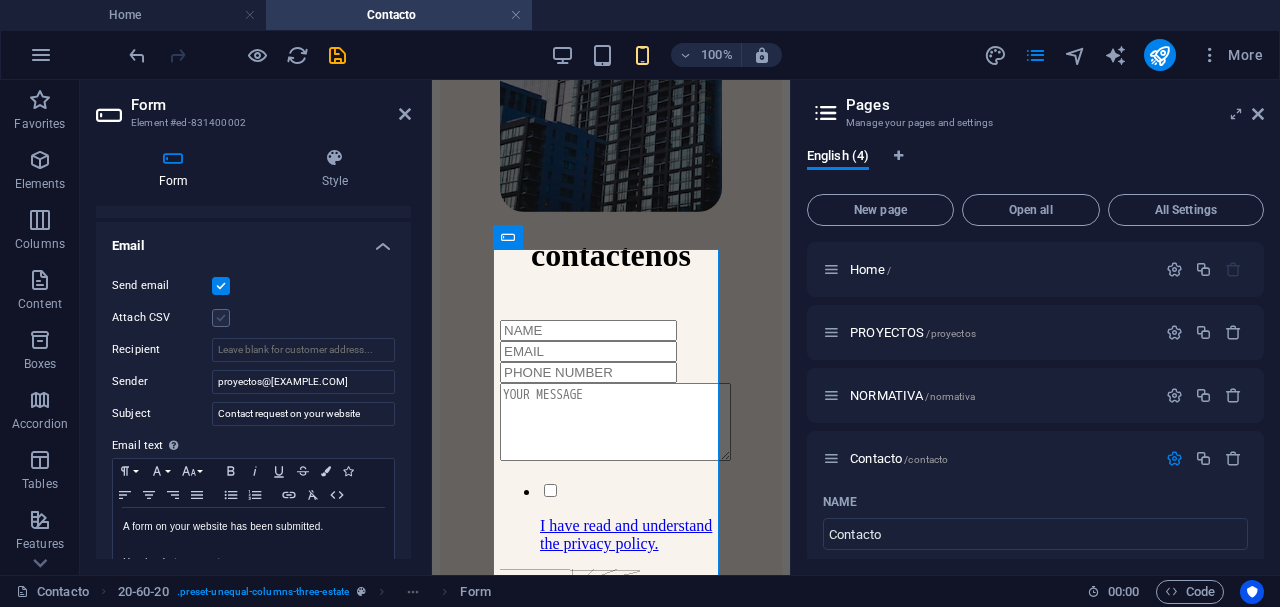 click at bounding box center (221, 318) 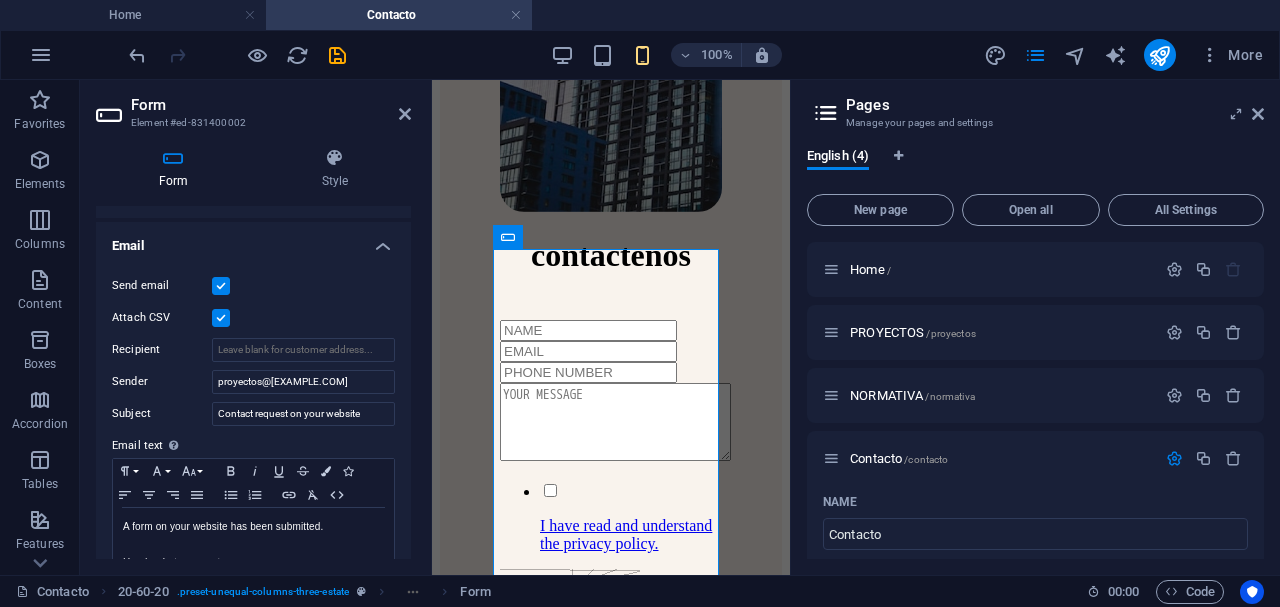 scroll, scrollTop: 0, scrollLeft: 0, axis: both 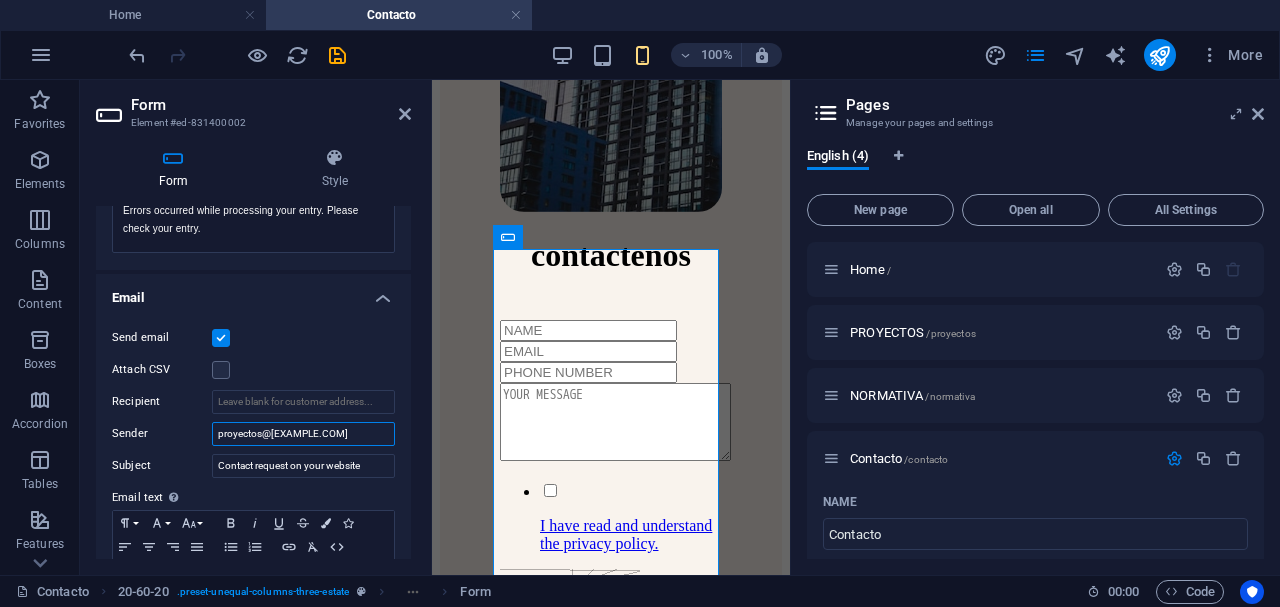 drag, startPoint x: 320, startPoint y: 426, endPoint x: 416, endPoint y: 424, distance: 96.02083 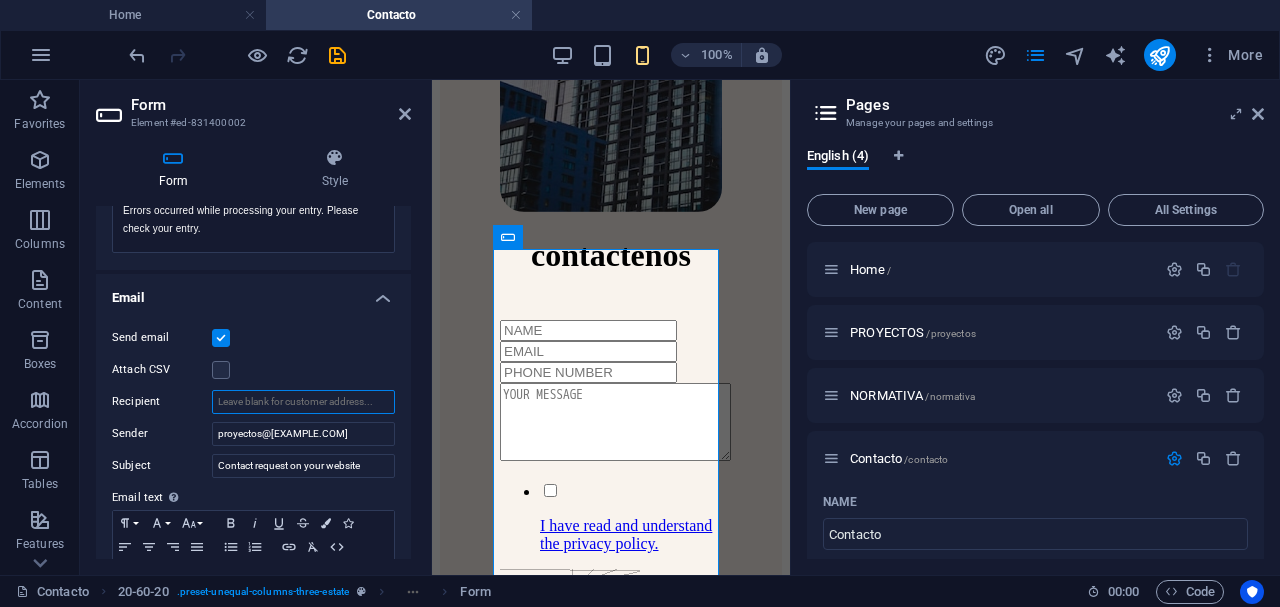 click on "Recipient" at bounding box center [303, 402] 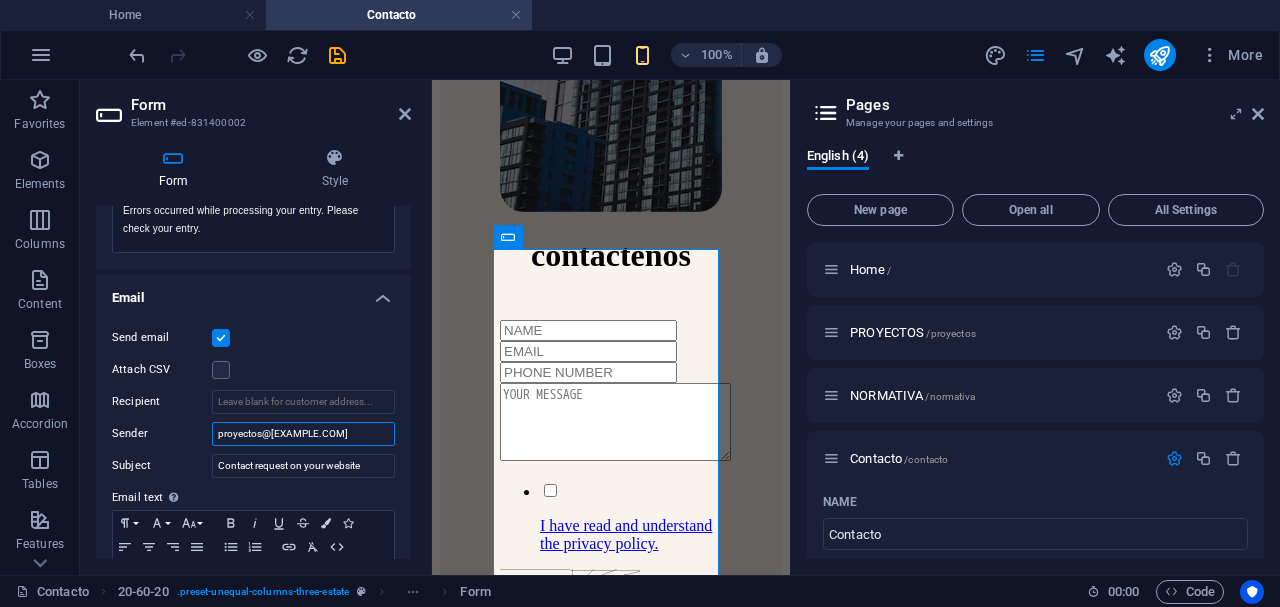 scroll, scrollTop: 0, scrollLeft: 12, axis: horizontal 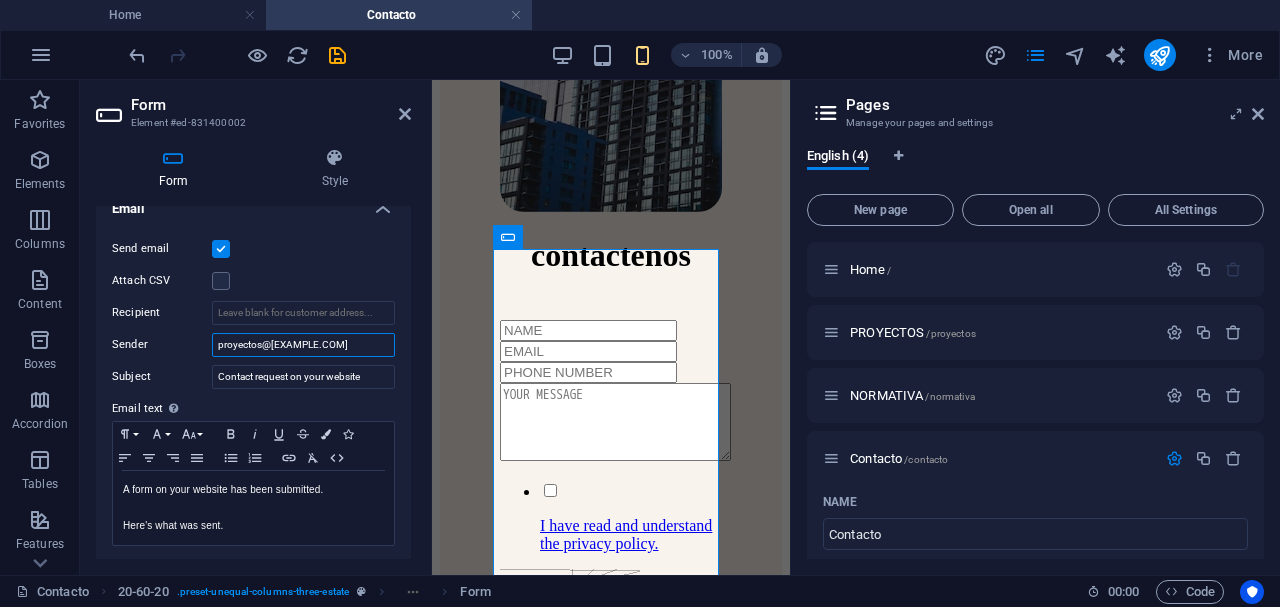 click on "[EMAIL]" at bounding box center (303, 345) 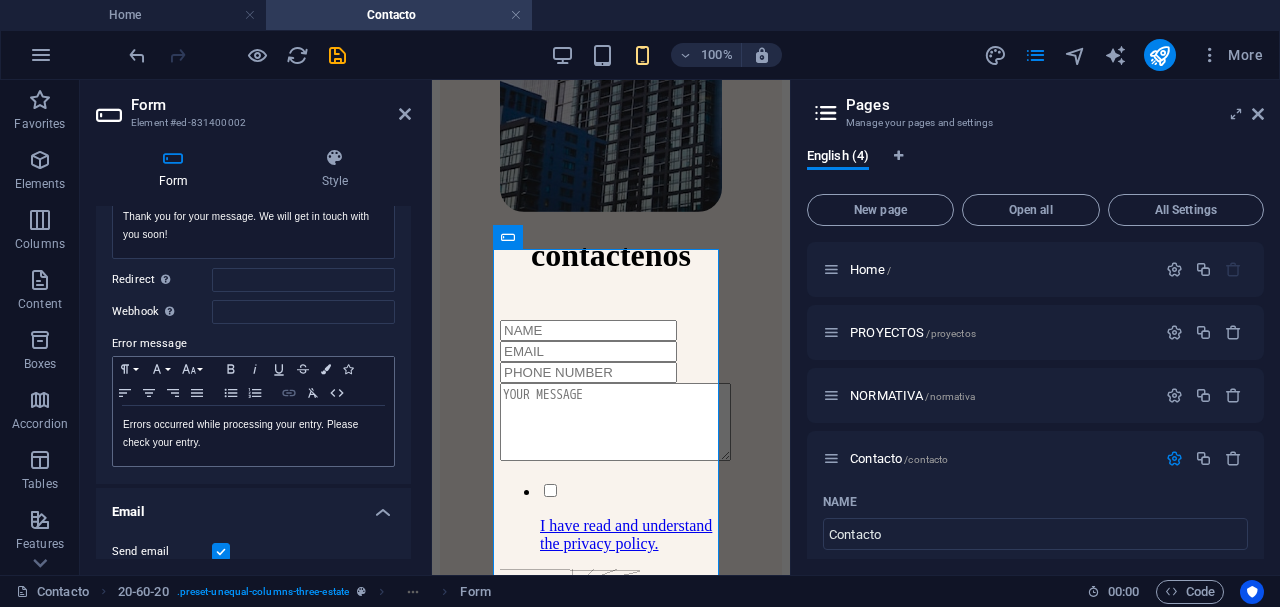 scroll, scrollTop: 141, scrollLeft: 0, axis: vertical 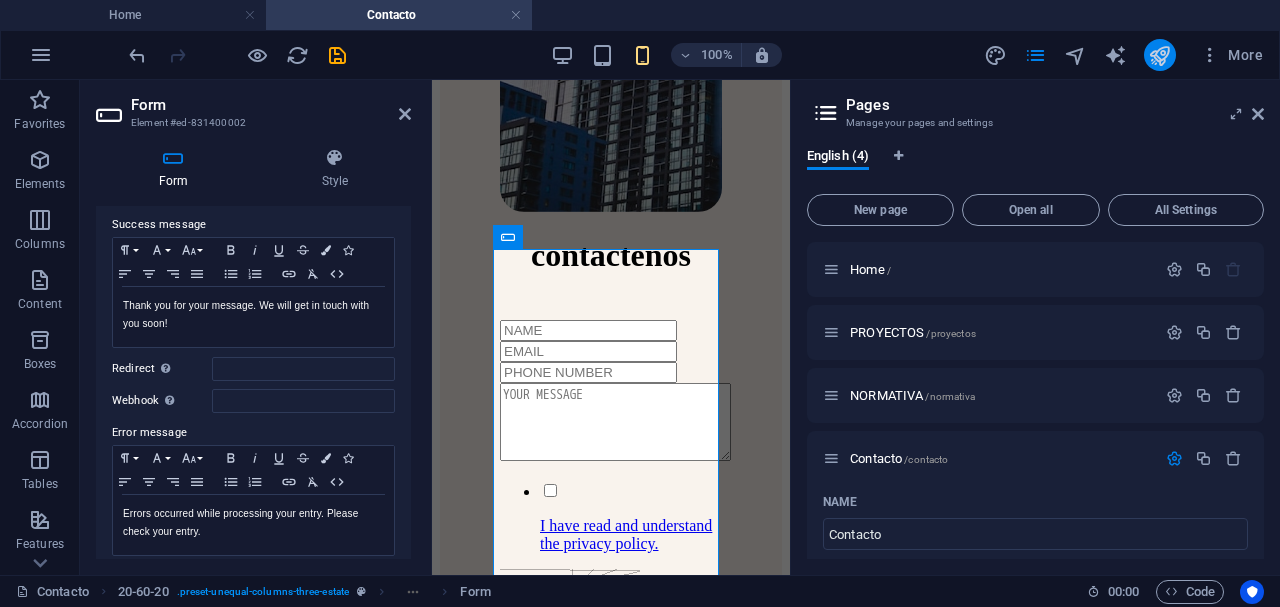 click at bounding box center (1159, 55) 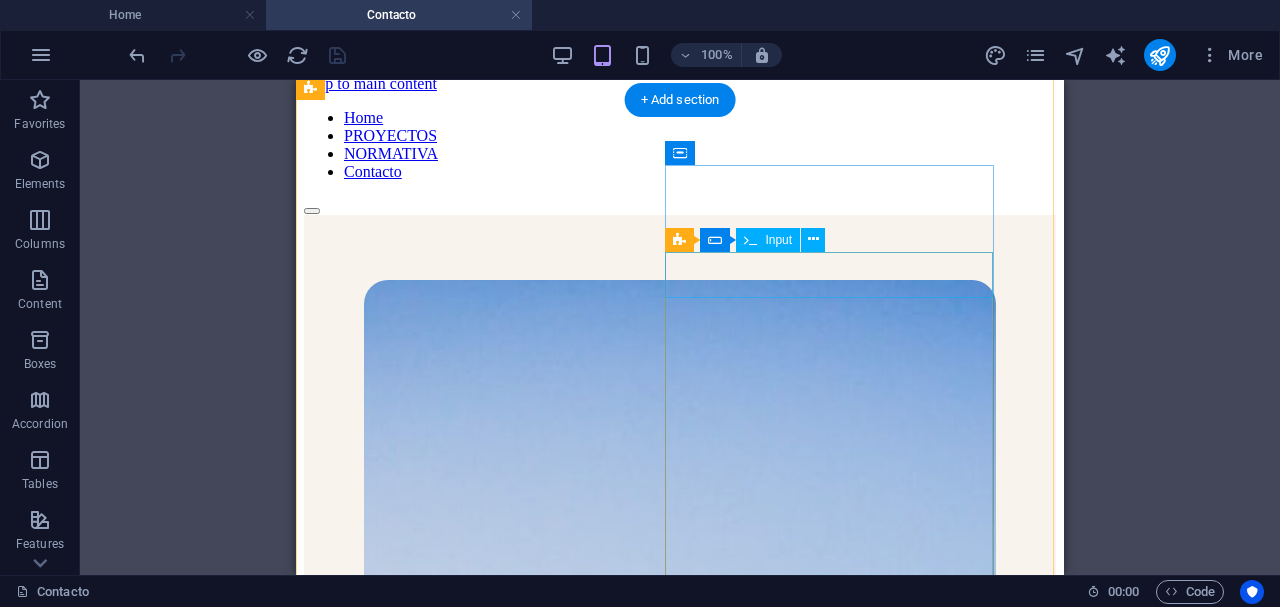 scroll, scrollTop: 0, scrollLeft: 0, axis: both 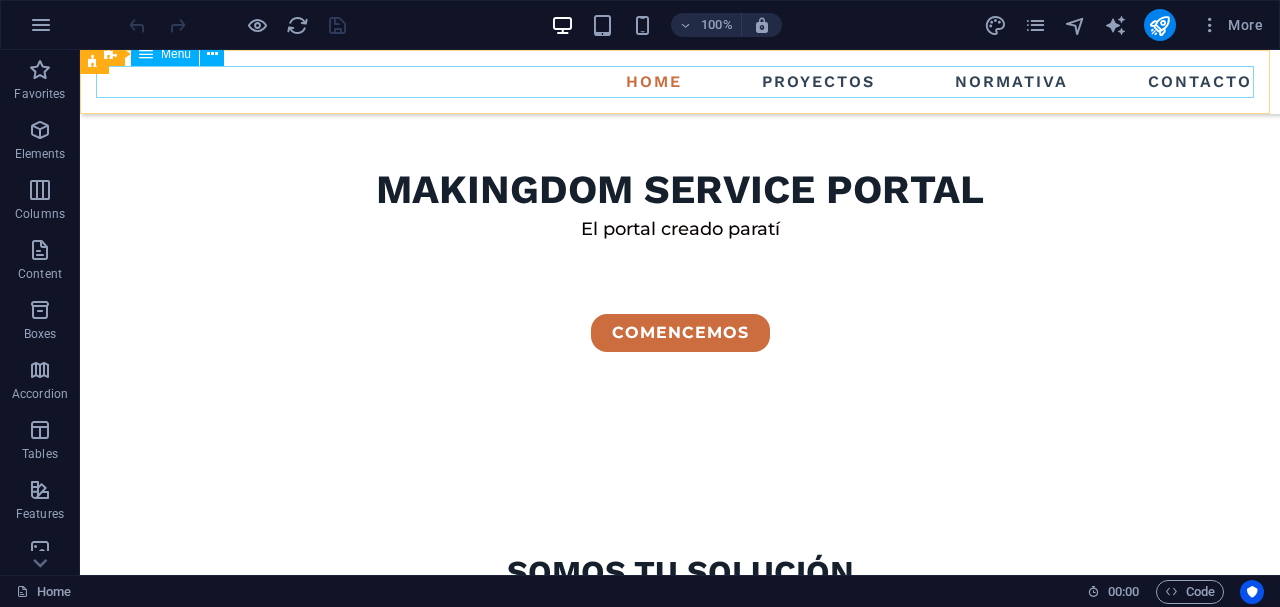 click on "Home PROYECTOS NORMATIVA Contacto" at bounding box center [680, 82] 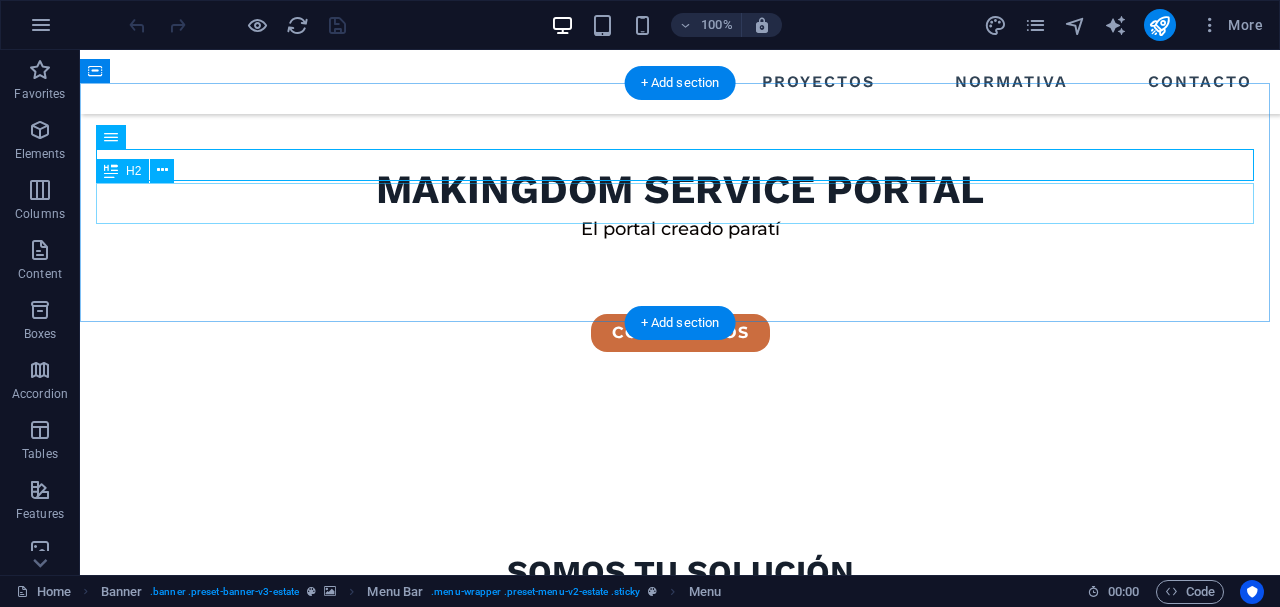 scroll, scrollTop: 444, scrollLeft: 0, axis: vertical 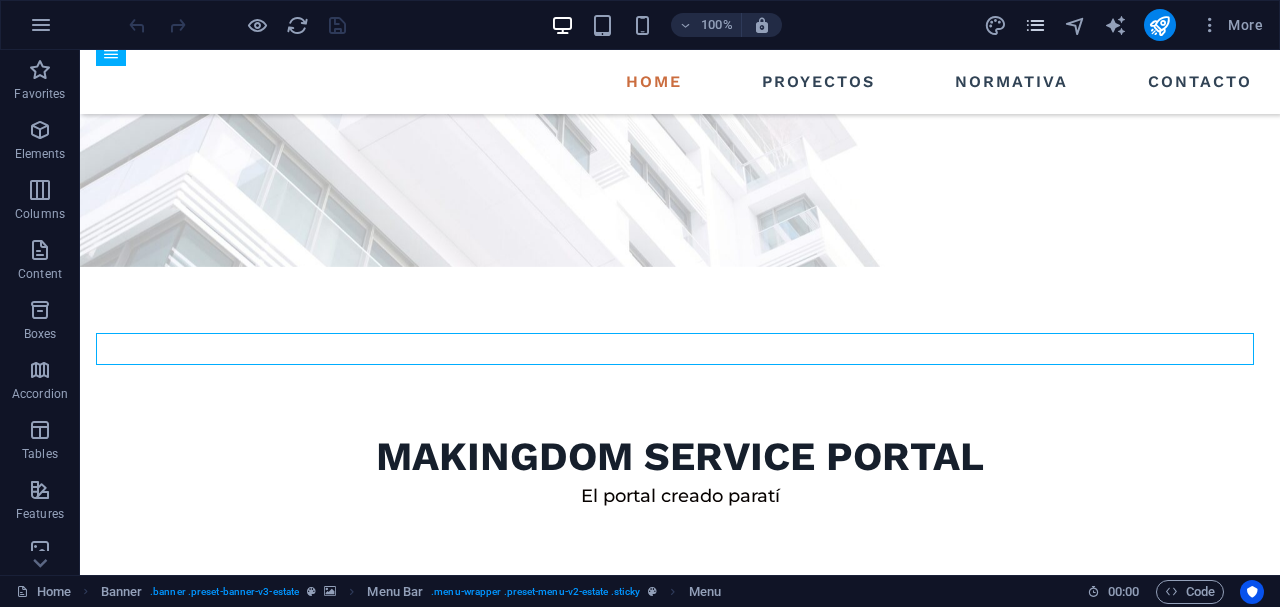 click at bounding box center (1035, 25) 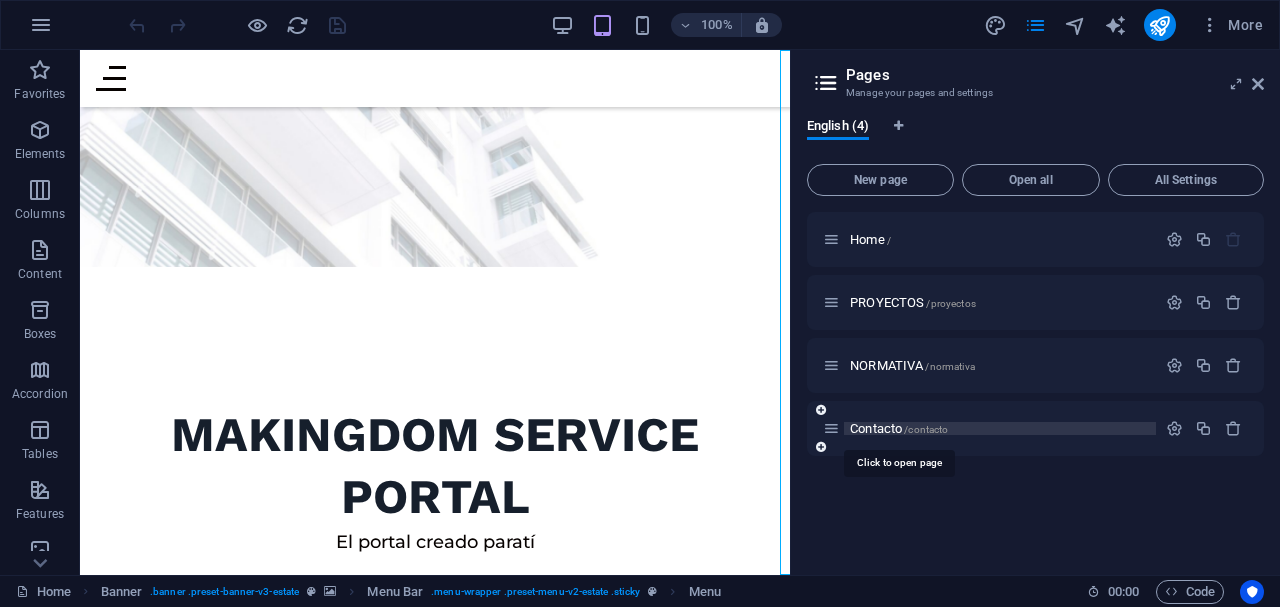 click on "Contacto /contacto" at bounding box center (899, 428) 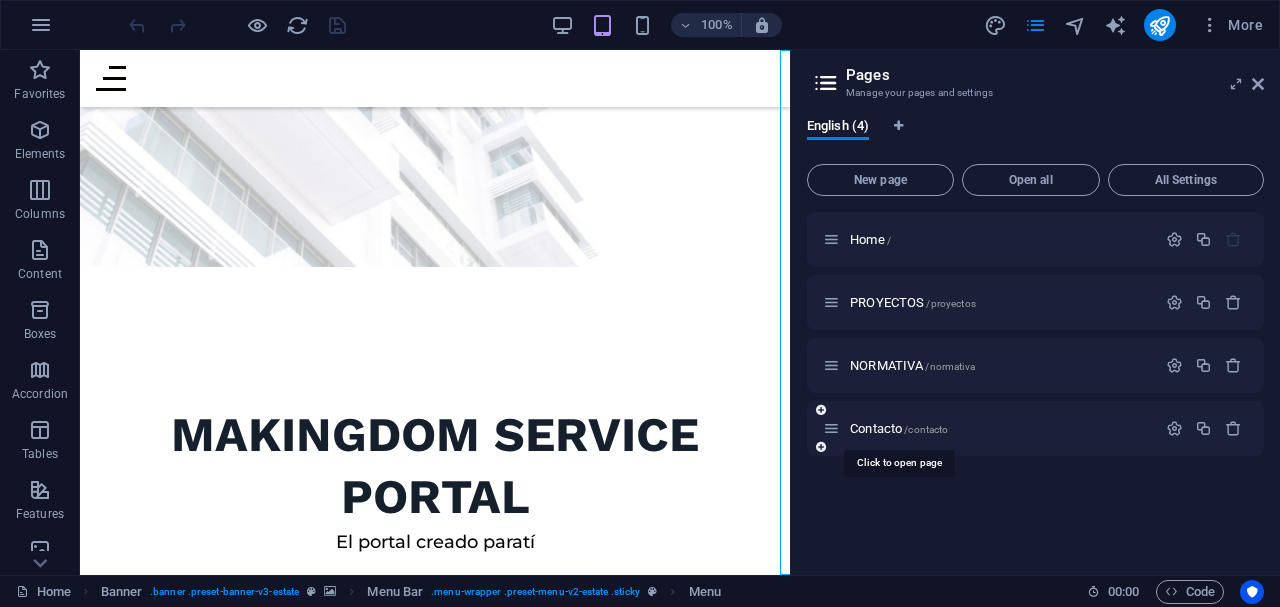 scroll, scrollTop: 0, scrollLeft: 0, axis: both 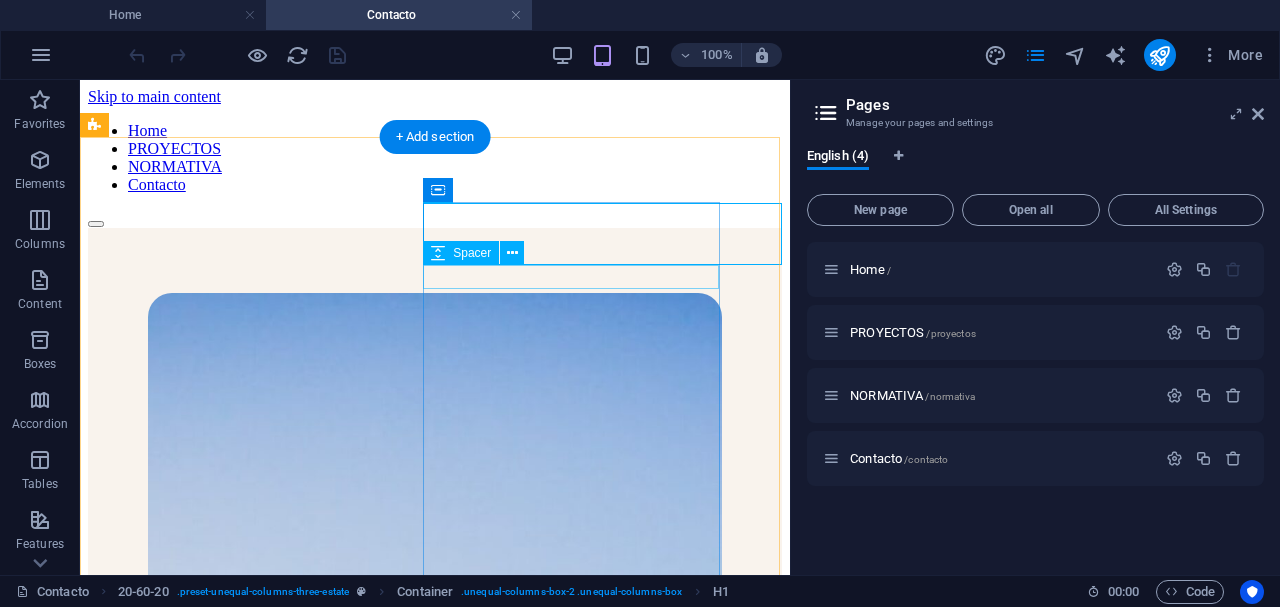 click at bounding box center [435, 1311] 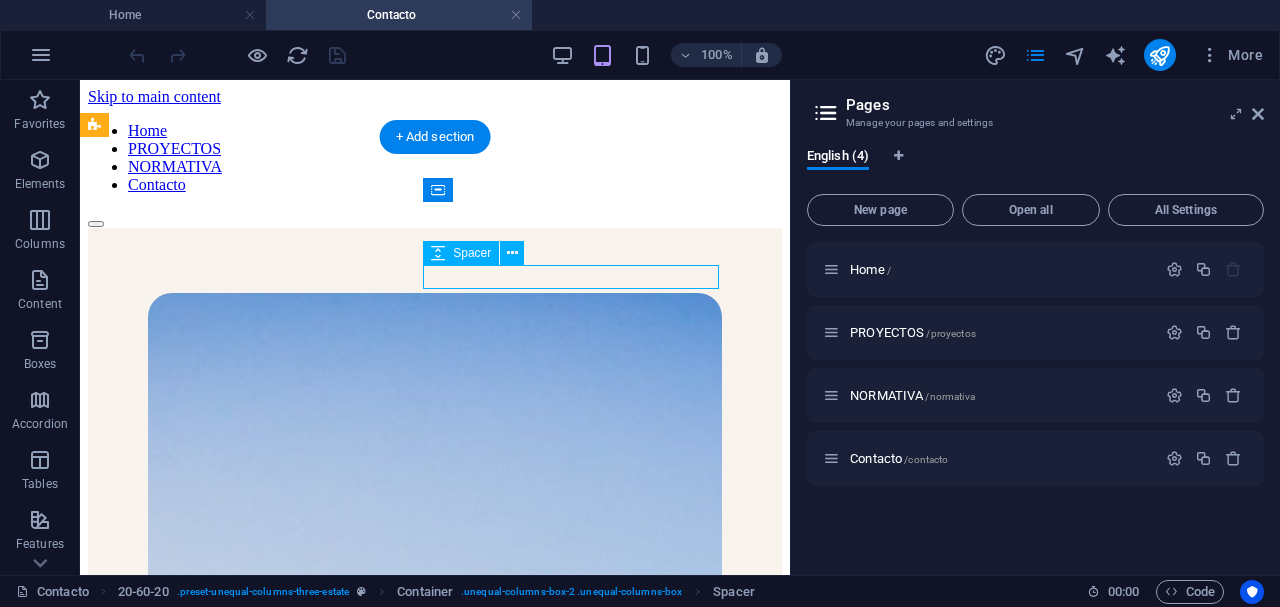 click at bounding box center [435, 1311] 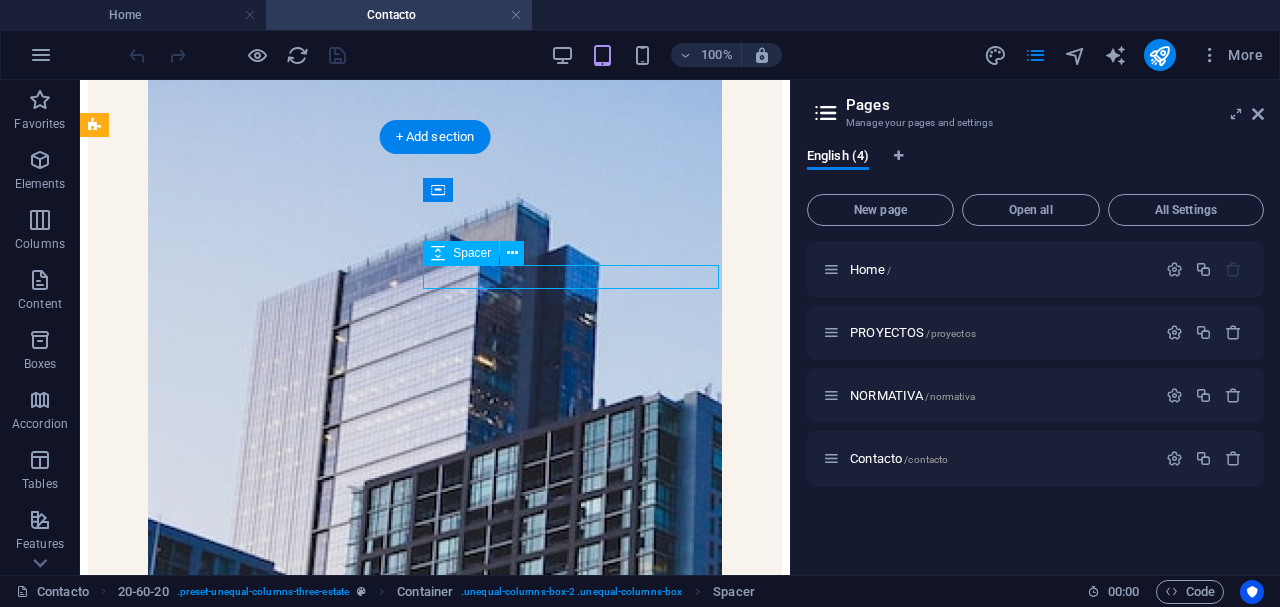 select on "px" 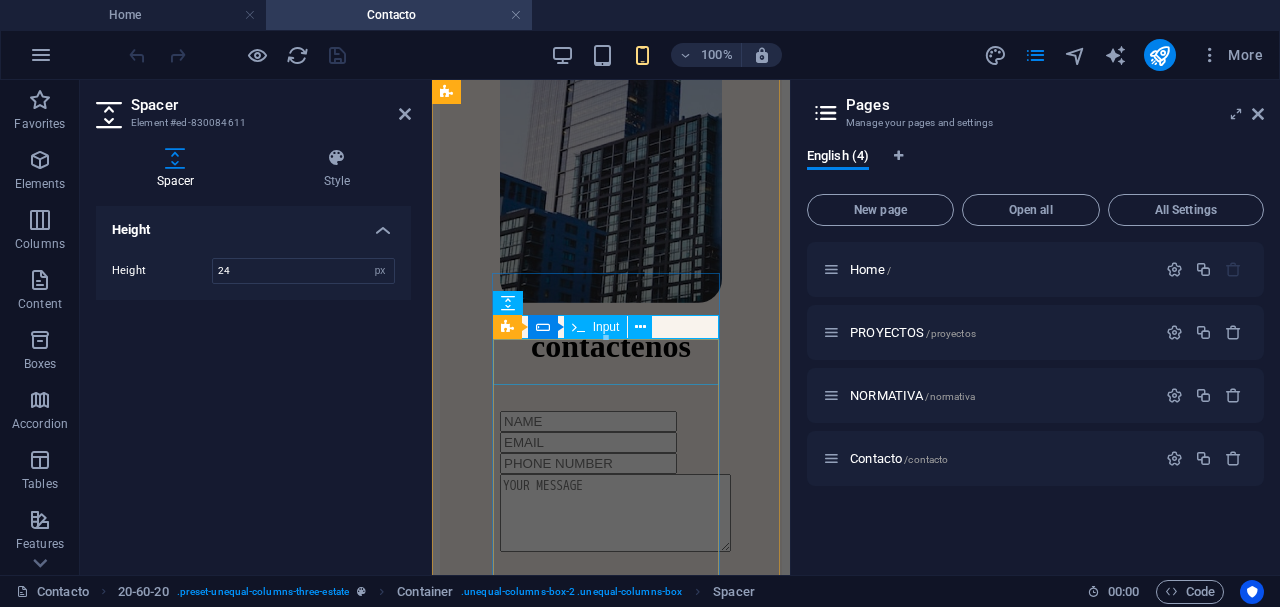 click at bounding box center [611, 421] 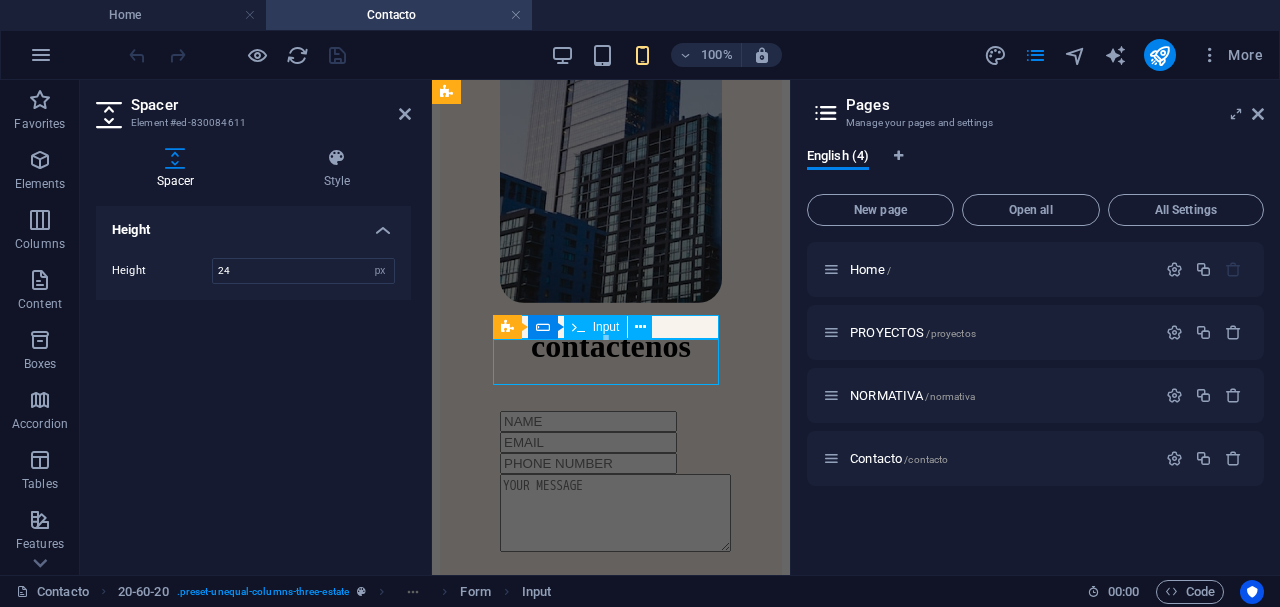 click at bounding box center [611, 442] 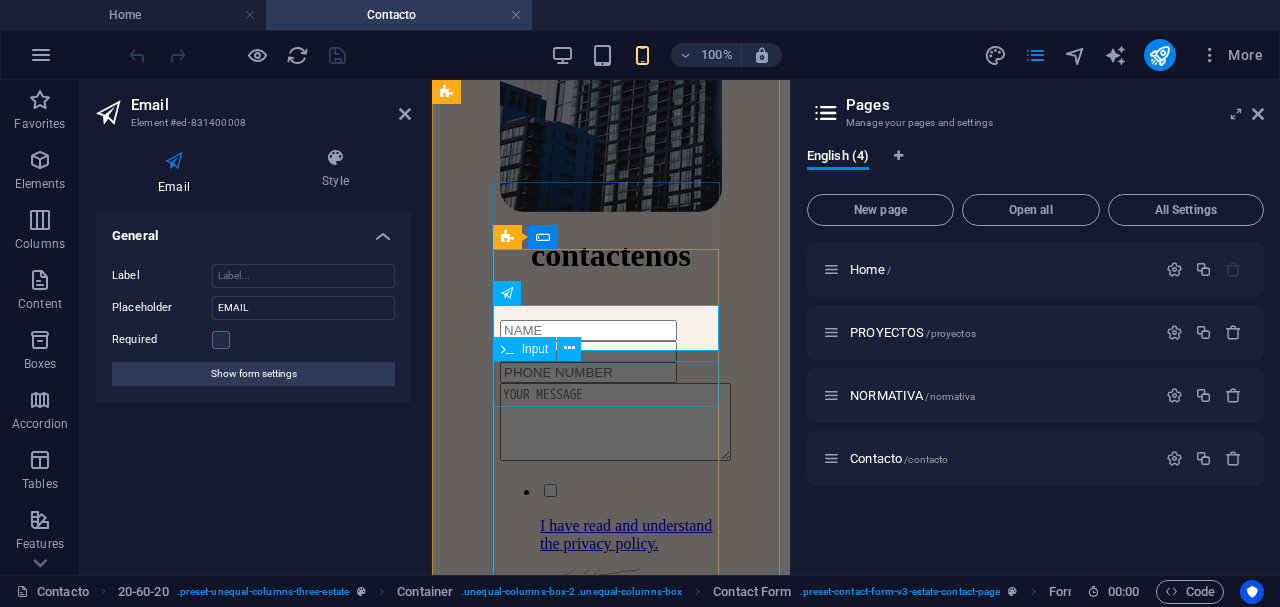 click at bounding box center (611, 372) 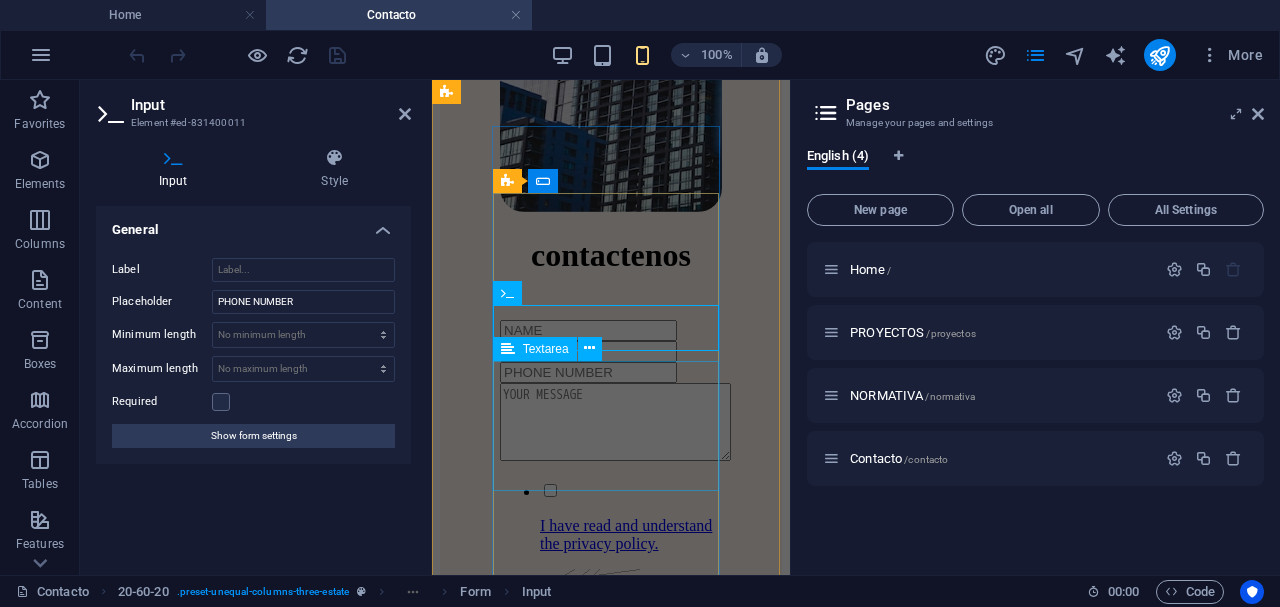 scroll, scrollTop: 532, scrollLeft: 0, axis: vertical 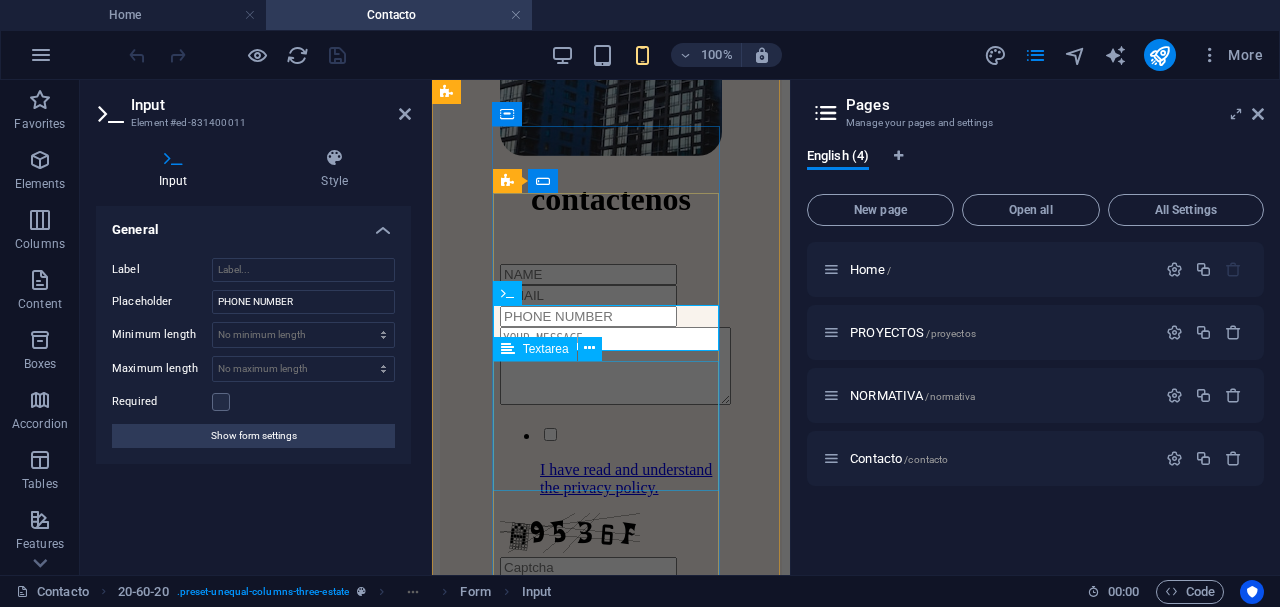 click at bounding box center (611, 368) 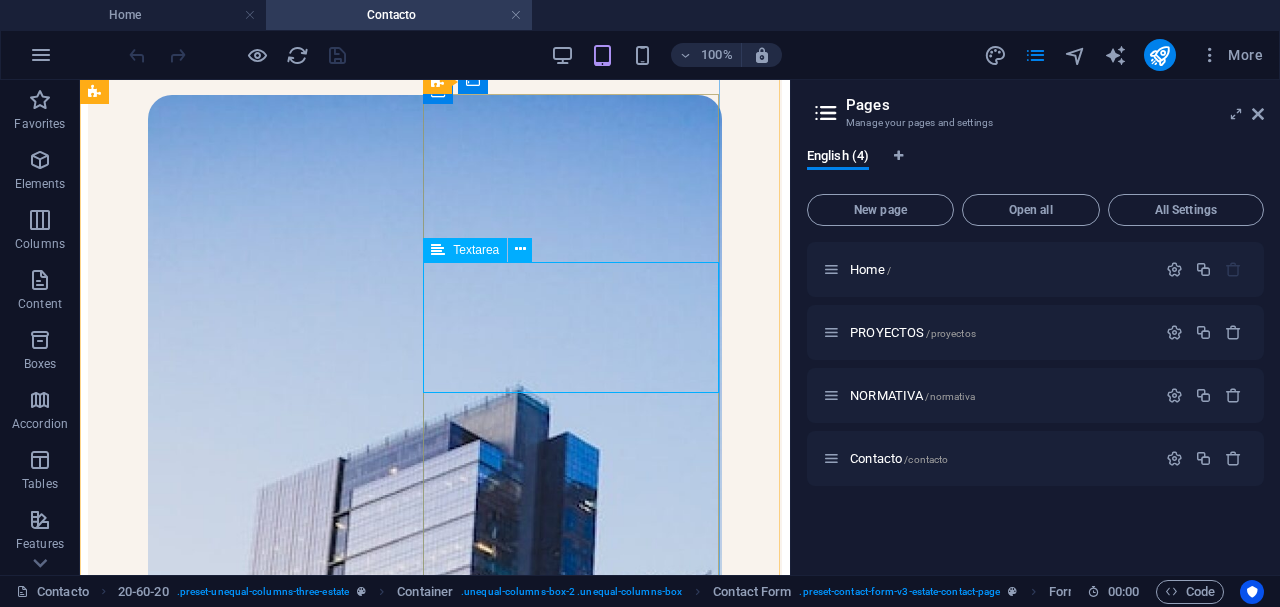 click at bounding box center [435, 1229] 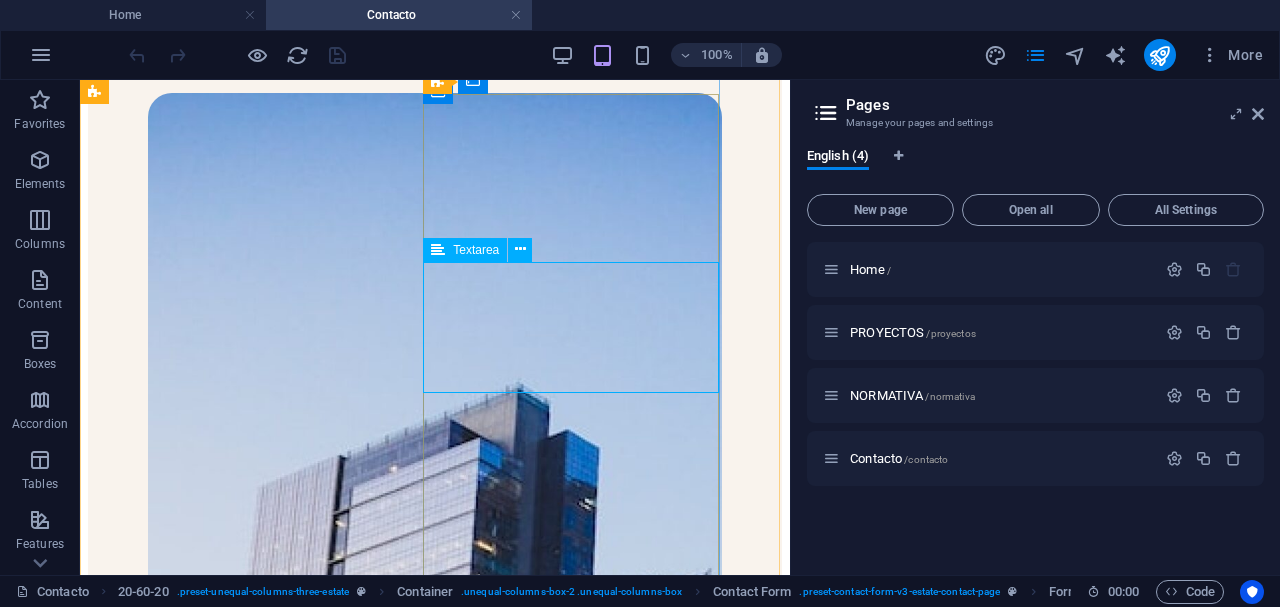 scroll, scrollTop: 200, scrollLeft: 0, axis: vertical 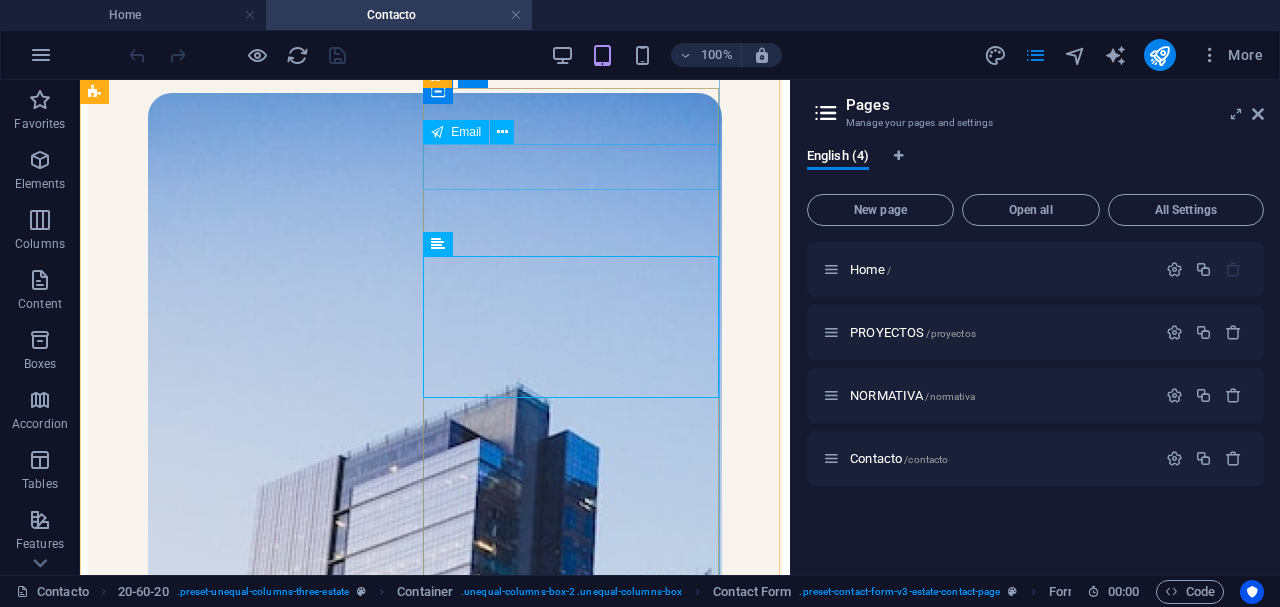 click at bounding box center [435, 1154] 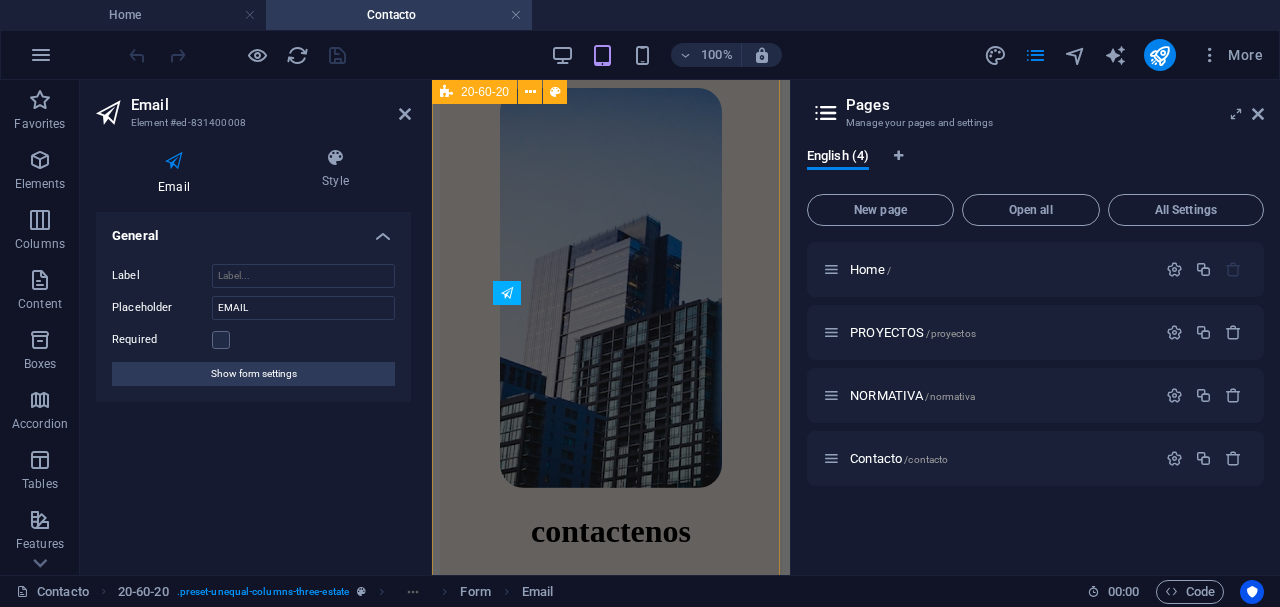 scroll, scrollTop: 476, scrollLeft: 0, axis: vertical 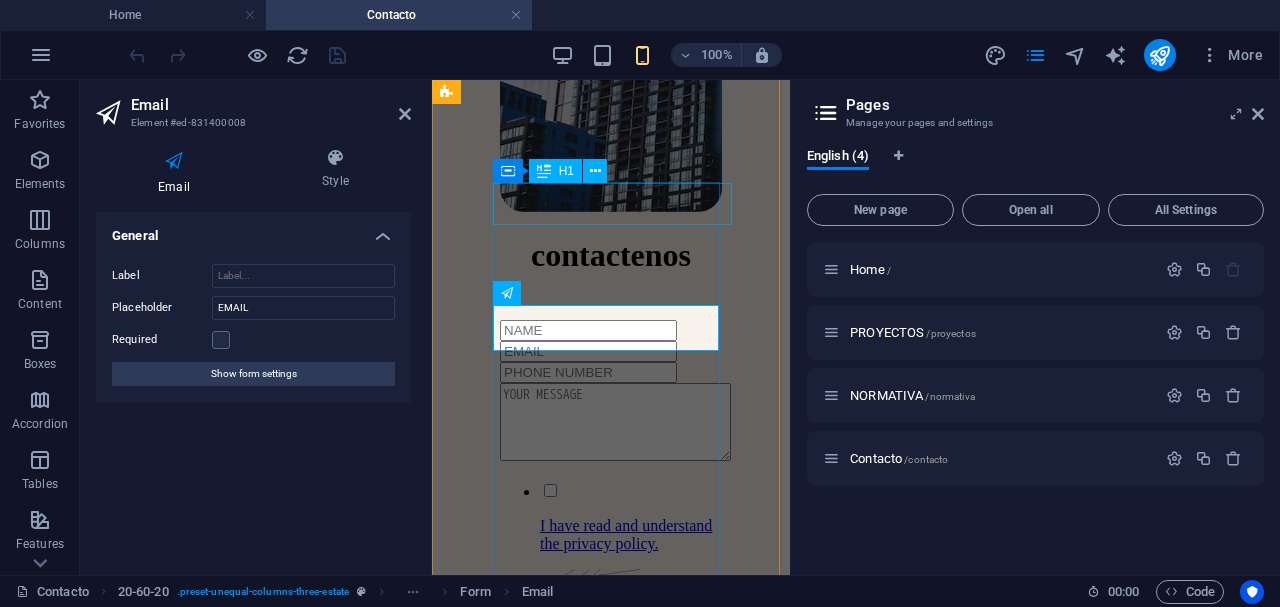 click on "contactenos" at bounding box center [611, 255] 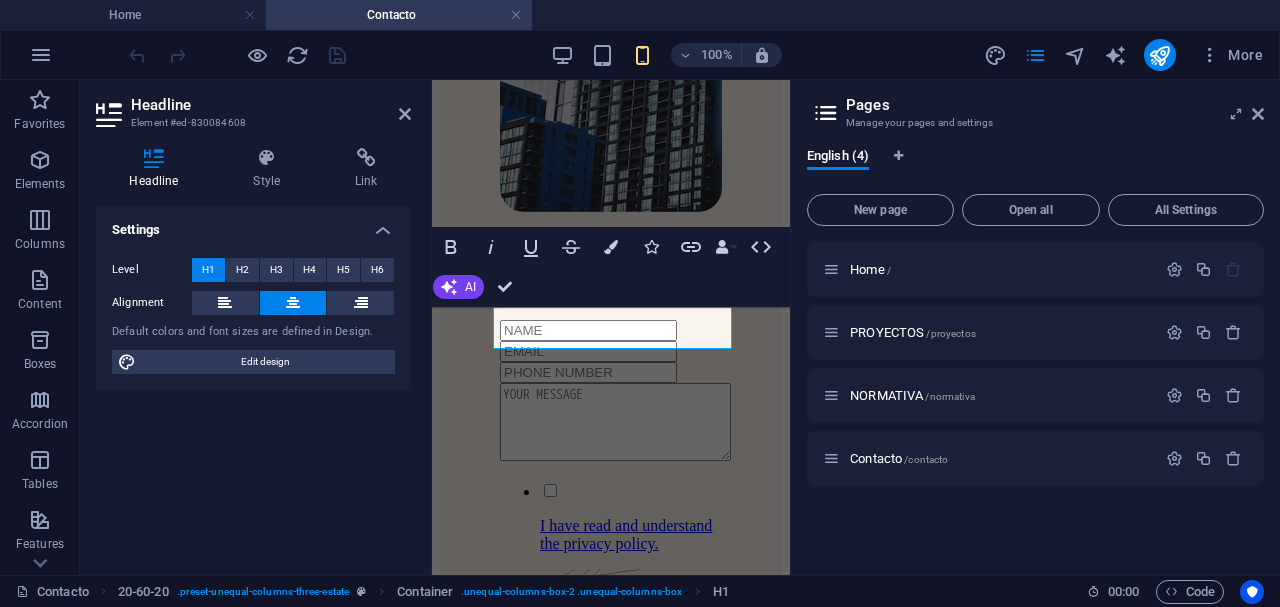 scroll, scrollTop: 352, scrollLeft: 0, axis: vertical 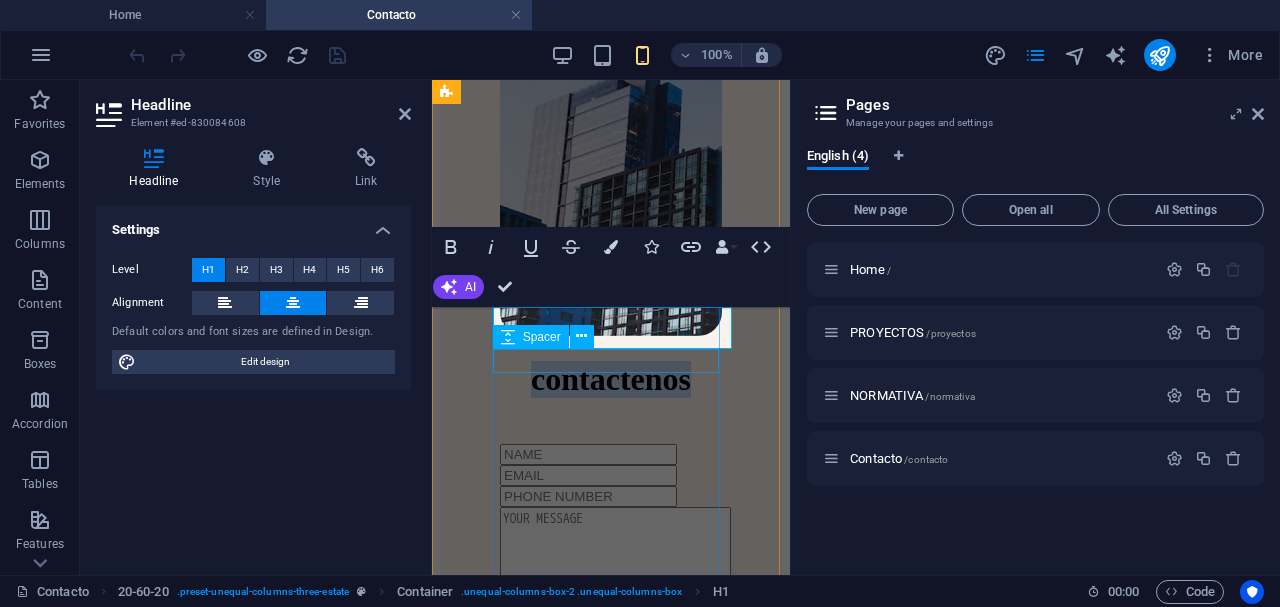 click at bounding box center (611, 432) 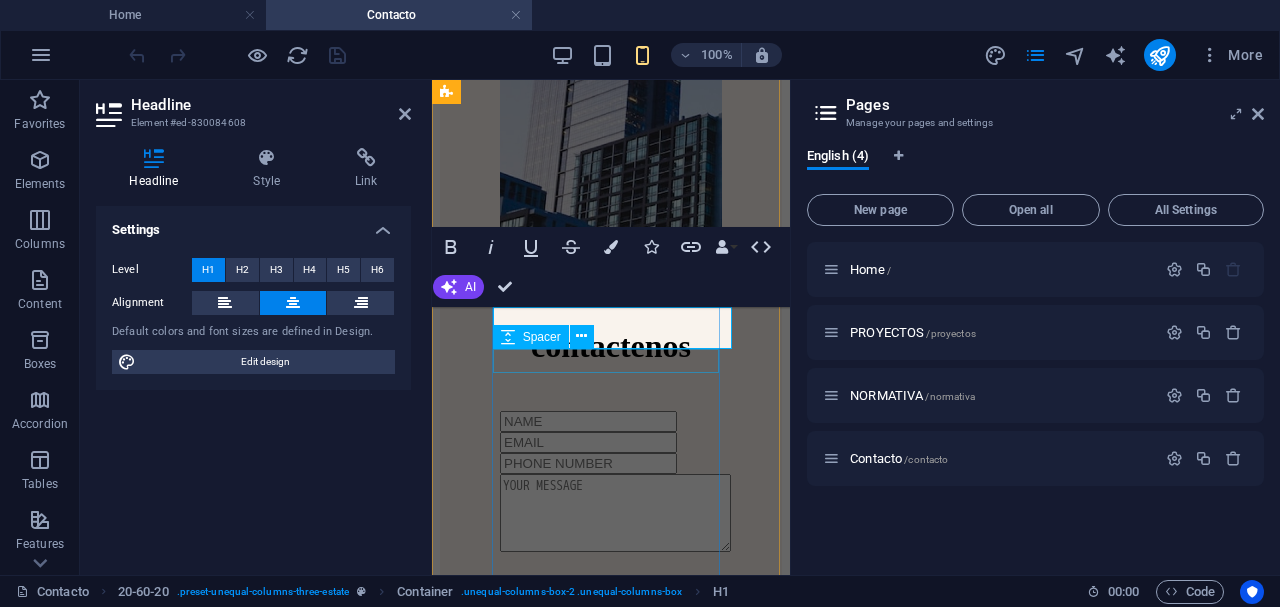 select on "px" 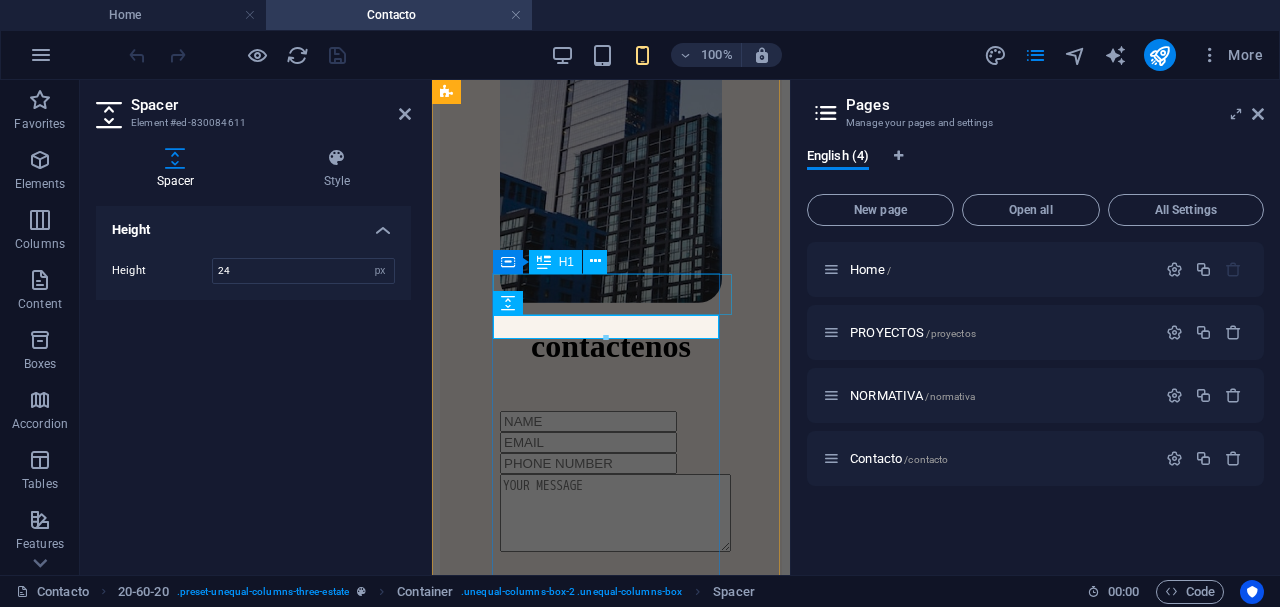 click on "contactenos" at bounding box center [611, 346] 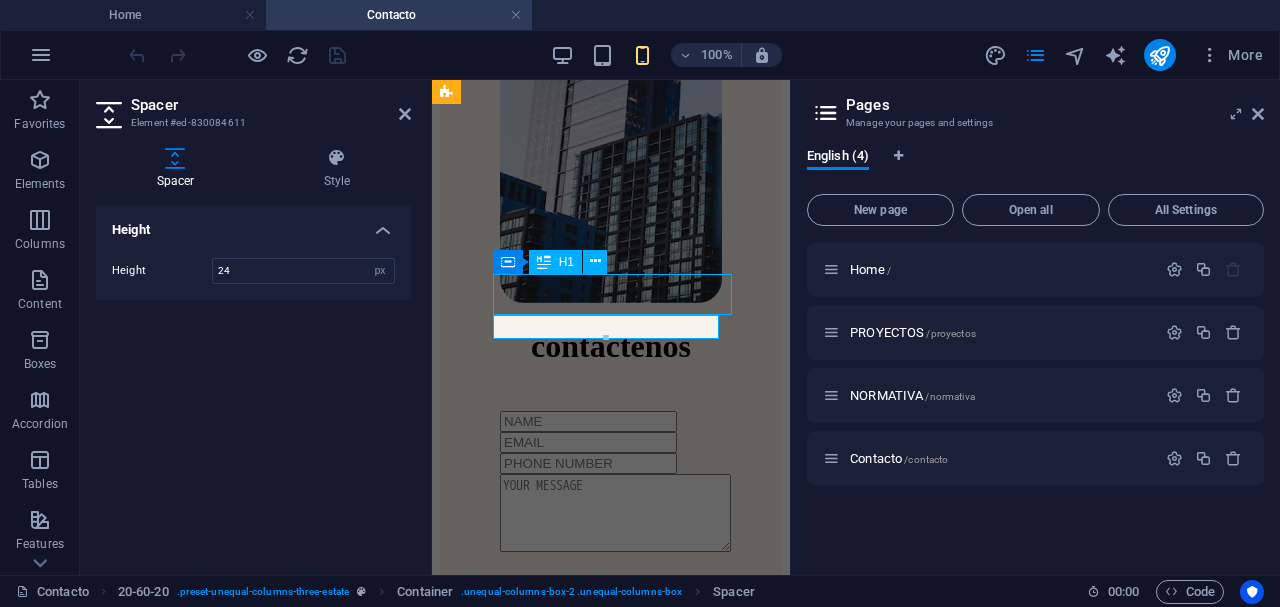 click on "contactenos" at bounding box center (611, 346) 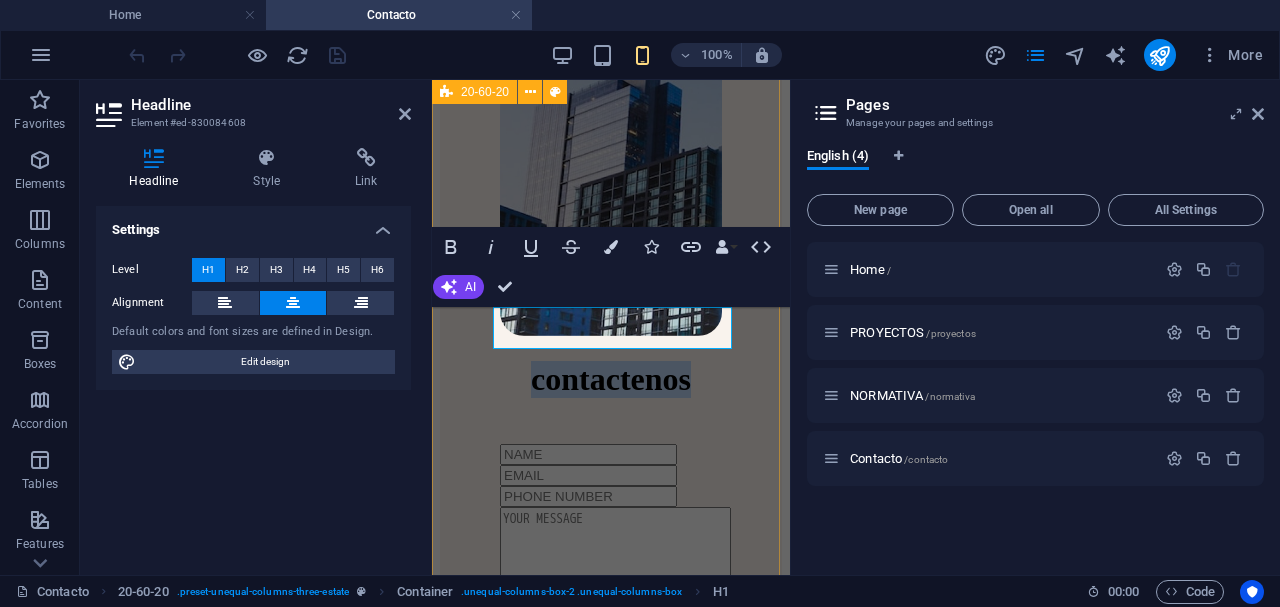 click on "contactenos   I have read and understand the privacy policy. Unreadable? Load new enviar" at bounding box center [611, 547] 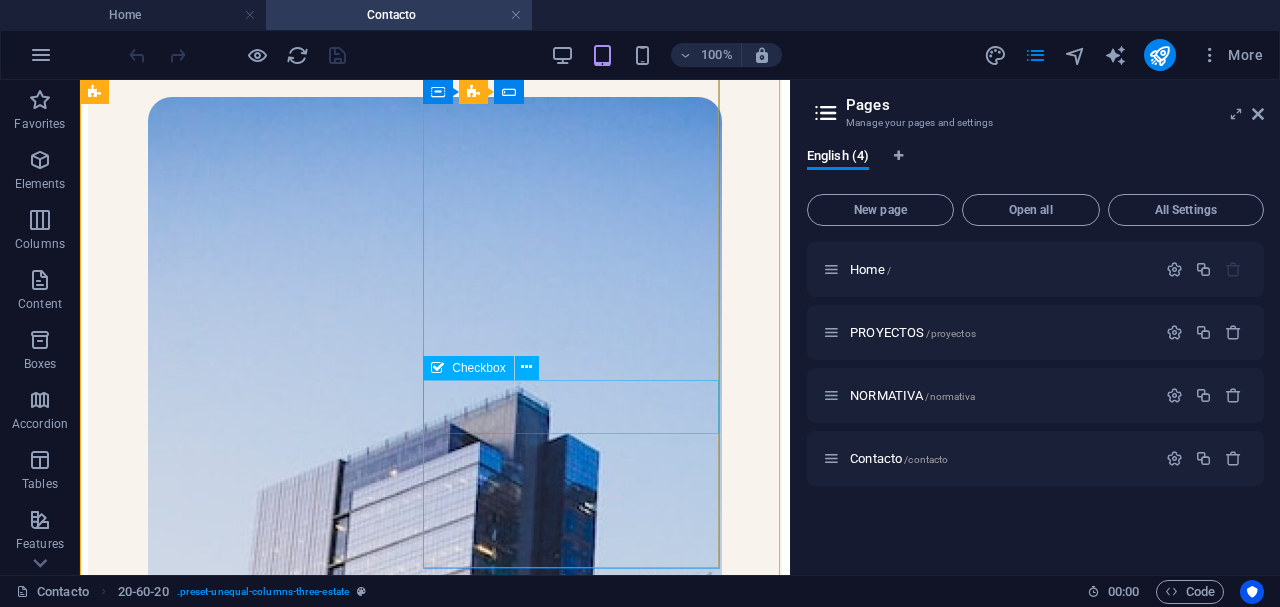 scroll, scrollTop: 91, scrollLeft: 0, axis: vertical 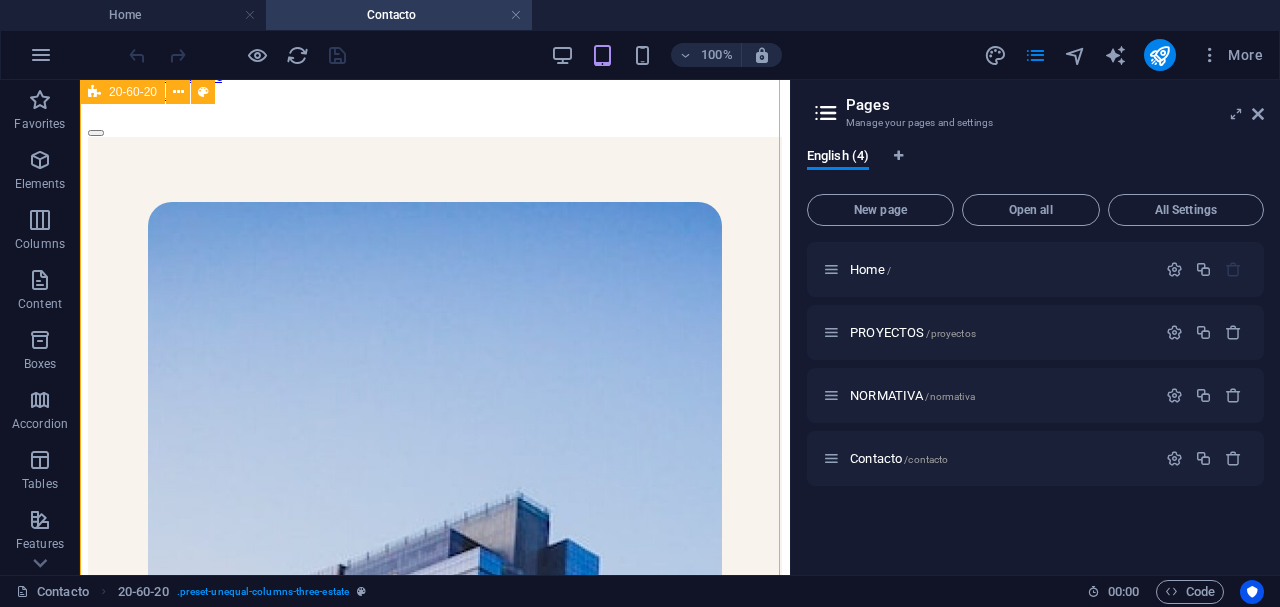 click on "contactenos   I have read and understand the privacy policy. Unreadable? Load new enviar" at bounding box center [435, 1348] 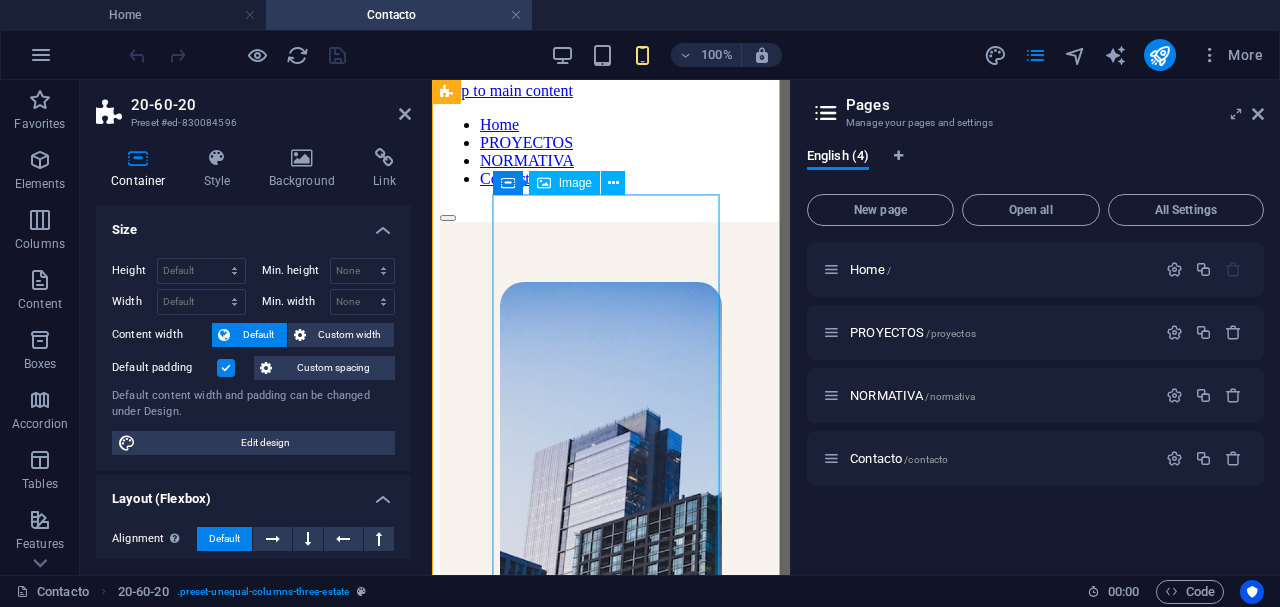 scroll, scrollTop: 2, scrollLeft: 0, axis: vertical 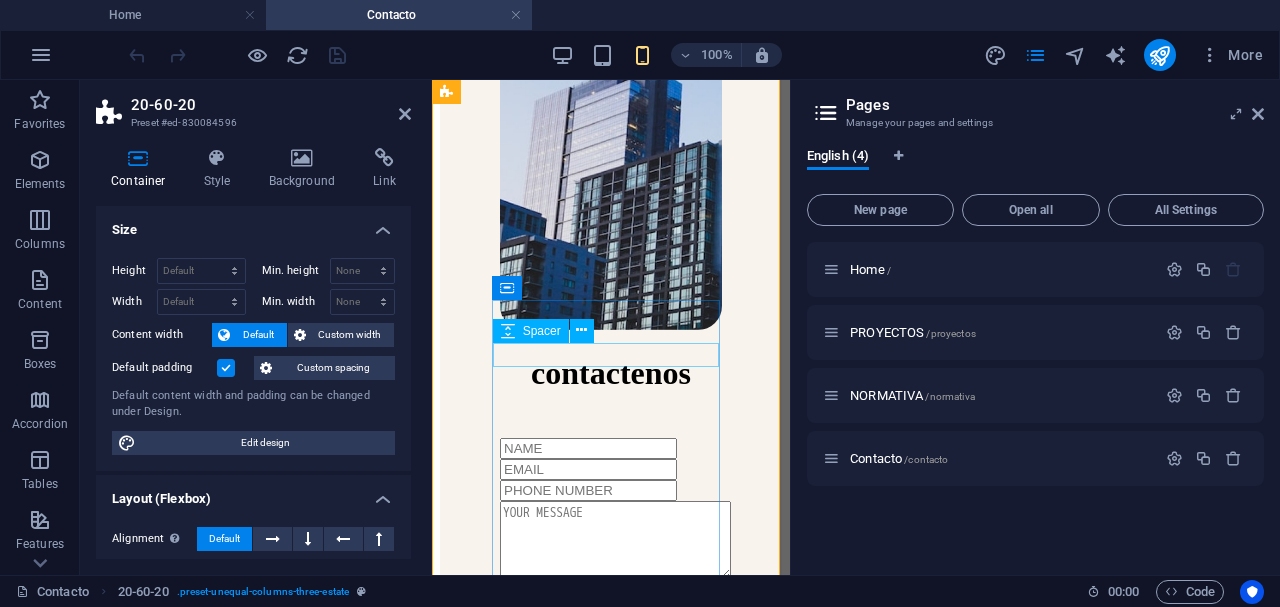 click at bounding box center (611, 426) 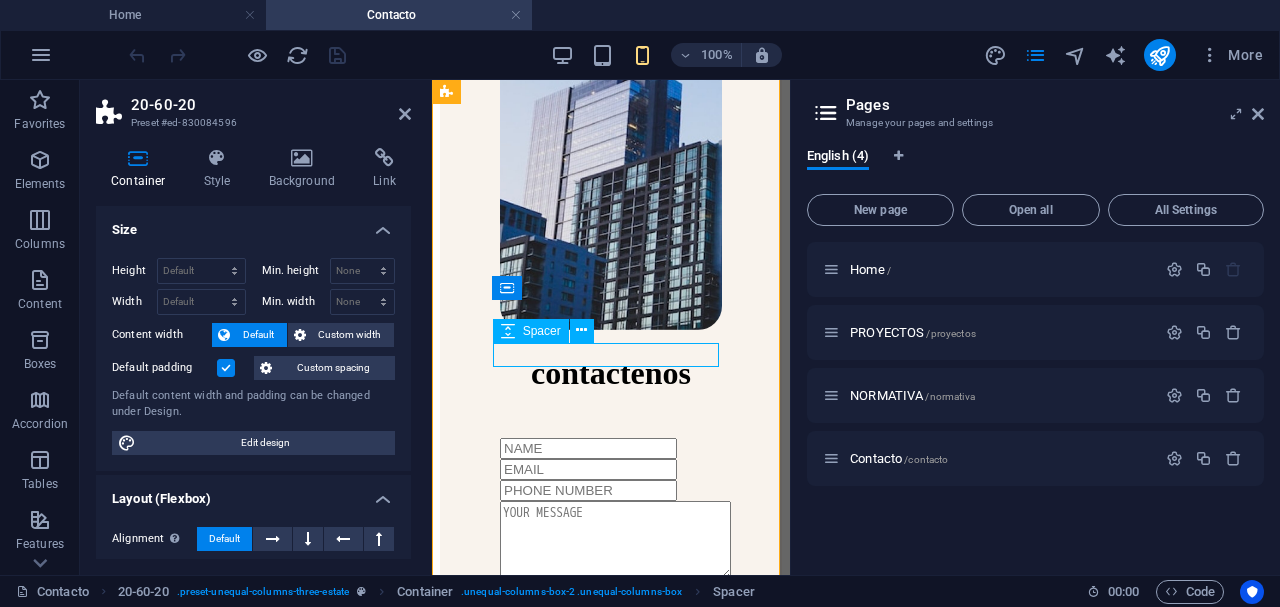 click at bounding box center [611, 426] 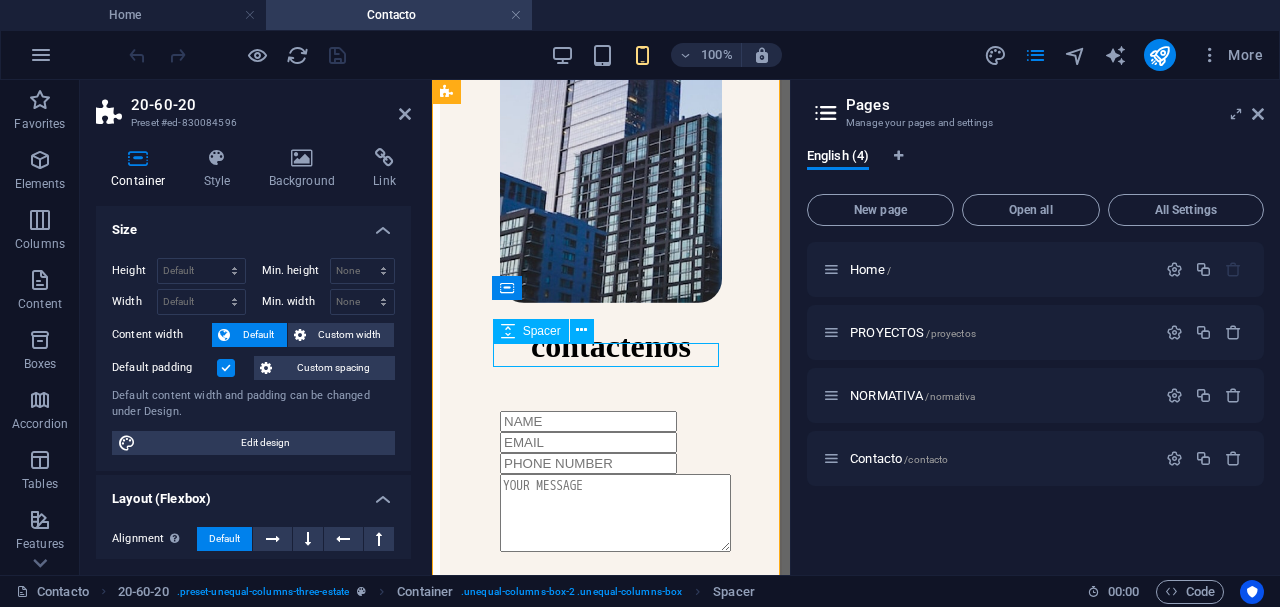 select on "px" 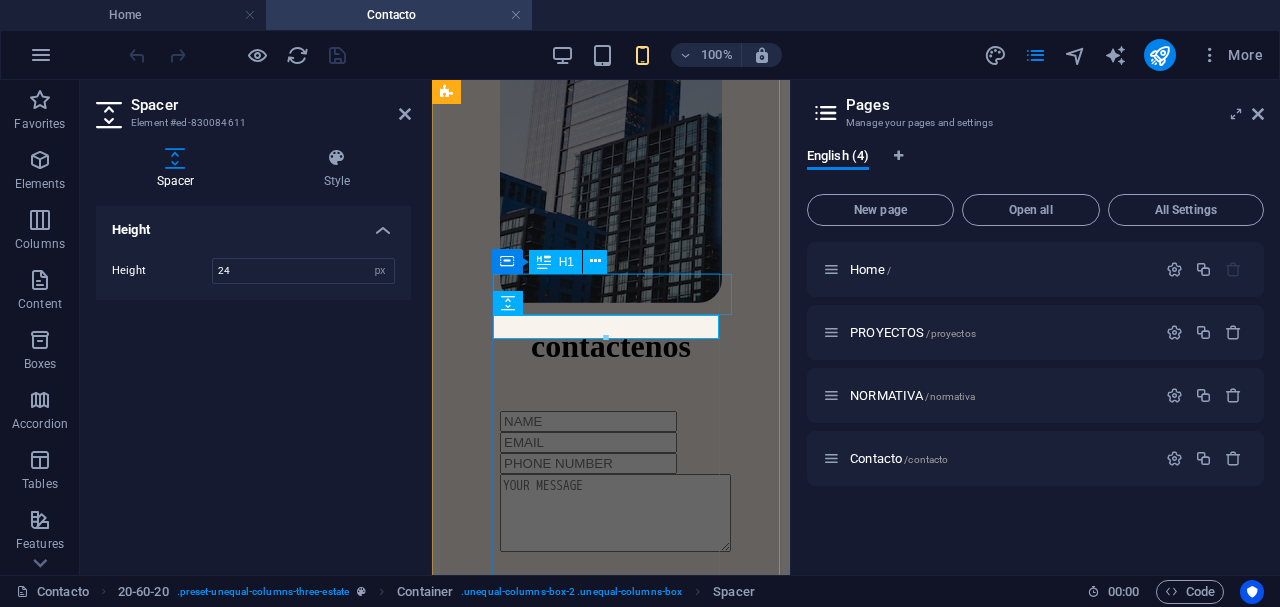 click on "contactenos" at bounding box center (611, 346) 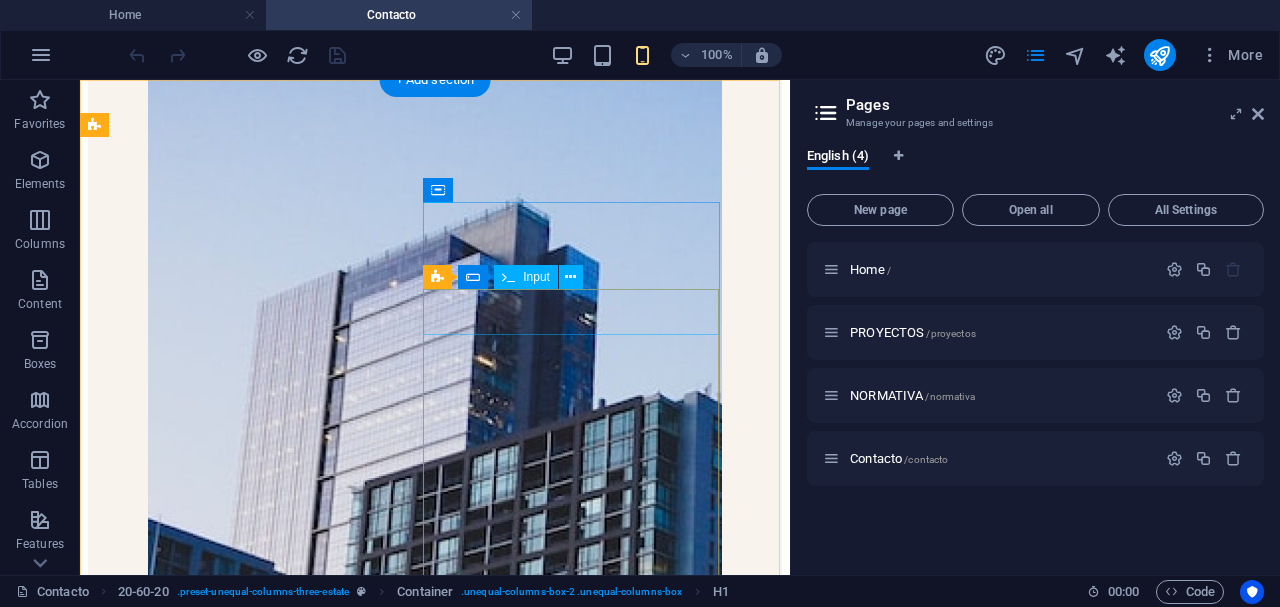scroll, scrollTop: 0, scrollLeft: 0, axis: both 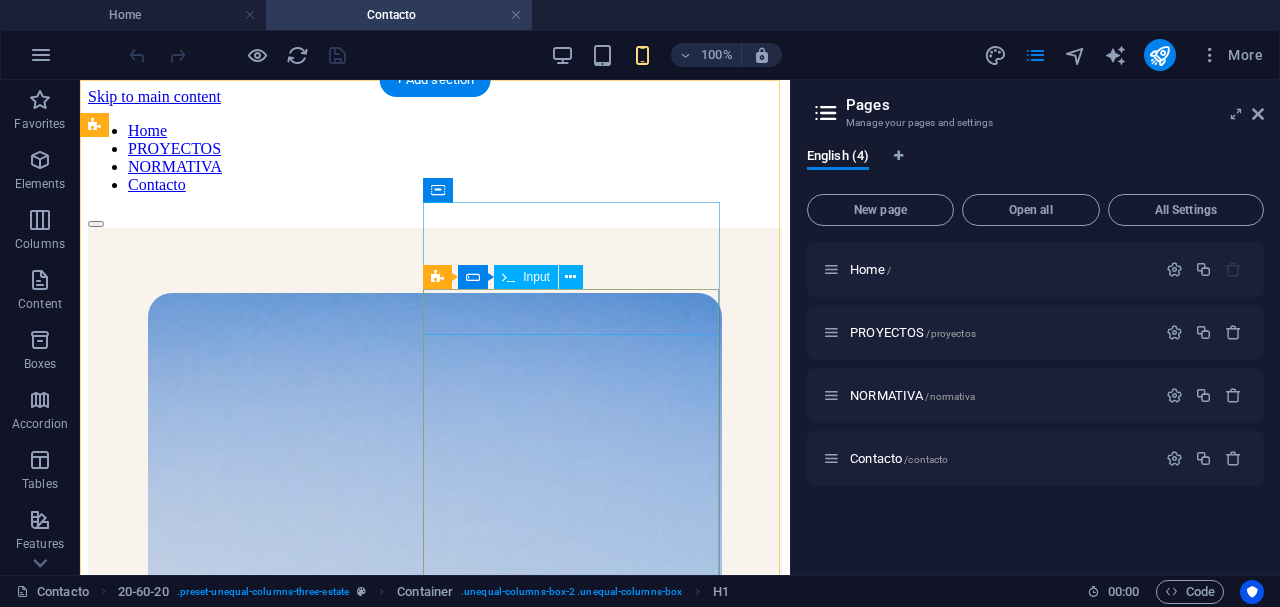 click at bounding box center (435, 1333) 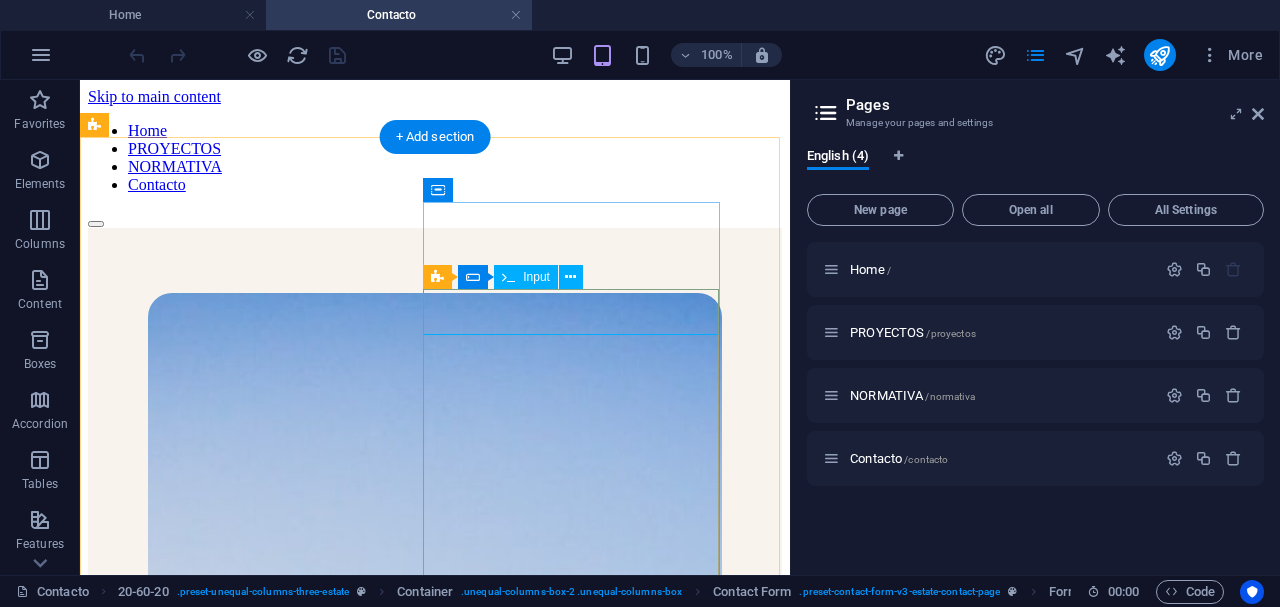 click at bounding box center [435, 1333] 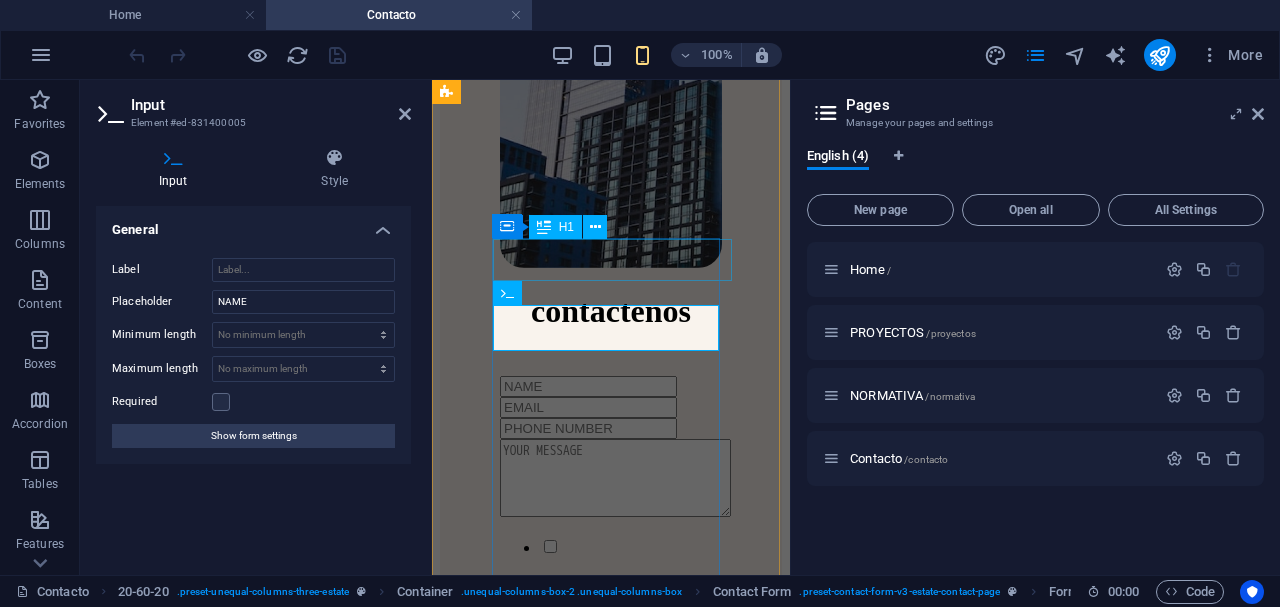 click on "contactenos" at bounding box center [611, 311] 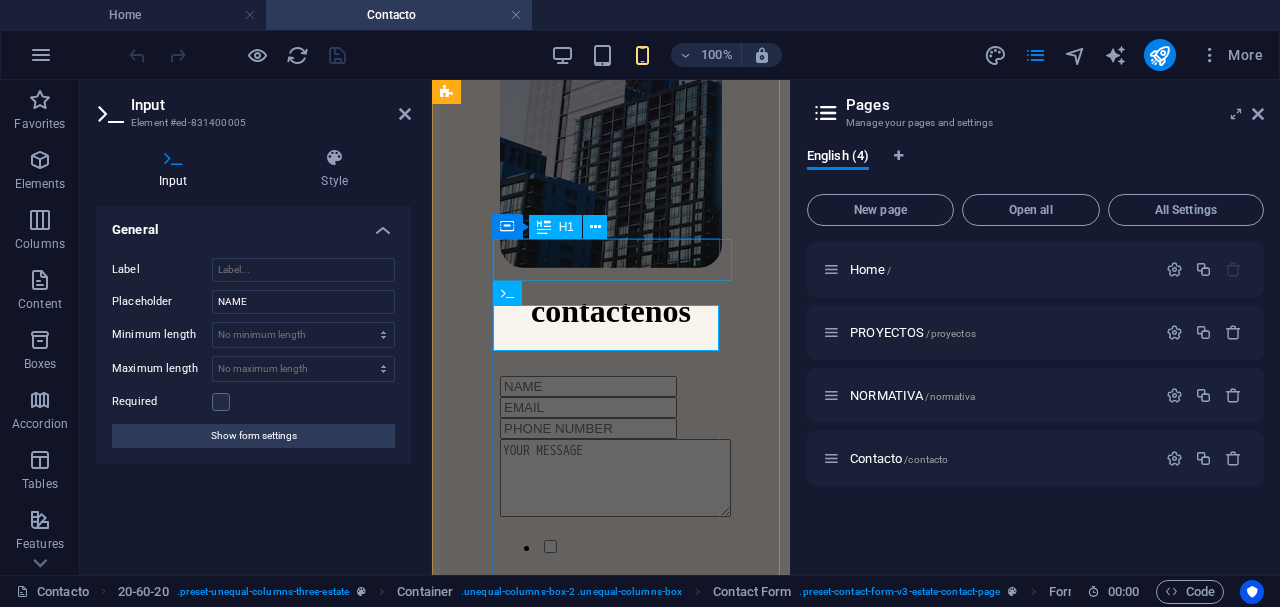 click on "contactenos" at bounding box center (611, 311) 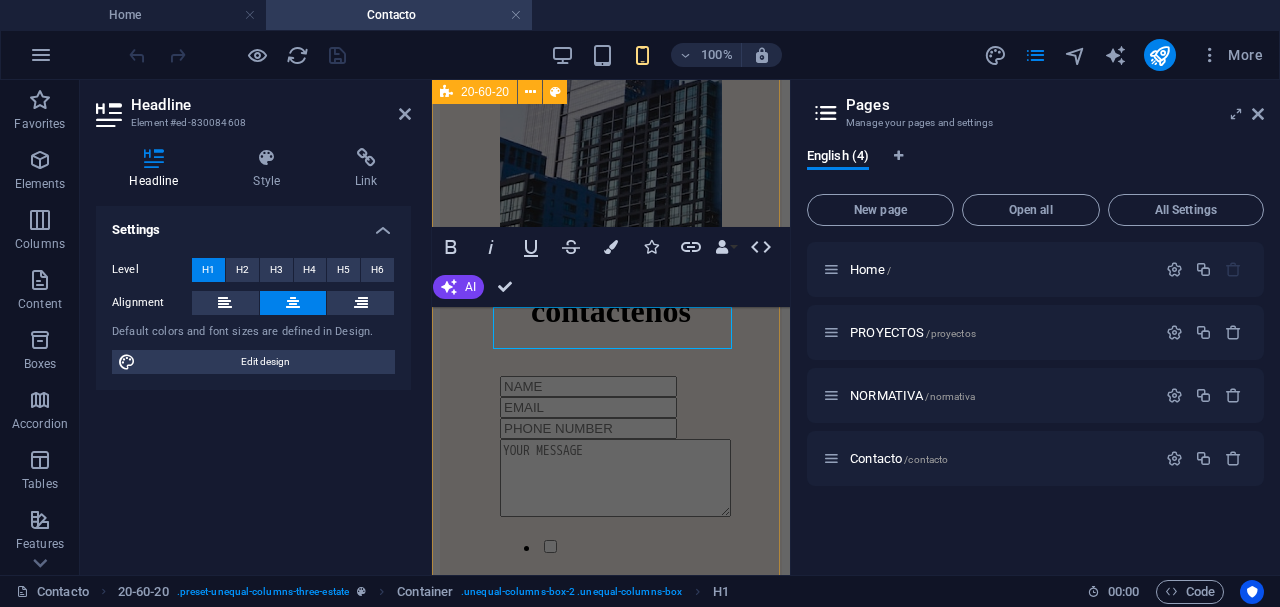 scroll, scrollTop: 352, scrollLeft: 0, axis: vertical 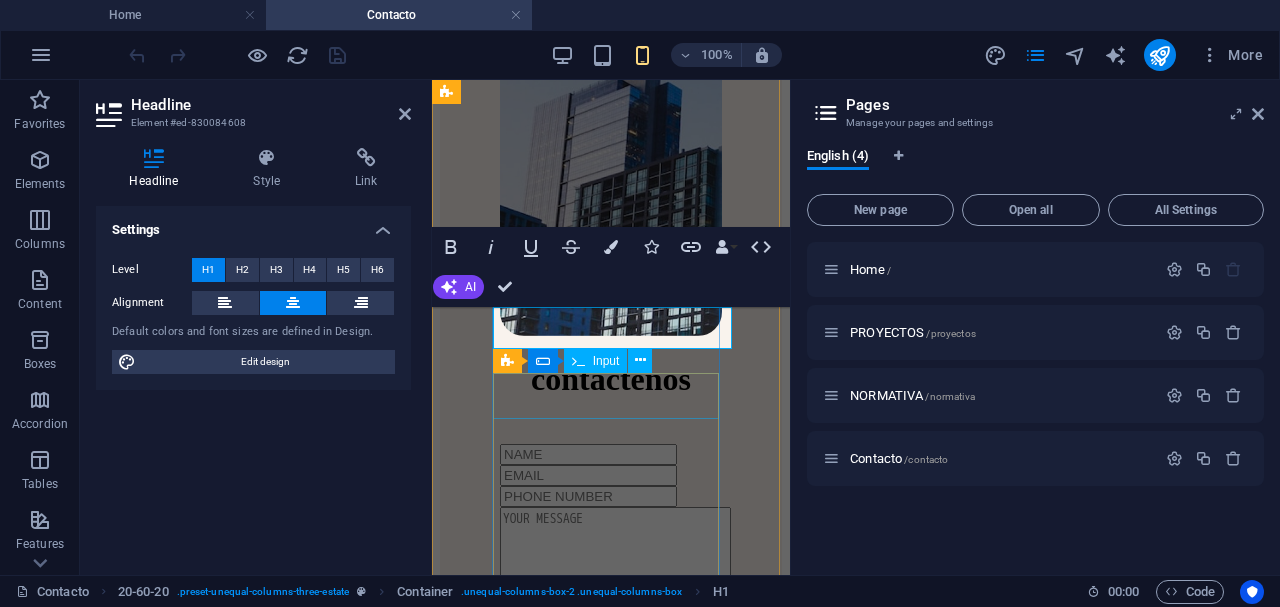 click on "contactenos   I have read and understand the privacy policy. Unreadable? Load new enviar" at bounding box center [611, 547] 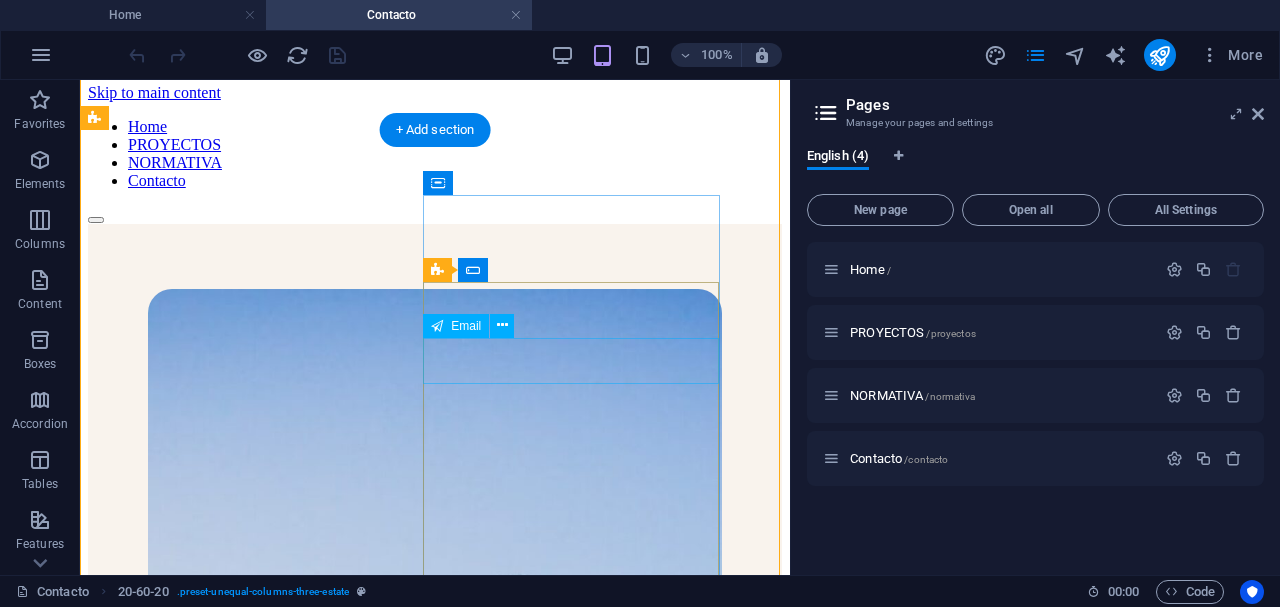 scroll, scrollTop: 0, scrollLeft: 0, axis: both 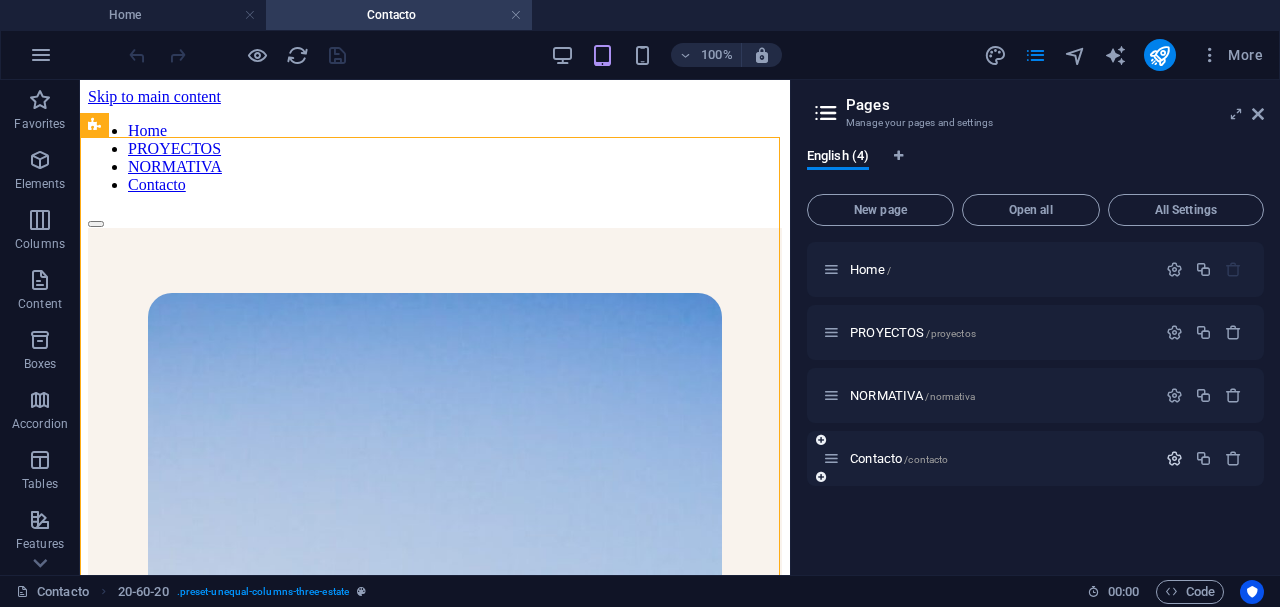 click at bounding box center [1174, 458] 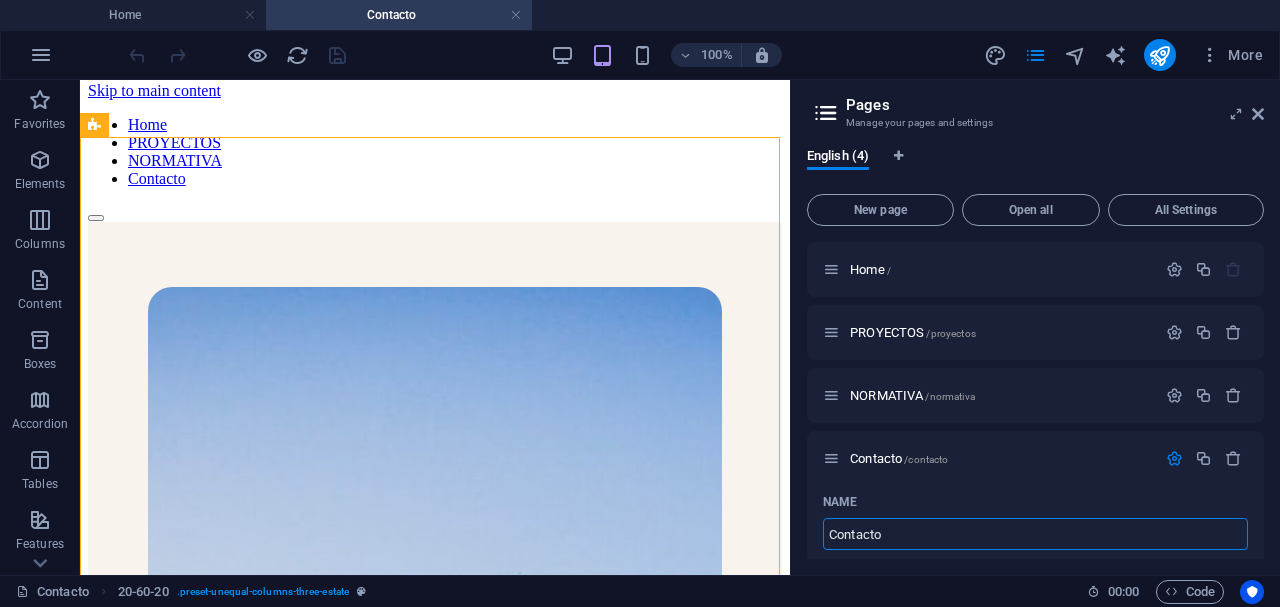 scroll, scrollTop: 266, scrollLeft: 0, axis: vertical 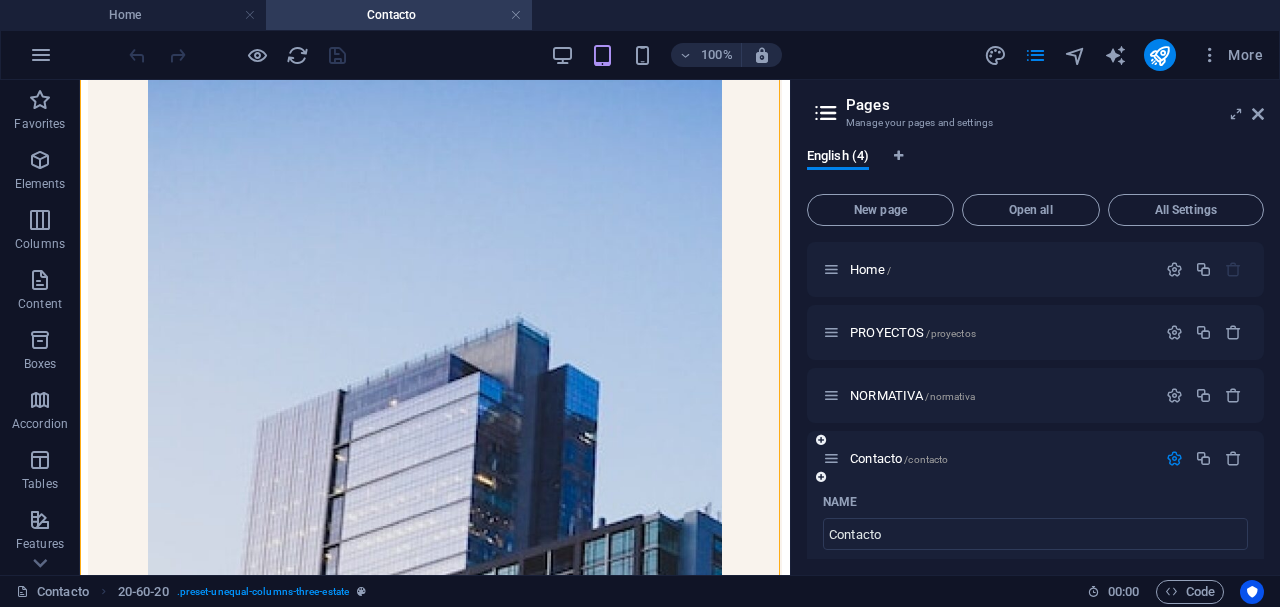 click at bounding box center (1174, 458) 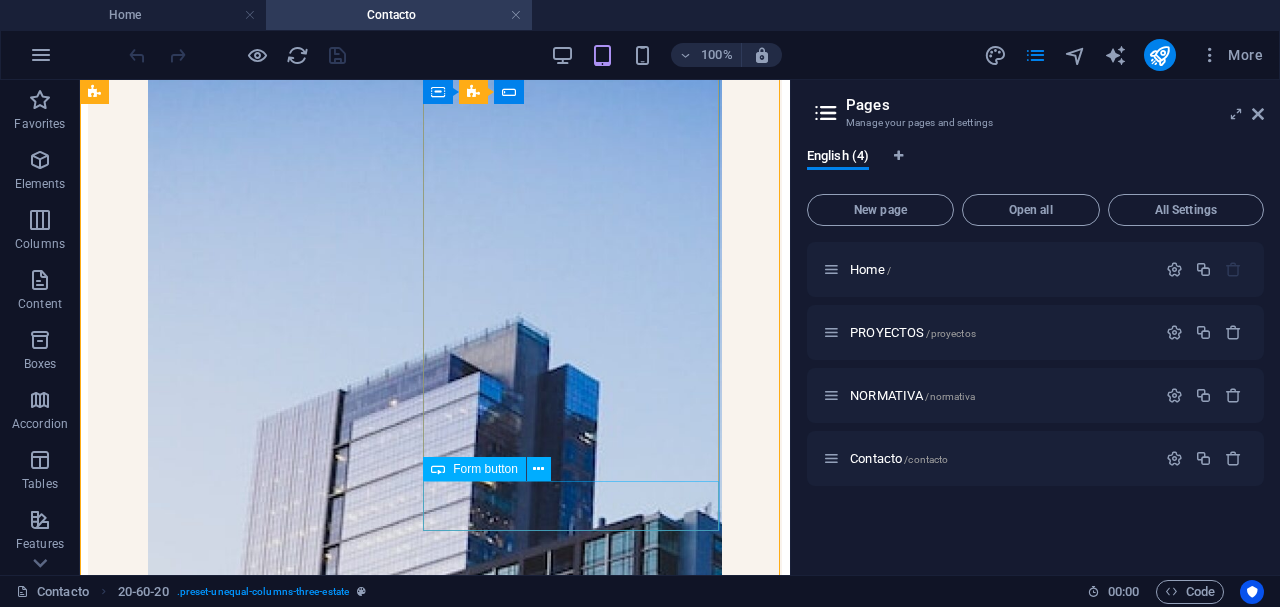 click on "enviar" at bounding box center (435, 1381) 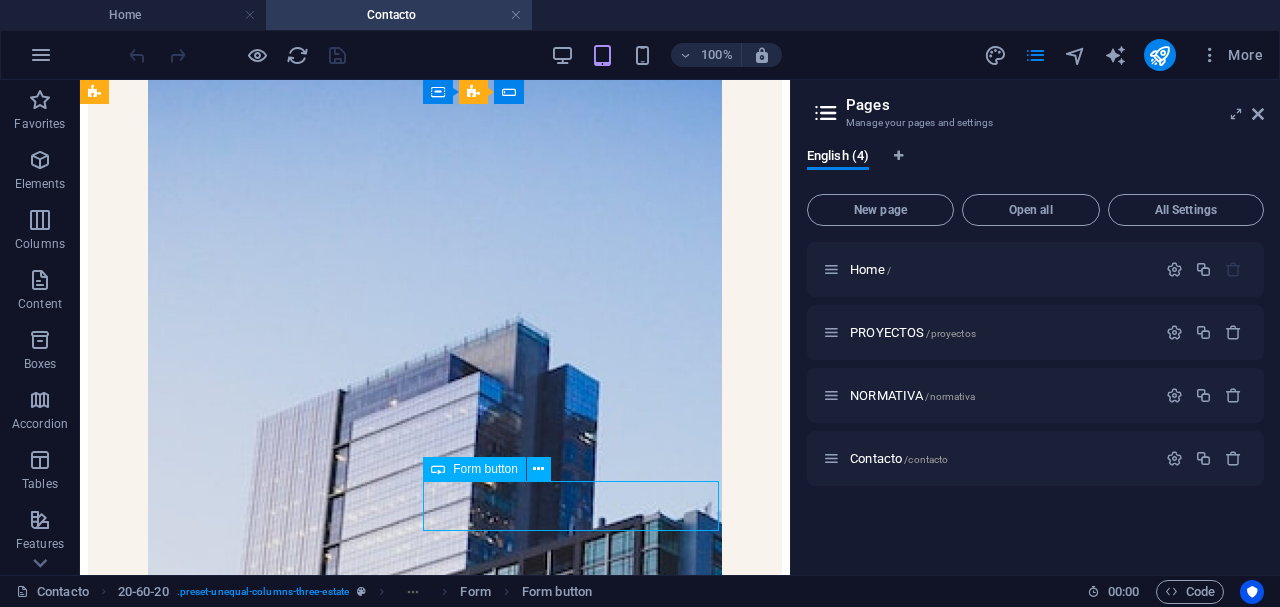 click on "enviar" at bounding box center [435, 1381] 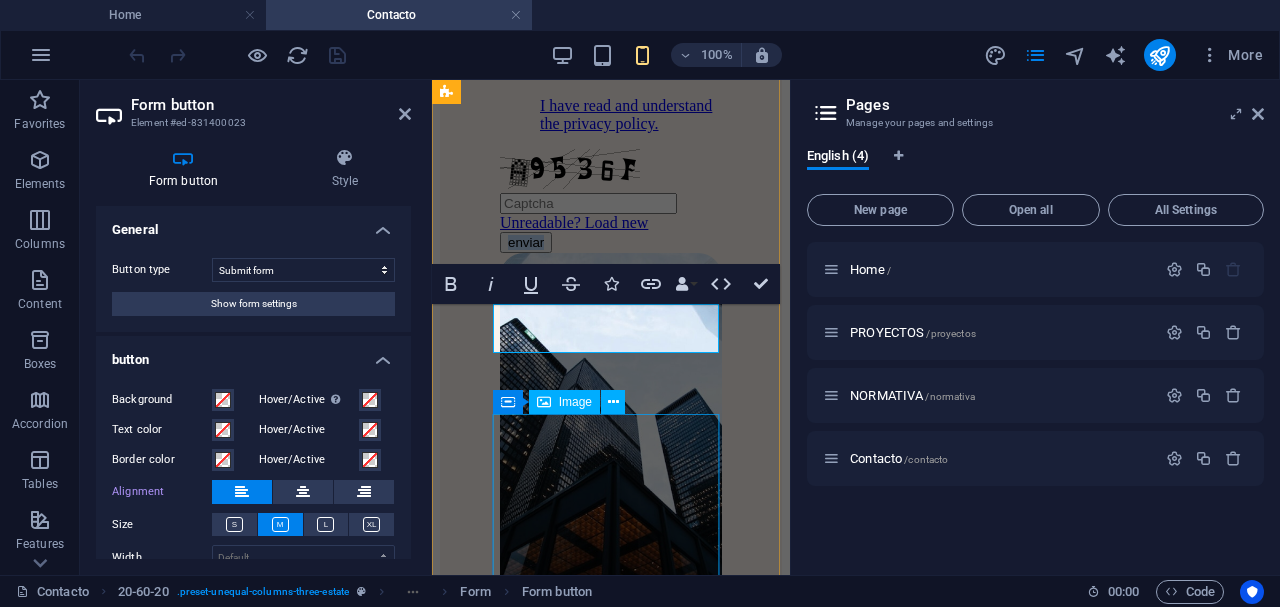scroll, scrollTop: 892, scrollLeft: 0, axis: vertical 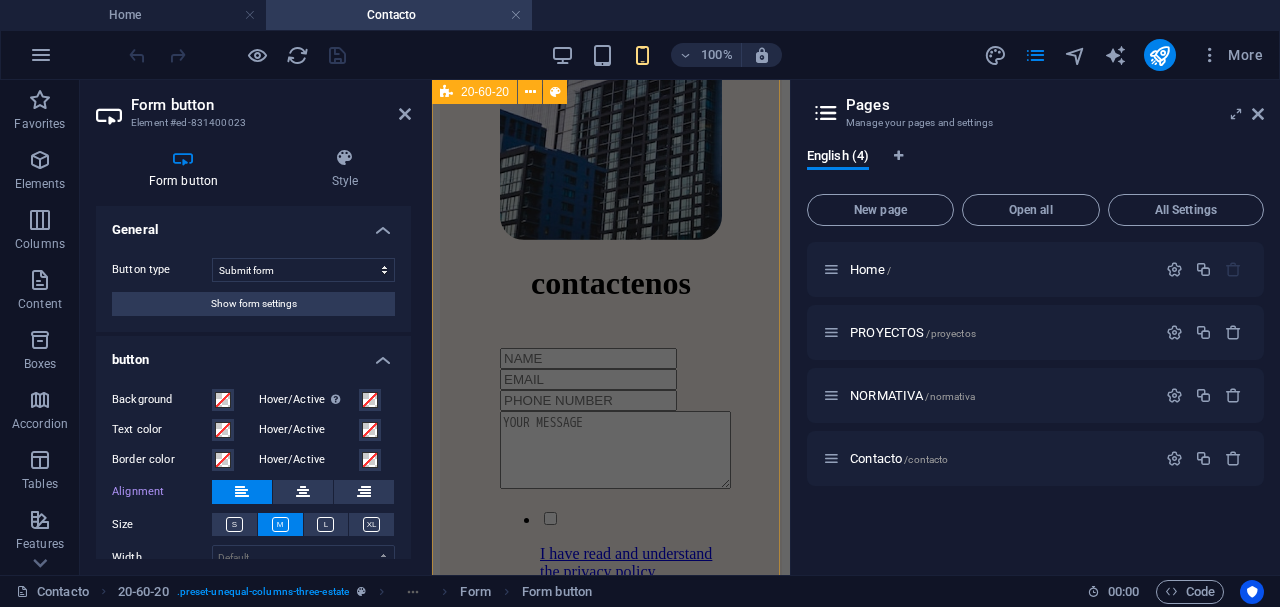 click on "contactenos   I have read and understand the privacy policy. Unreadable? Load new enviar" at bounding box center (611, 451) 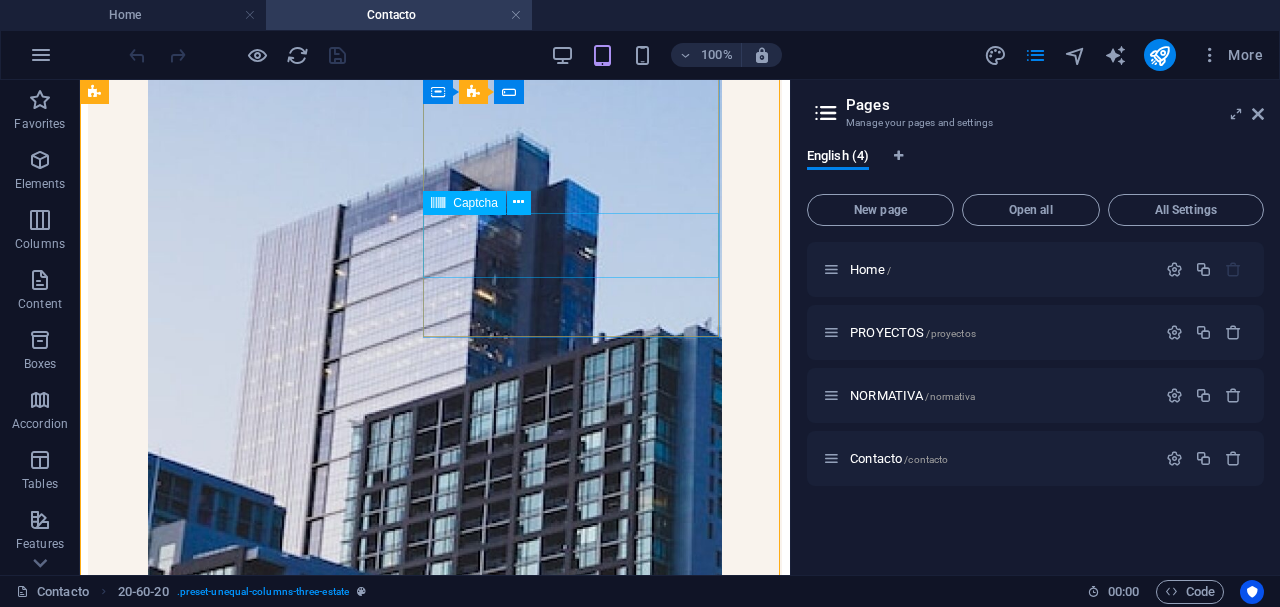 click on "Unreadable? Load new" at bounding box center (435, 1144) 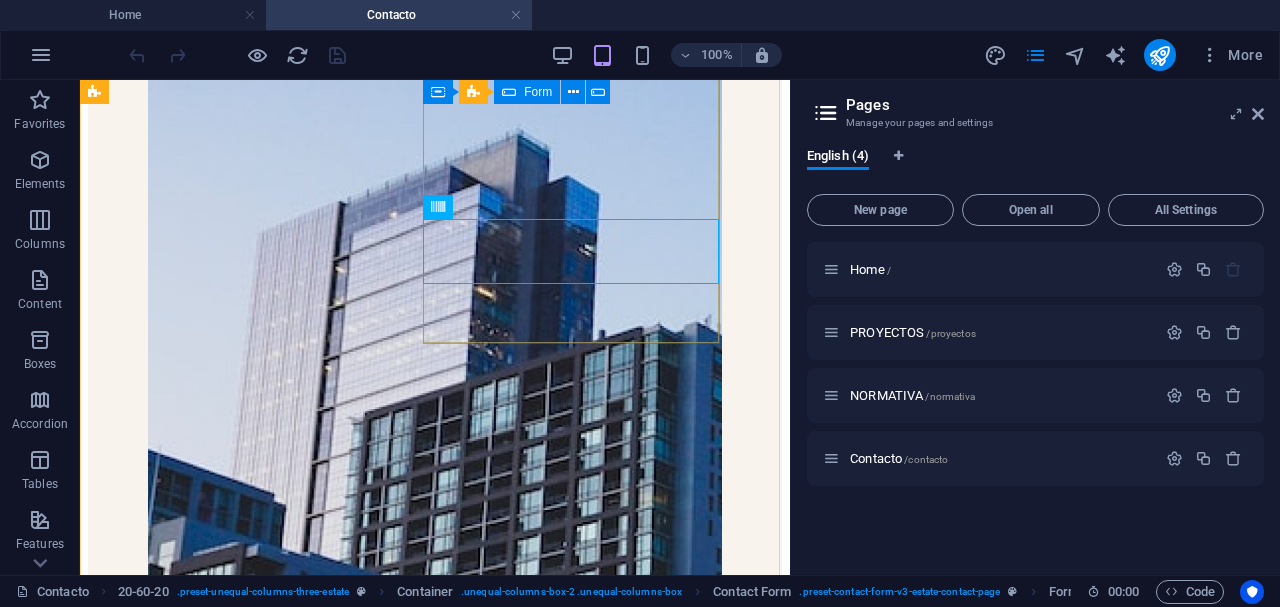 click on "enviar" at bounding box center (435, 1193) 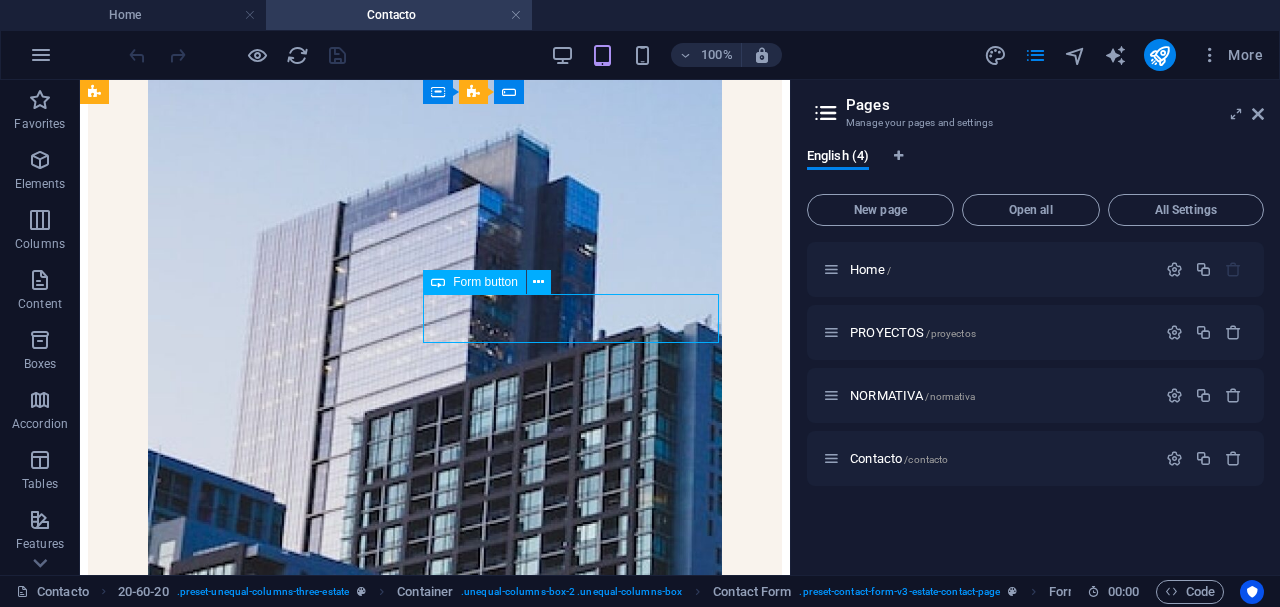 click on "enviar" at bounding box center (435, 1193) 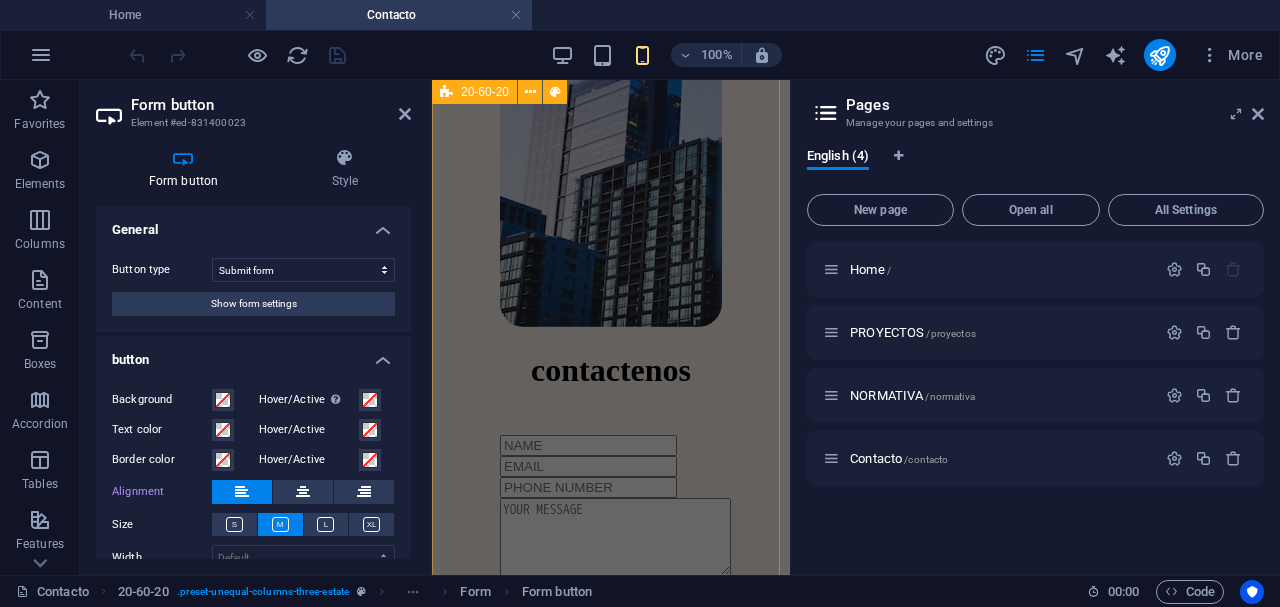 click on "contactenos" at bounding box center [611, 370] 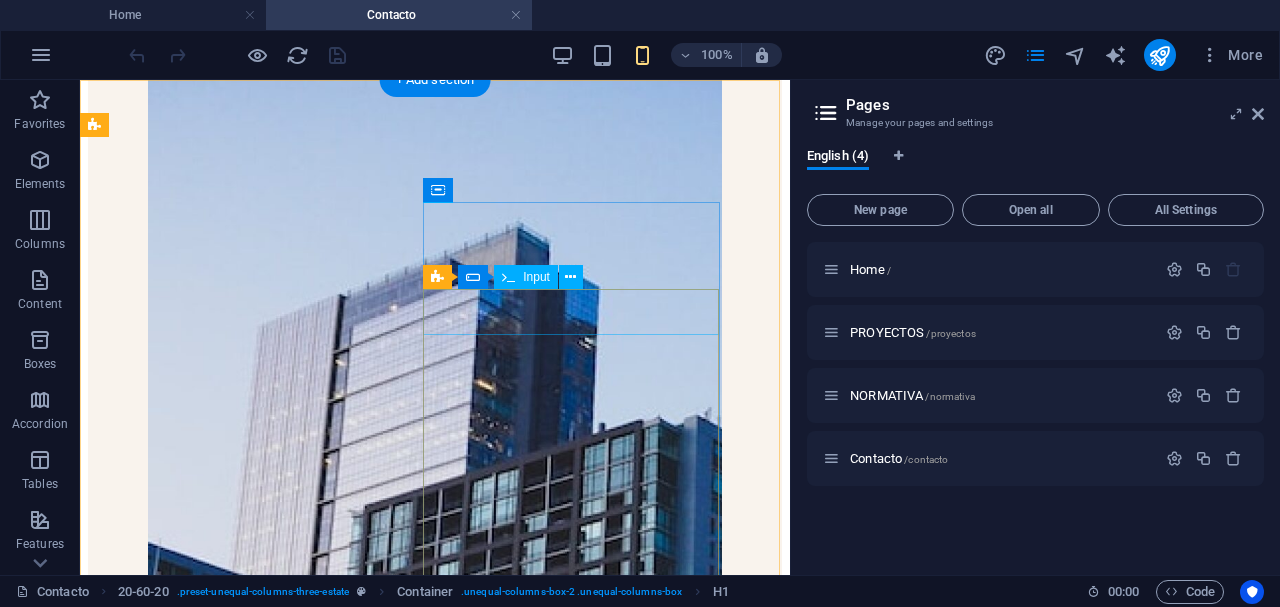 click at bounding box center [435, 972] 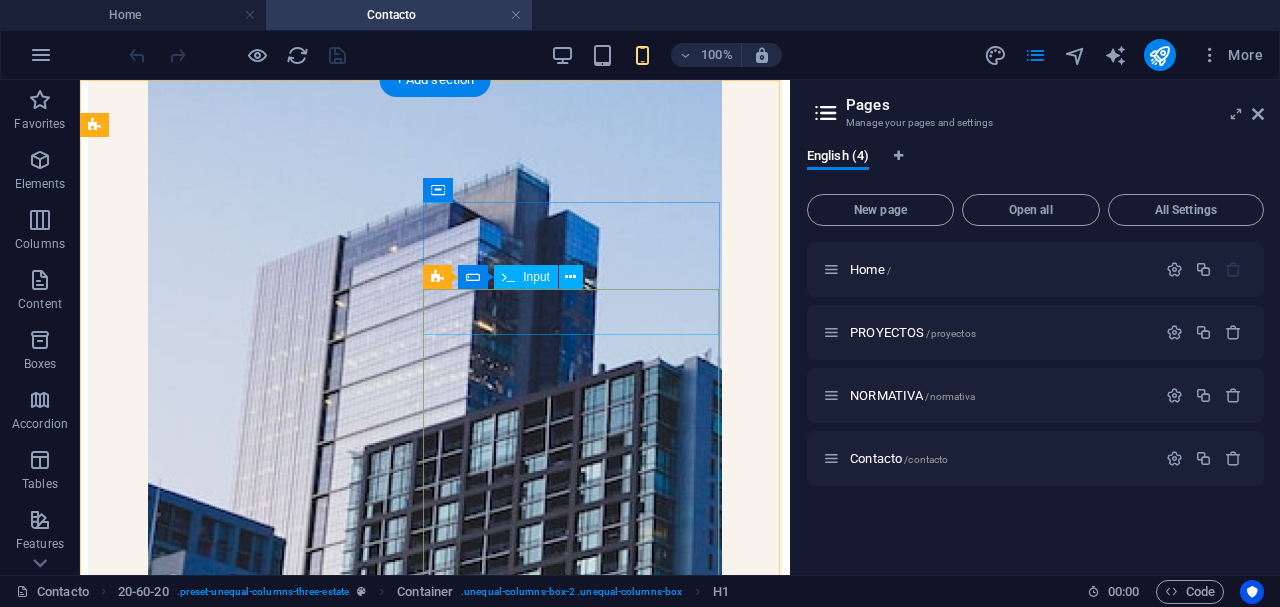 click at bounding box center (435, 891) 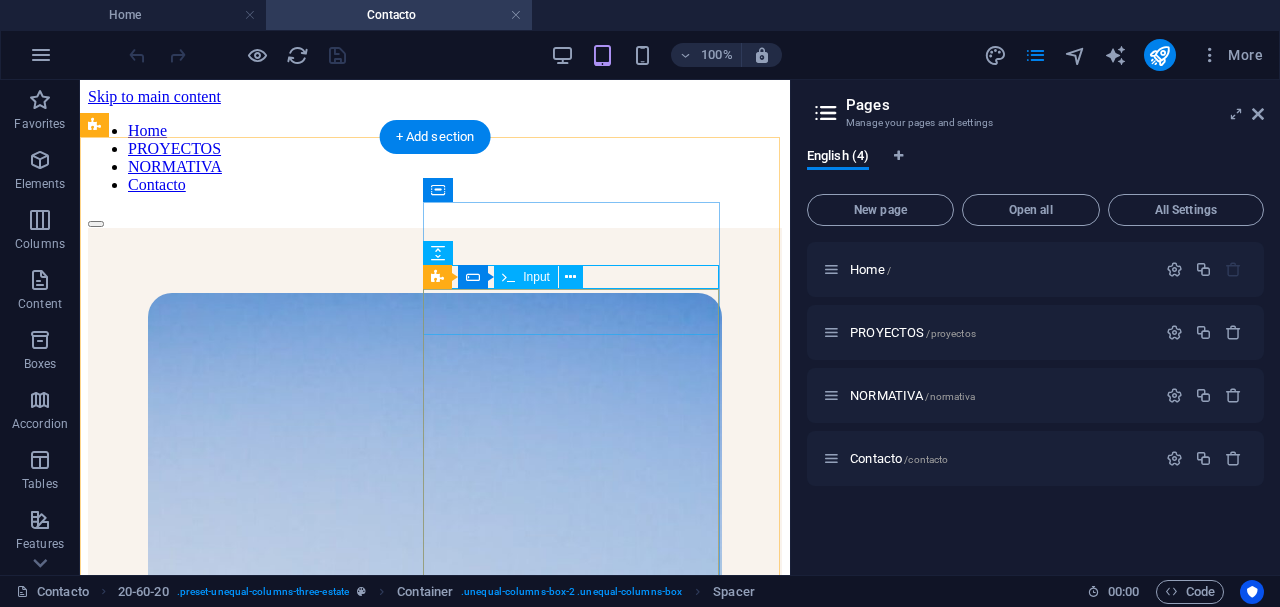 click at bounding box center [435, 1333] 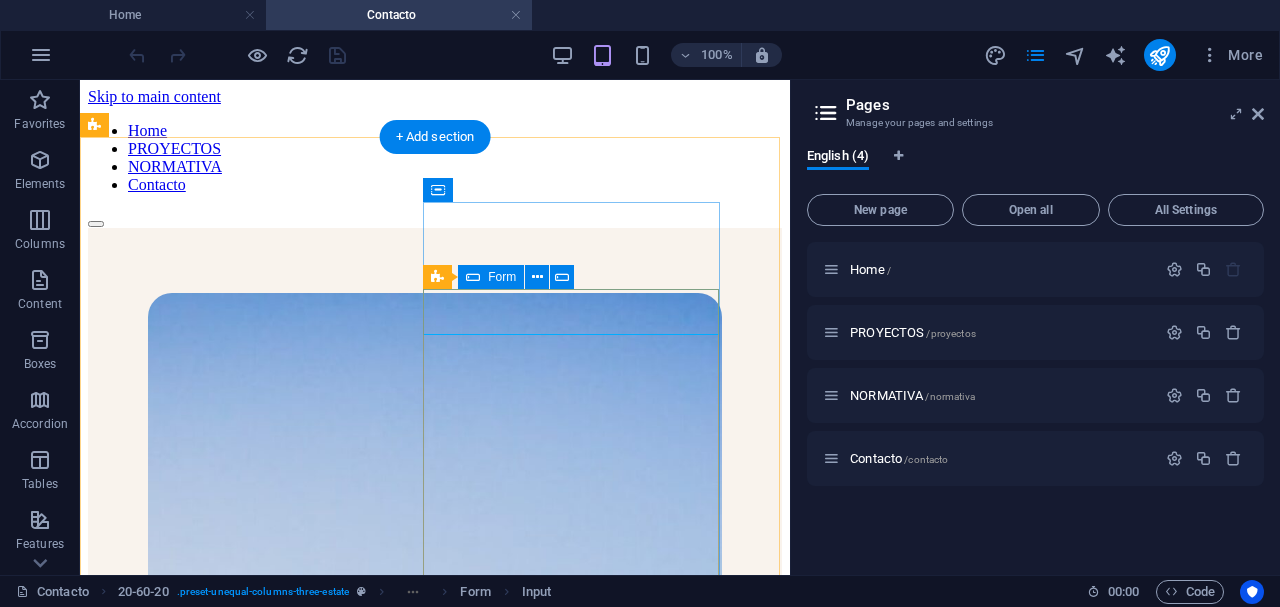 click on "I have read and understand the privacy policy. Unreadable? Load new enviar" at bounding box center (435, 1490) 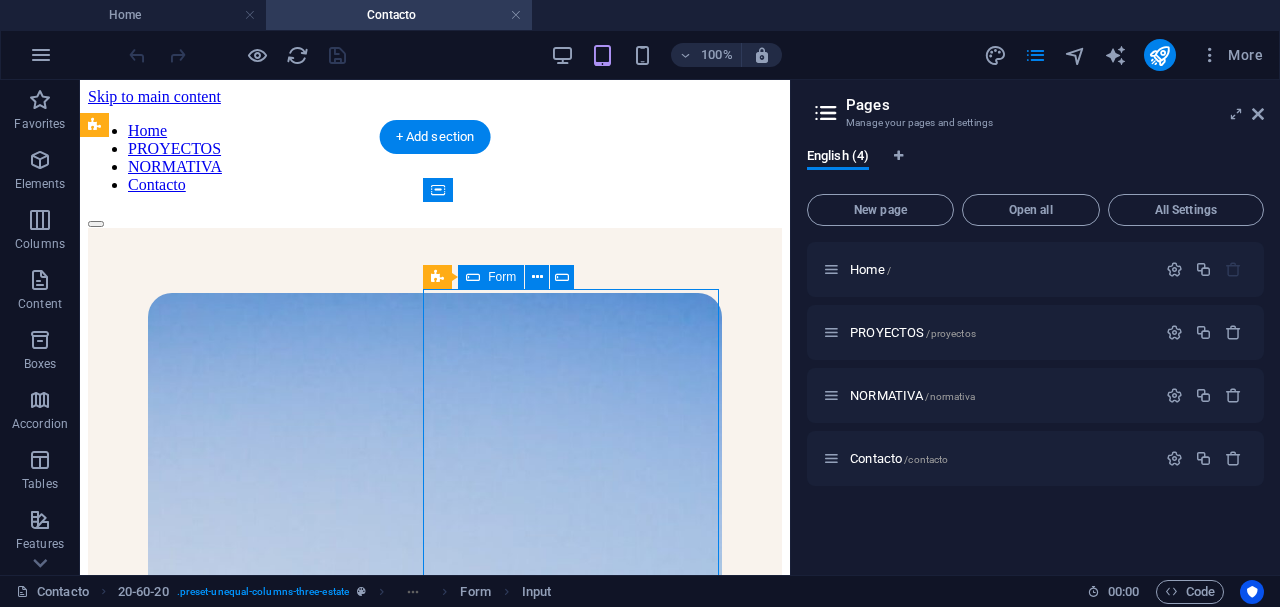 click on "I have read and understand the privacy policy. Unreadable? Load new enviar" at bounding box center [435, 1490] 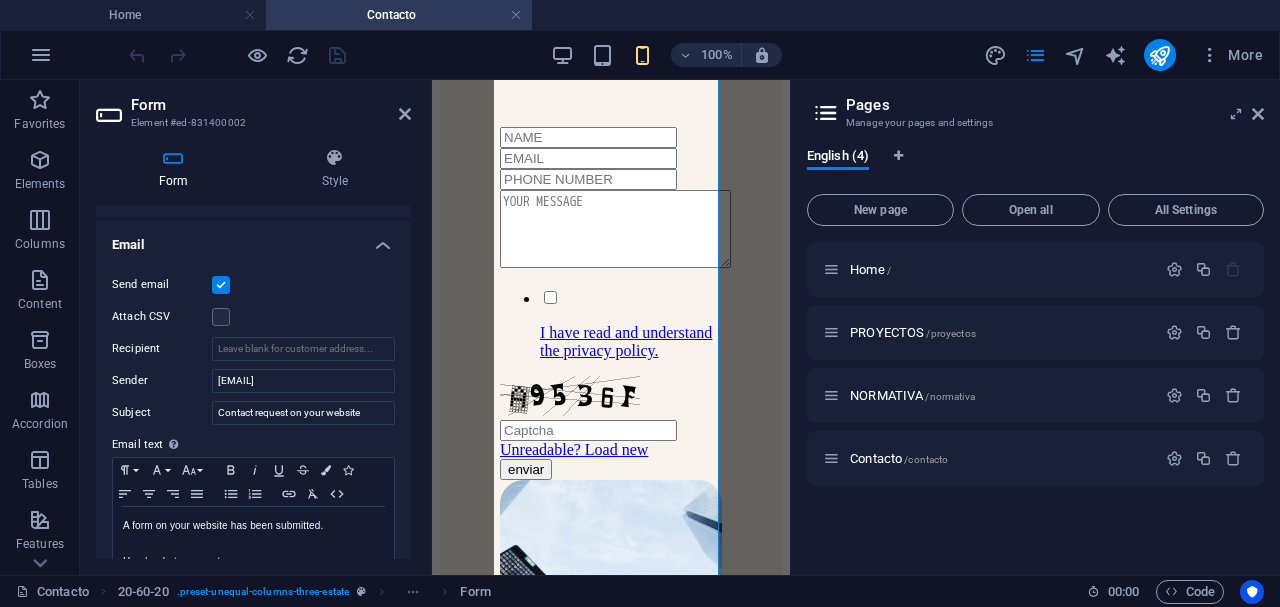 scroll, scrollTop: 533, scrollLeft: 0, axis: vertical 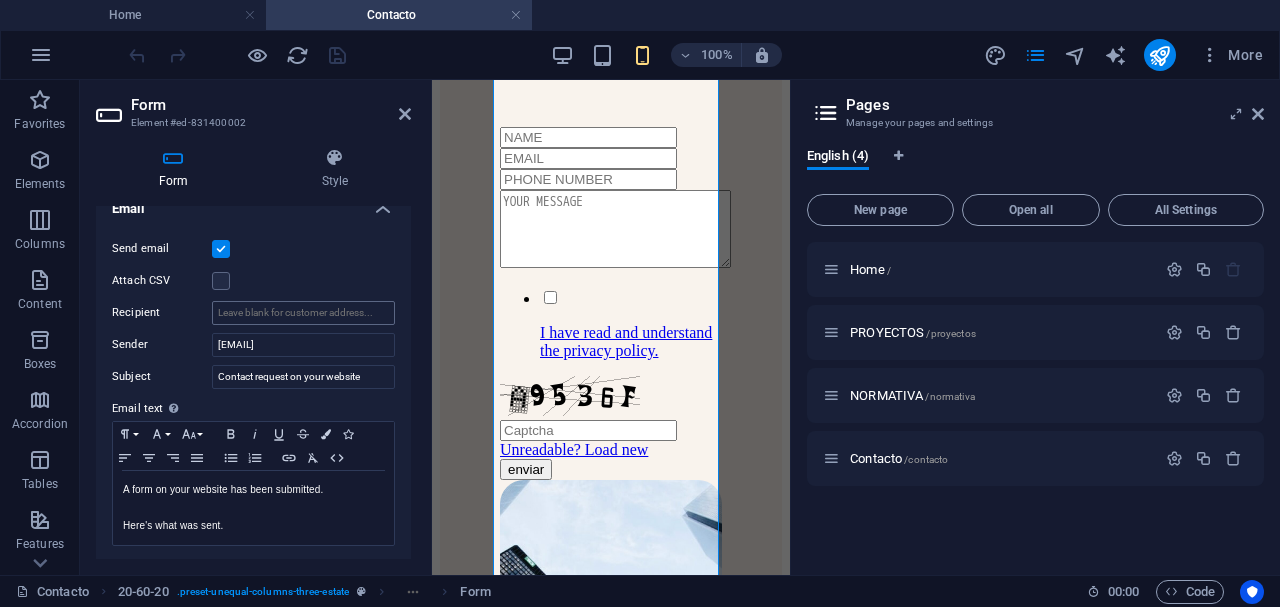 click on "Send email Attach CSV Recipient Sender proyectos@makingomserviceportal.com Subject Contact request on your website Email text Define text to be sent if form inputs should be sent by email. Paragraph Format Normal Heading 1 Heading 2 Heading 3 Heading 4 Heading 5 Heading 6 Code Font Family Arial Georgia Impact Tahoma Times New Roman Verdana Font Size 8 9 10 11 12 14 18 24 30 36 48 60 72 96 Bold Italic Underline Strikethrough Colors Icons Align Left Align Center Align Right Align Justify Unordered List Ordered List Insert Link Clear Formatting HTML A form on your website has been submitted. Here's what was sent. Text of the email..." at bounding box center (253, 392) 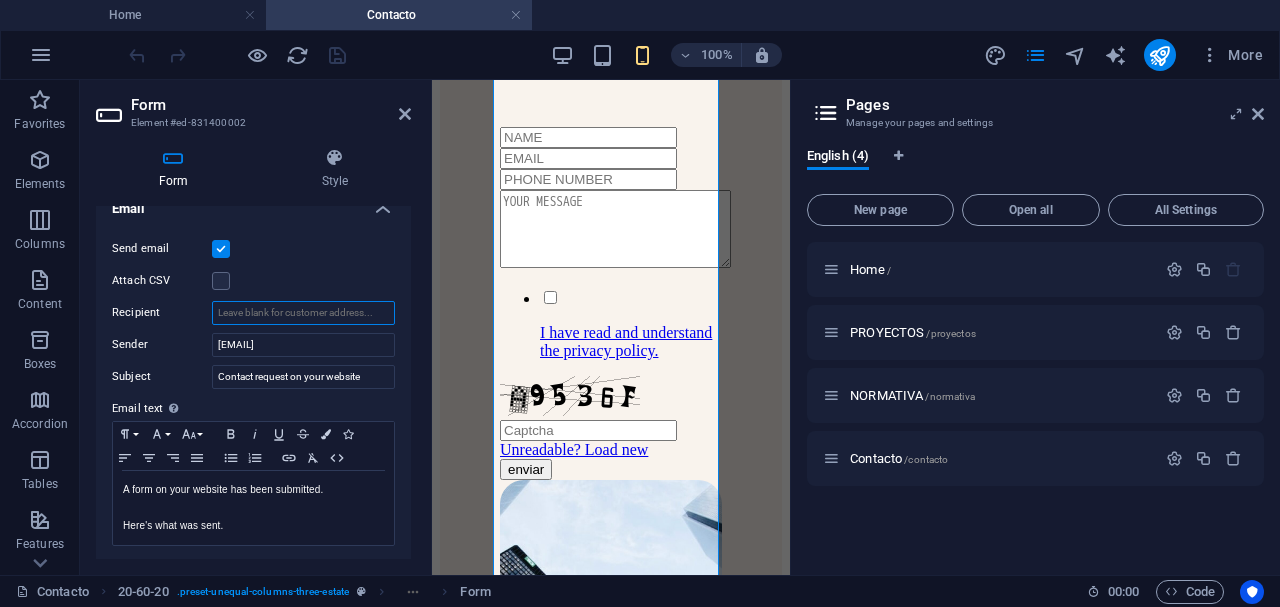 click on "Recipient" at bounding box center [303, 313] 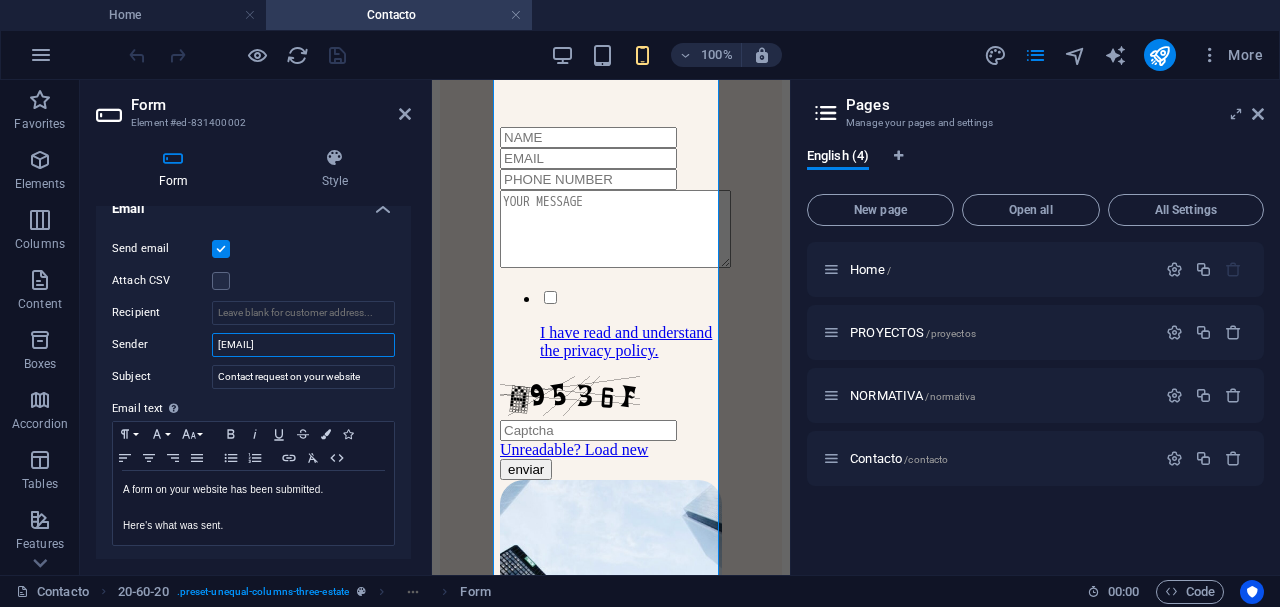 click on "[EMAIL]" at bounding box center [303, 345] 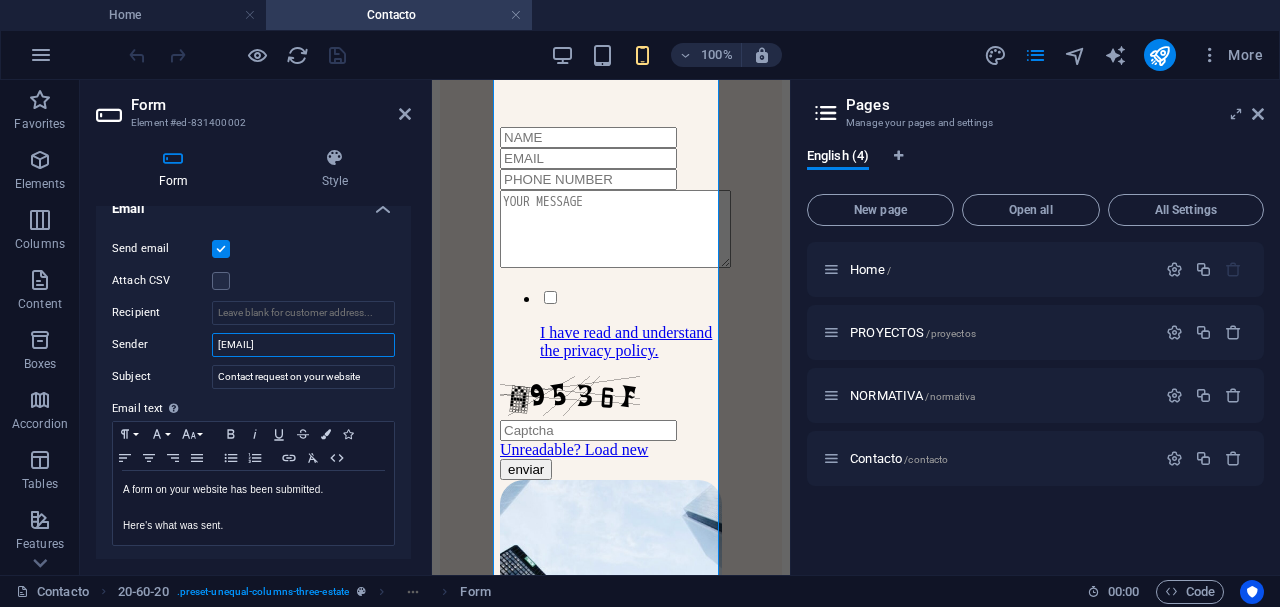 scroll, scrollTop: 0, scrollLeft: 12, axis: horizontal 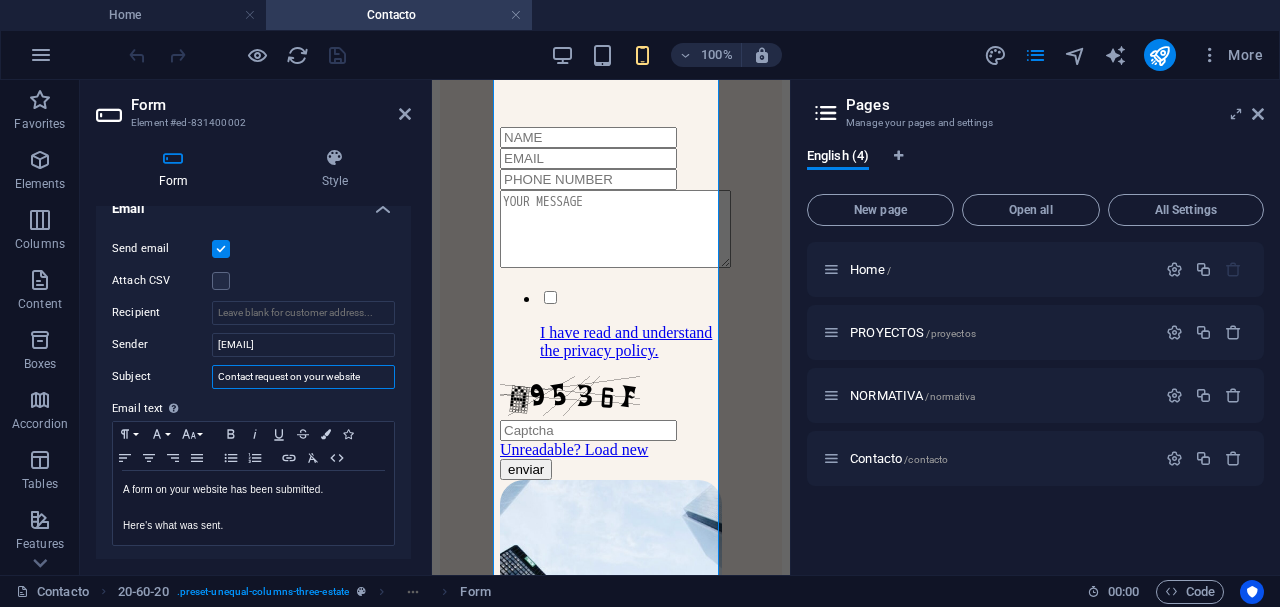 click on "Contact request on your website" at bounding box center [303, 377] 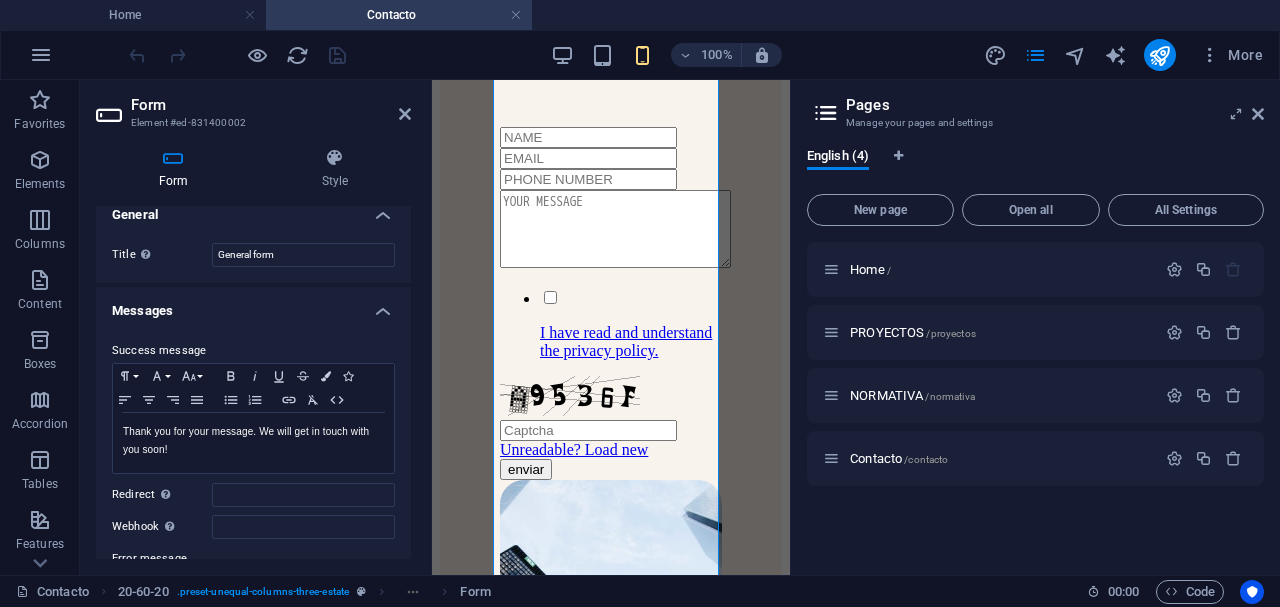 scroll, scrollTop: 0, scrollLeft: 0, axis: both 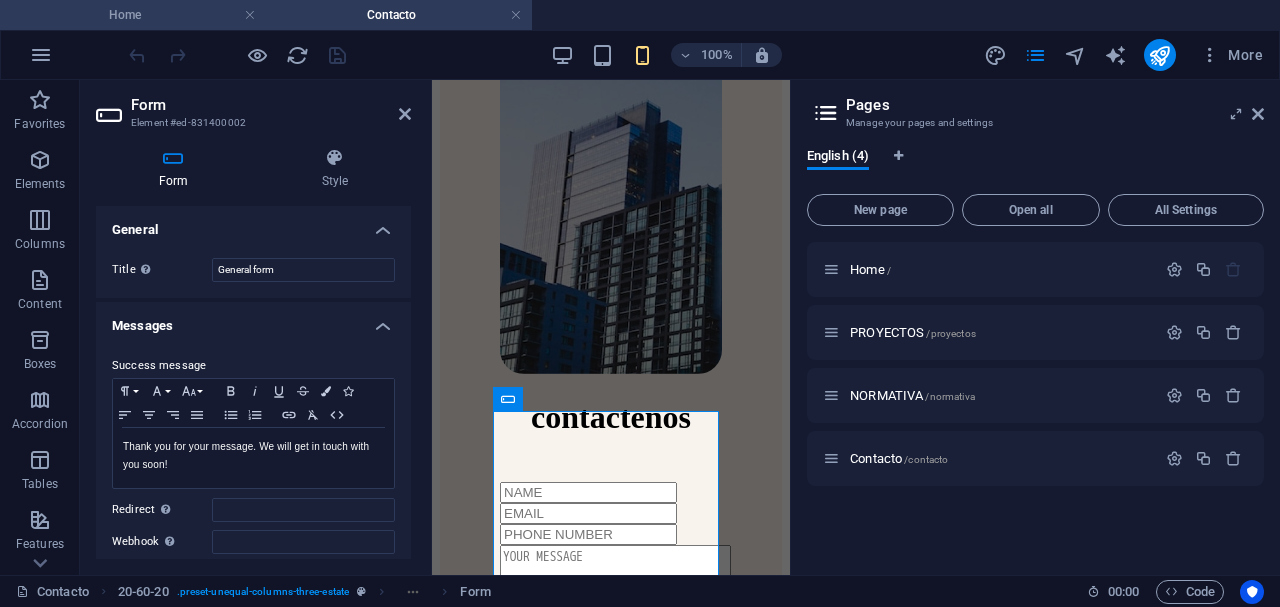 click on "Home" at bounding box center [133, 15] 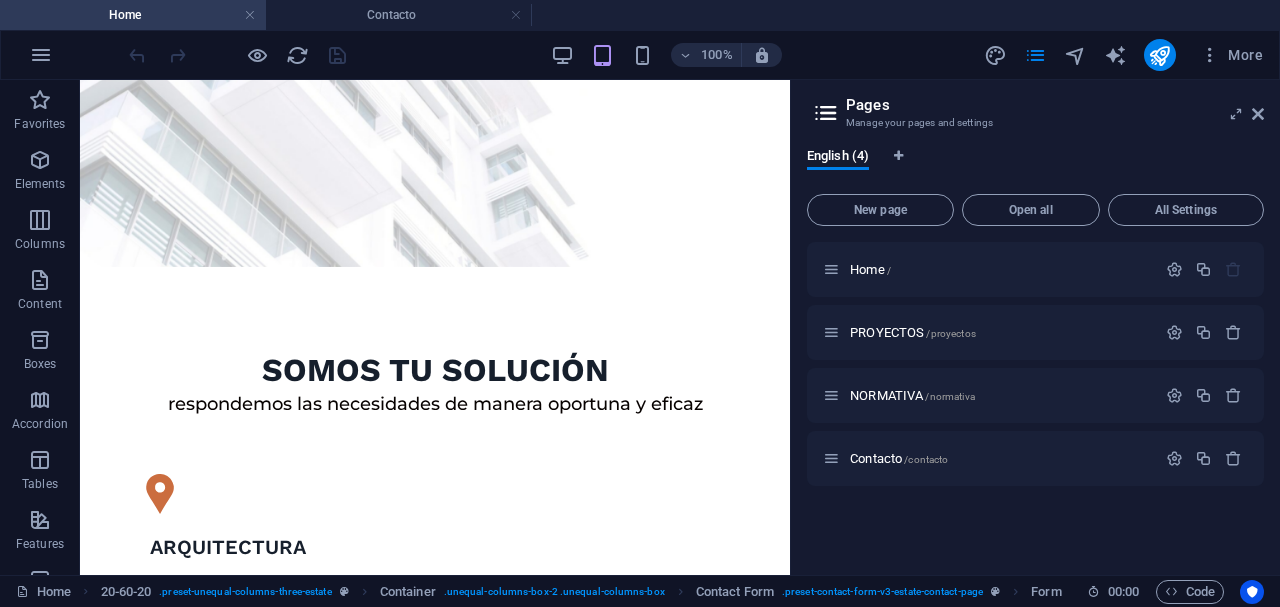 scroll, scrollTop: 0, scrollLeft: 0, axis: both 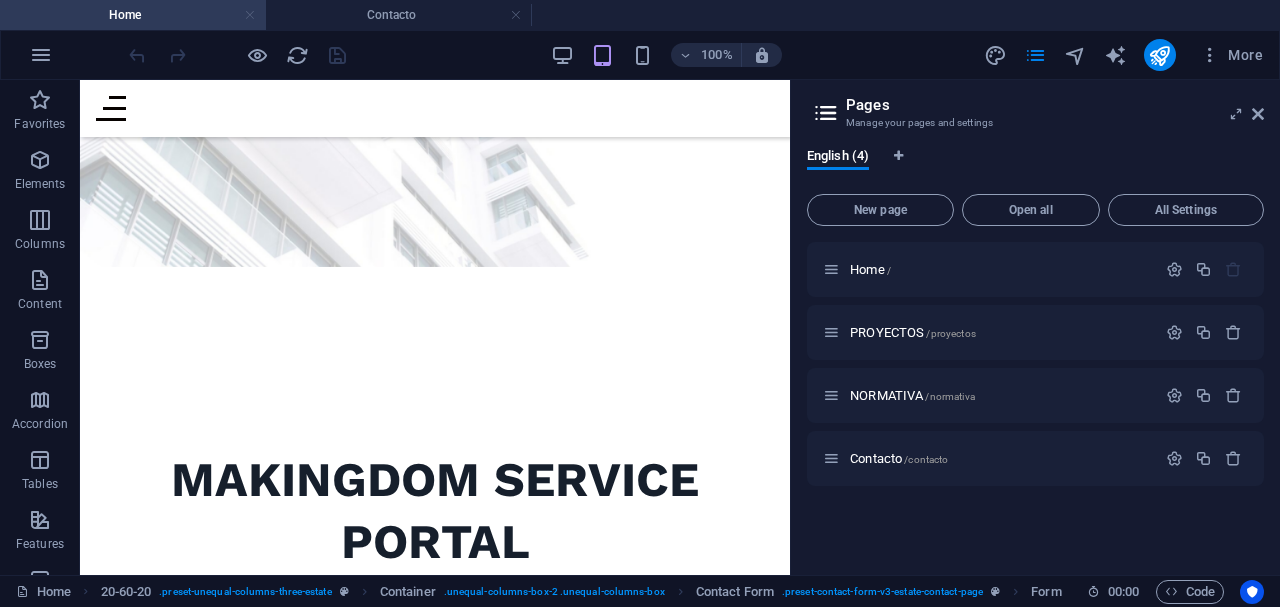 click at bounding box center [250, 15] 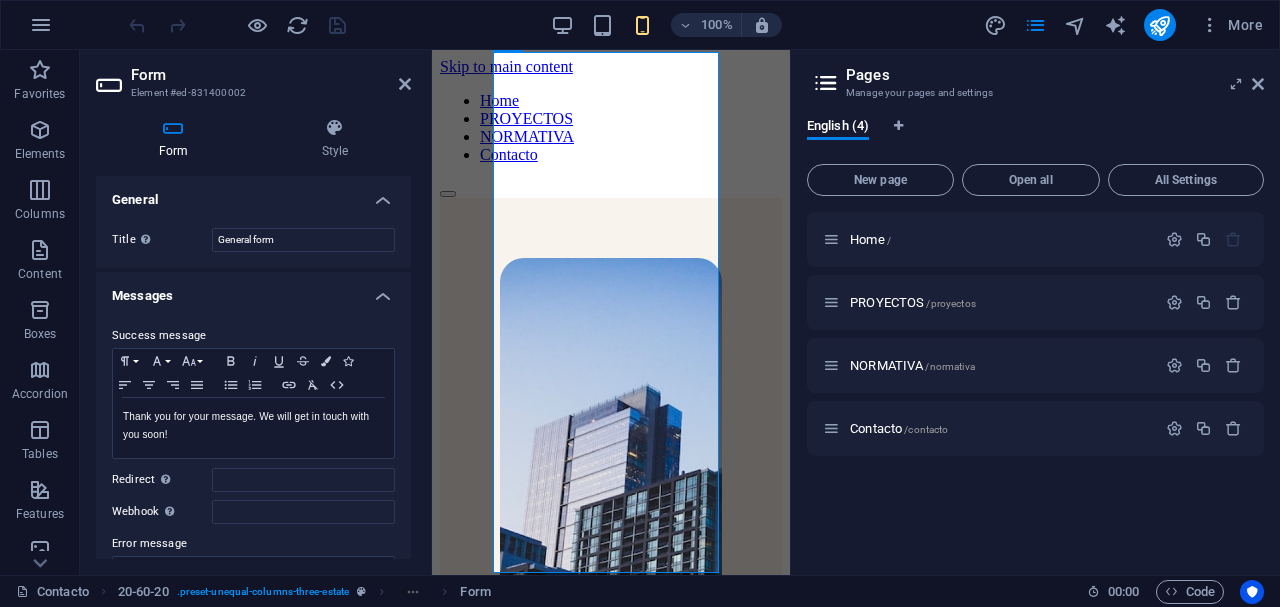 scroll, scrollTop: 314, scrollLeft: 0, axis: vertical 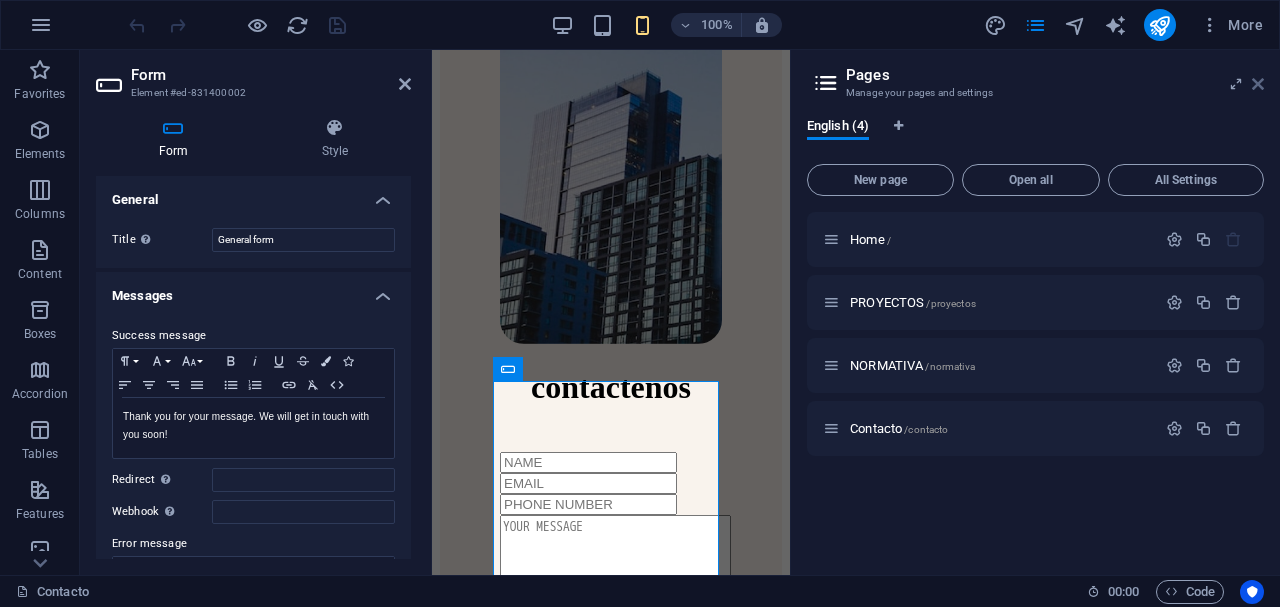 click at bounding box center (1258, 84) 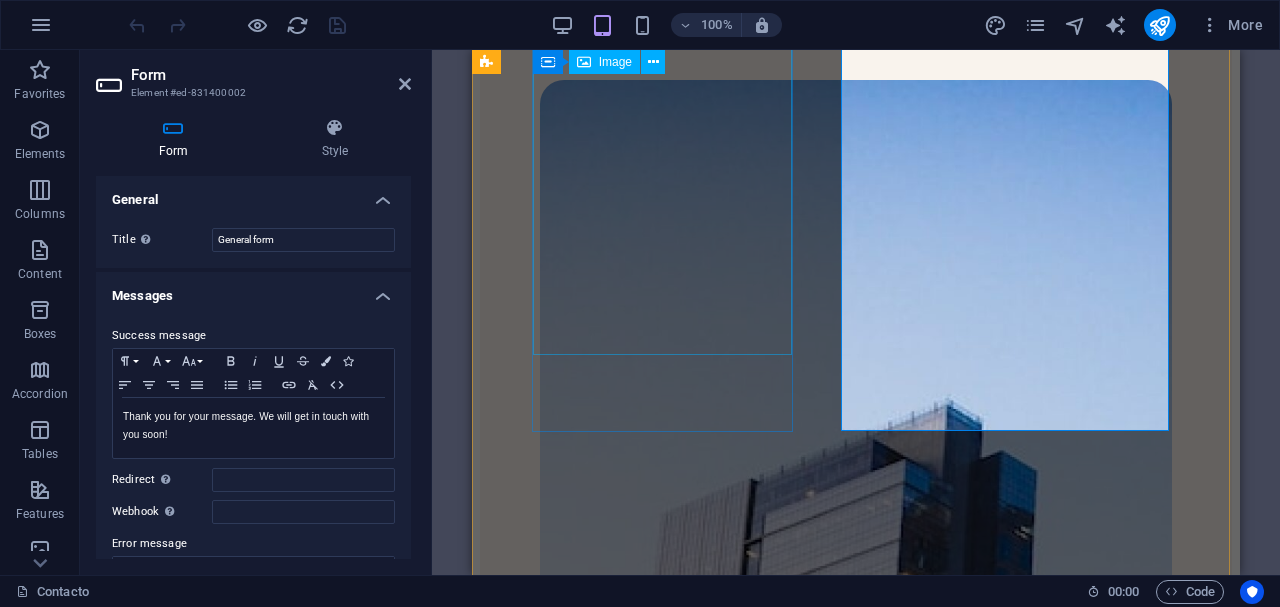 scroll, scrollTop: 0, scrollLeft: 0, axis: both 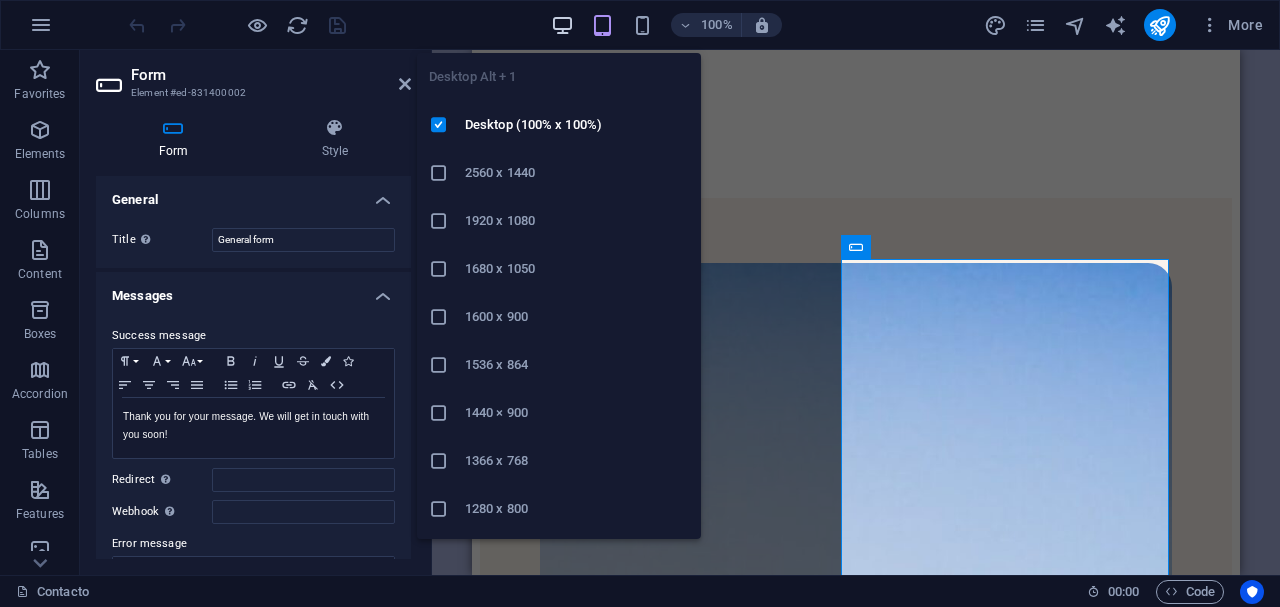 click at bounding box center [562, 25] 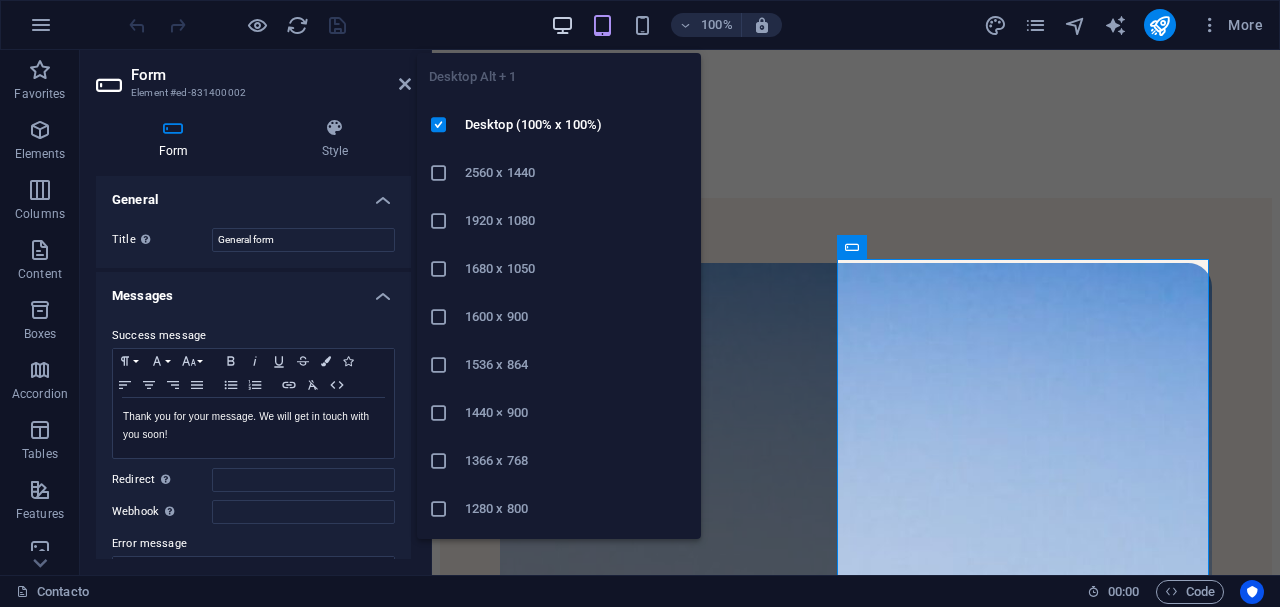click at bounding box center [562, 25] 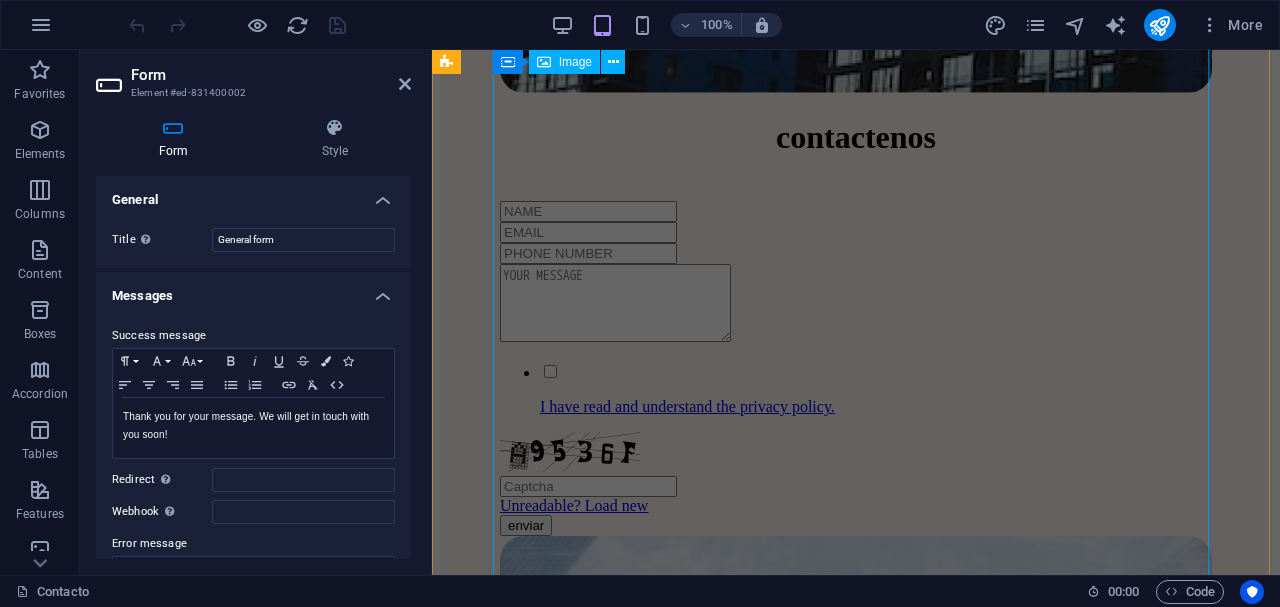 scroll, scrollTop: 1511, scrollLeft: 0, axis: vertical 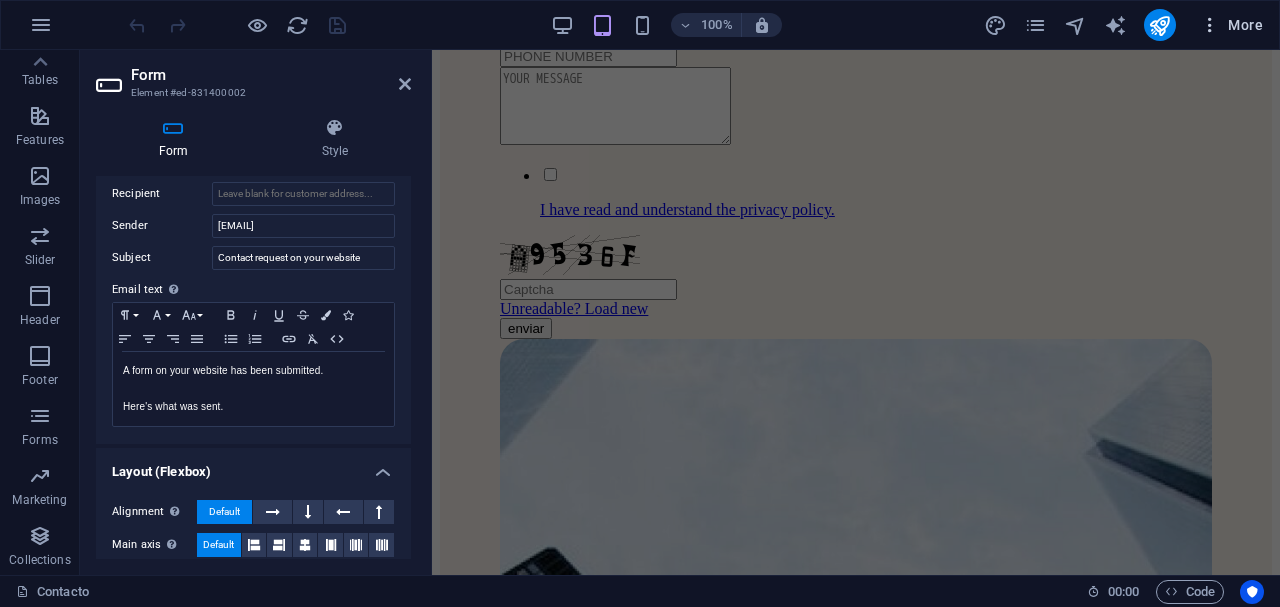 click at bounding box center [1210, 25] 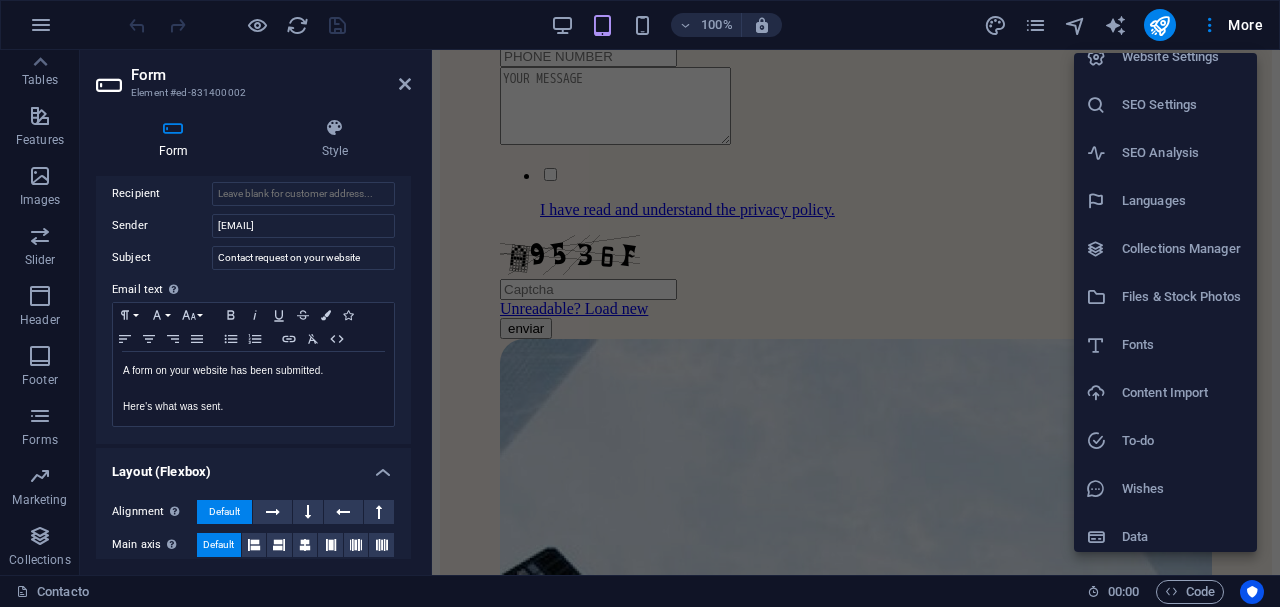 scroll, scrollTop: 28, scrollLeft: 0, axis: vertical 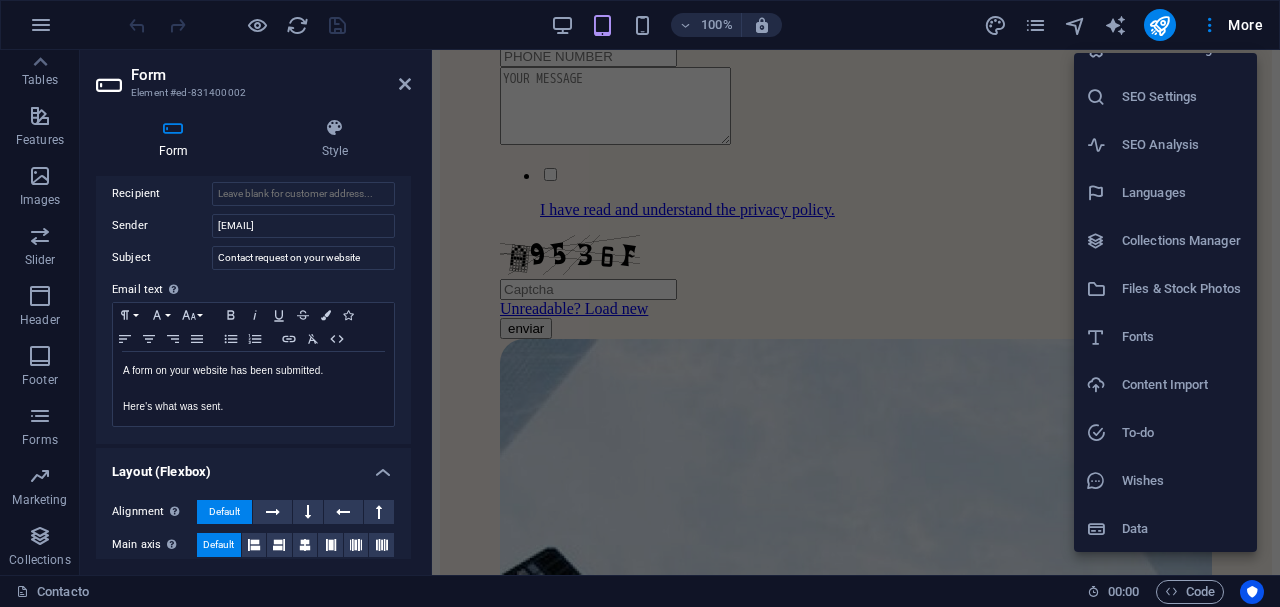 type 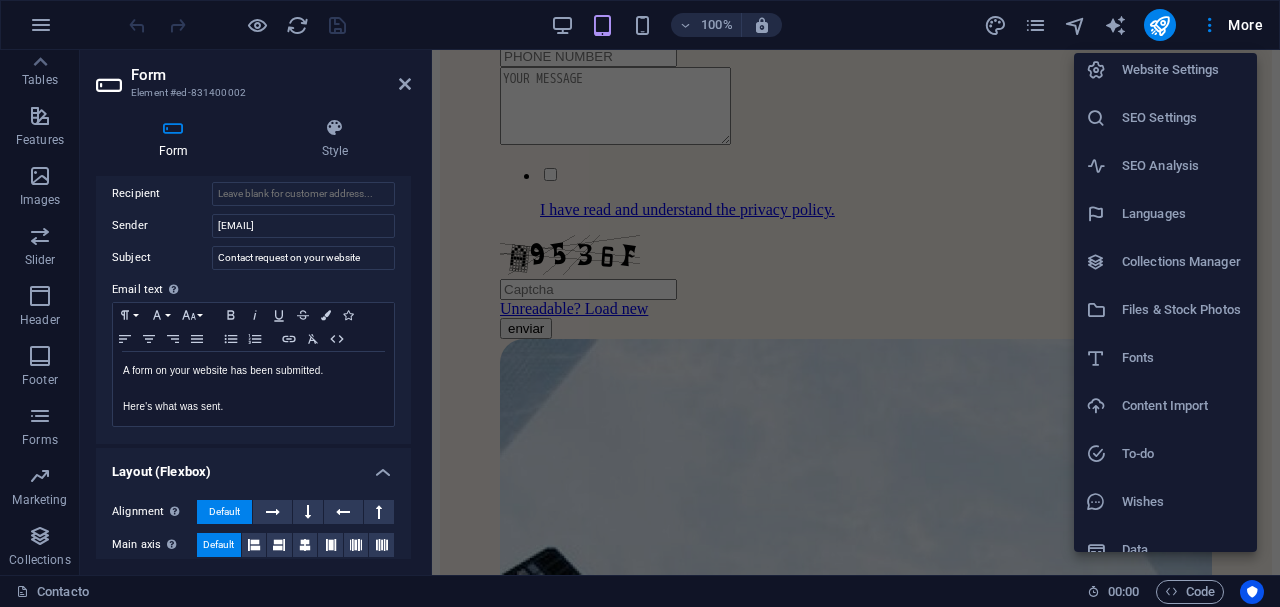 scroll, scrollTop: 0, scrollLeft: 0, axis: both 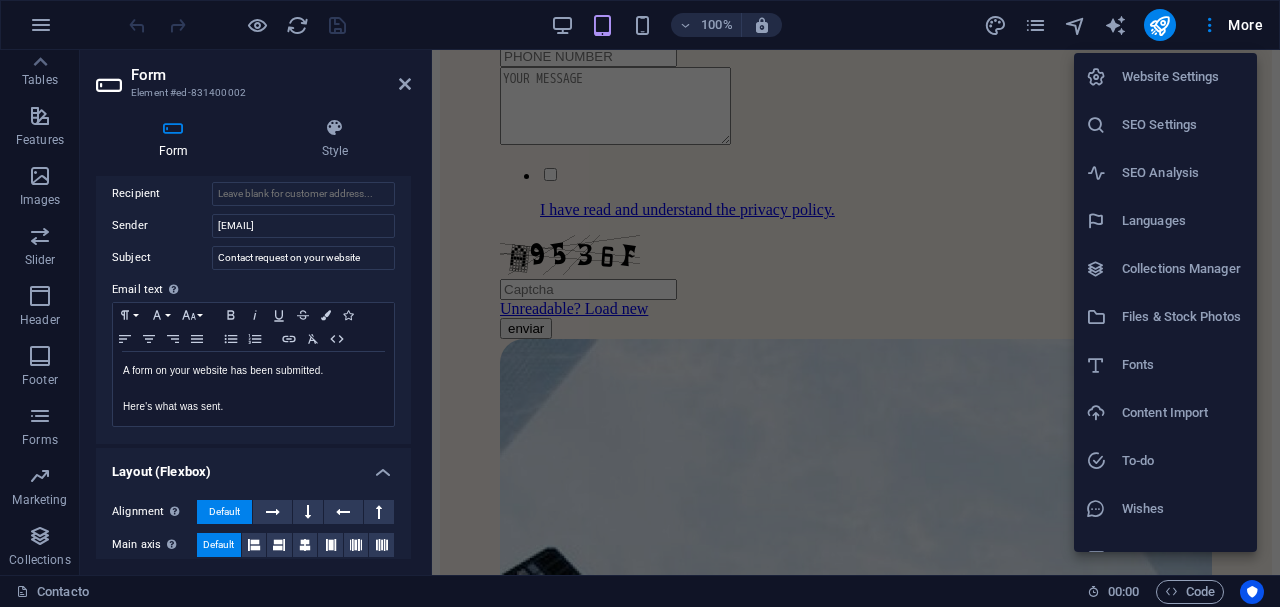 click on "Website Settings" at bounding box center [1183, 77] 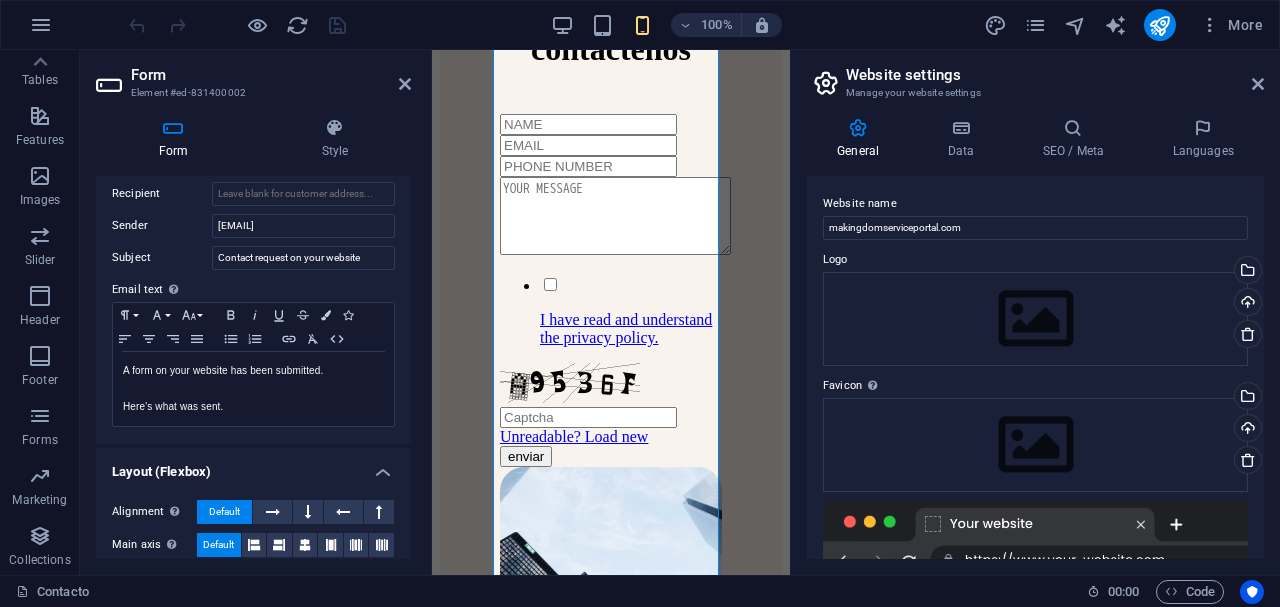 scroll, scrollTop: 654, scrollLeft: 0, axis: vertical 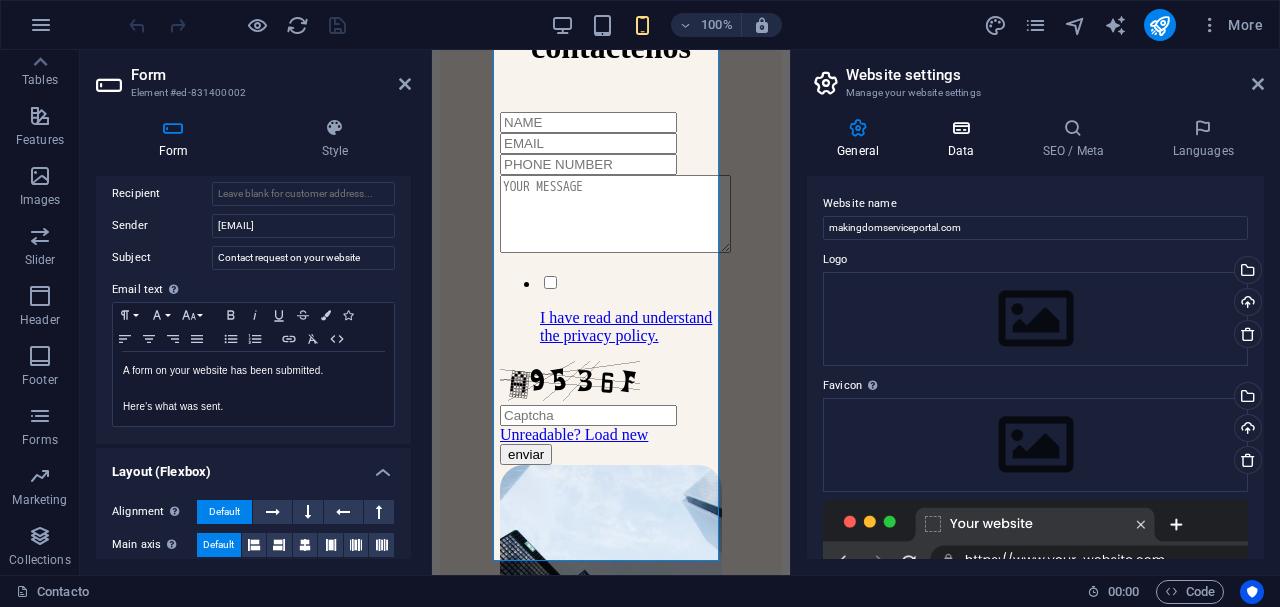 click on "Data" at bounding box center [964, 139] 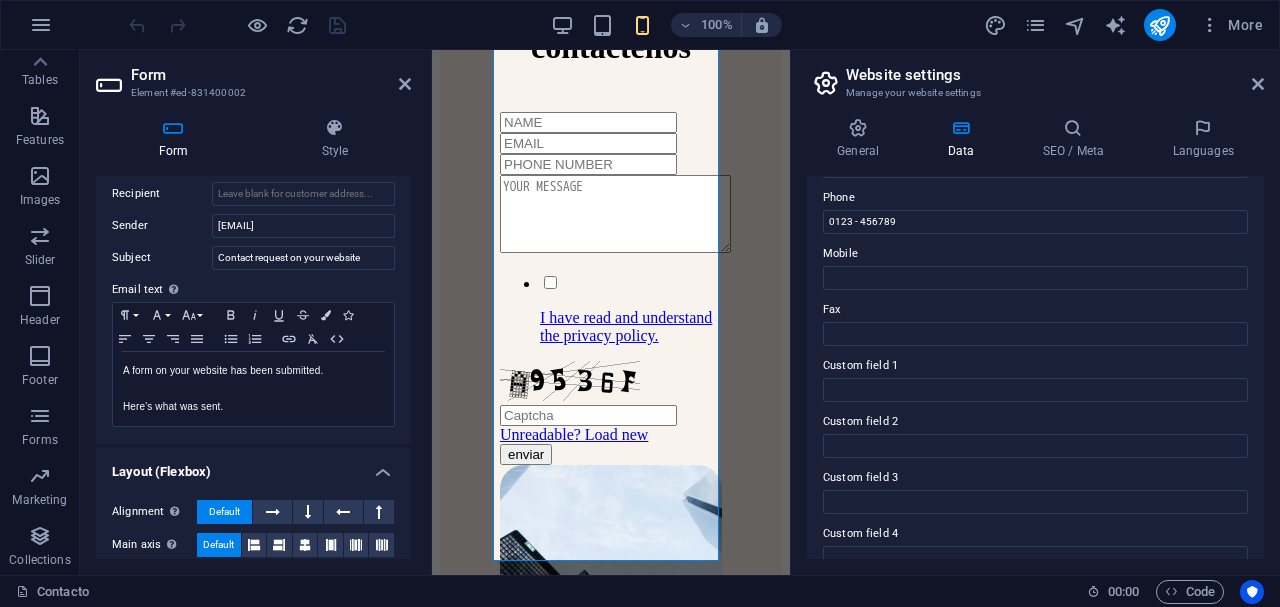scroll, scrollTop: 222, scrollLeft: 0, axis: vertical 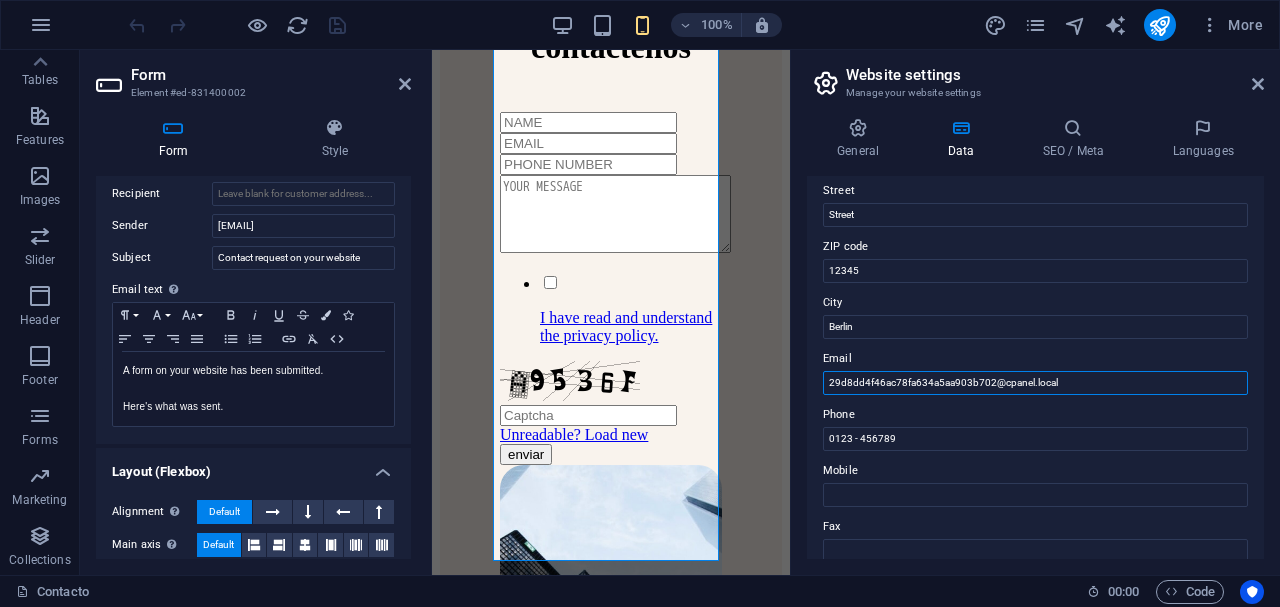 click on "29d8dd4f46ac78fa634a5aa903b702@cpanel.local" at bounding box center (1035, 383) 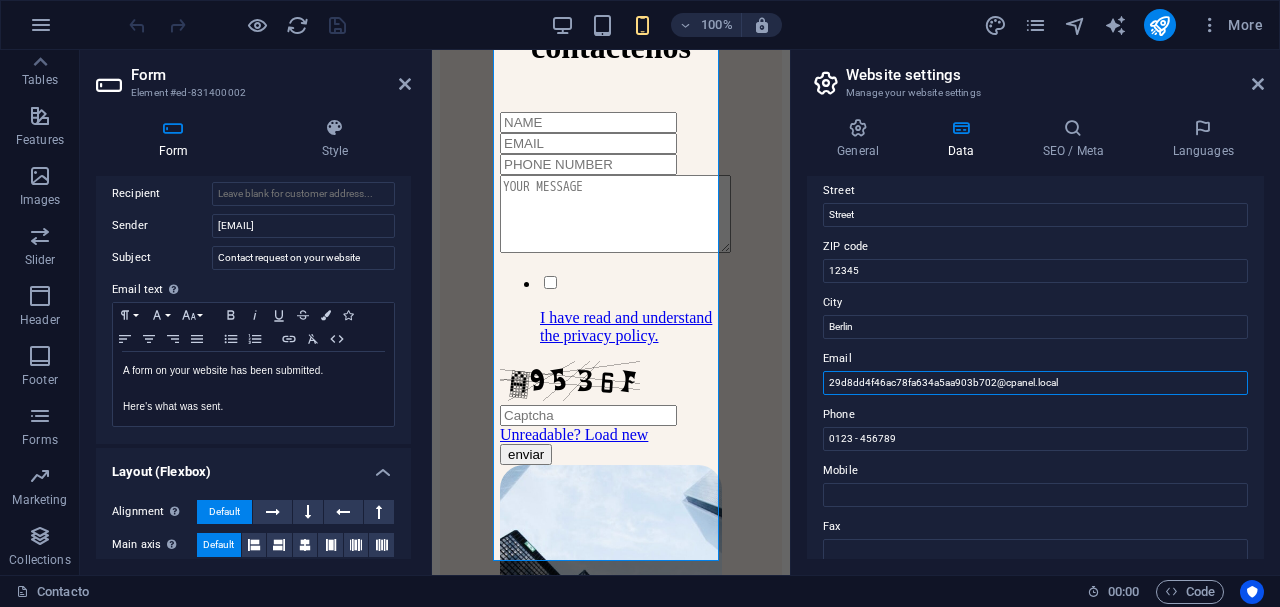 paste on "[EMAIL]" 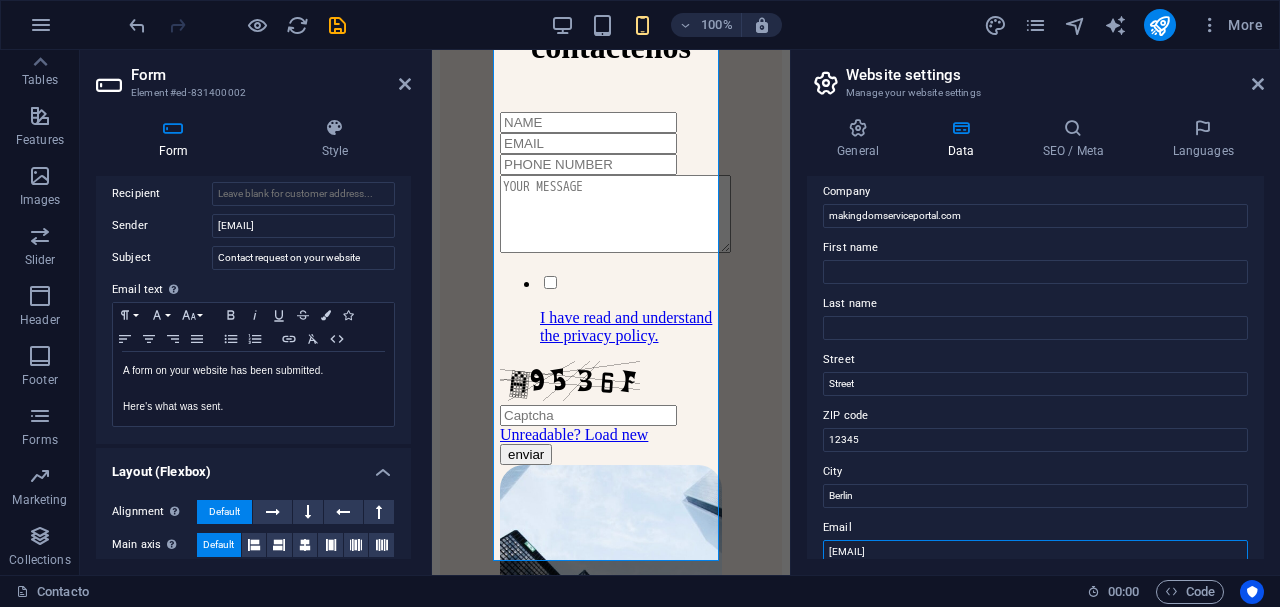scroll, scrollTop: 44, scrollLeft: 0, axis: vertical 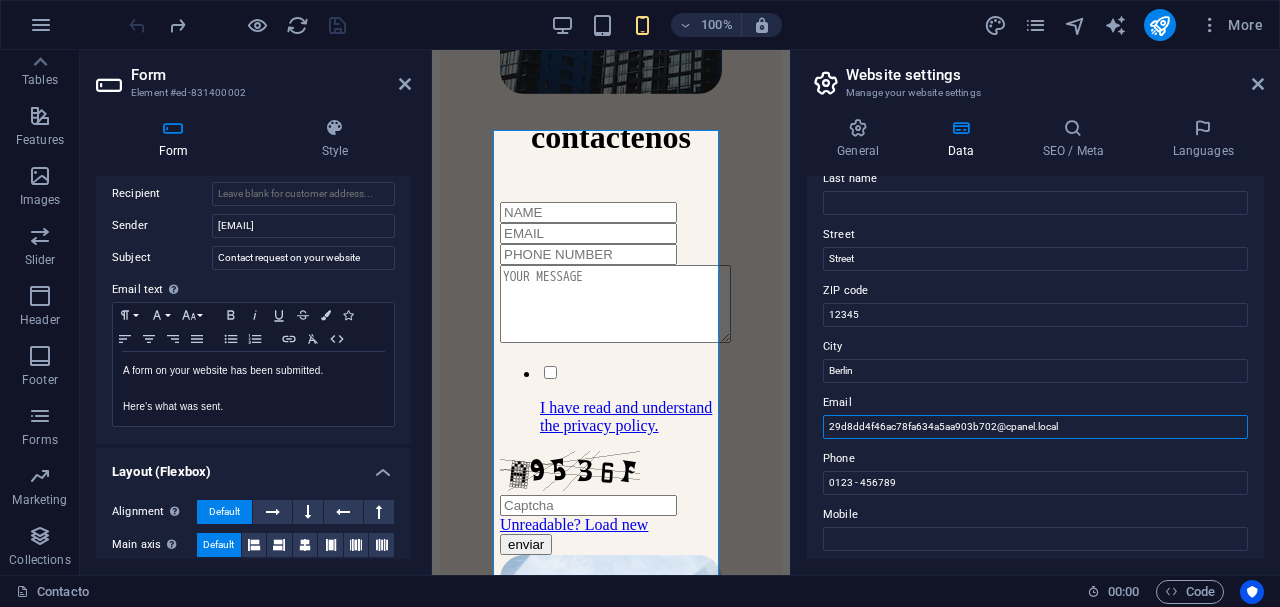 drag, startPoint x: 1509, startPoint y: 474, endPoint x: 629, endPoint y: 393, distance: 883.72 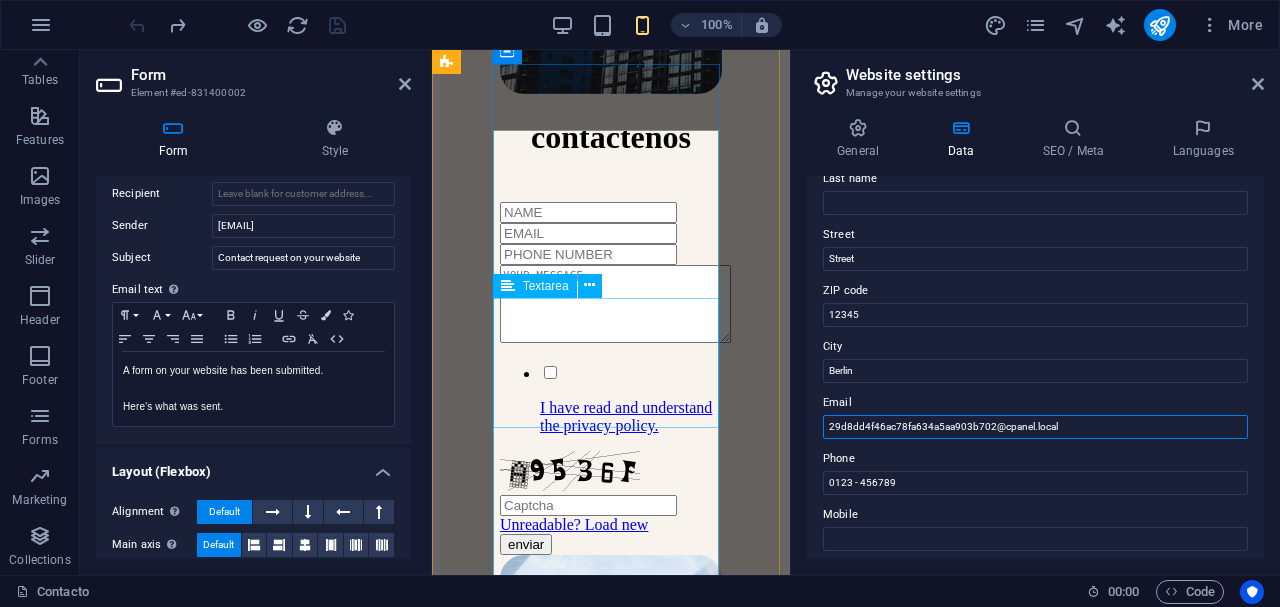 paste on "[EMAIL]" 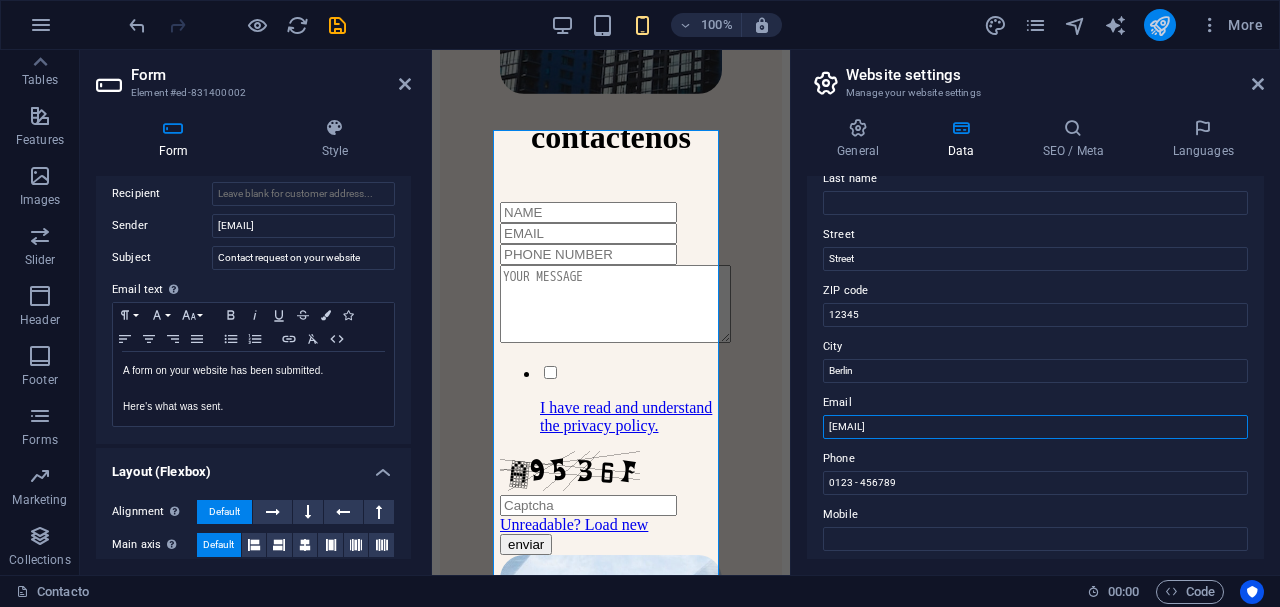 type on "[EMAIL]" 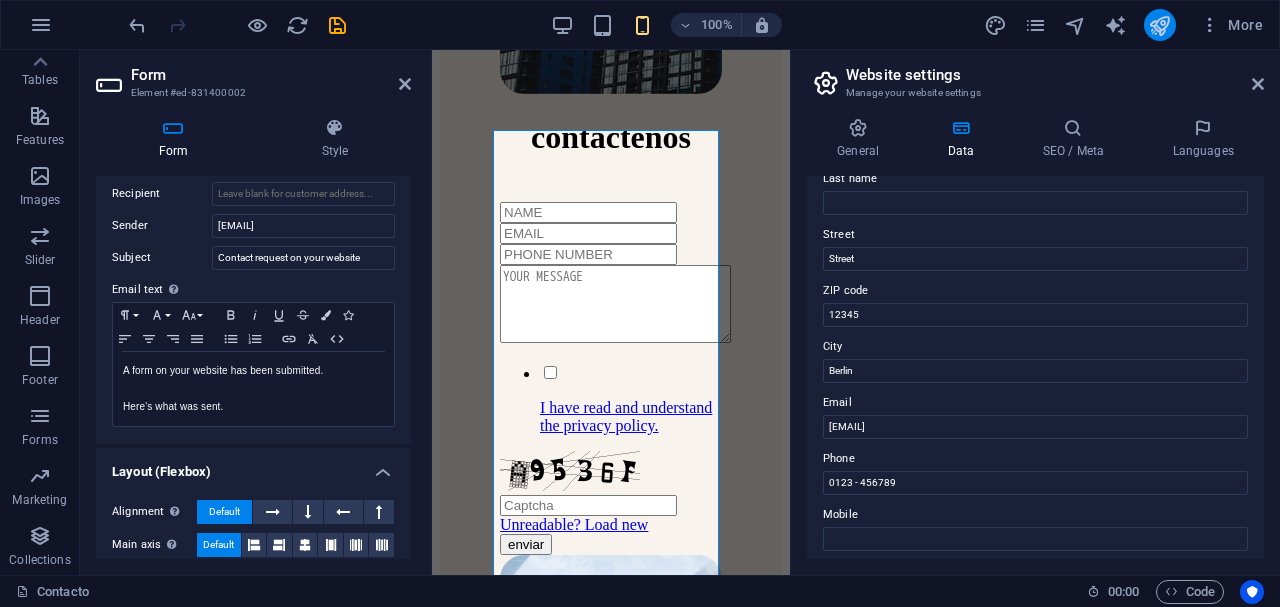 click at bounding box center [1160, 25] 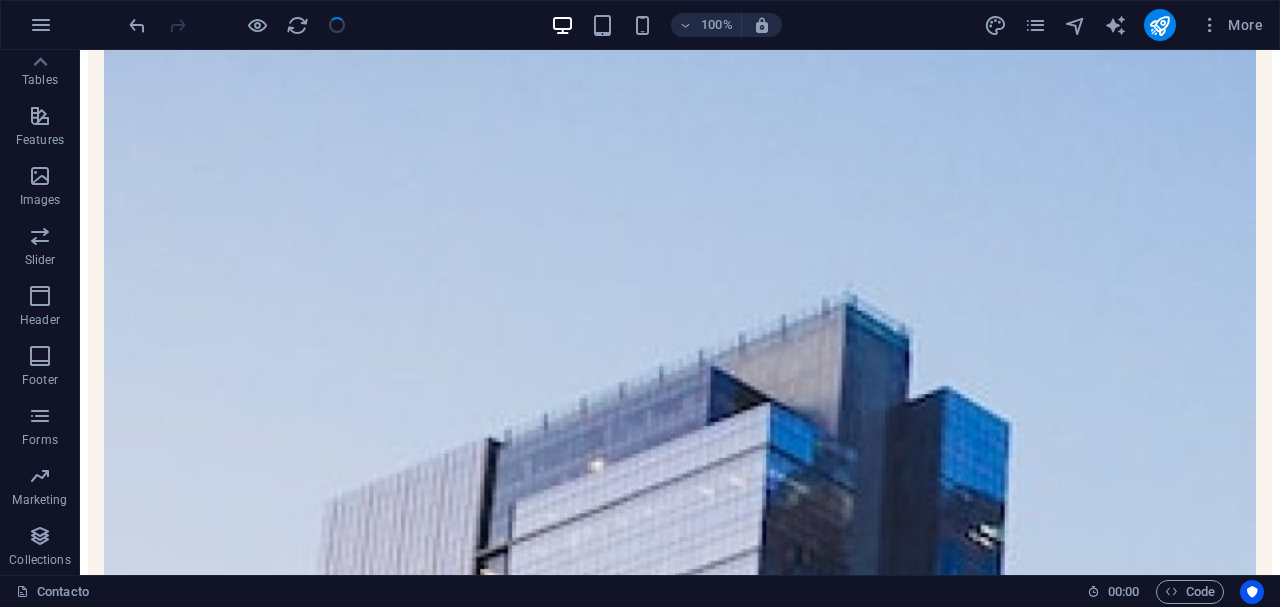 scroll, scrollTop: 572, scrollLeft: 0, axis: vertical 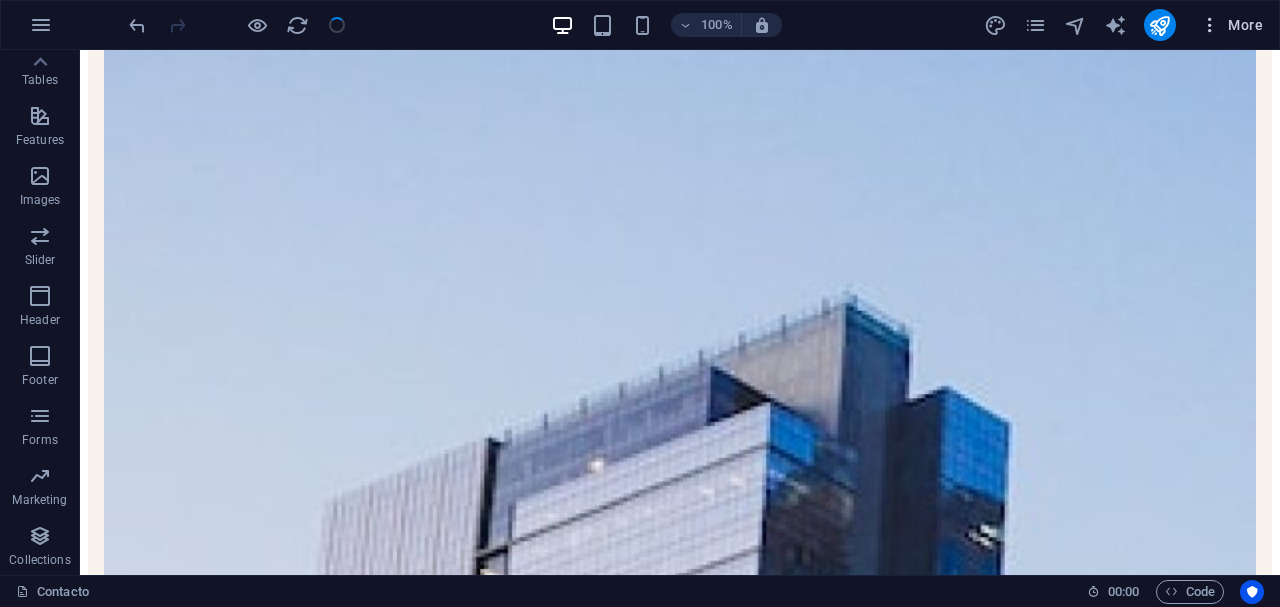 click on "More" at bounding box center (1231, 25) 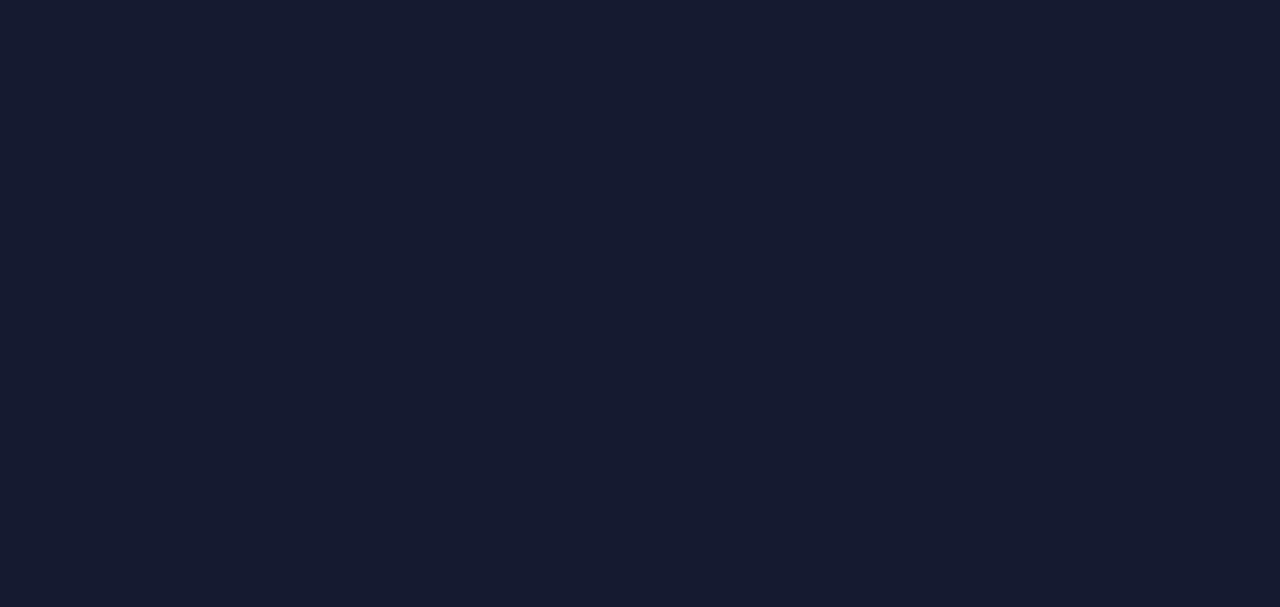 scroll, scrollTop: 0, scrollLeft: 0, axis: both 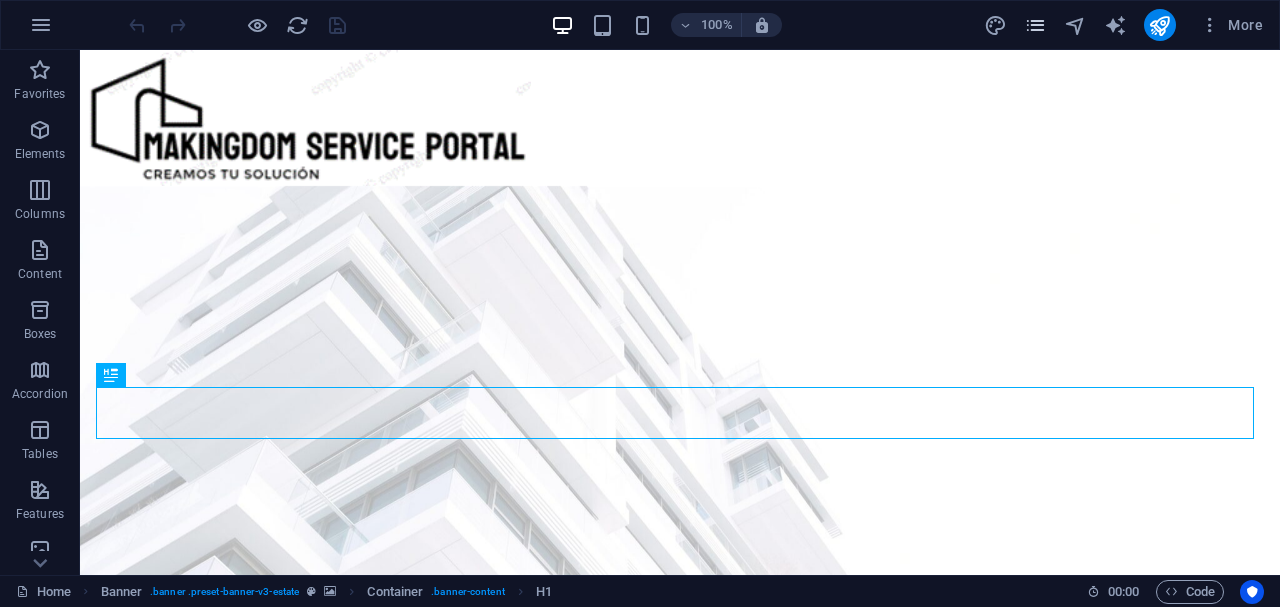 click at bounding box center (1035, 25) 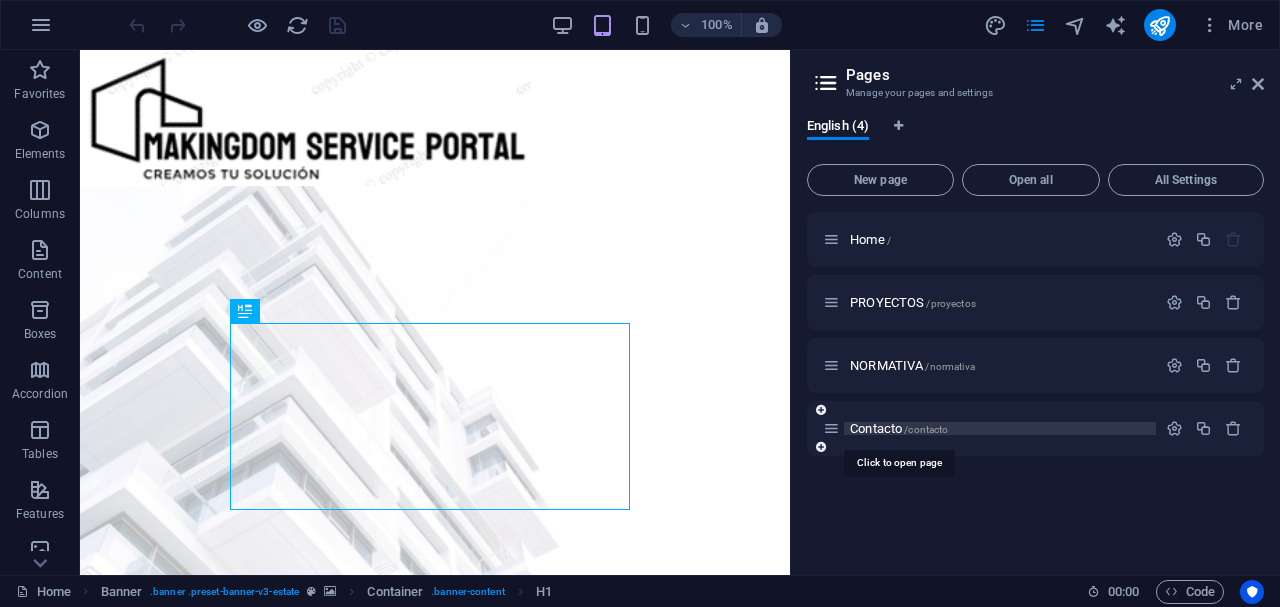 click on "Contacto /contacto" at bounding box center [899, 428] 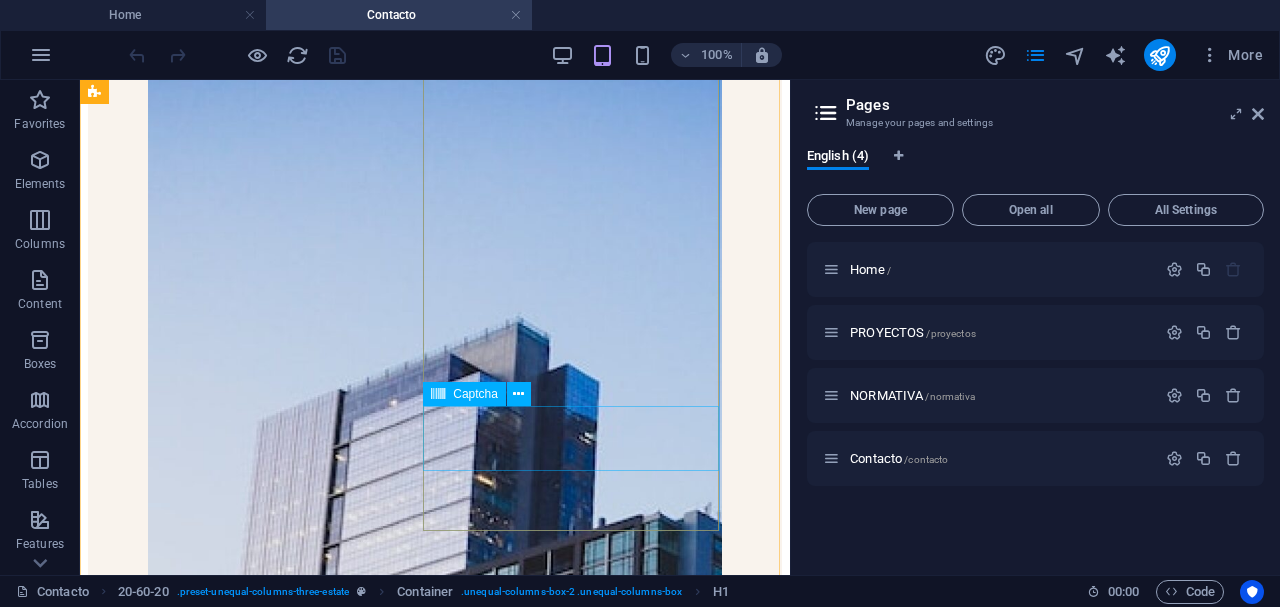 scroll, scrollTop: 266, scrollLeft: 0, axis: vertical 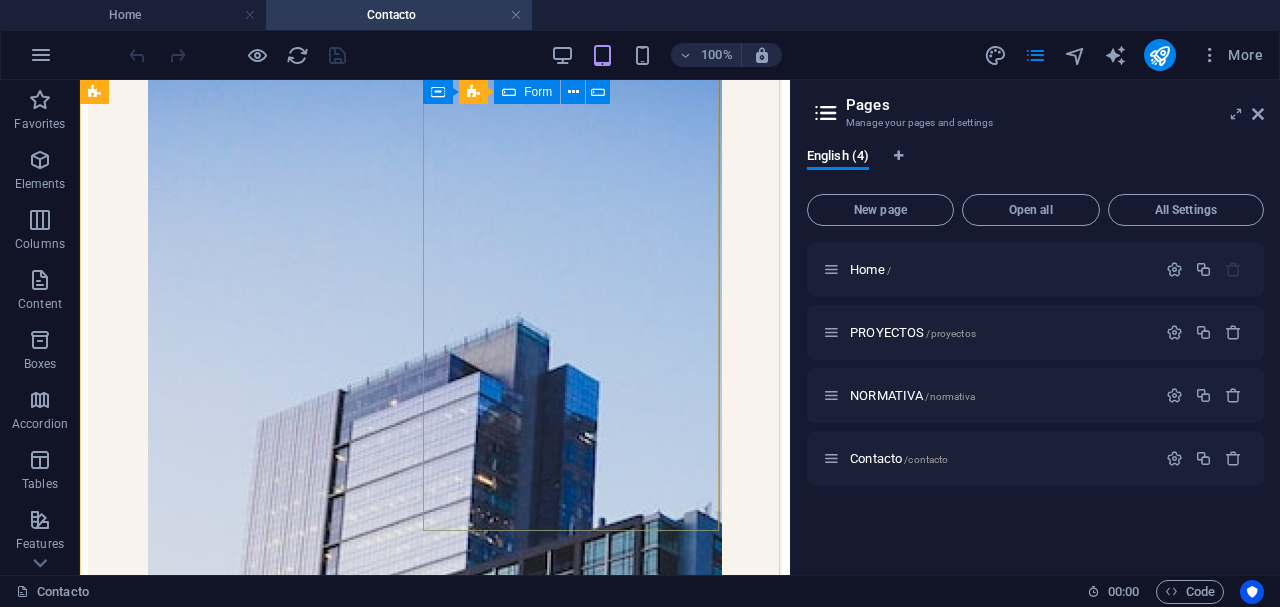 click on "I have read and understand the privacy policy. Unreadable? Load new enviar" at bounding box center [435, 1224] 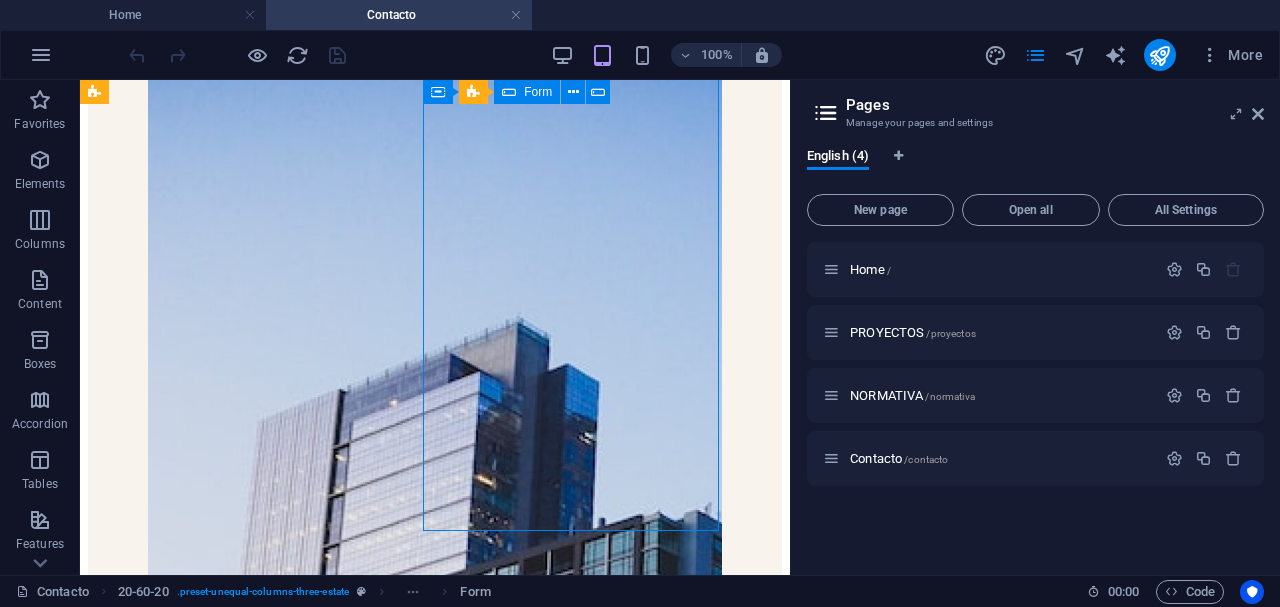 click on "I have read and understand the privacy policy. Unreadable? Load new enviar" at bounding box center (435, 1224) 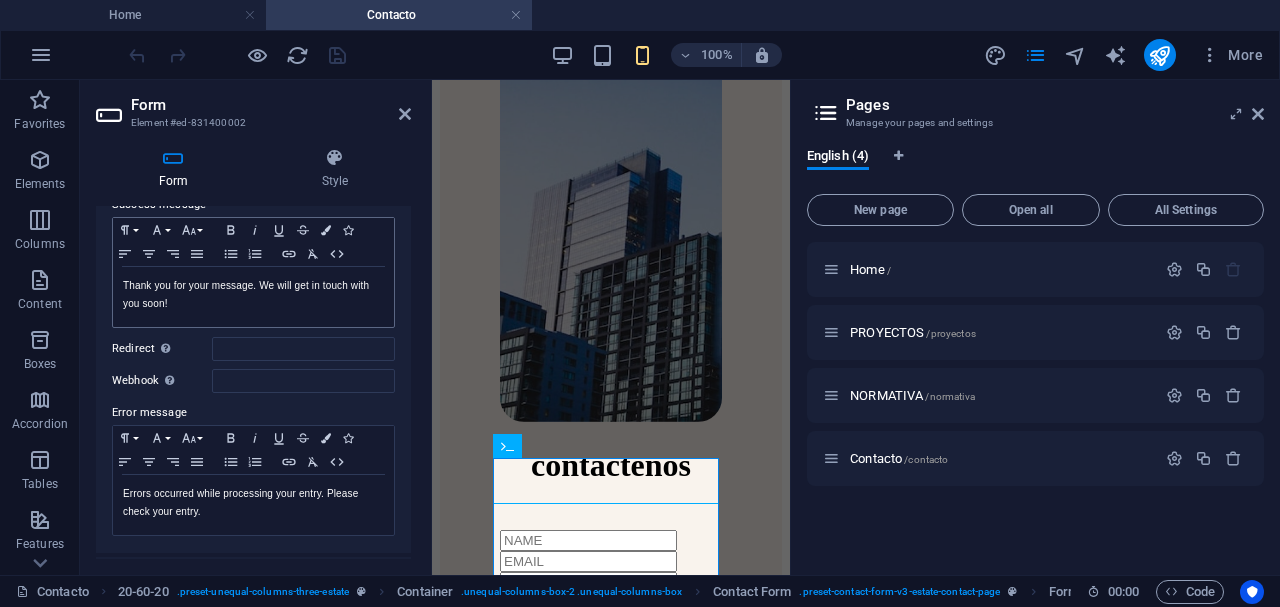 scroll, scrollTop: 178, scrollLeft: 0, axis: vertical 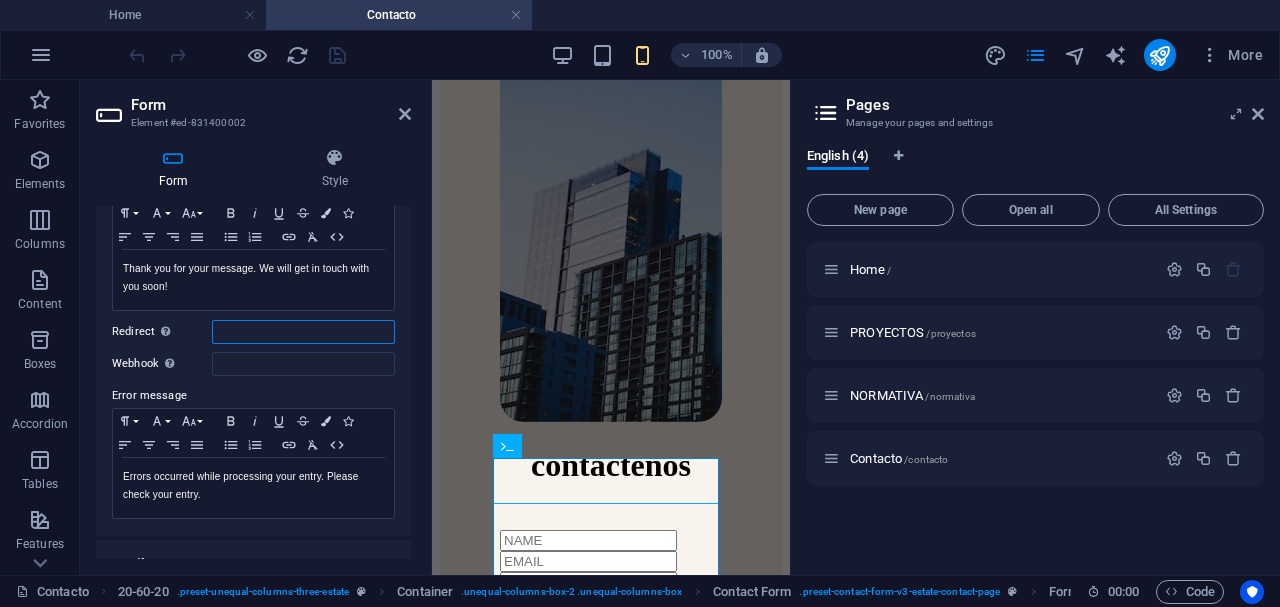 click on "Redirect Define a redirect target upon successful form submission; for example, a success page." at bounding box center [303, 332] 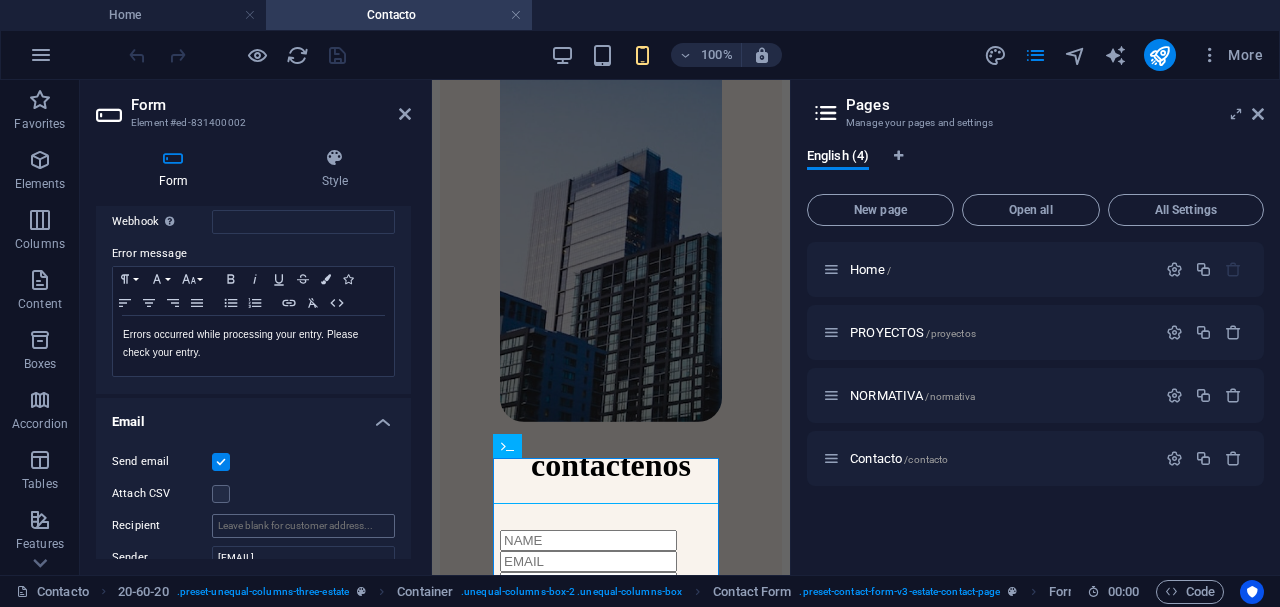 scroll, scrollTop: 444, scrollLeft: 0, axis: vertical 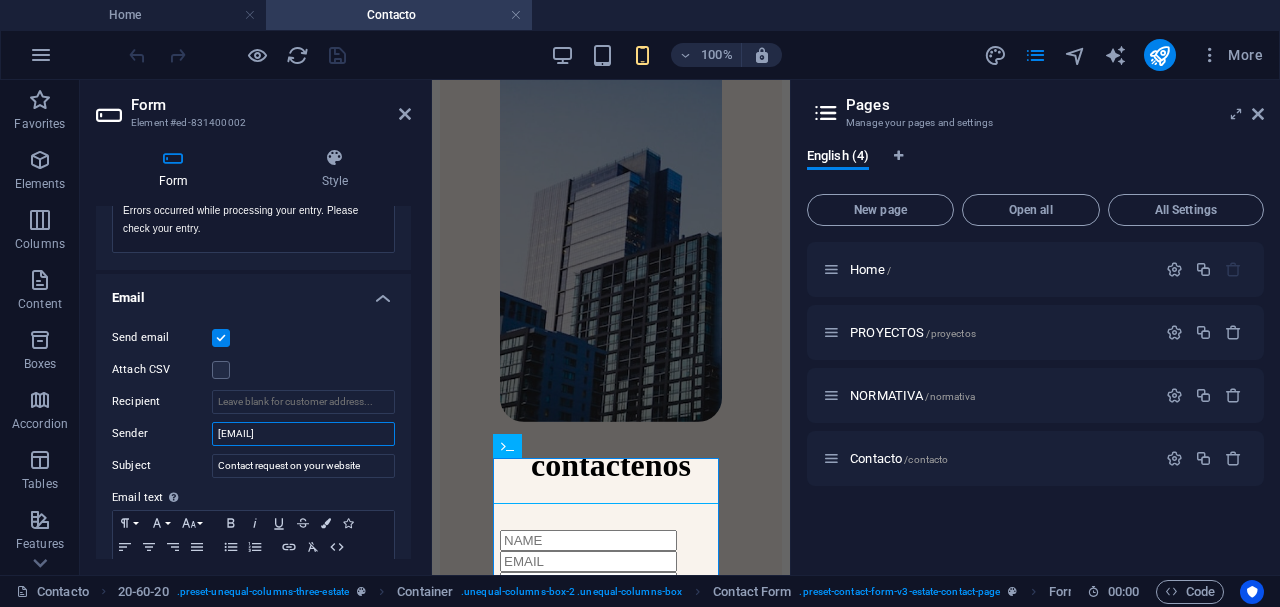 click on "[EMAIL]" at bounding box center [303, 434] 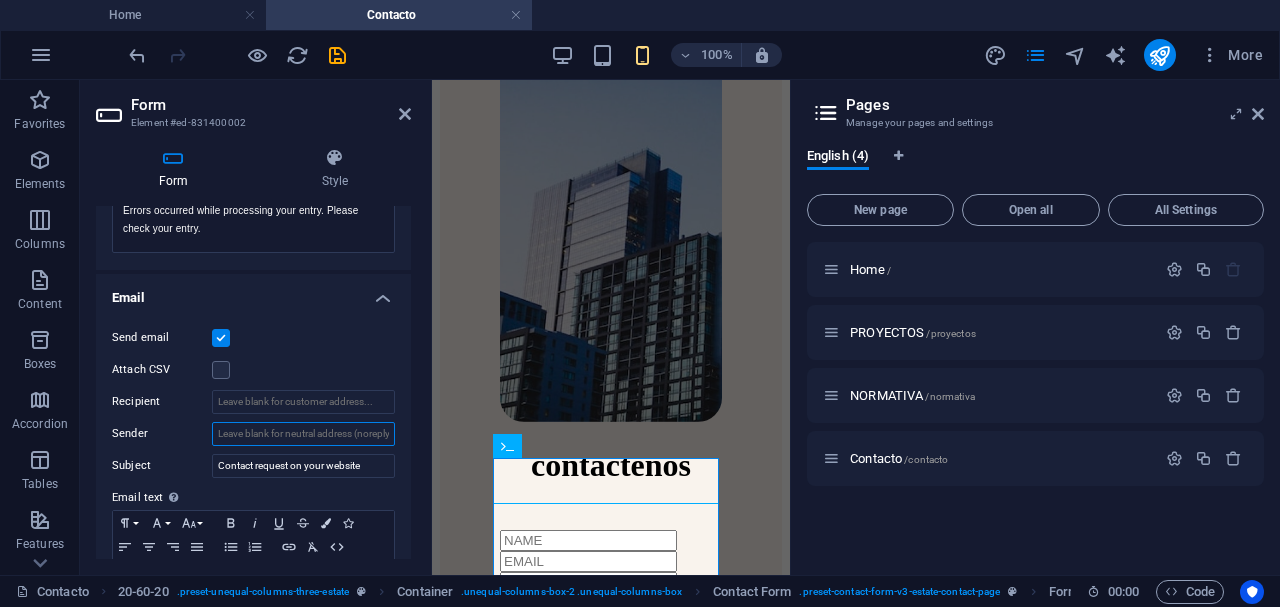 type 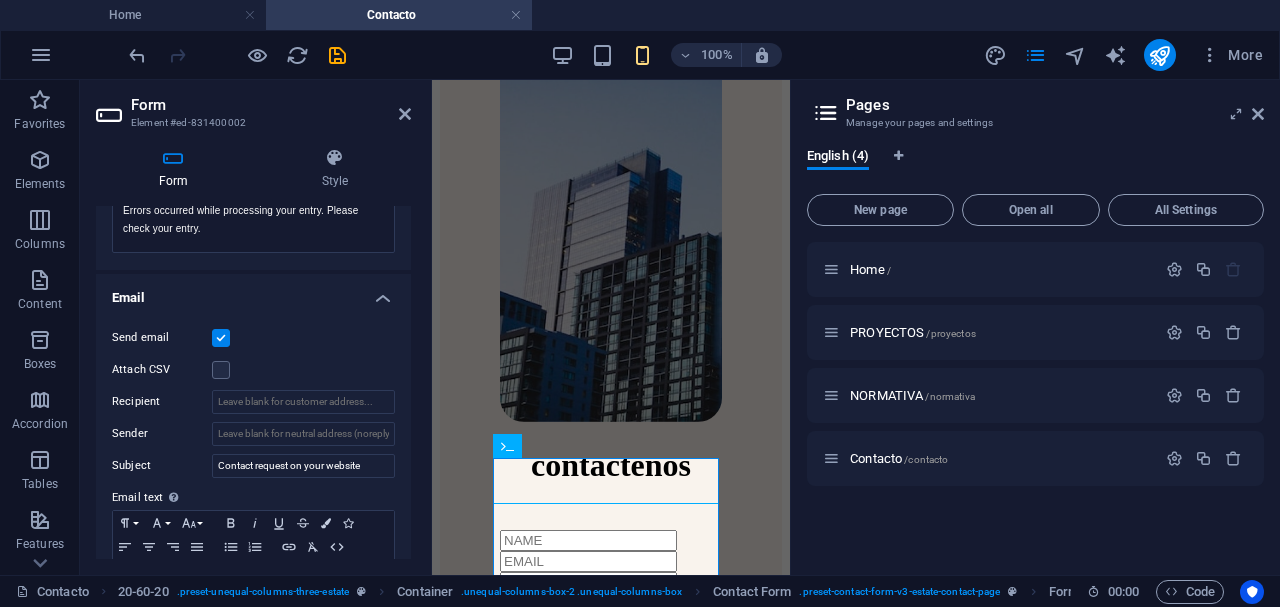 click on "Sender" at bounding box center [162, 434] 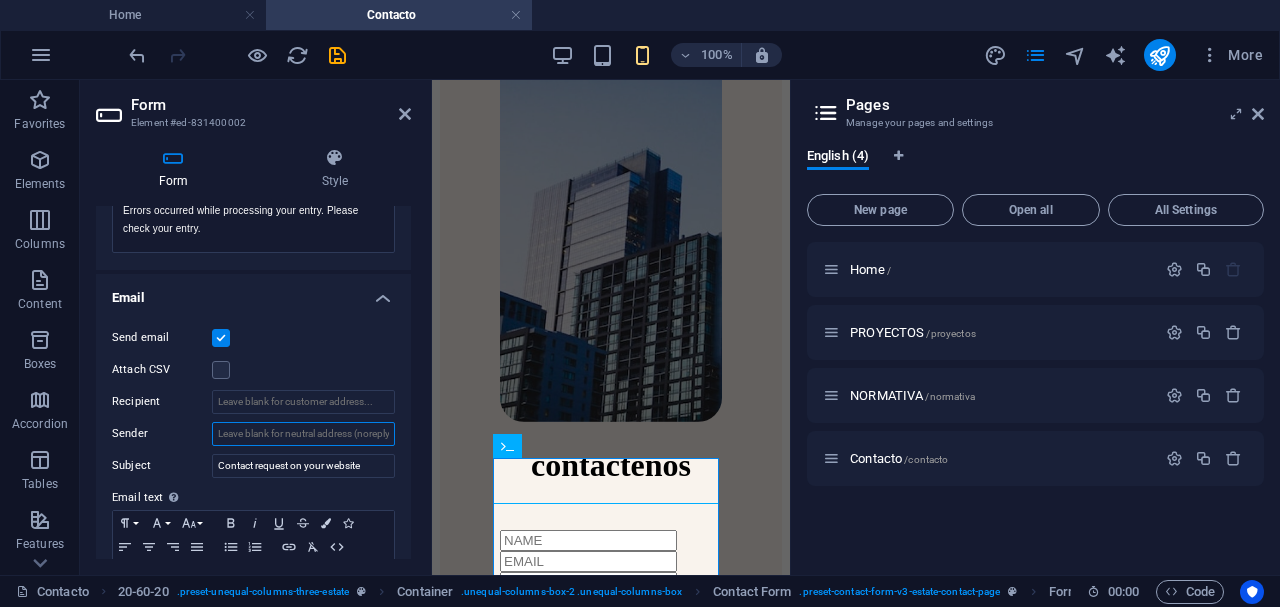 click on "Sender" at bounding box center (303, 434) 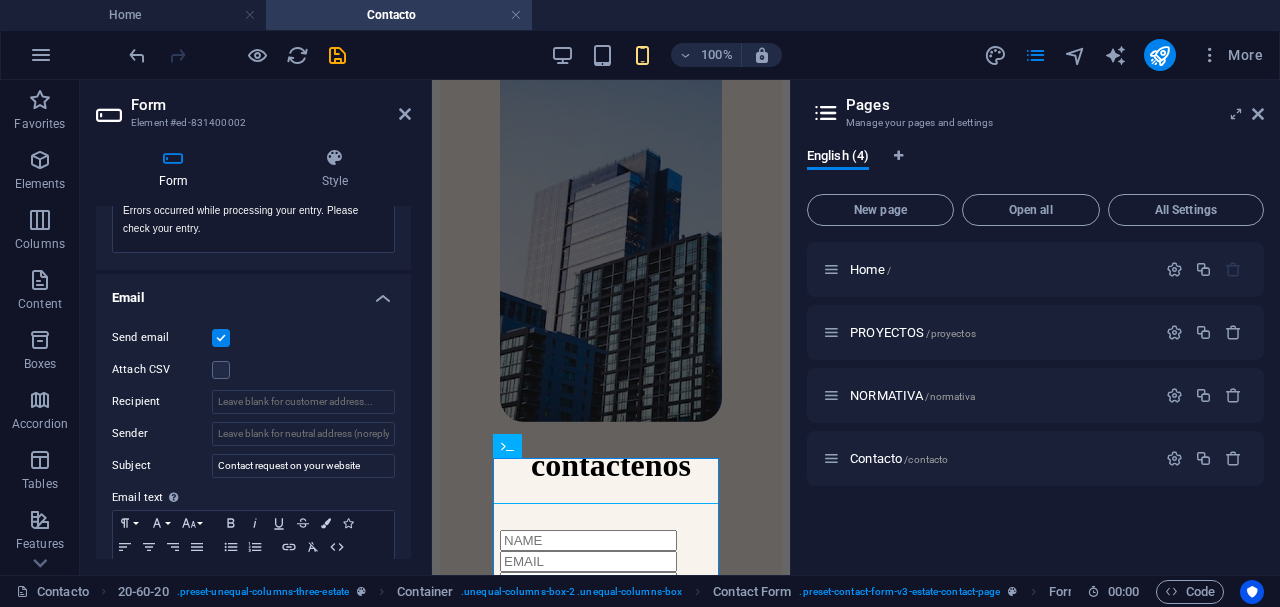 click on "Sender" at bounding box center (162, 434) 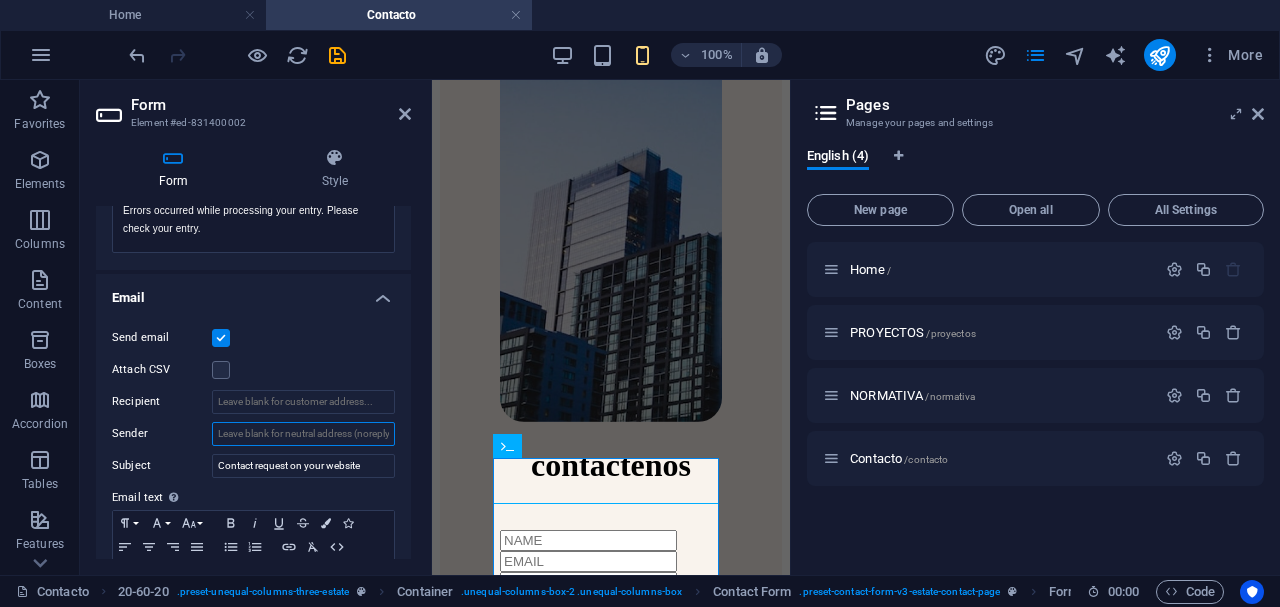click on "Sender" at bounding box center [303, 434] 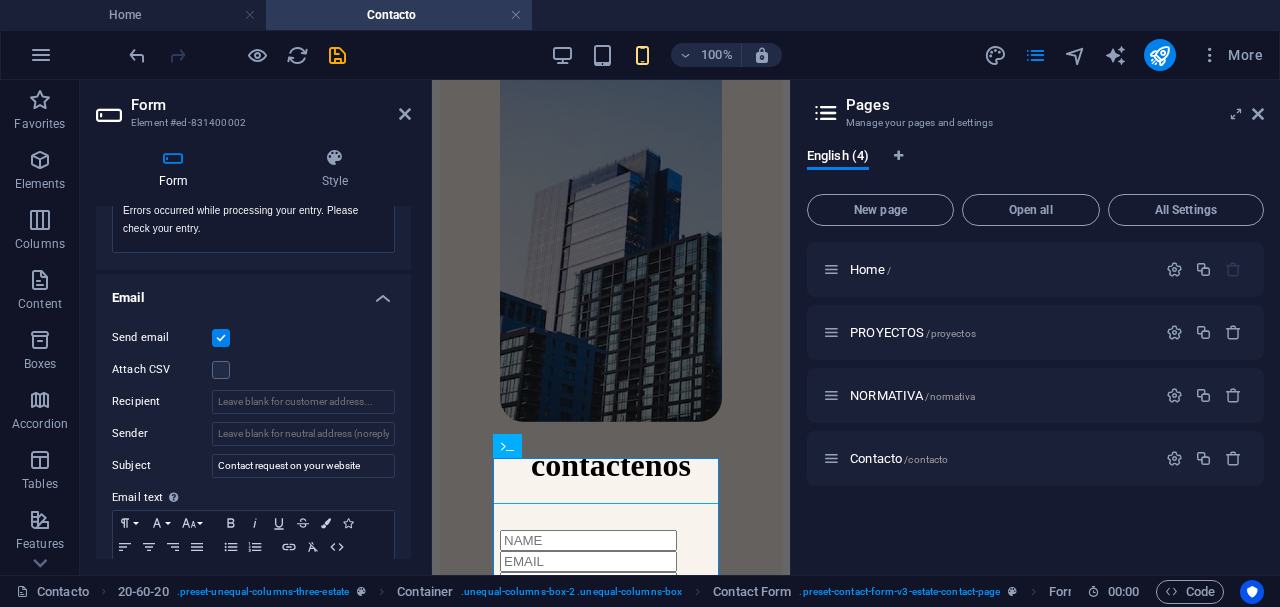 click on "Sender" at bounding box center (162, 434) 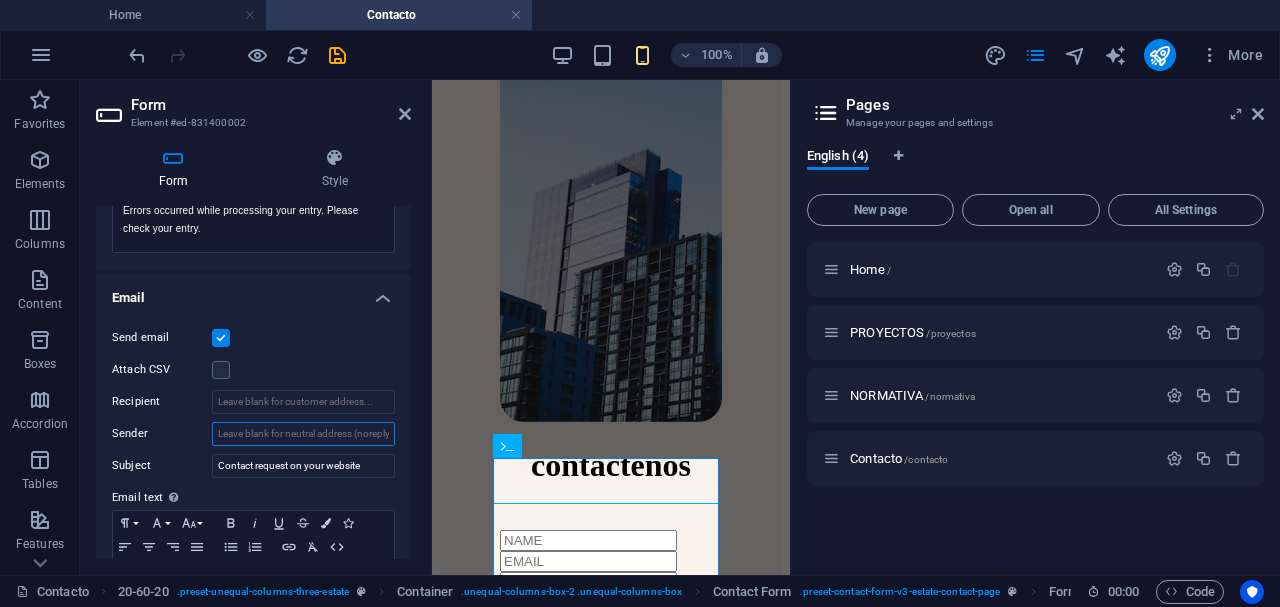 click on "Sender" at bounding box center [303, 434] 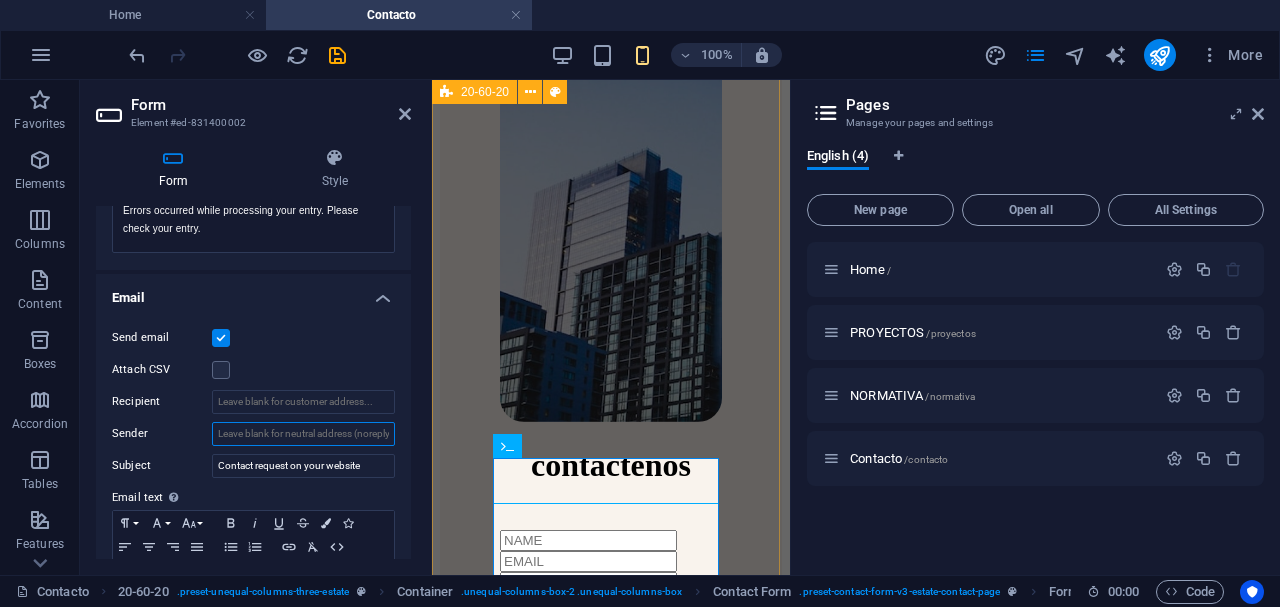drag, startPoint x: 345, startPoint y: 428, endPoint x: 391, endPoint y: 436, distance: 46.69047 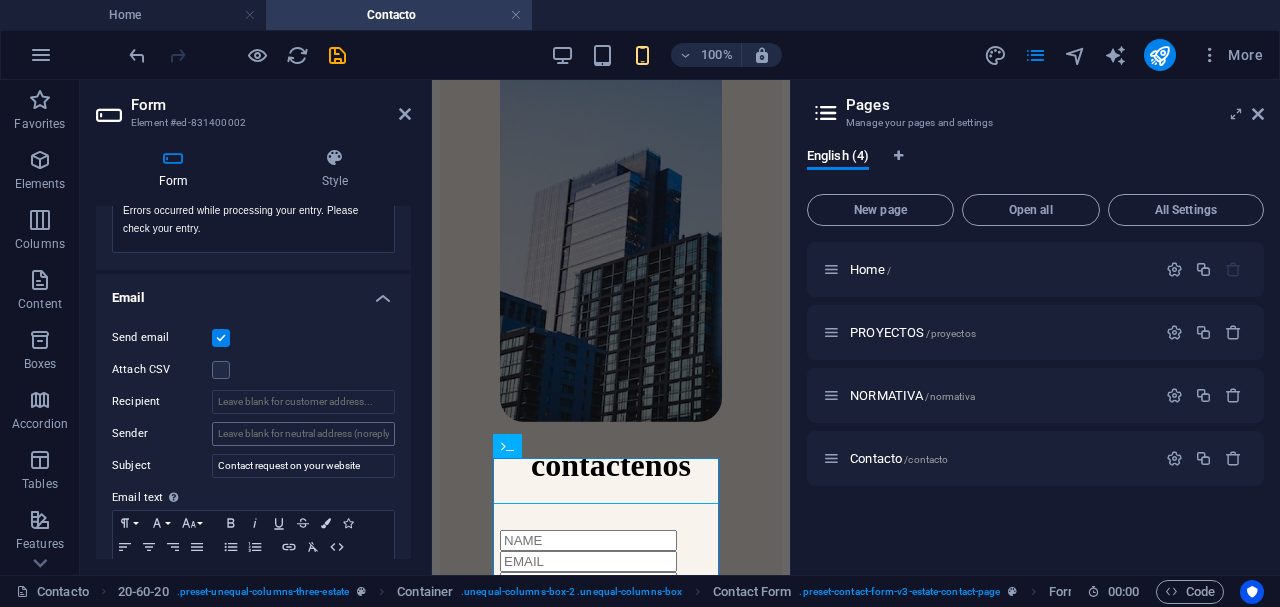 drag, startPoint x: 258, startPoint y: 418, endPoint x: 356, endPoint y: 426, distance: 98.32599 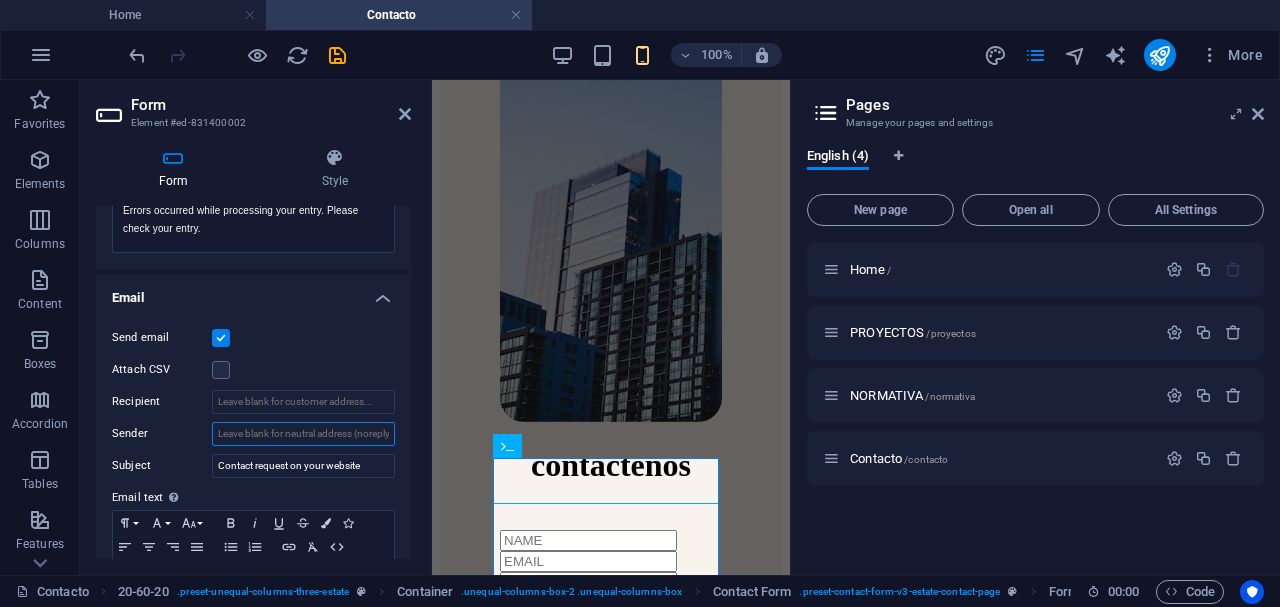 click on "Sender" at bounding box center [303, 434] 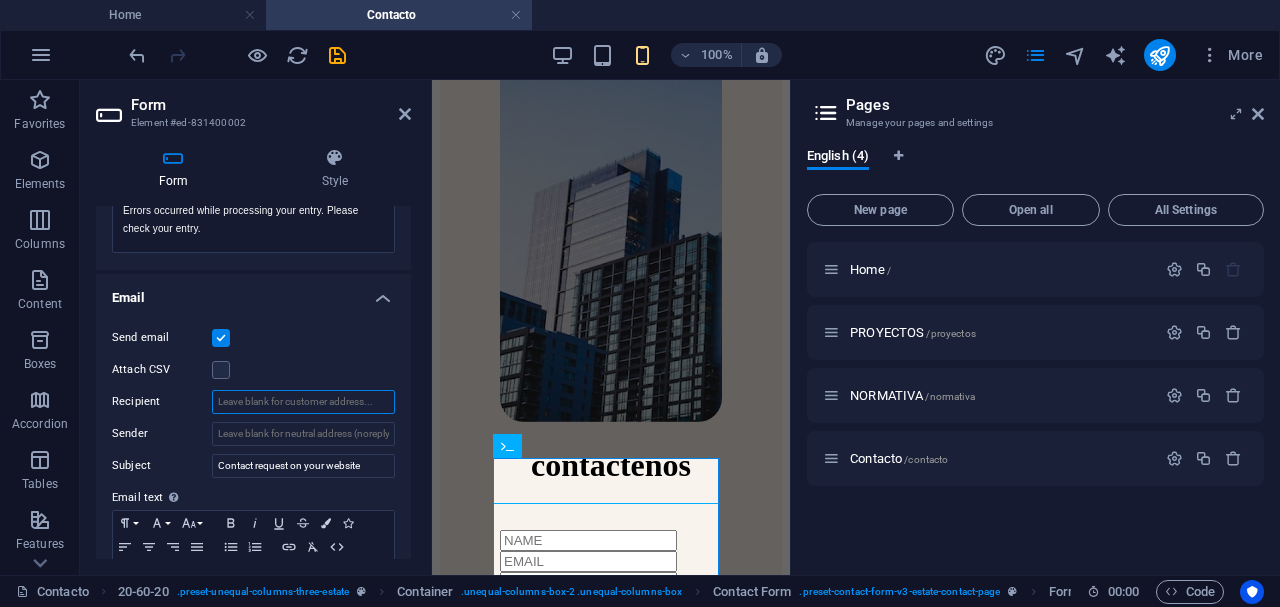 click on "Recipient" at bounding box center [303, 402] 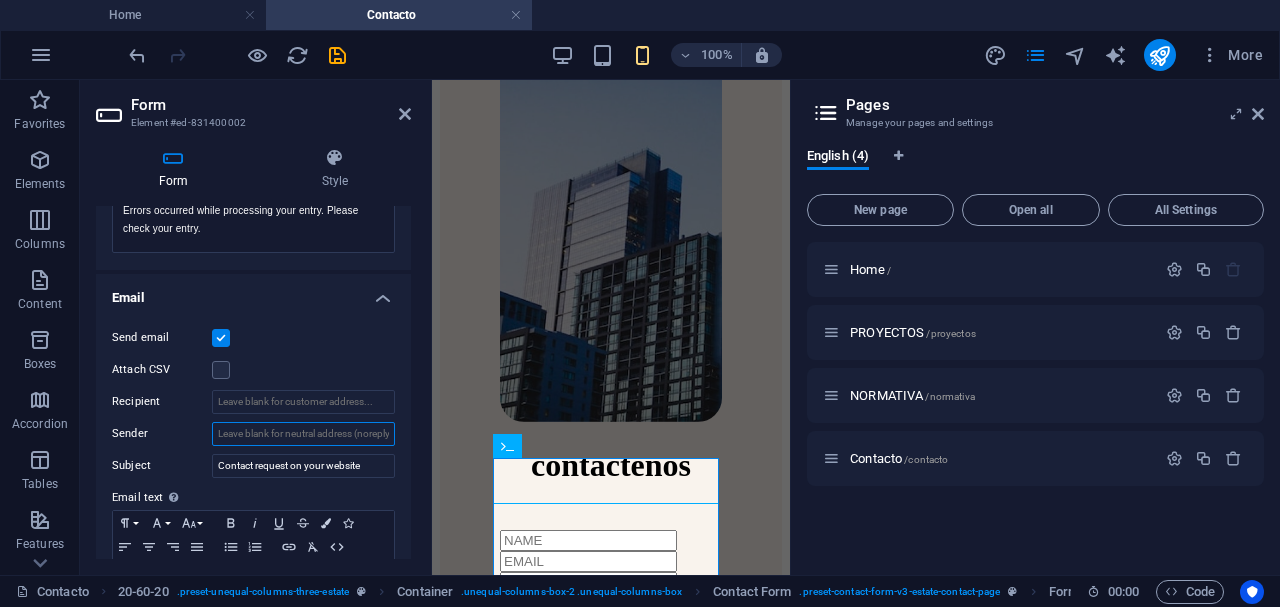 click on "Sender" at bounding box center (303, 434) 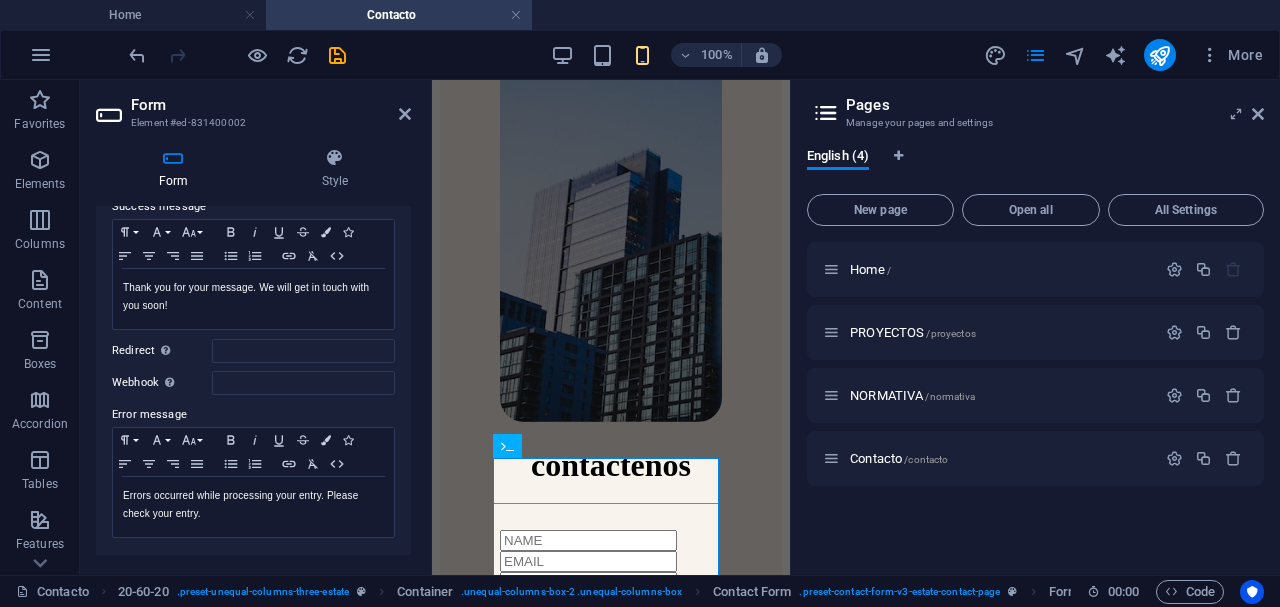 scroll, scrollTop: 0, scrollLeft: 0, axis: both 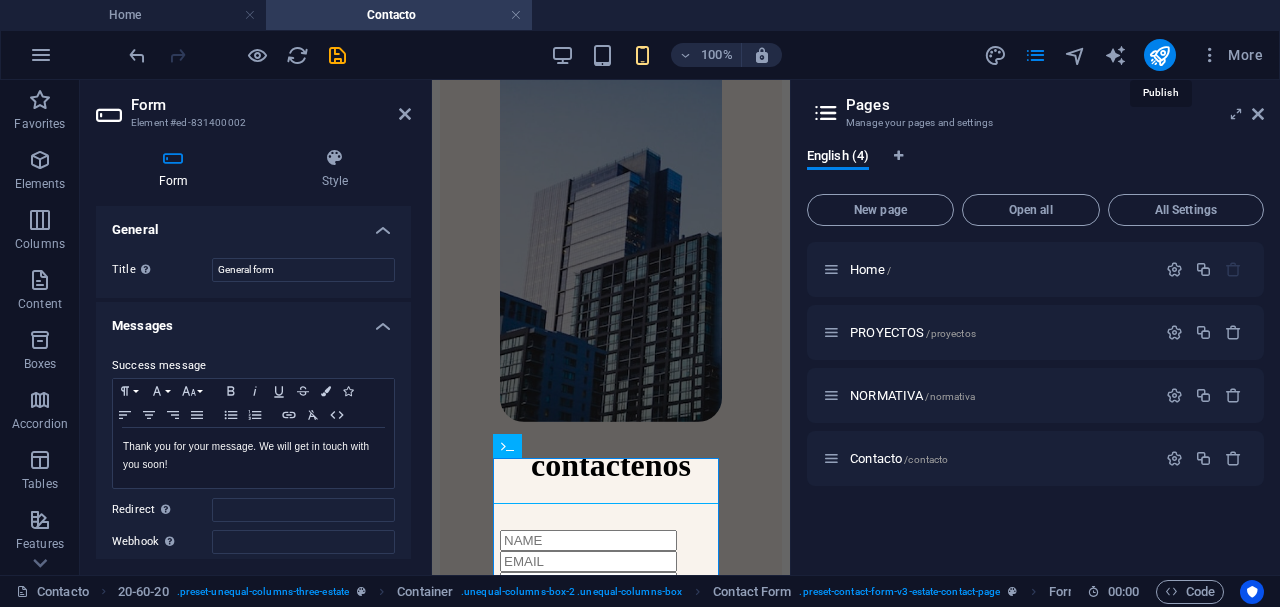 drag, startPoint x: 1156, startPoint y: 54, endPoint x: 1089, endPoint y: 71, distance: 69.12308 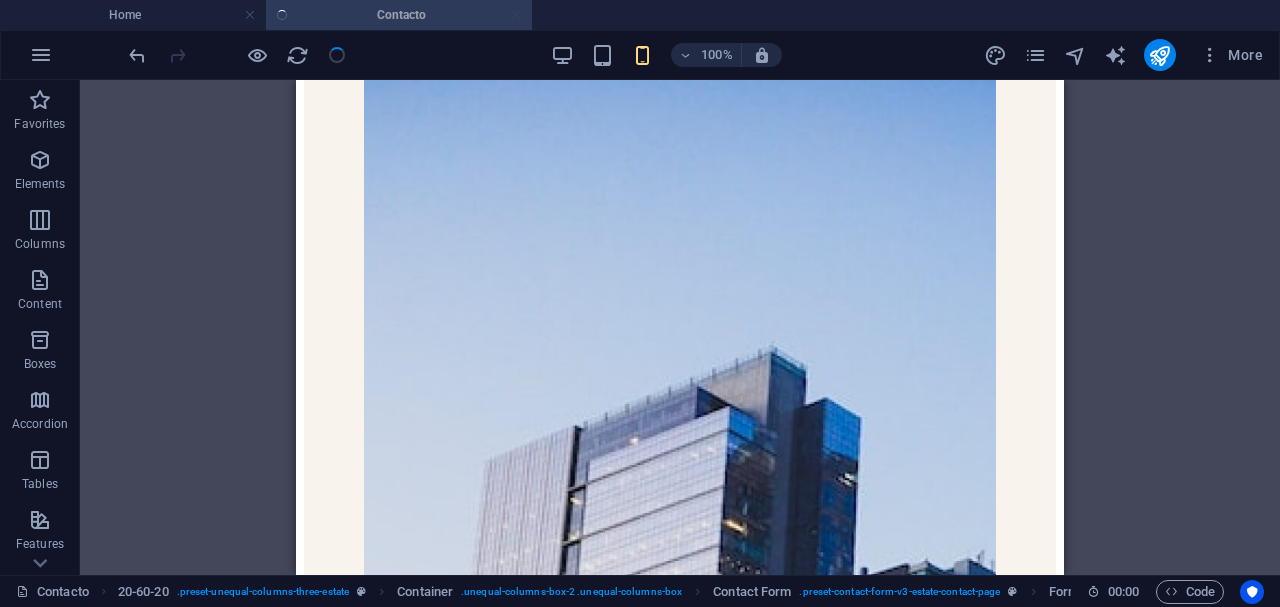 scroll, scrollTop: 0, scrollLeft: 0, axis: both 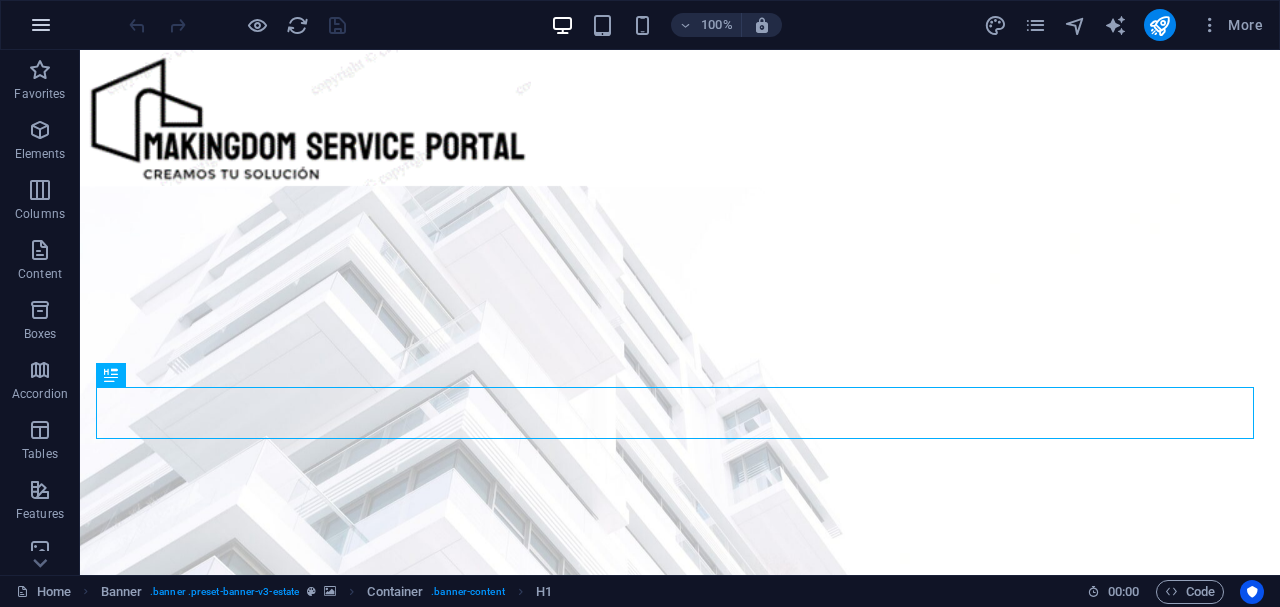 click at bounding box center (41, 25) 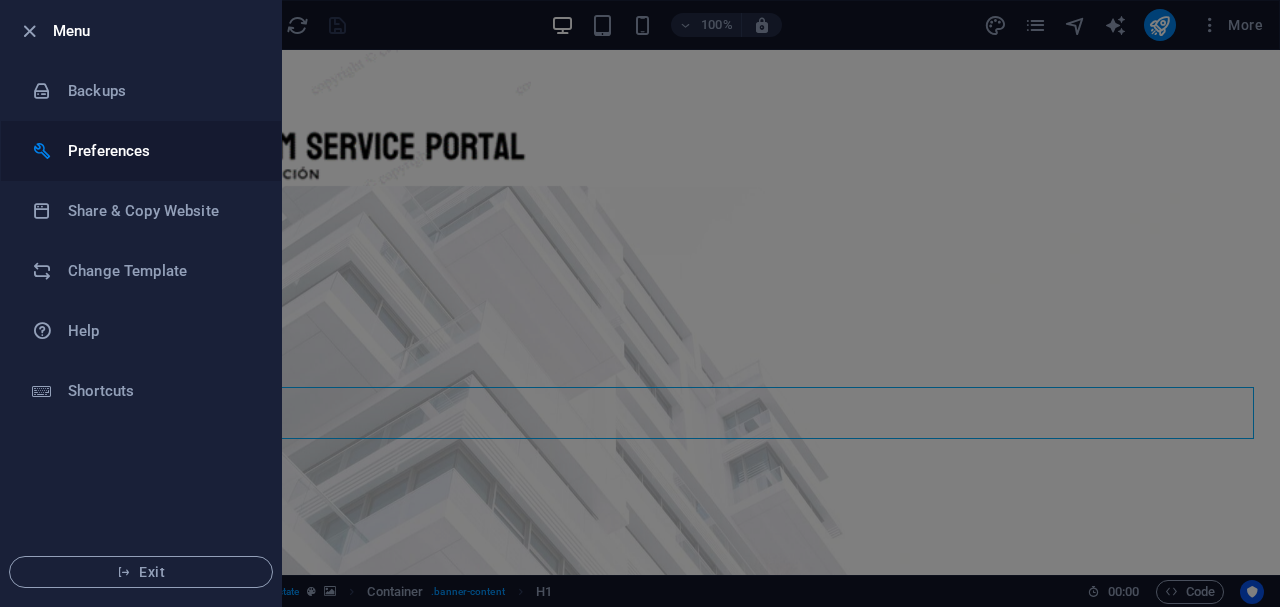 click on "Preferences" at bounding box center (160, 151) 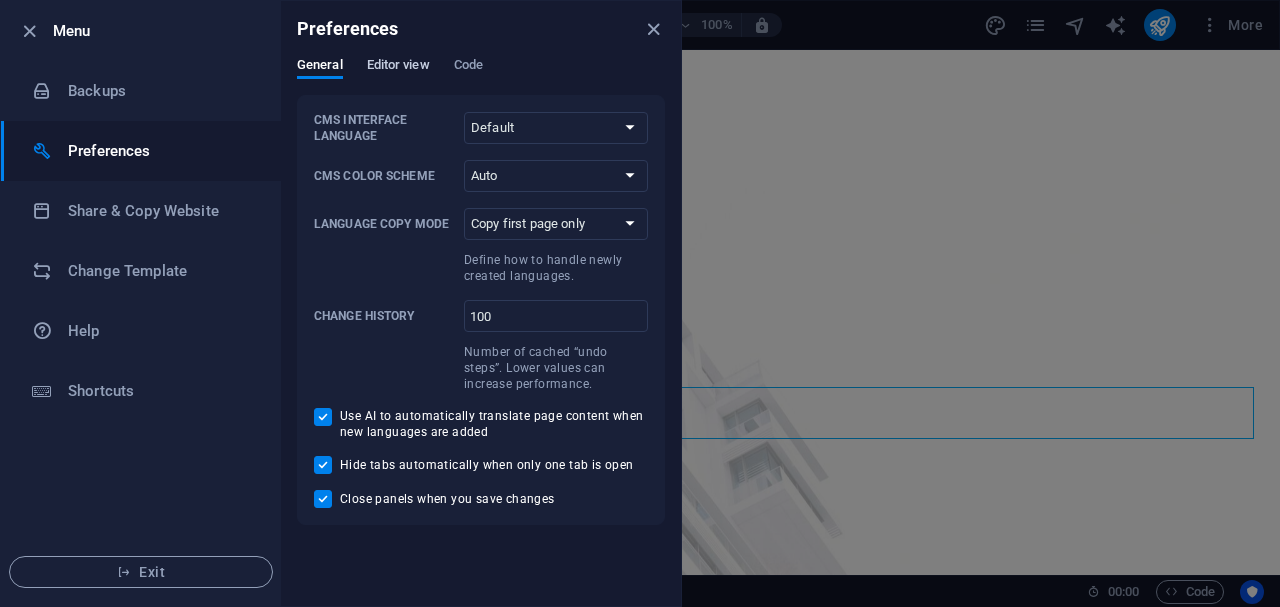 click on "Editor view" at bounding box center [398, 67] 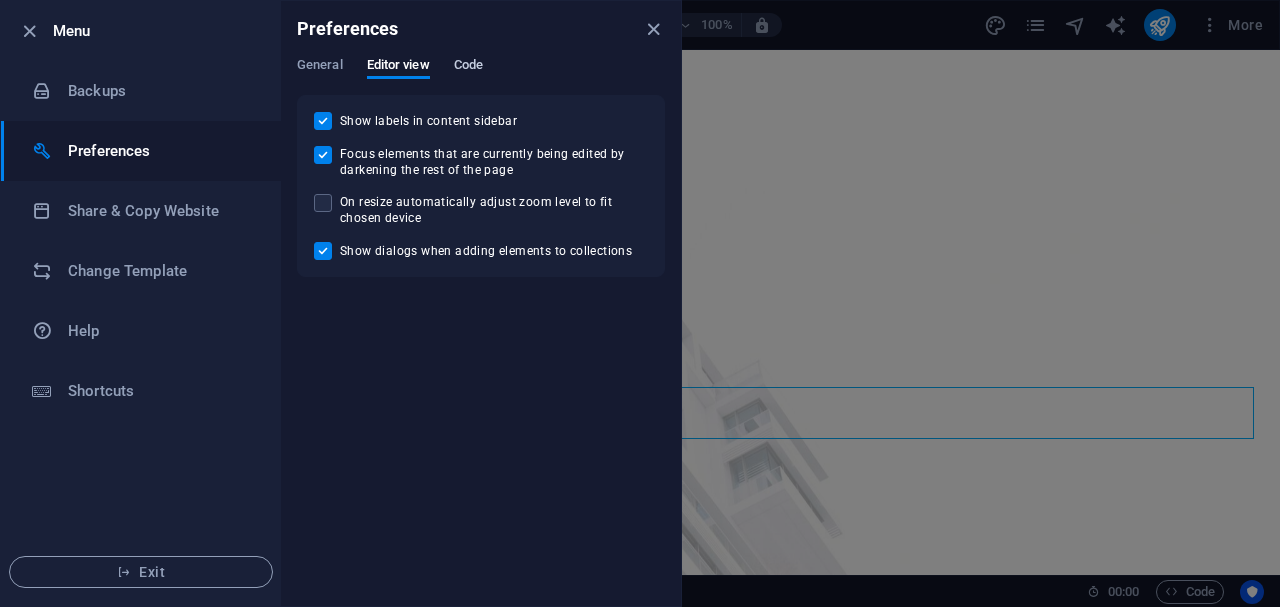 click on "Code" at bounding box center [468, 67] 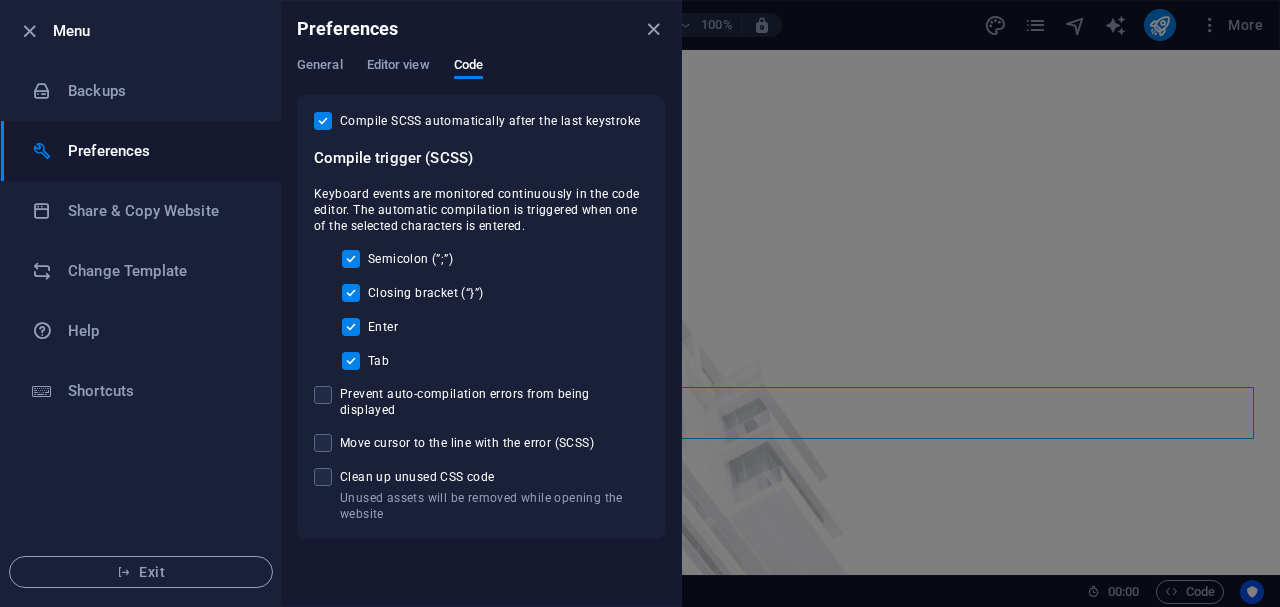click at bounding box center (640, 303) 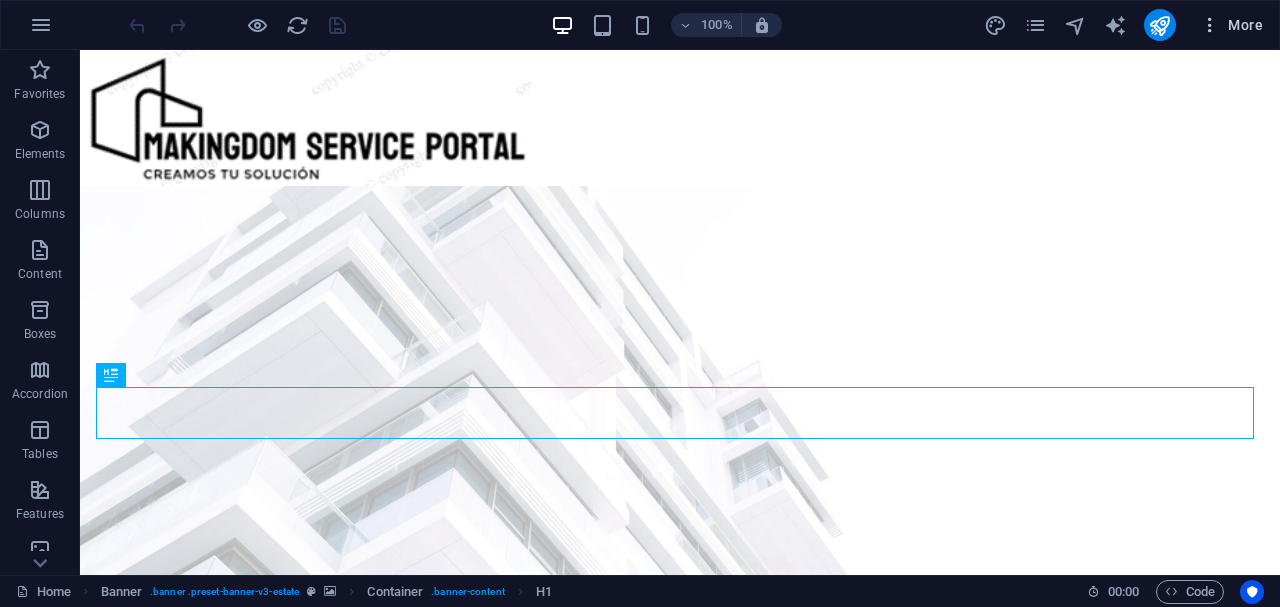 click at bounding box center (1210, 25) 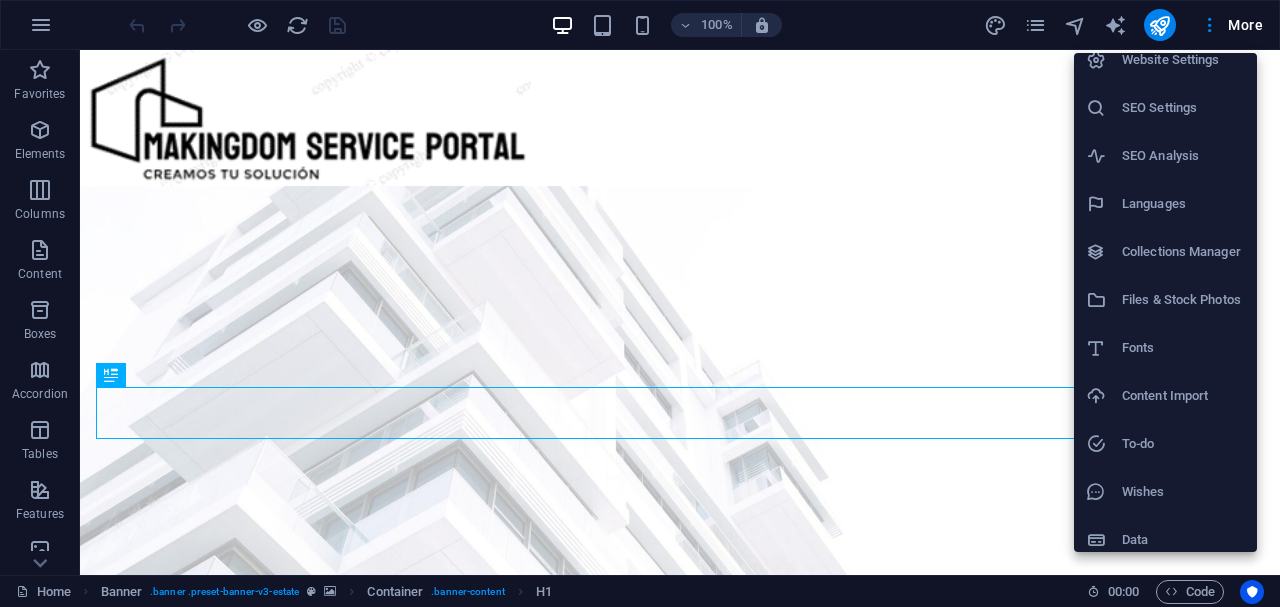 scroll, scrollTop: 28, scrollLeft: 0, axis: vertical 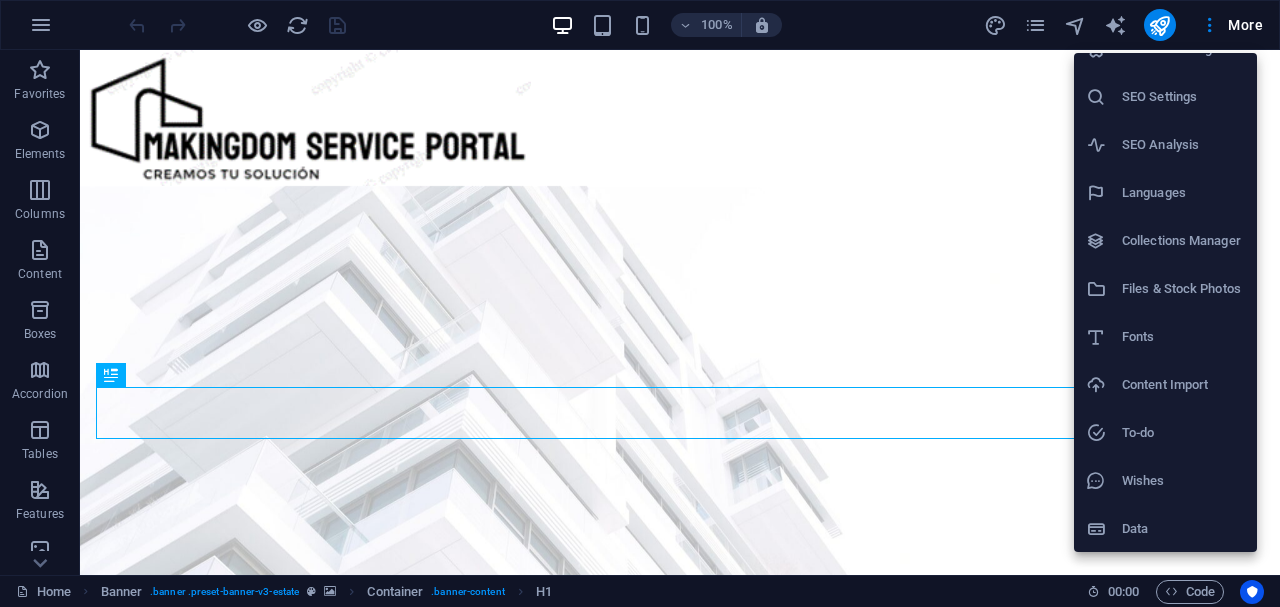 click on "Data" at bounding box center [1183, 529] 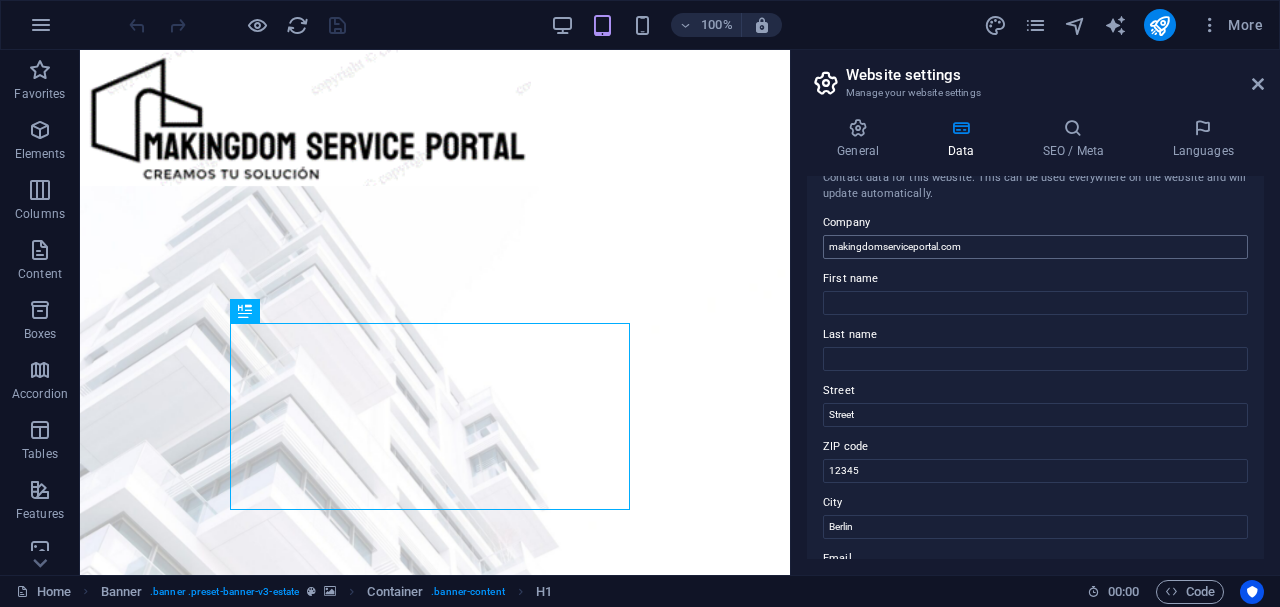 scroll, scrollTop: 0, scrollLeft: 0, axis: both 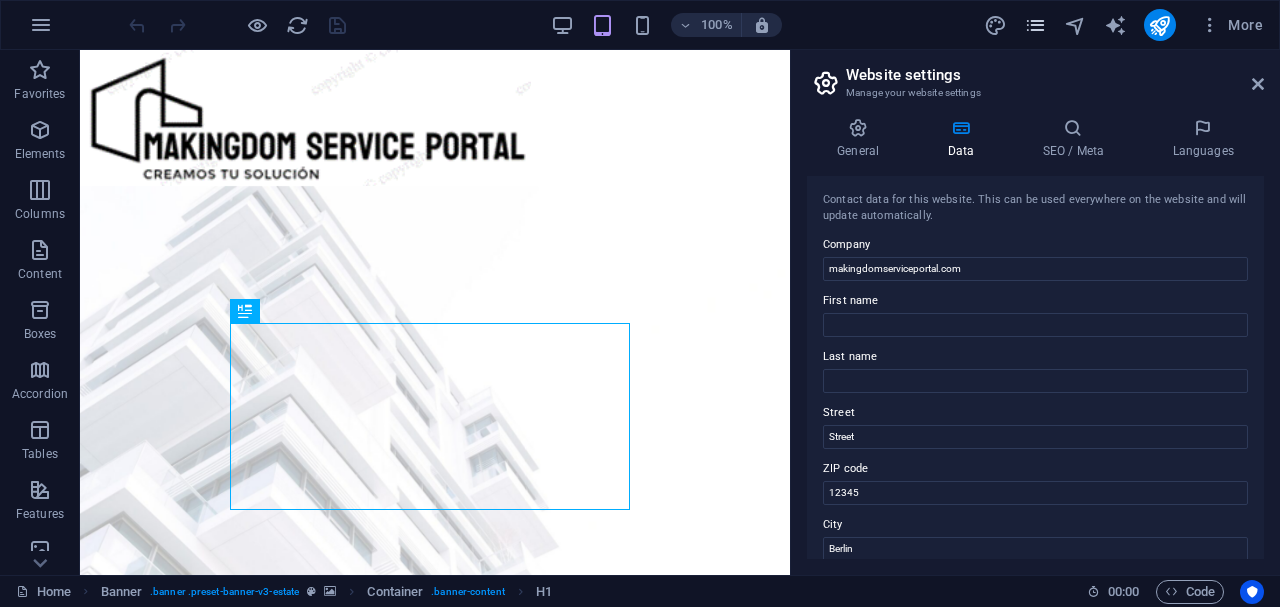 click at bounding box center [1035, 25] 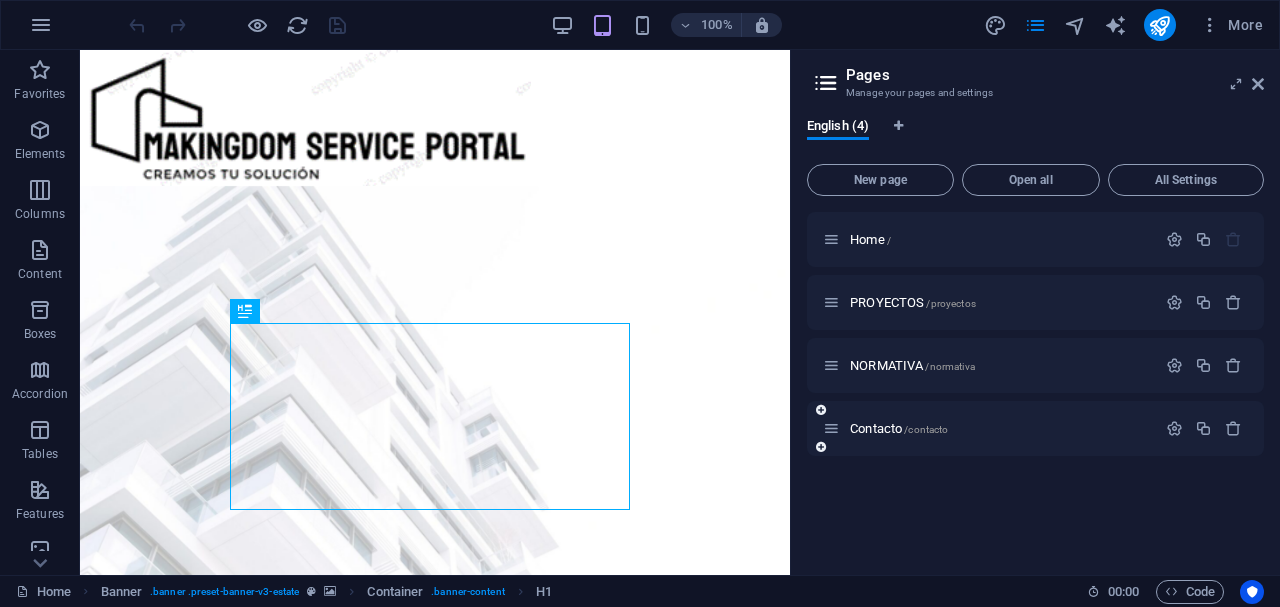 click at bounding box center [831, 428] 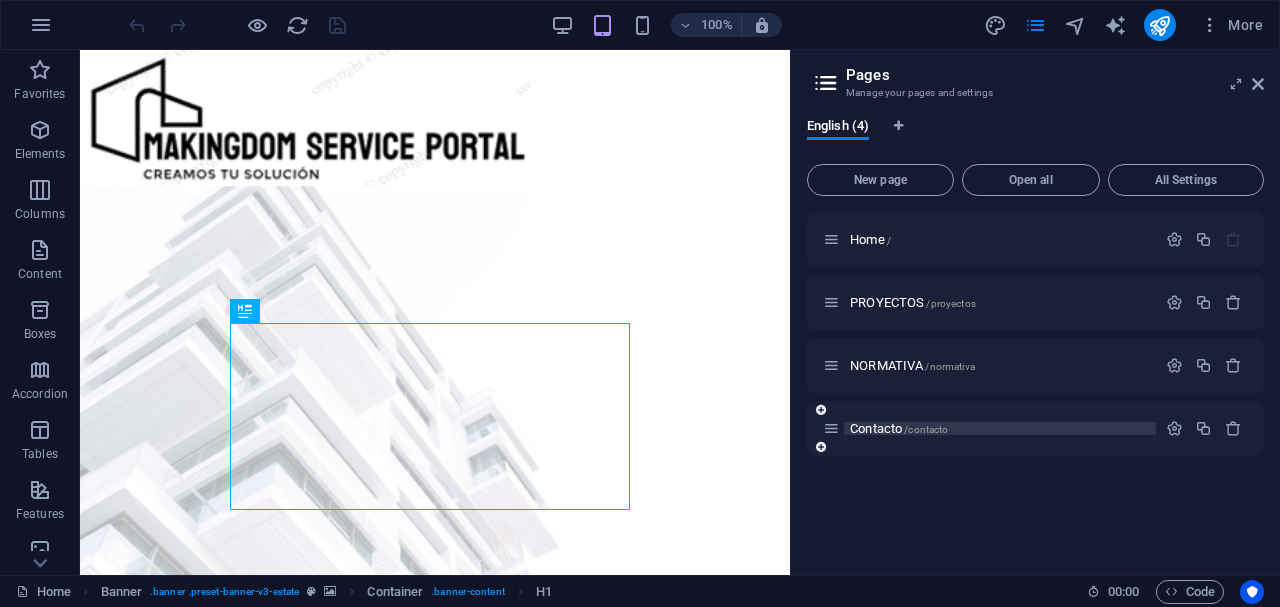 click on "Contacto /contacto" at bounding box center [899, 428] 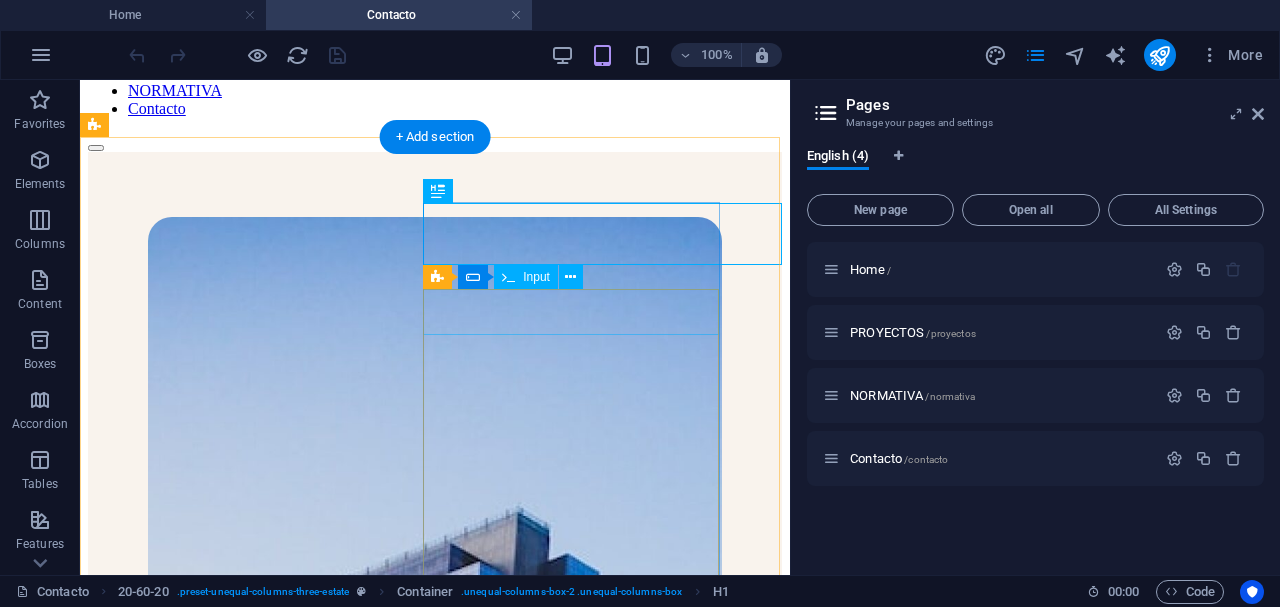 scroll, scrollTop: 266, scrollLeft: 0, axis: vertical 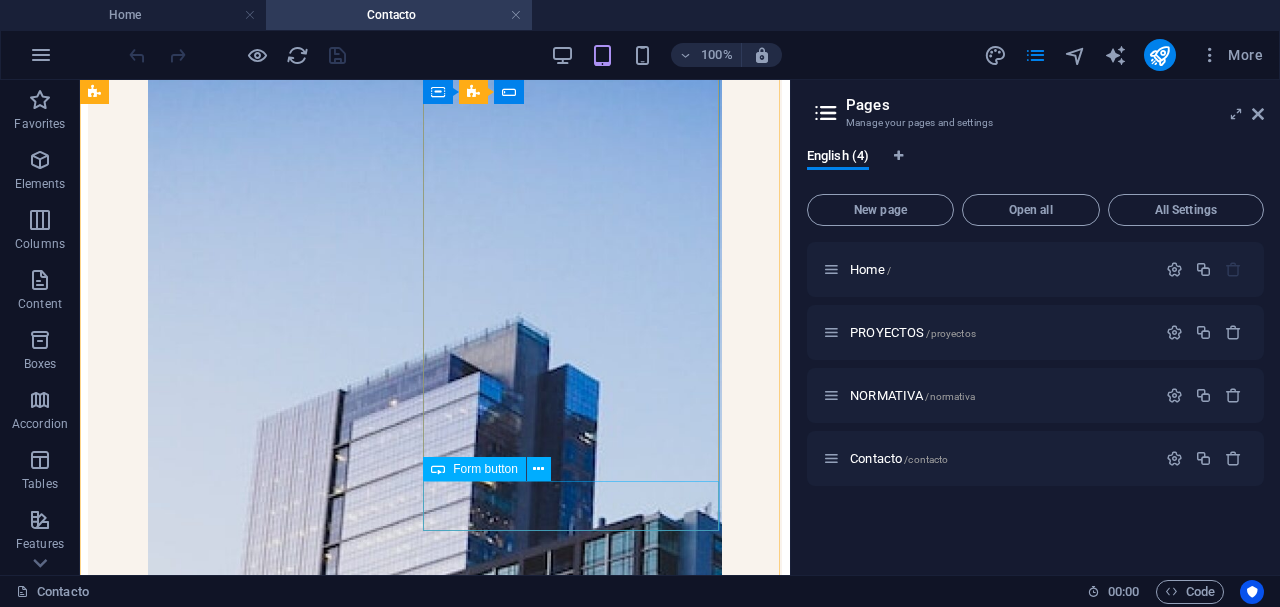 click on "enviar" at bounding box center (435, 1381) 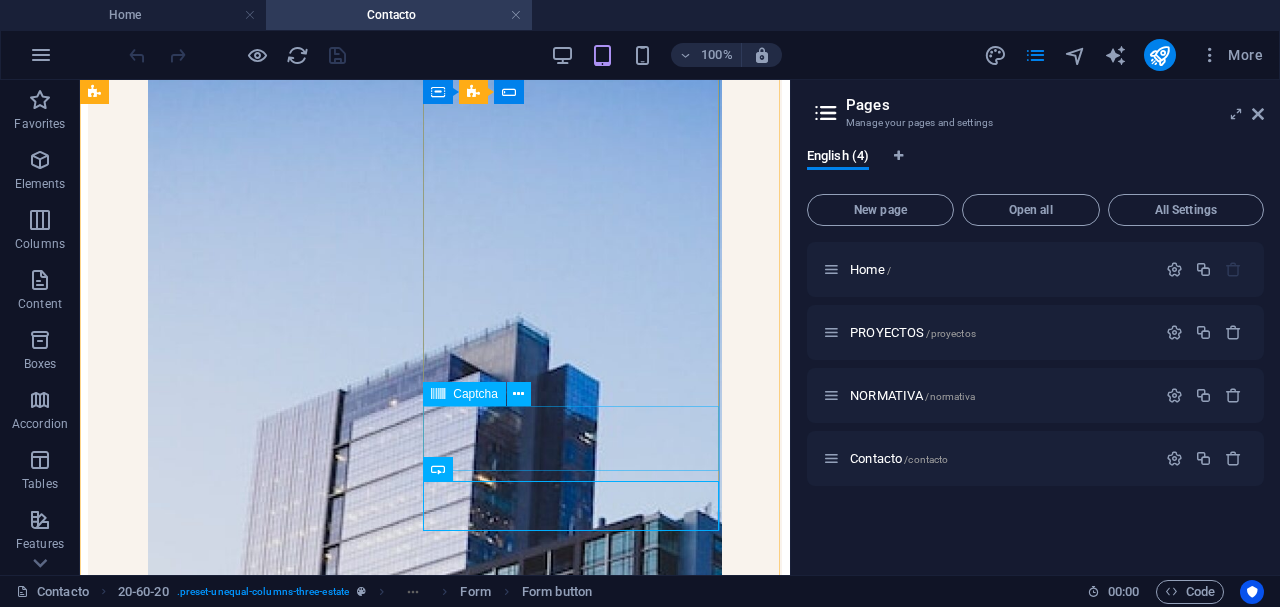 click on "Unreadable? Load new" at bounding box center [435, 1329] 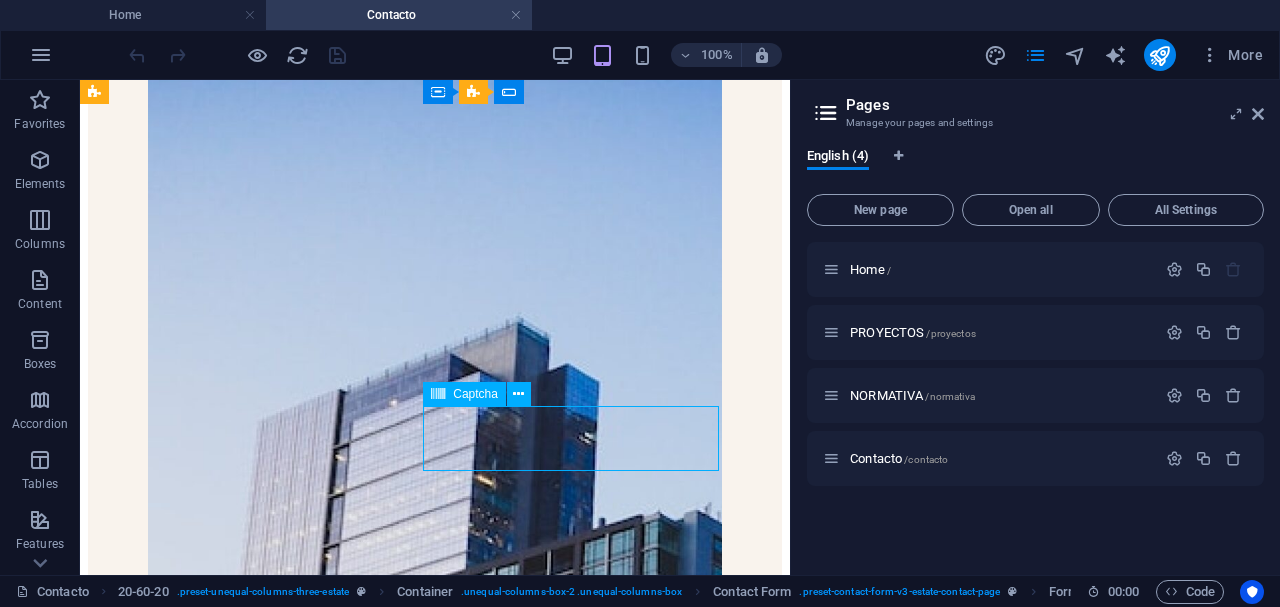 click on "Unreadable? Load new" at bounding box center [435, 1329] 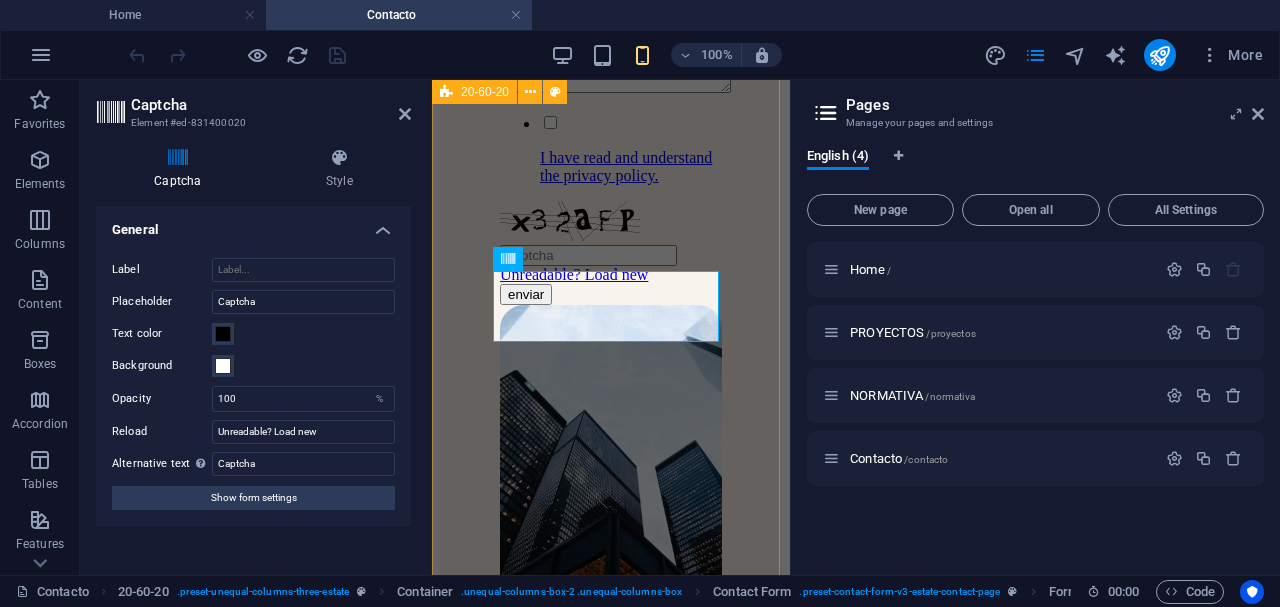 click on "contactenos   I have read and understand the privacy policy. Unreadable? Load new enviar" at bounding box center (611, 55) 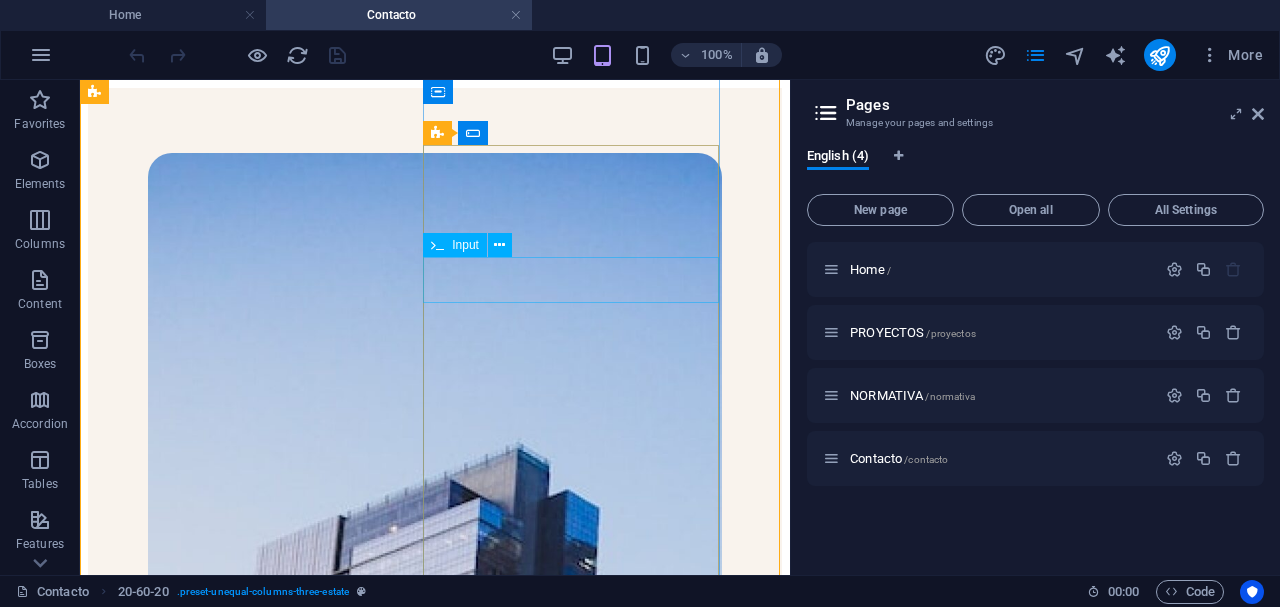 scroll, scrollTop: 0, scrollLeft: 0, axis: both 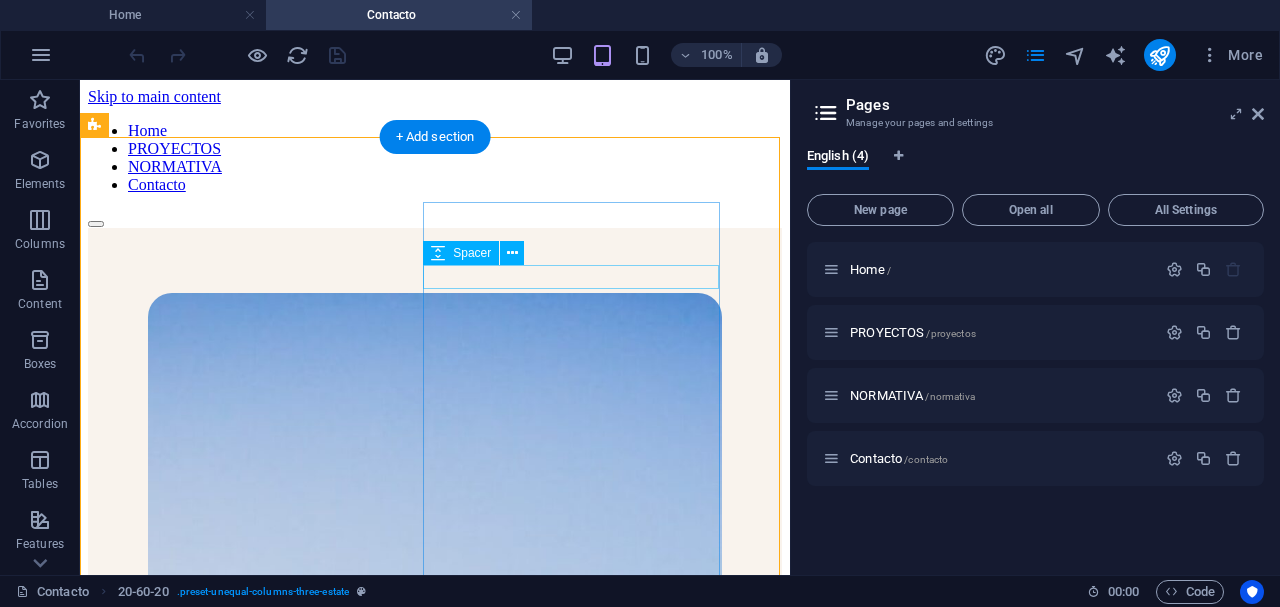 click at bounding box center [435, 1311] 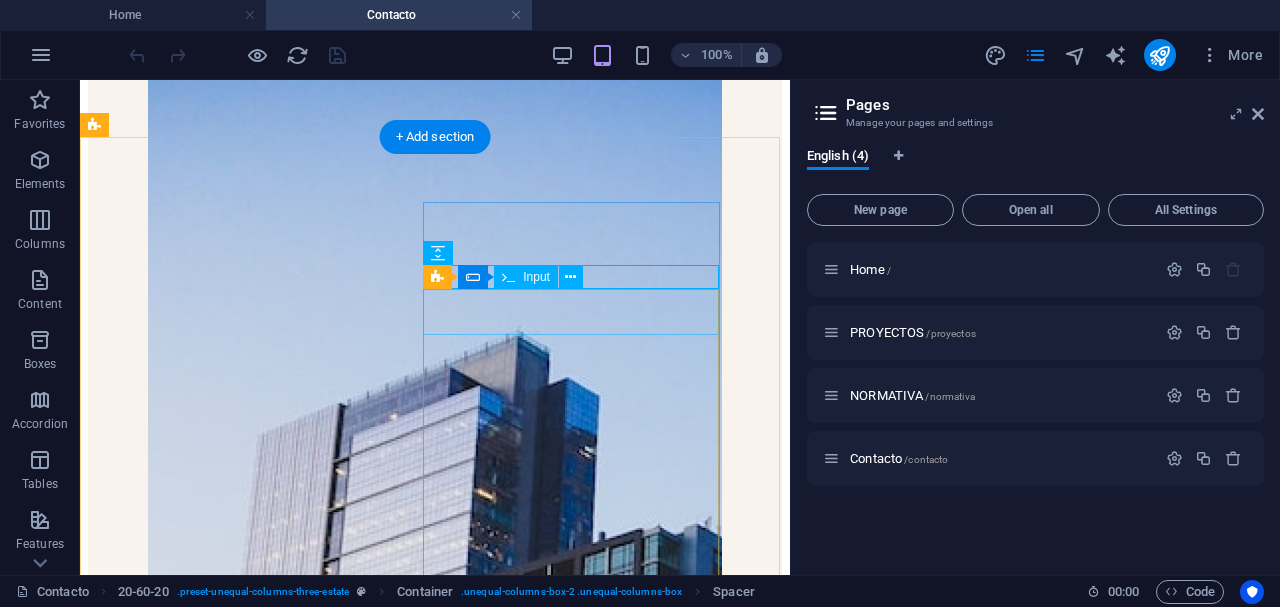 scroll, scrollTop: 355, scrollLeft: 0, axis: vertical 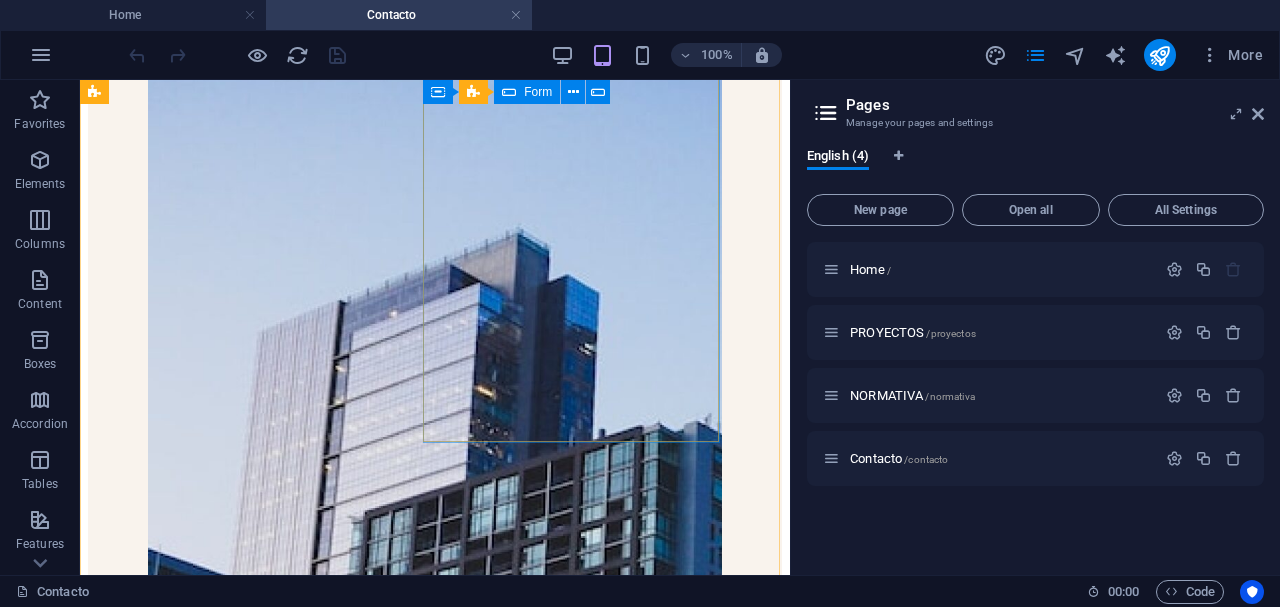 click on "I have read and understand the privacy policy. Unreadable? Load new enviar" at bounding box center (435, 1135) 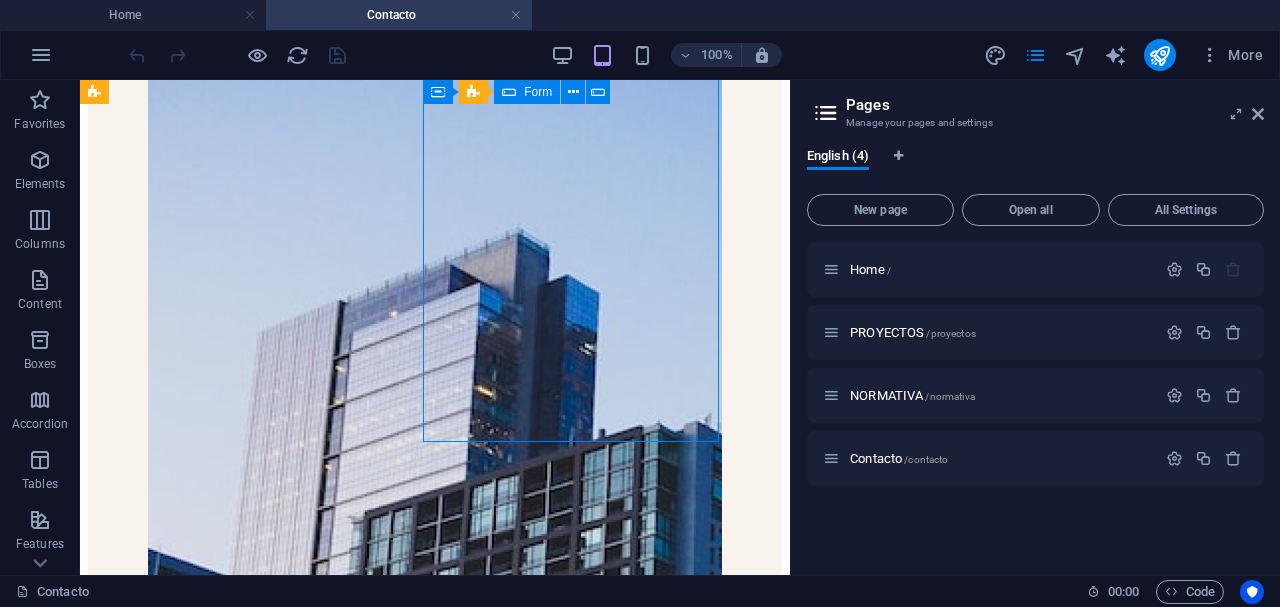 click on "I have read and understand the privacy policy. Unreadable? Load new enviar" at bounding box center [435, 1135] 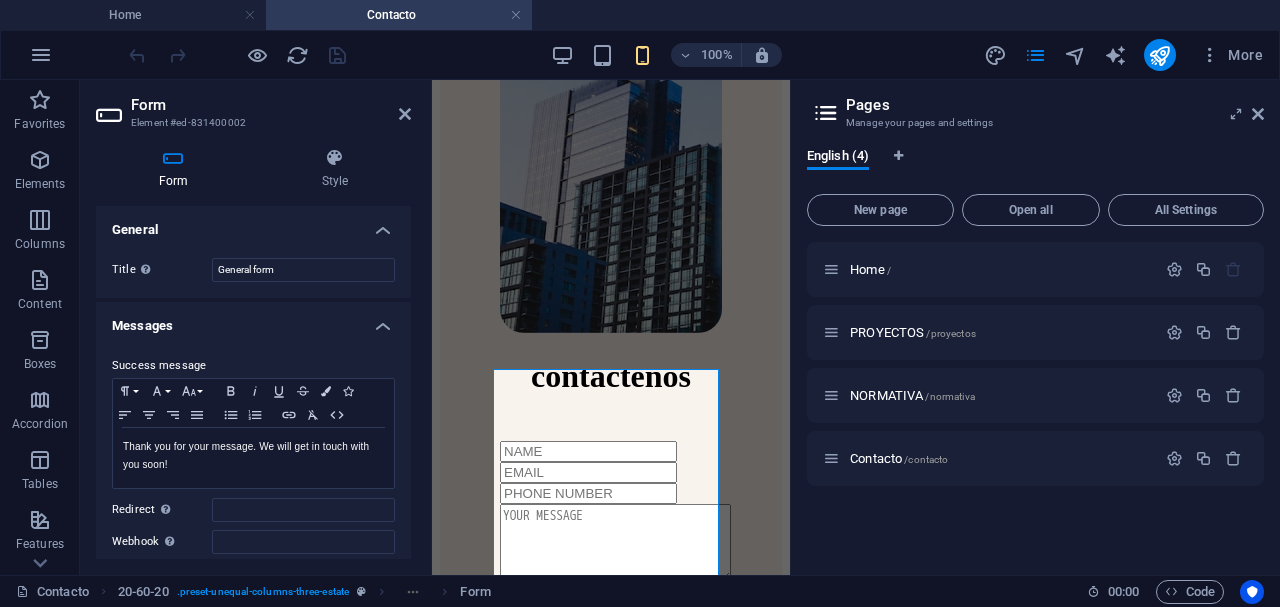 drag, startPoint x: 1057, startPoint y: 527, endPoint x: 978, endPoint y: 487, distance: 88.54942 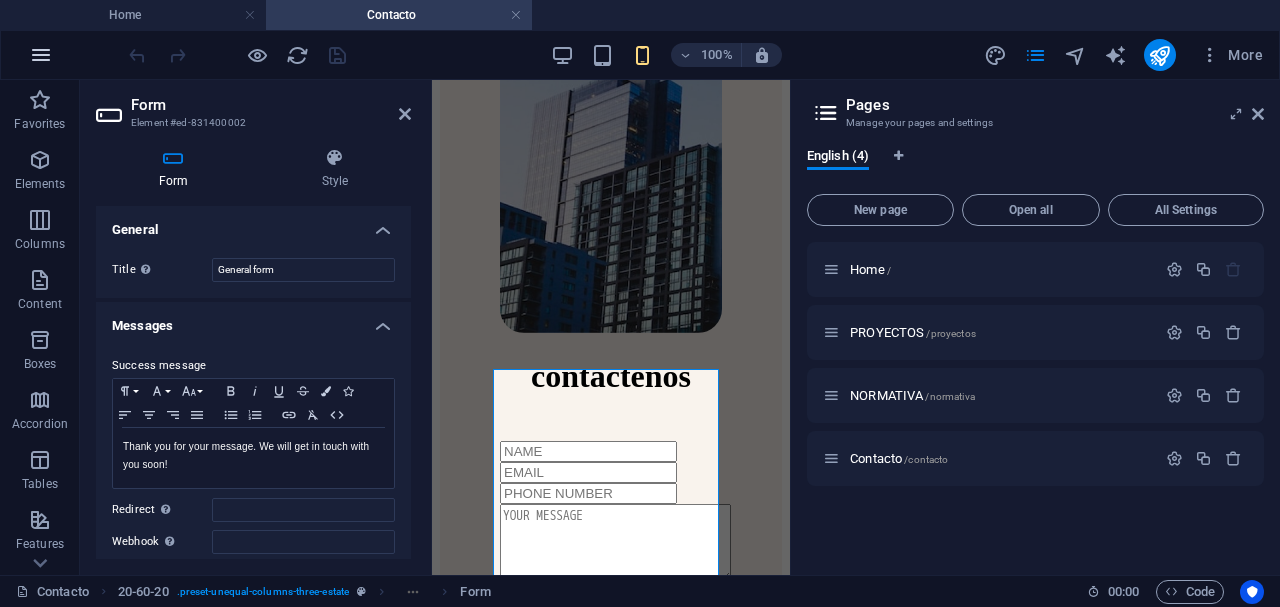 click at bounding box center (41, 55) 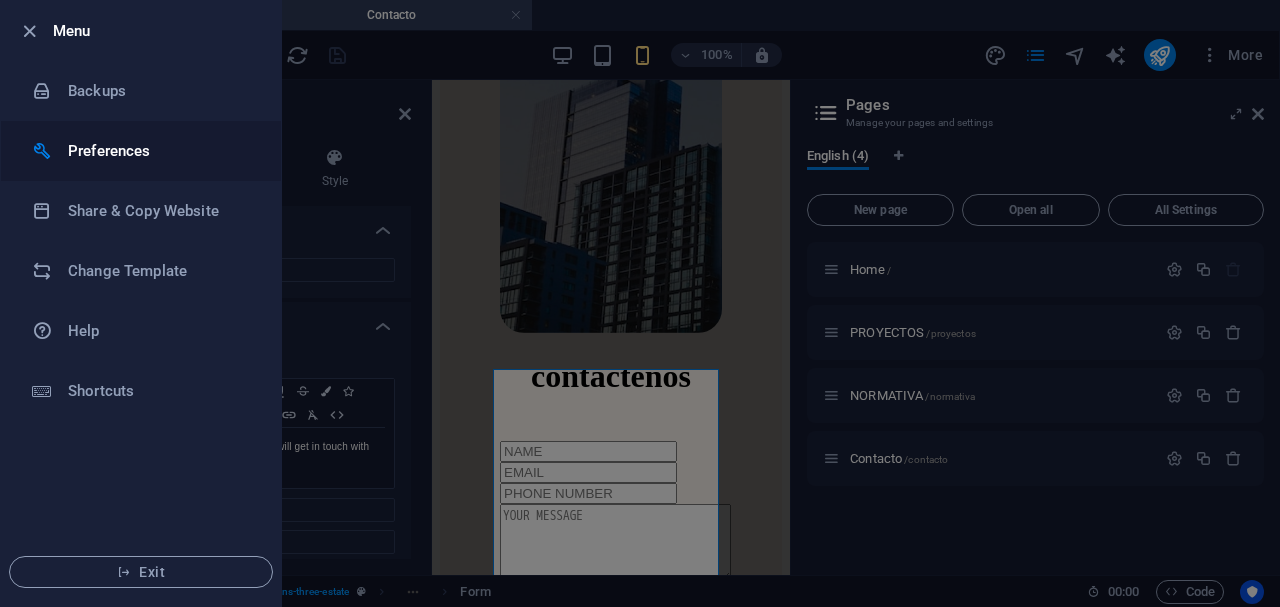 click on "Preferences" at bounding box center [141, 151] 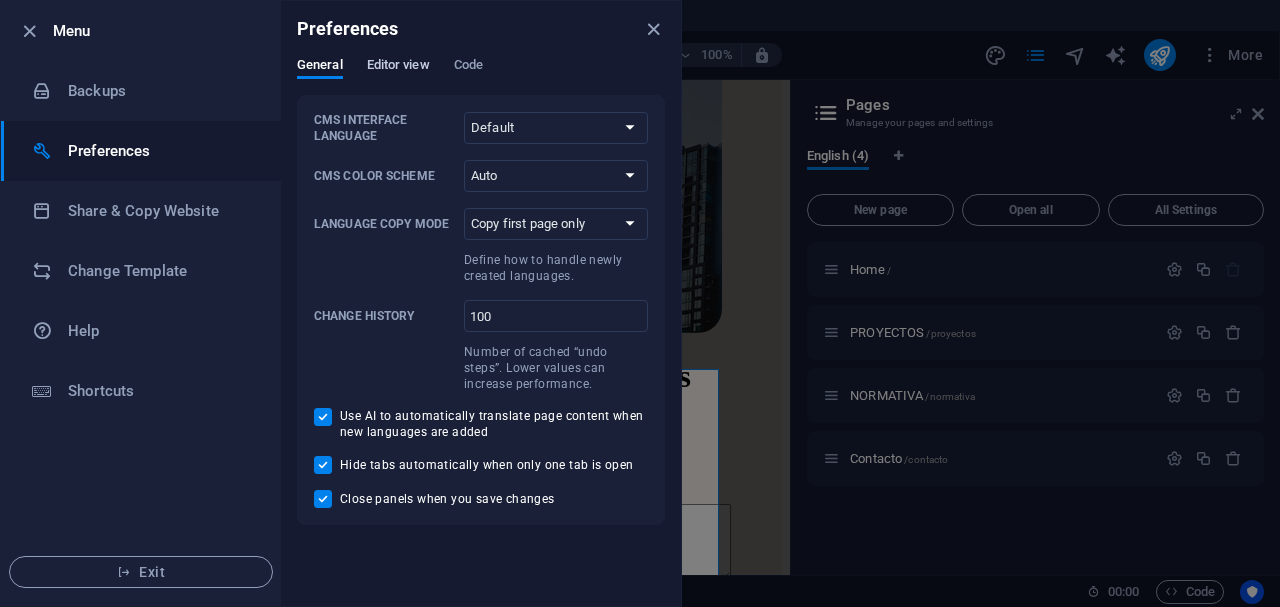 click on "Editor view" at bounding box center (398, 68) 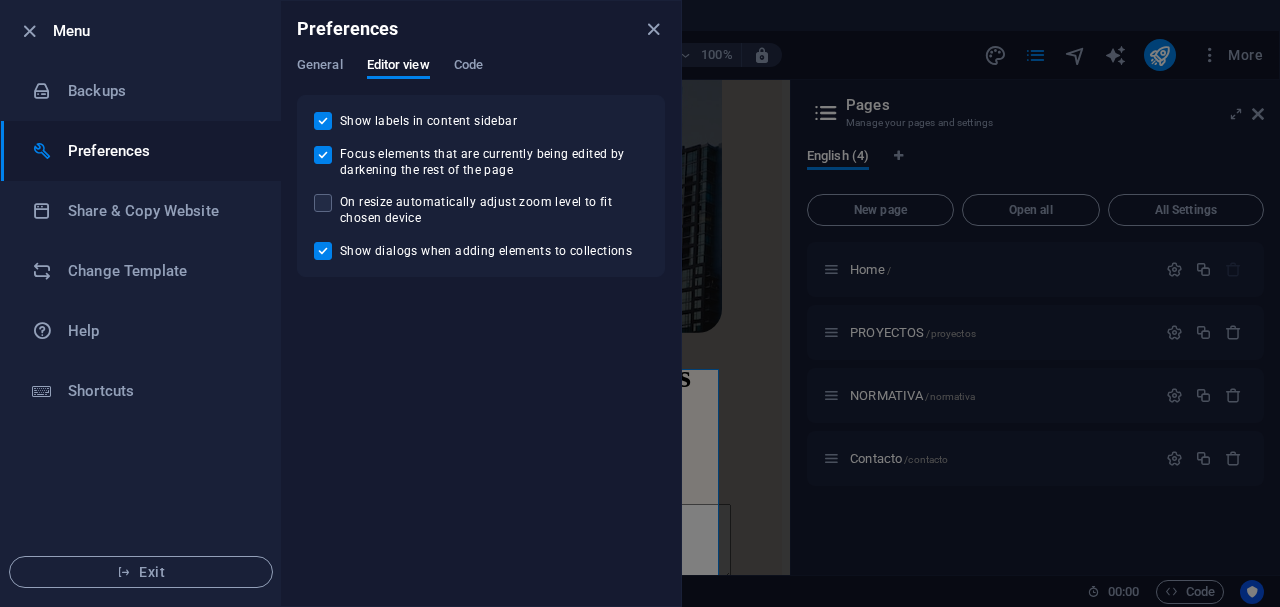 click on "General Editor view Code" at bounding box center (481, 76) 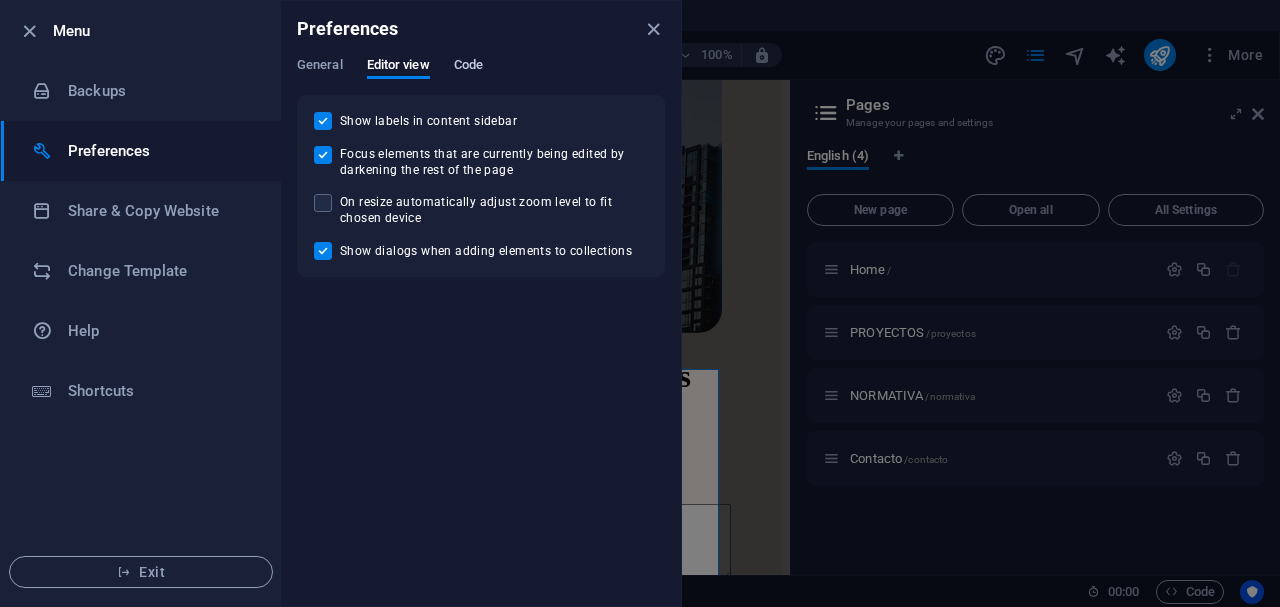 click on "Code" at bounding box center [468, 67] 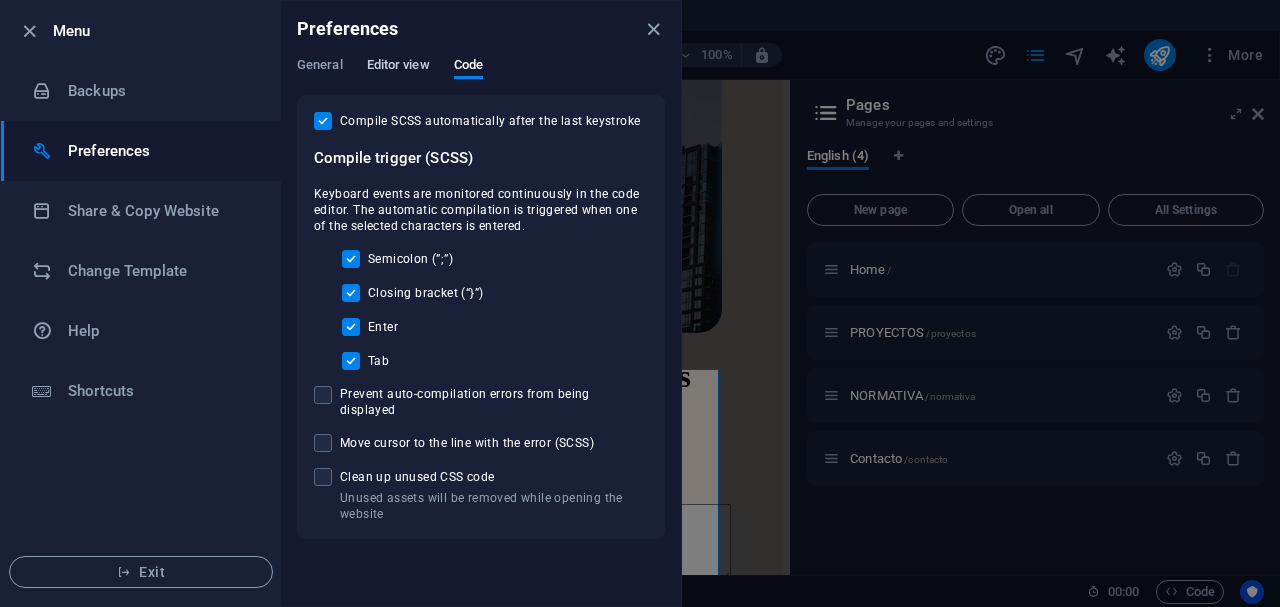 click on "Editor view" at bounding box center (398, 67) 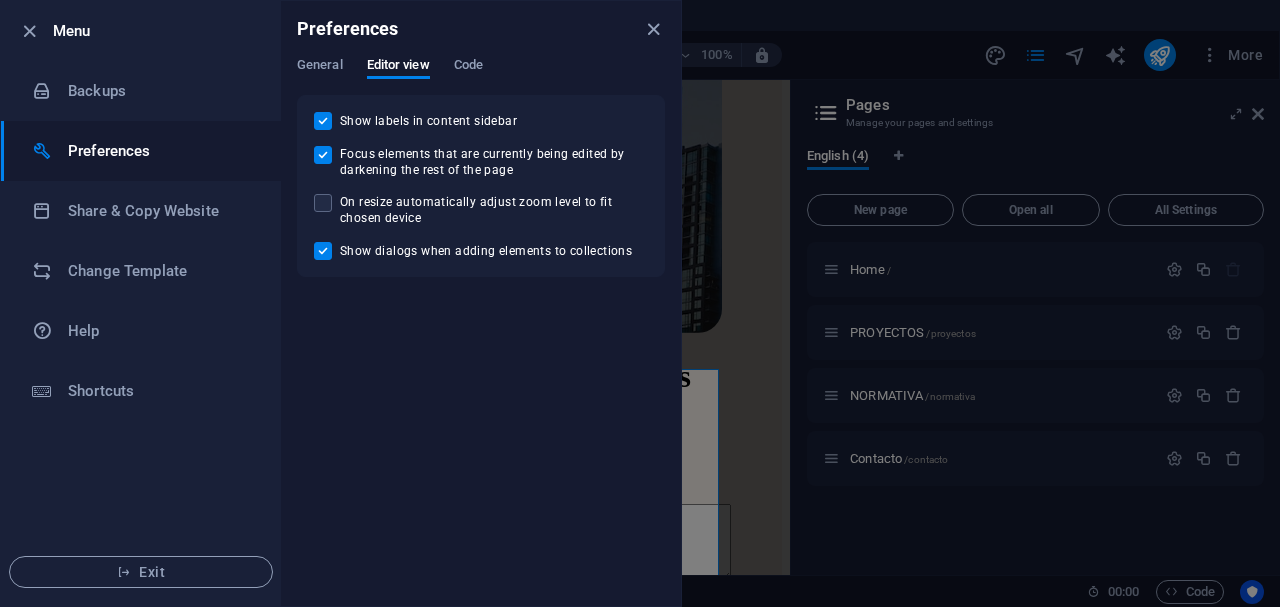 click on "General Editor view Code" at bounding box center (481, 76) 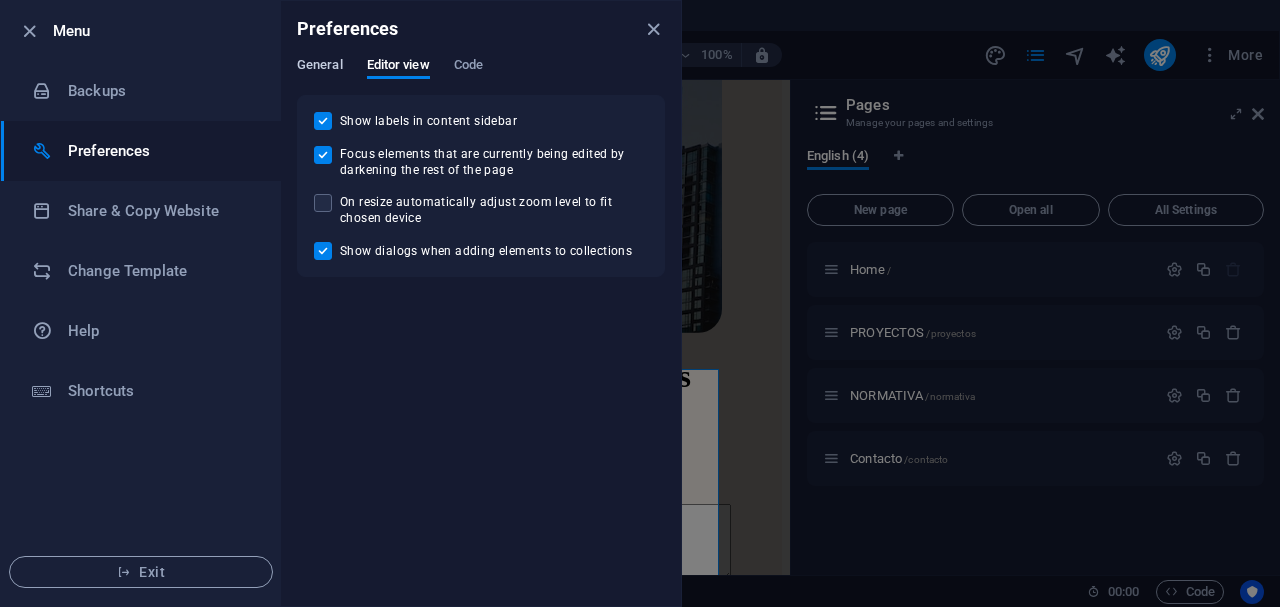 click on "General" at bounding box center (320, 67) 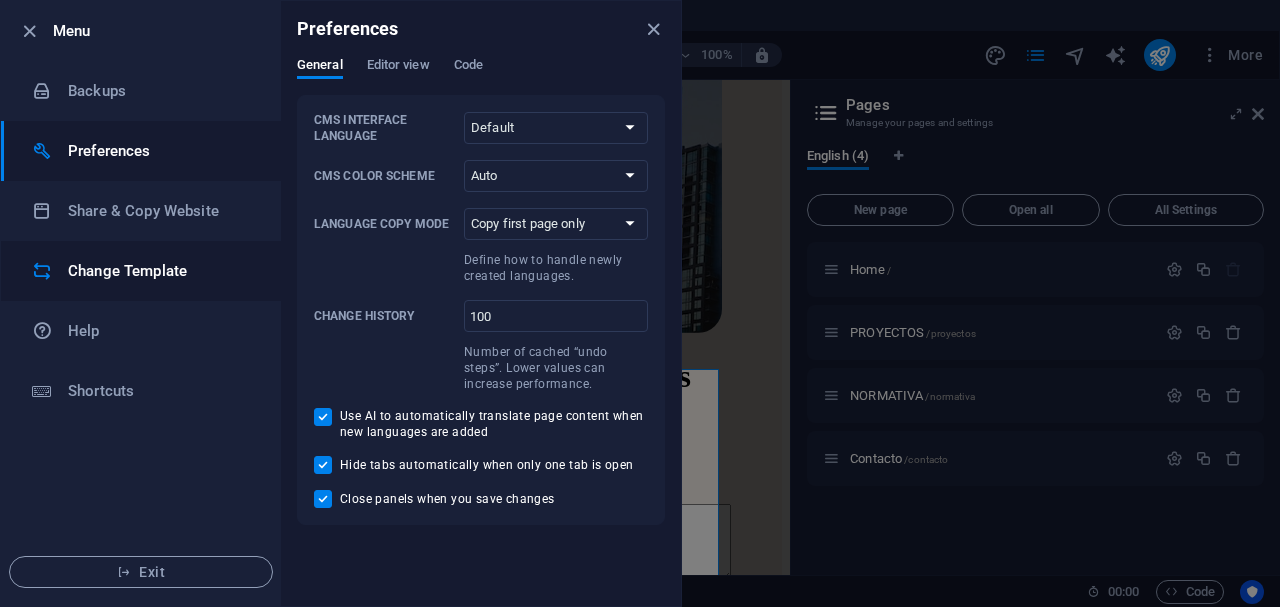 click on "Change Template" at bounding box center (160, 271) 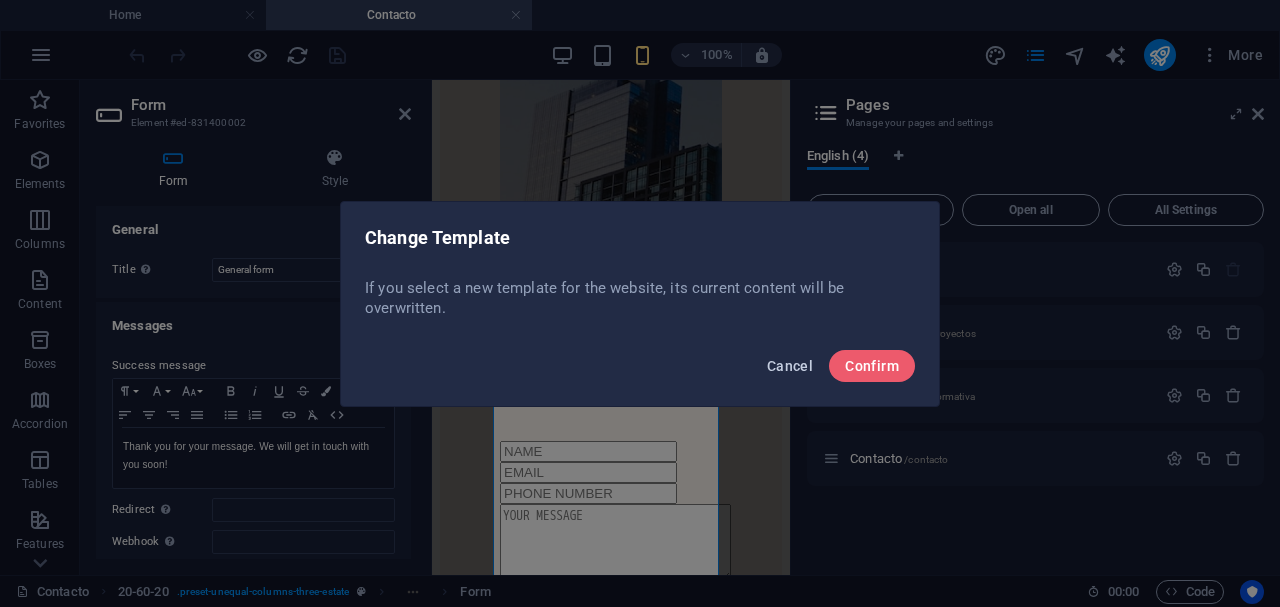 drag, startPoint x: 776, startPoint y: 370, endPoint x: 18, endPoint y: 180, distance: 781.44995 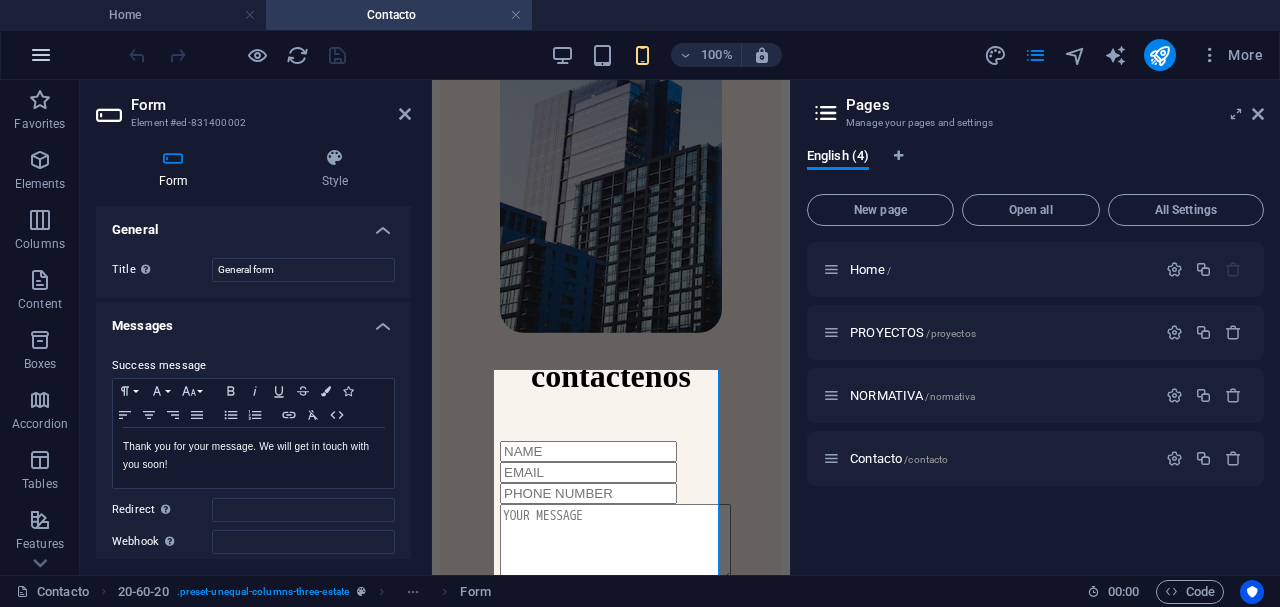 click at bounding box center [41, 55] 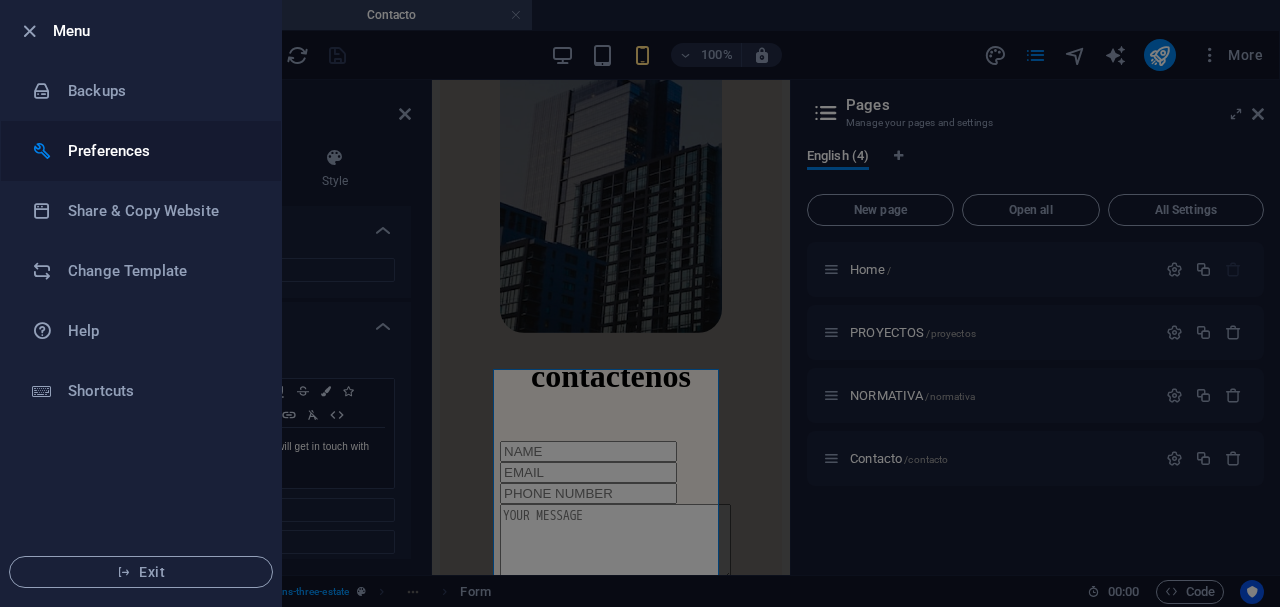 click on "Preferences" at bounding box center [141, 151] 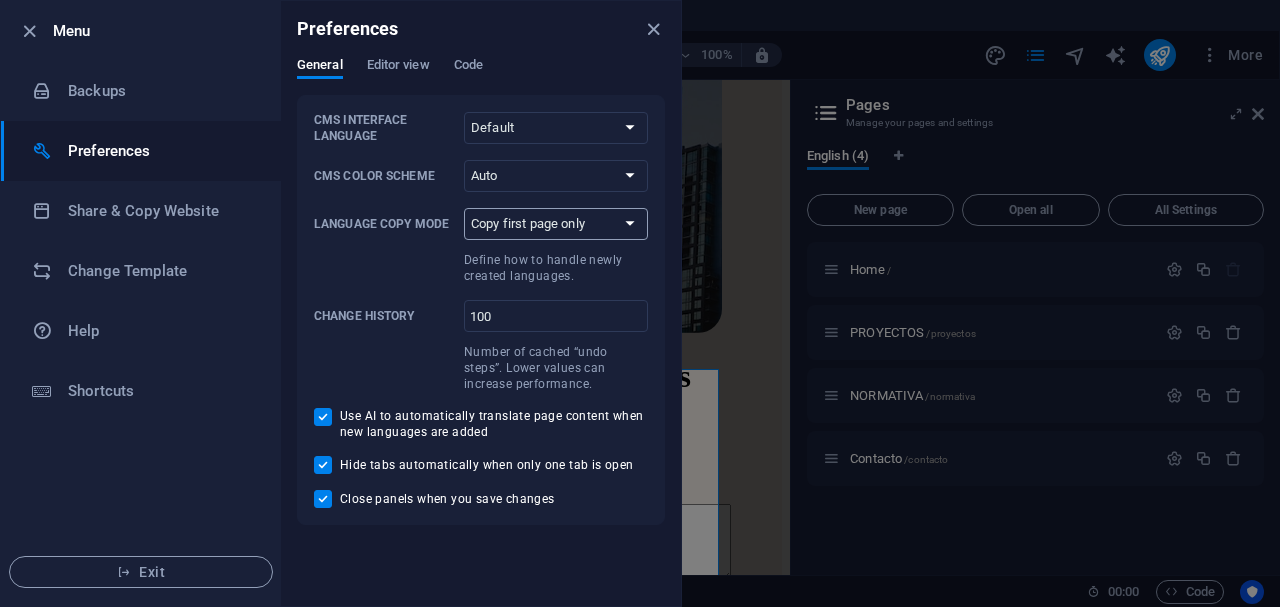 click on "Copy first page only Copy all pages" at bounding box center (556, 224) 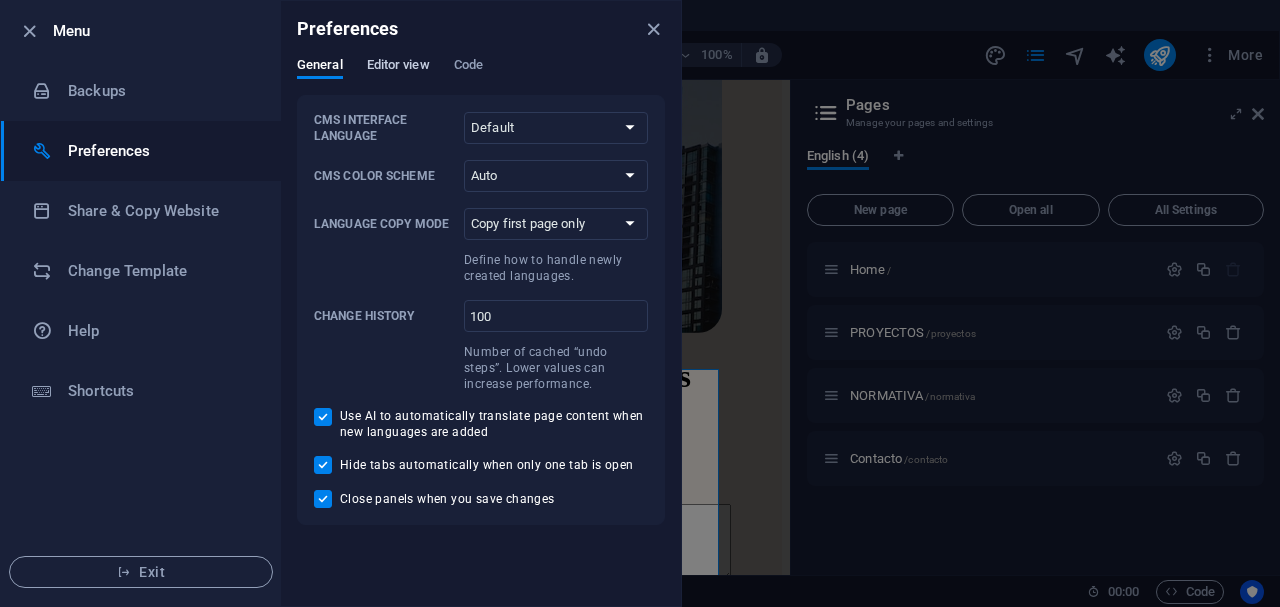 click on "Editor view" at bounding box center (398, 67) 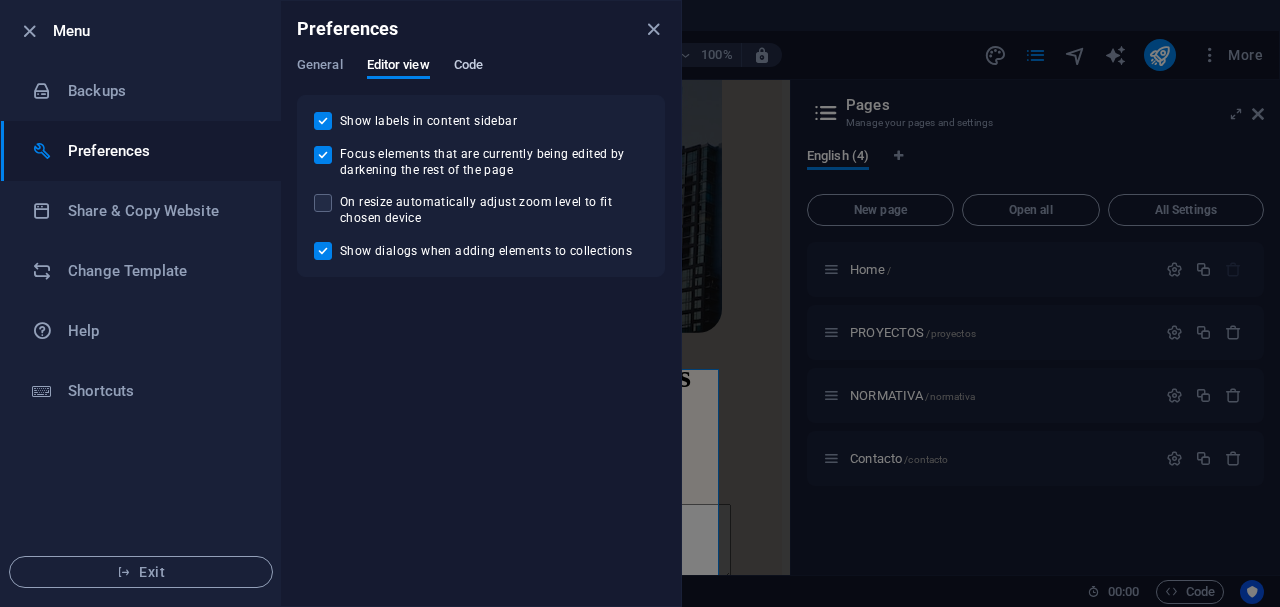 click on "Code" at bounding box center [468, 67] 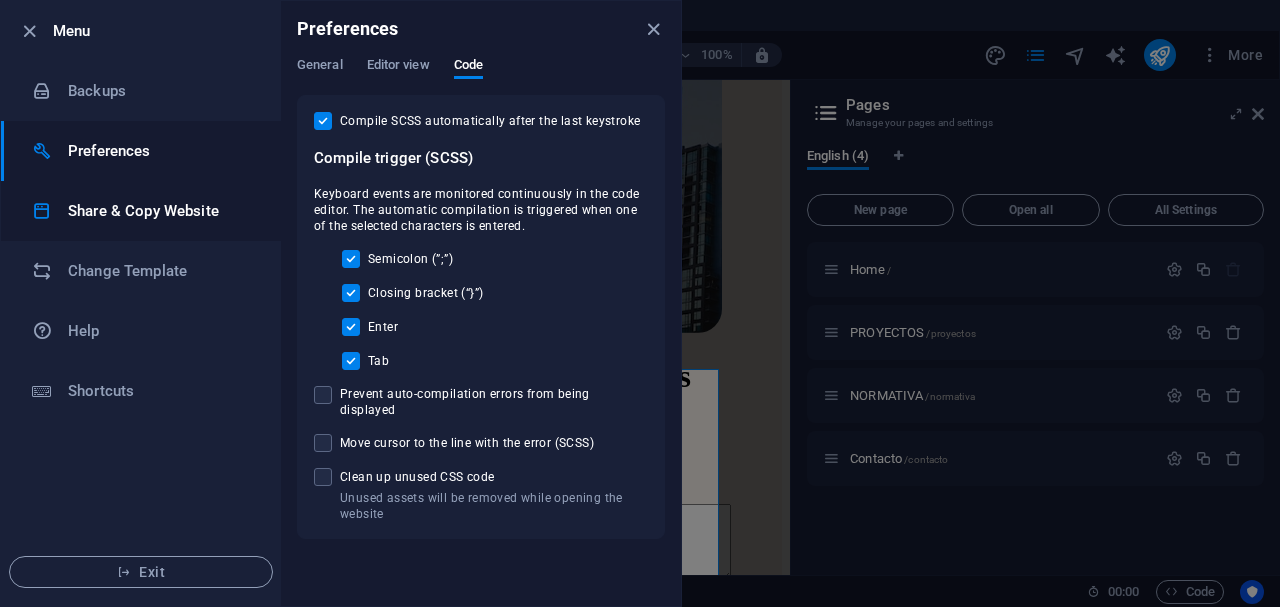 click on "Share & Copy Website" at bounding box center (160, 211) 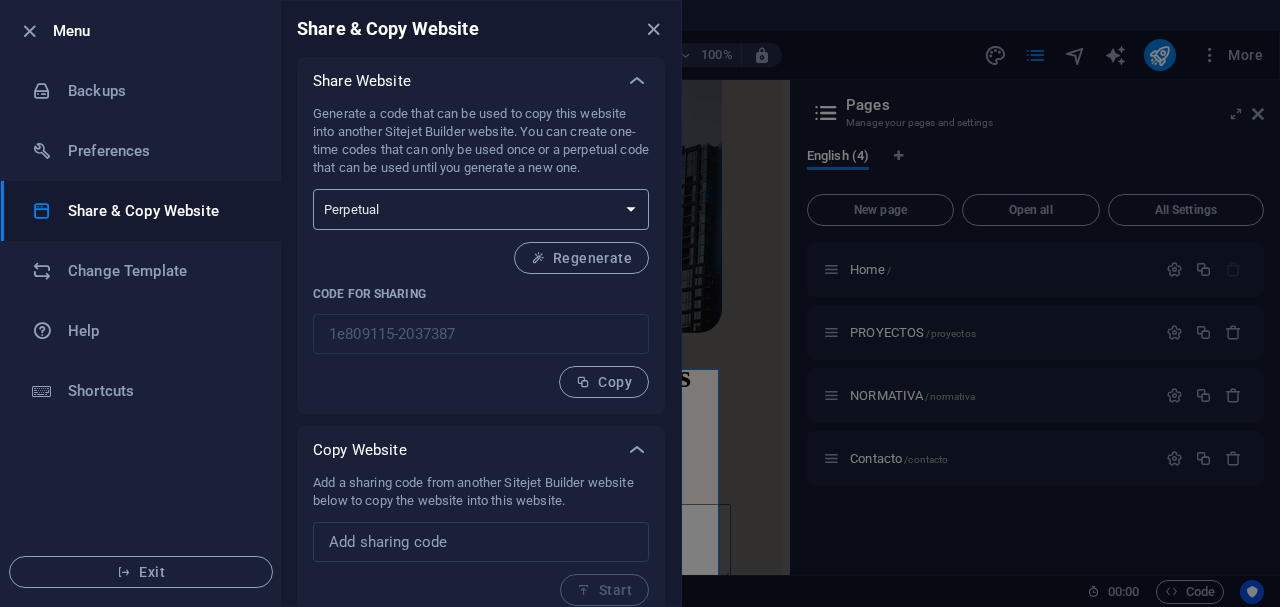 scroll, scrollTop: 15, scrollLeft: 0, axis: vertical 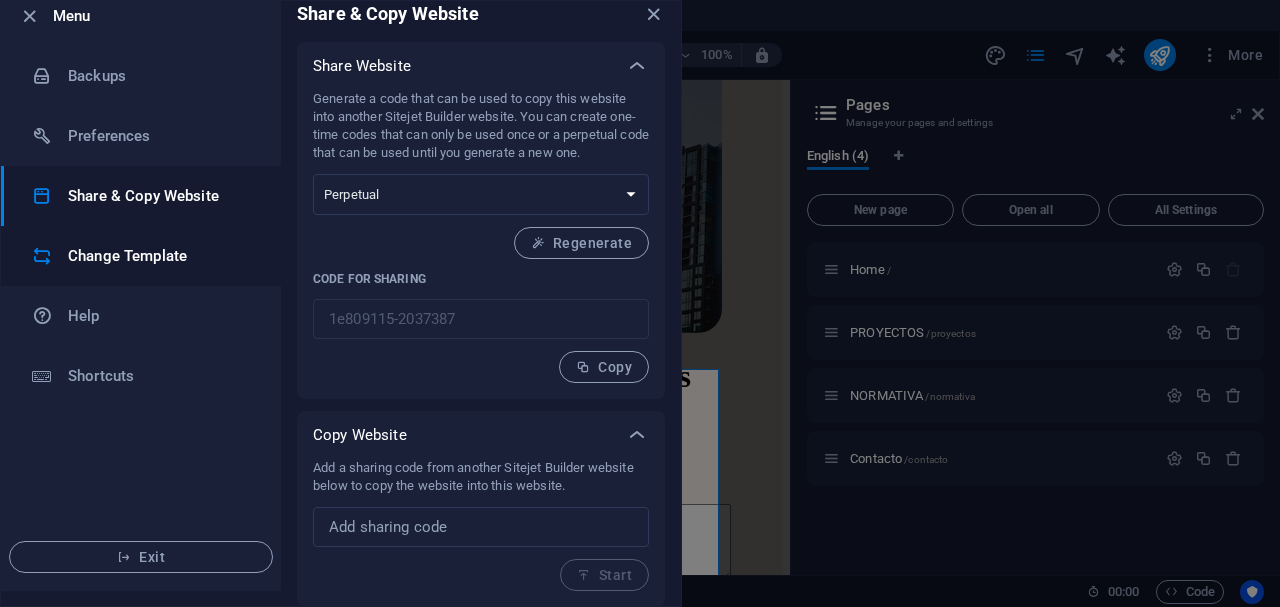 click on "Change Template" at bounding box center (160, 256) 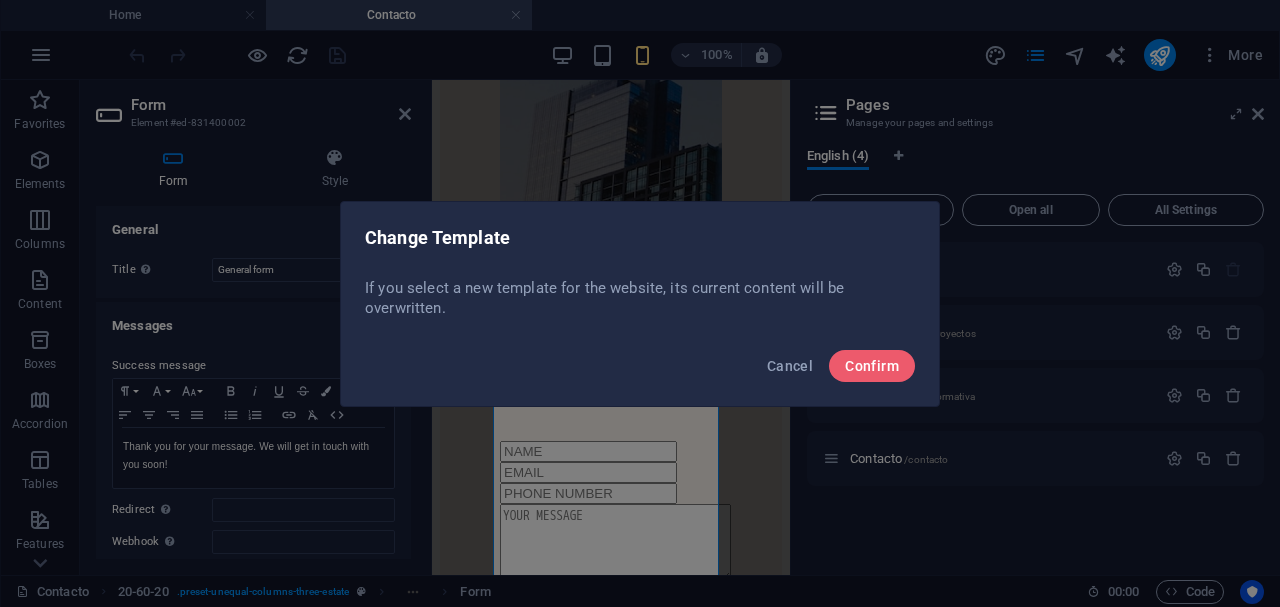 scroll, scrollTop: 0, scrollLeft: 0, axis: both 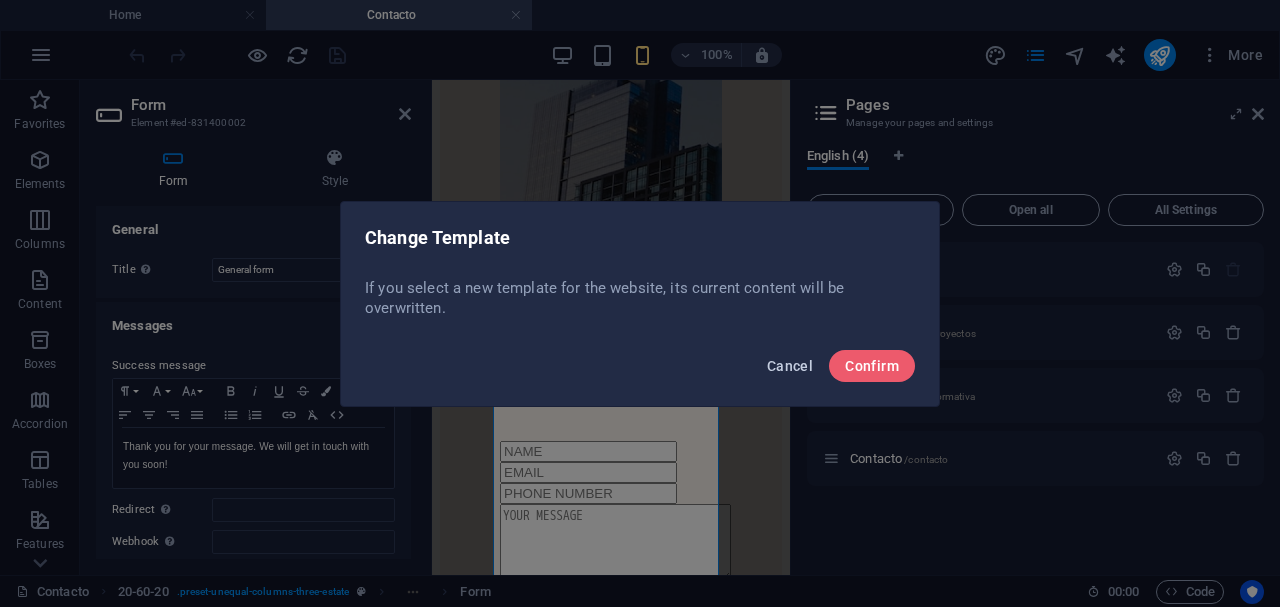 click on "Cancel" at bounding box center [790, 366] 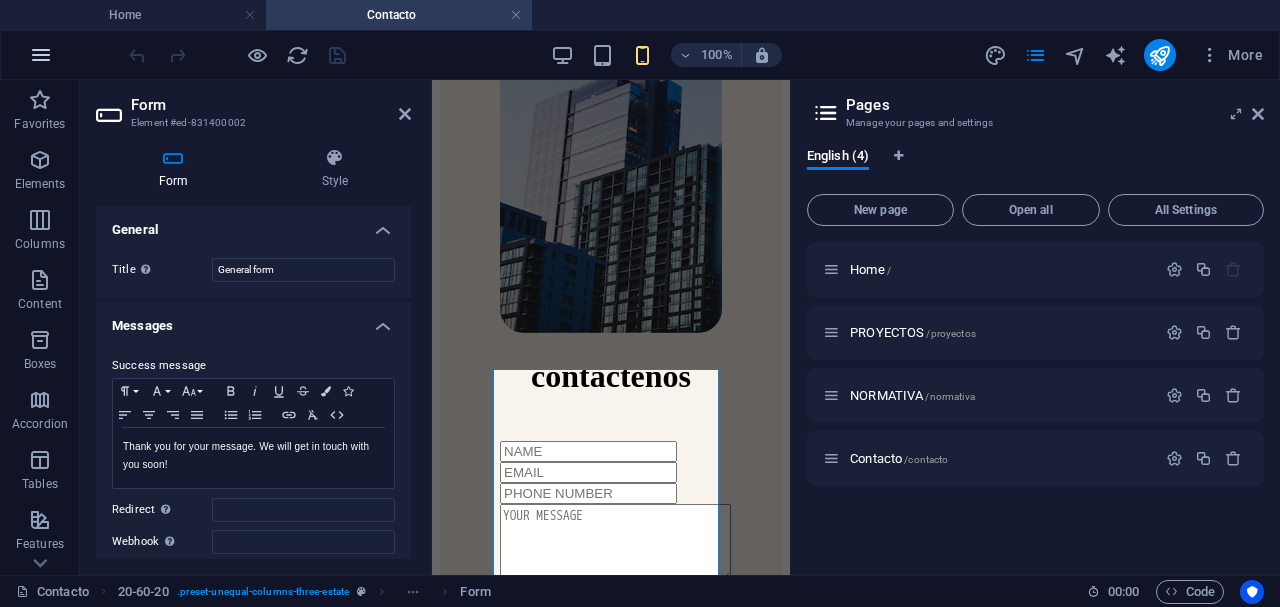 click at bounding box center [41, 55] 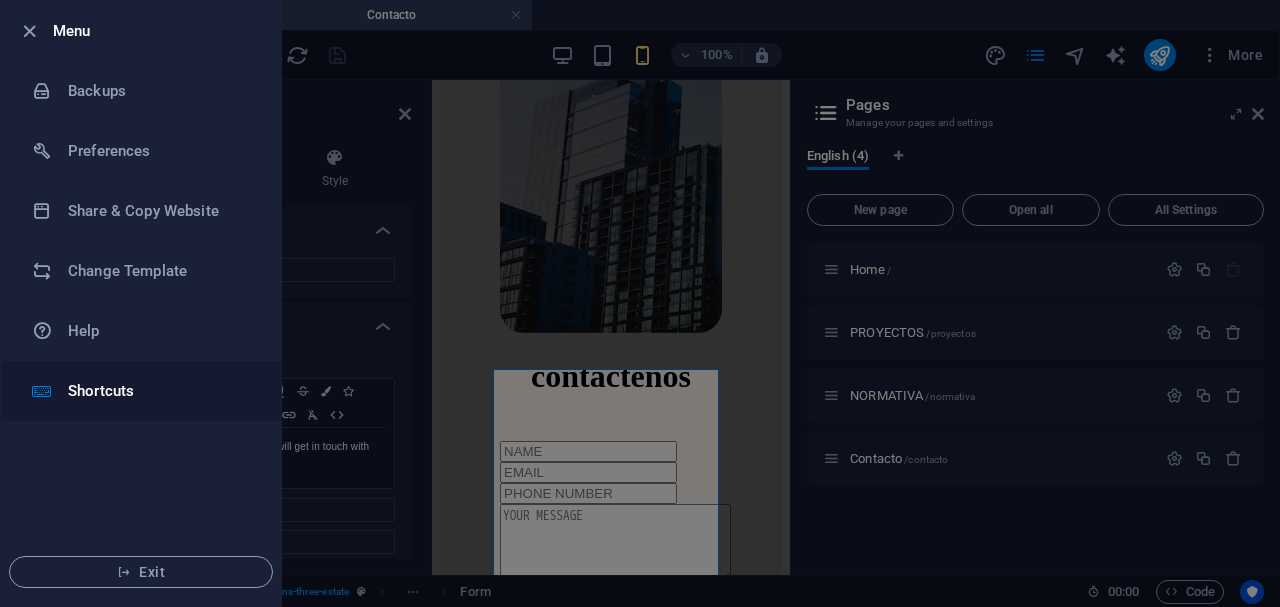 click on "Shortcuts" at bounding box center (141, 391) 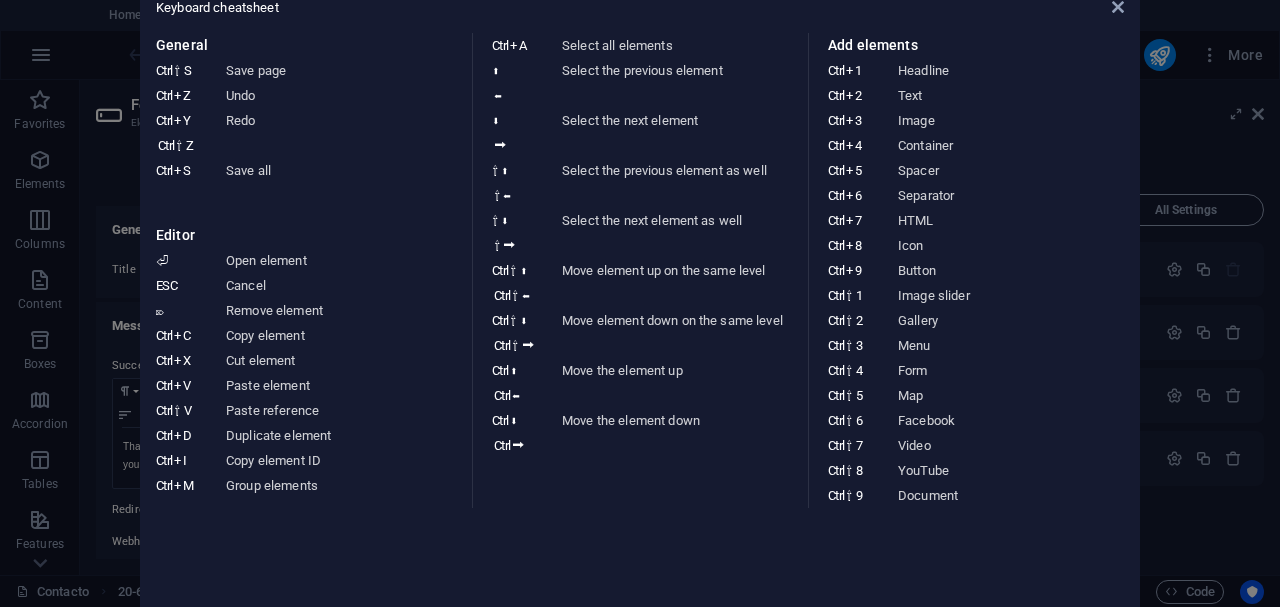 click on "Keyboard cheatsheet General Ctrl ⇧ S Save page Ctrl Z Undo Ctrl Y Ctrl ⇧ Z Redo Ctrl S Save all Editor ⏎ Open element ESC Cancel ⌦ Remove element Ctrl C Copy element Ctrl X Cut element Ctrl V Paste element Ctrl ⇧ V Paste reference Ctrl D Duplicate element Ctrl I Copy element ID Ctrl M Group elements Ctrl A Select all elements ⬆ ⬅ Select the previous element ⬇ ⮕ Select the next element ⇧ ⬆ ⇧ ⬅ Select the previous element as well ⇧ ⬇ ⇧ ⮕ Select the next element as well Ctrl ⇧ ⬆ Ctrl ⇧ ⬅ Move element up on the same level Ctrl ⇧ ⬇ Ctrl ⇧ ⮕ Move element down on the same level Ctrl ⬆ Ctrl ⬅ Move the element up Ctrl ⬇ Ctrl ⮕ Move the element down Add elements Ctrl 1 Headline Ctrl 2 Text Ctrl 3 Image Ctrl 4 Container Ctrl 5 Spacer Ctrl 6 Separator Ctrl 7 HTML Ctrl 8 Icon Ctrl 9 Button Ctrl ⇧ 1 Image slider Ctrl ⇧ 2 Gallery Ctrl ⇧ 3 Menu Ctrl ⇧ 4 Form Ctrl ⇧ 5 Map Ctrl ⇧ 6 Facebook Ctrl ⇧ 7 Video Ctrl ⇧ 8 YouTube Ctrl ⇧ 9 Document" at bounding box center (640, 303) 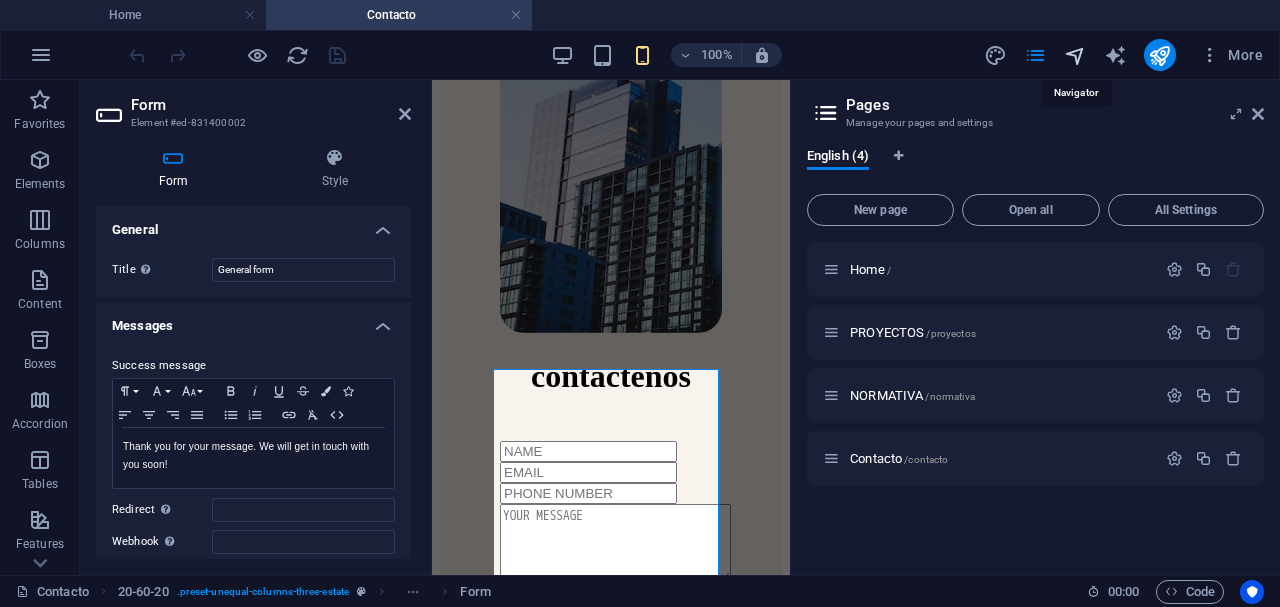 click at bounding box center (1075, 55) 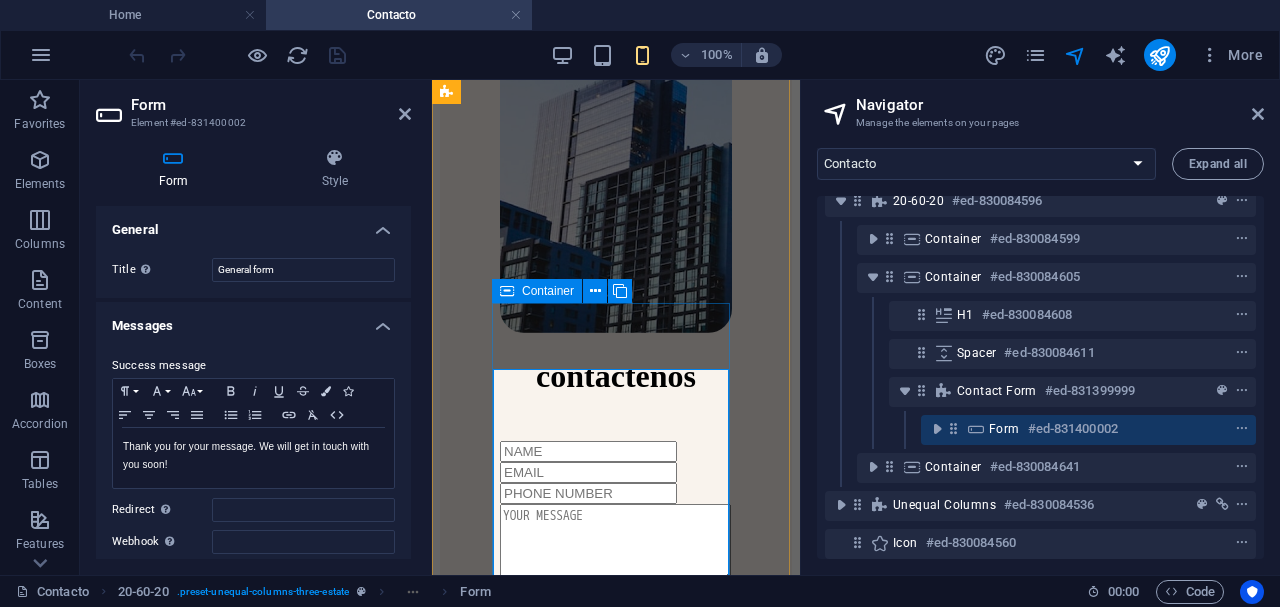 scroll, scrollTop: 110, scrollLeft: 0, axis: vertical 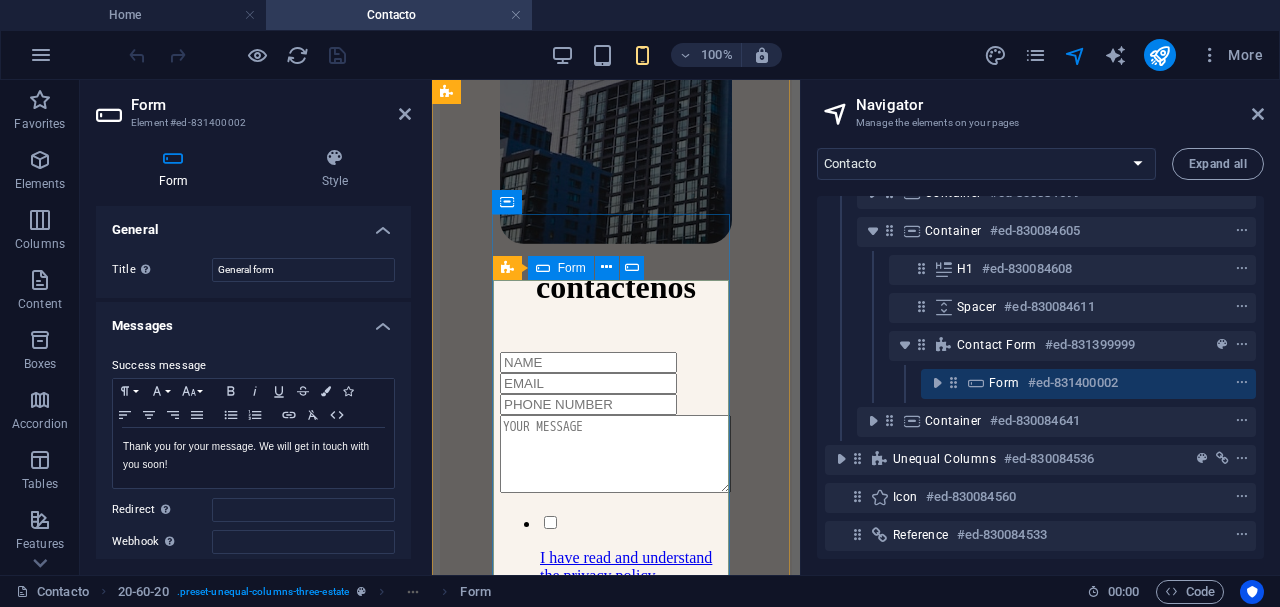 click at bounding box center [953, 382] 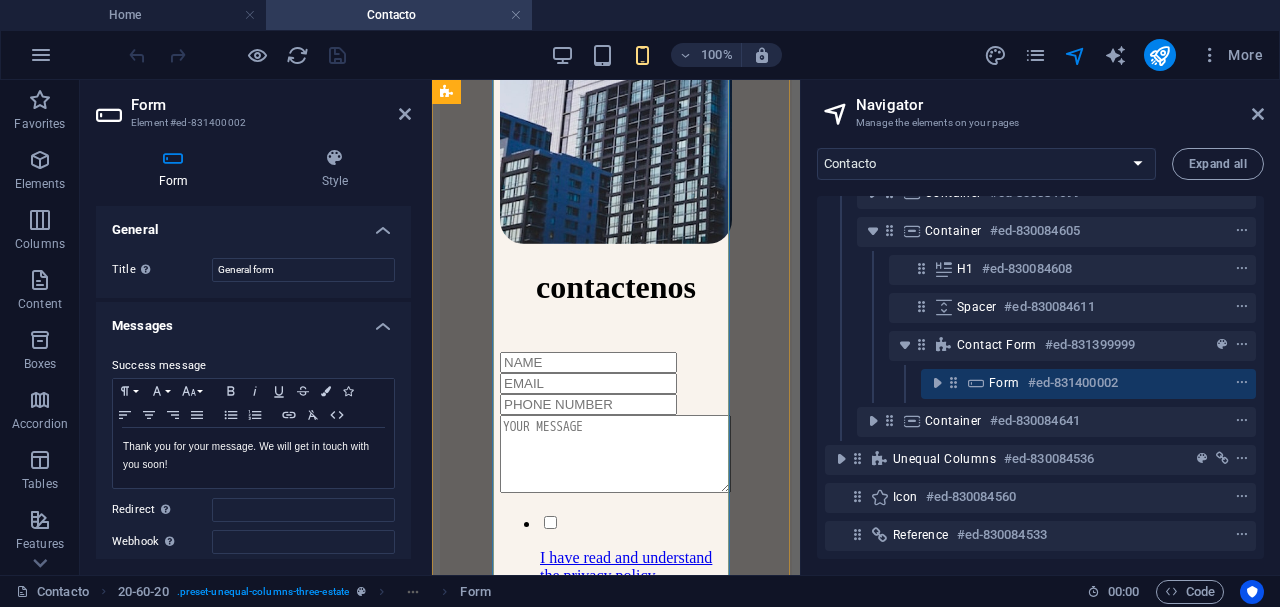 scroll, scrollTop: 657, scrollLeft: 0, axis: vertical 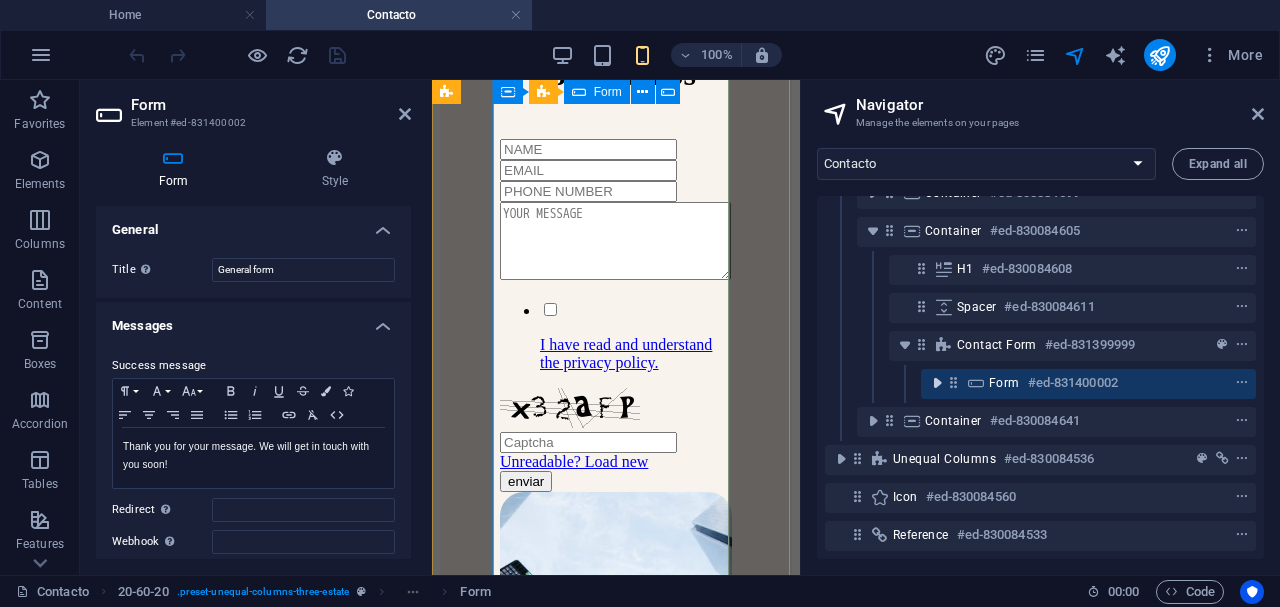click at bounding box center [937, 383] 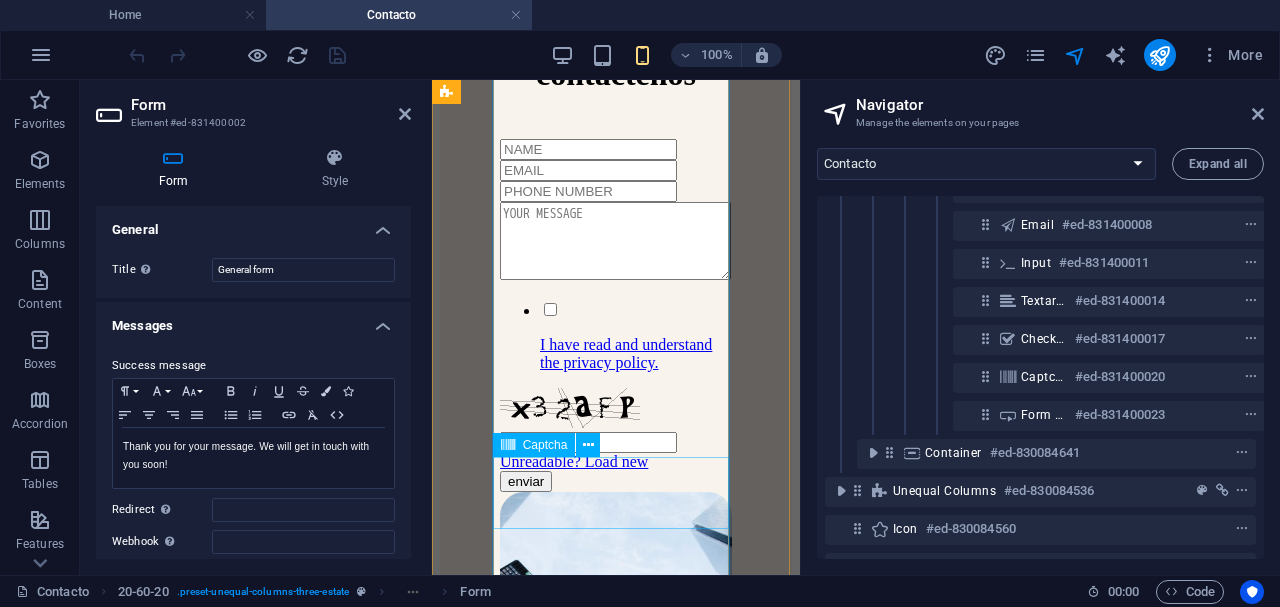 scroll, scrollTop: 288, scrollLeft: 0, axis: vertical 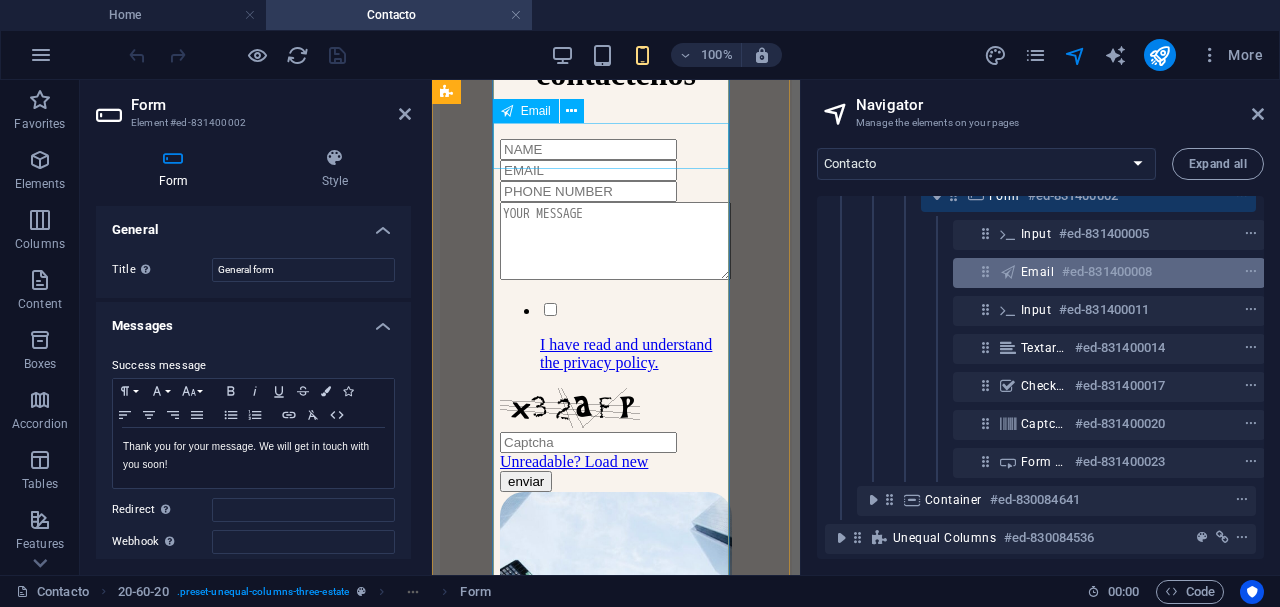 click at bounding box center [985, 271] 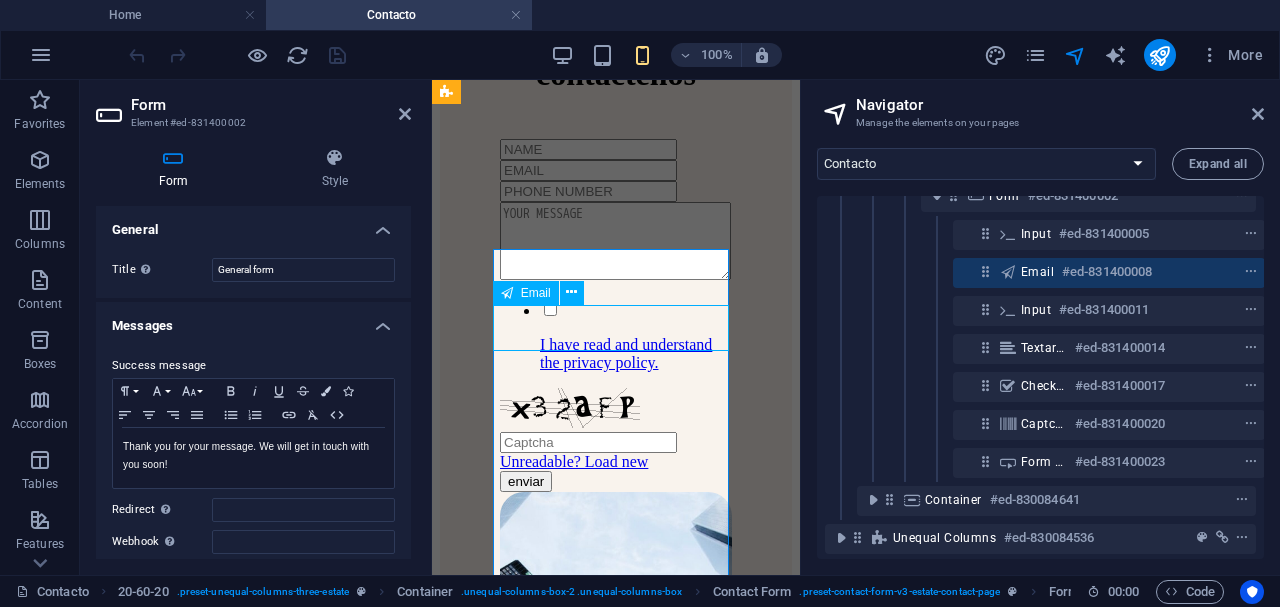 scroll, scrollTop: 476, scrollLeft: 0, axis: vertical 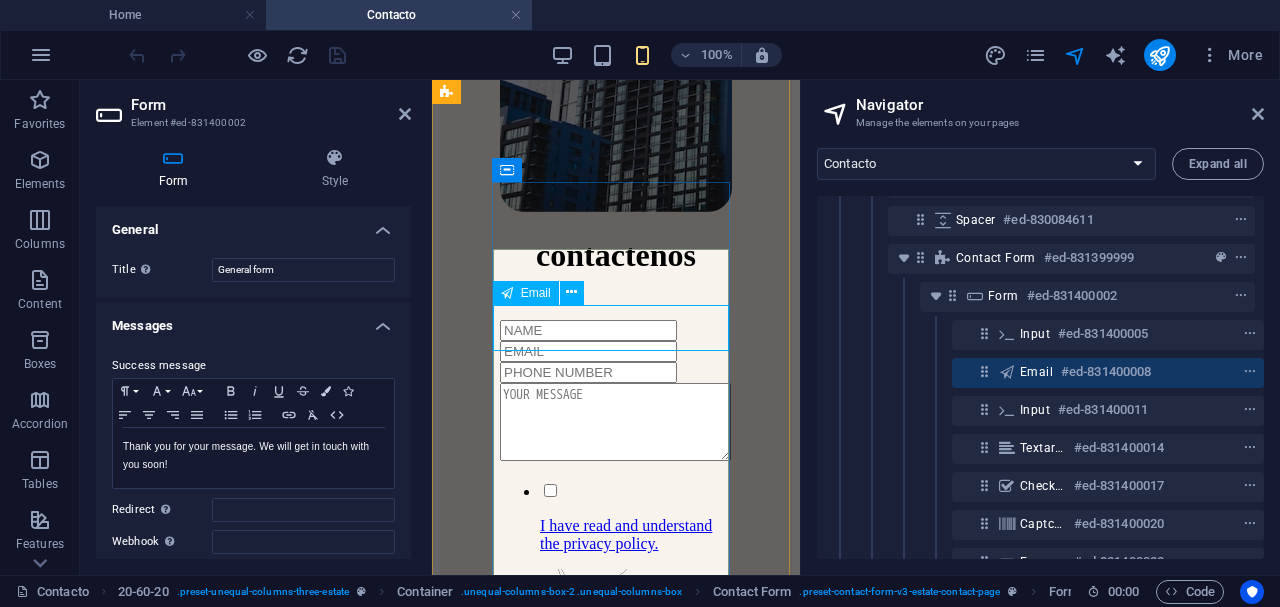 click at bounding box center [588, 351] 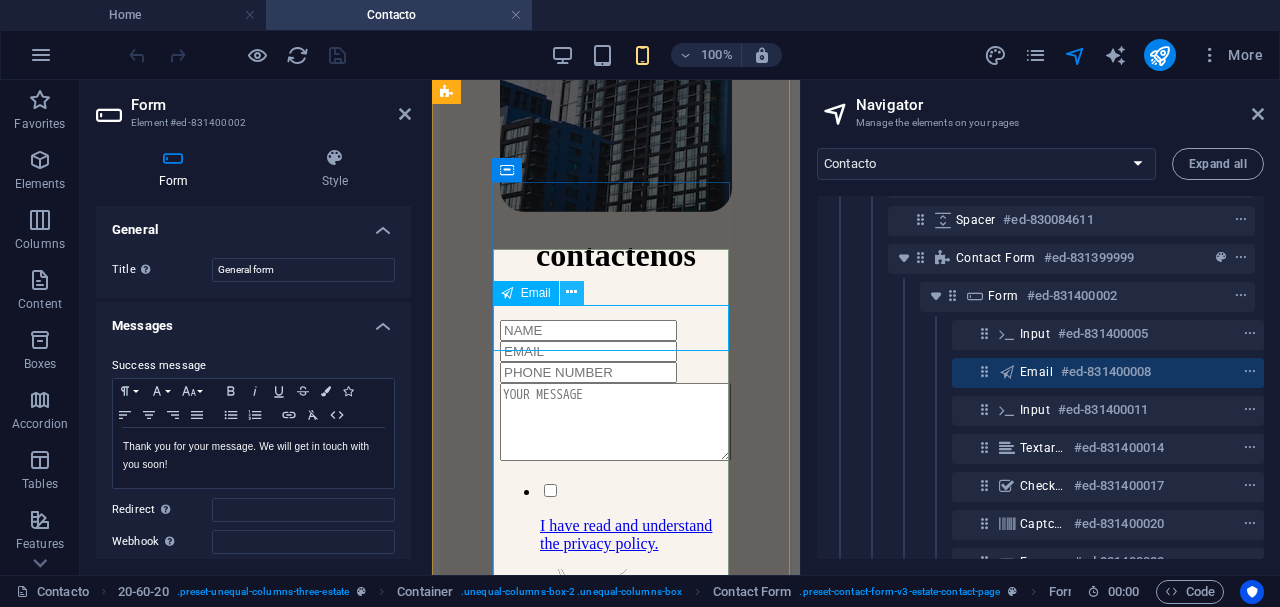 click at bounding box center (571, 292) 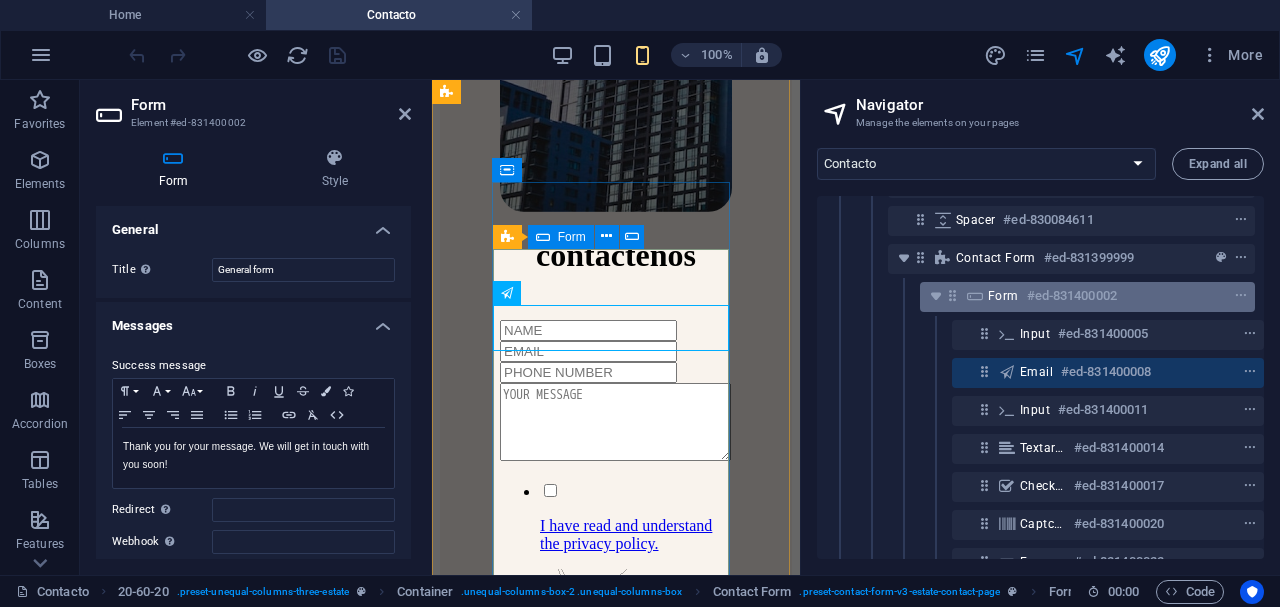 click on "#ed-831400002" at bounding box center (1072, 296) 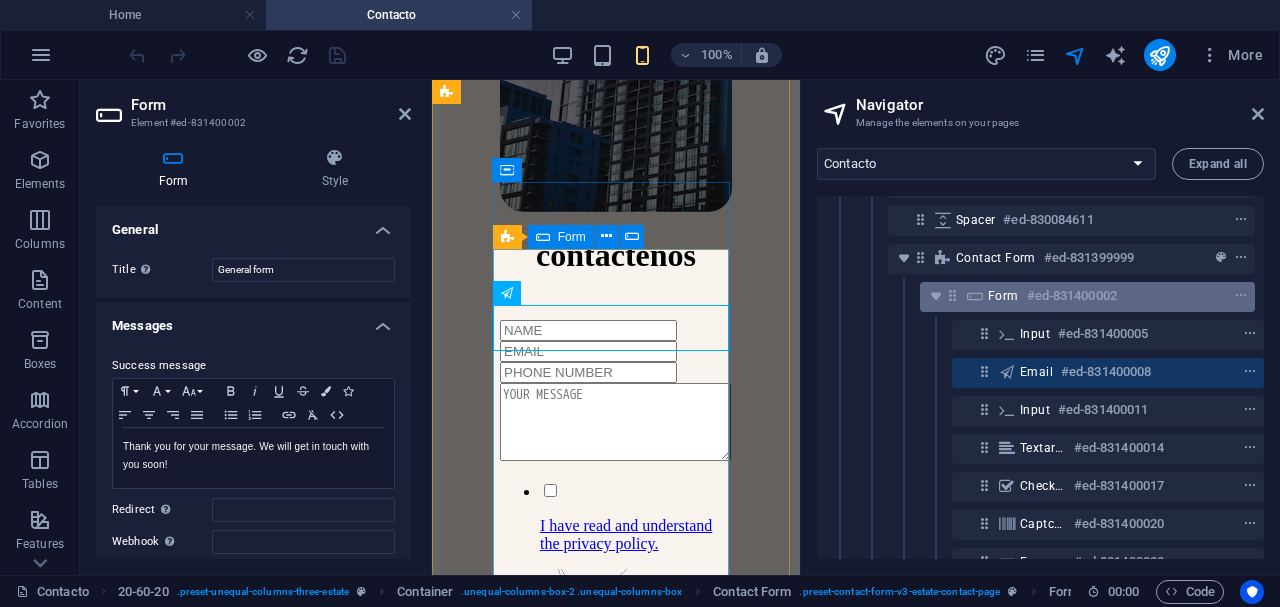 scroll, scrollTop: 657, scrollLeft: 0, axis: vertical 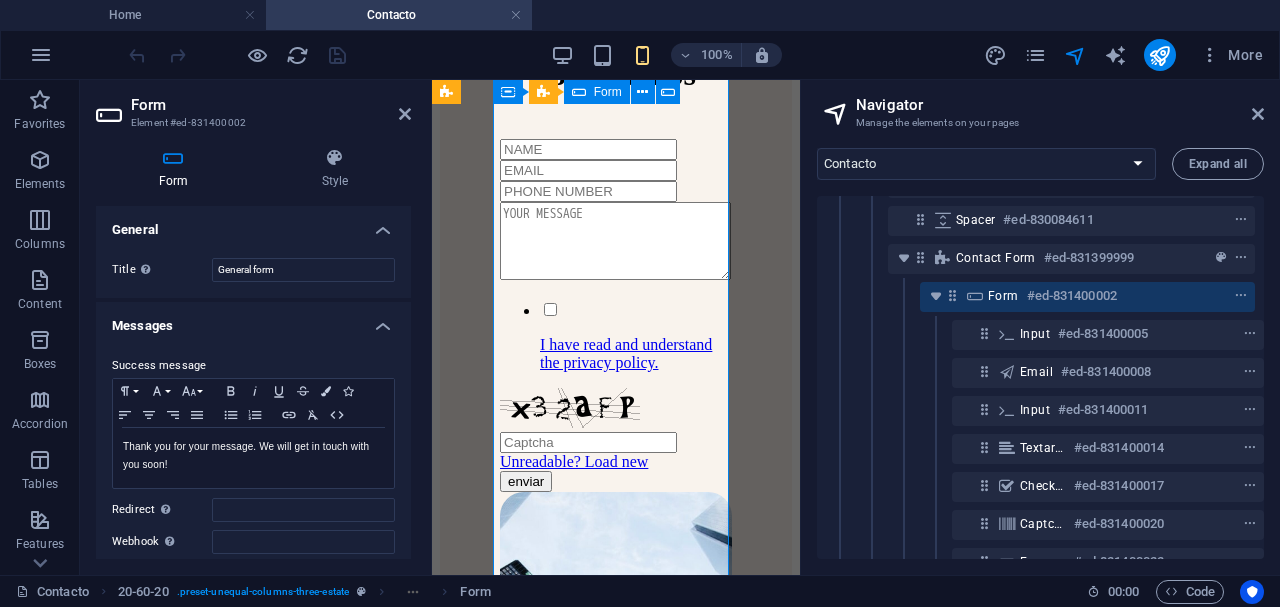 click on "#ed-831400002" at bounding box center (1072, 296) 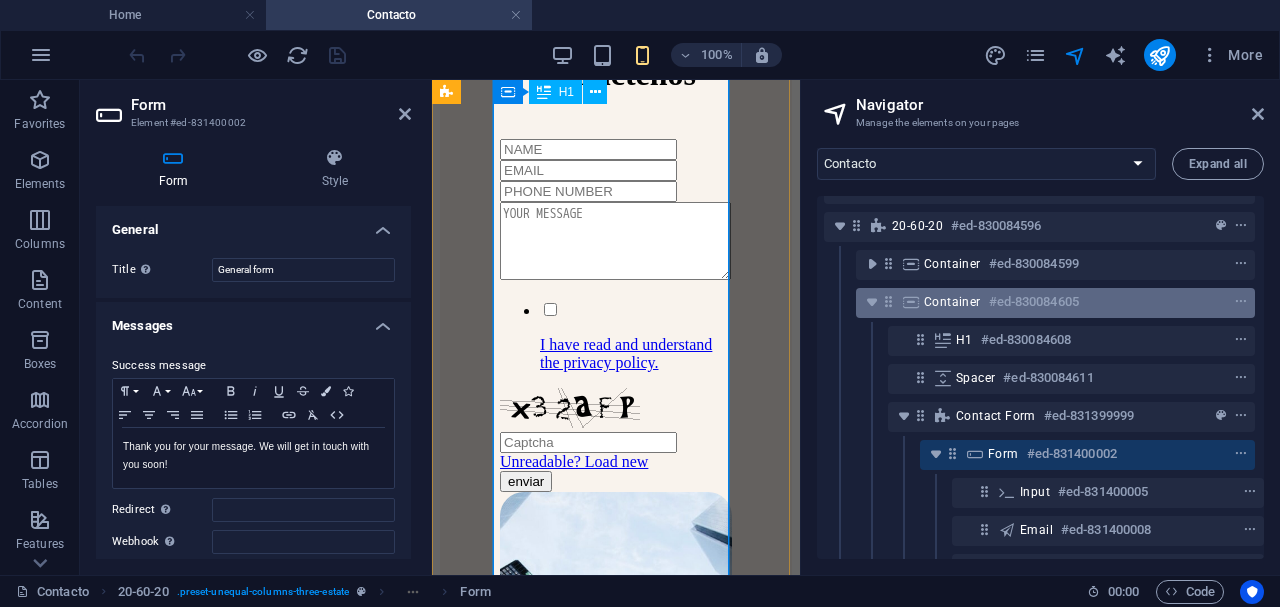 scroll, scrollTop: 10, scrollLeft: 4, axis: both 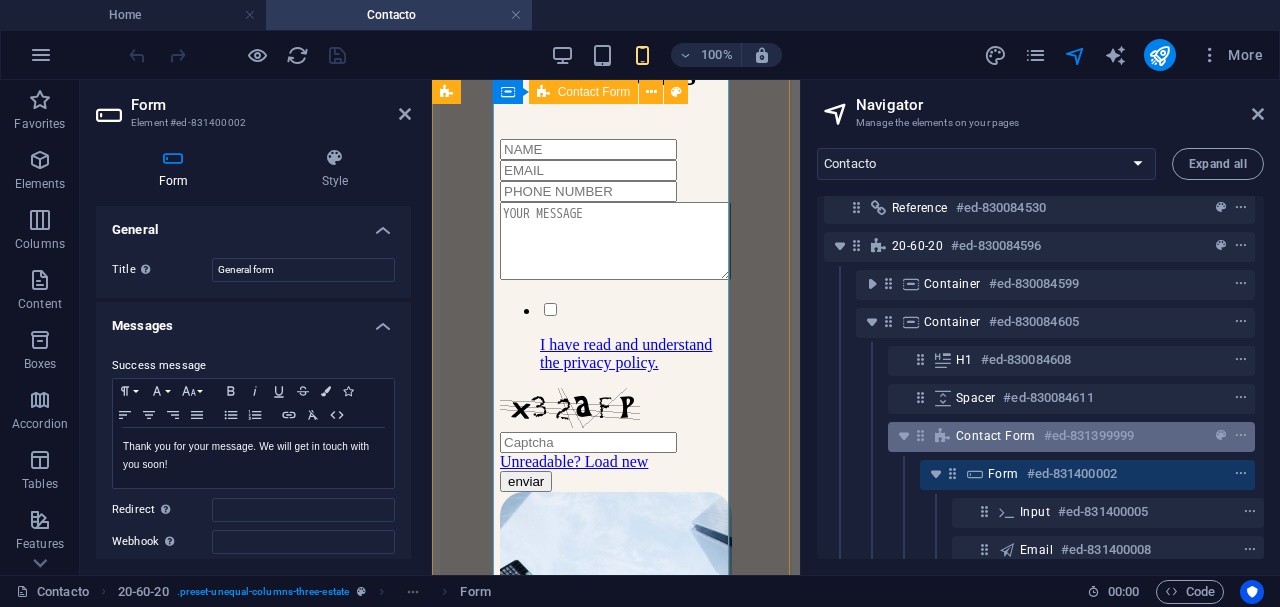 click on "#ed-831399999" at bounding box center [1089, 436] 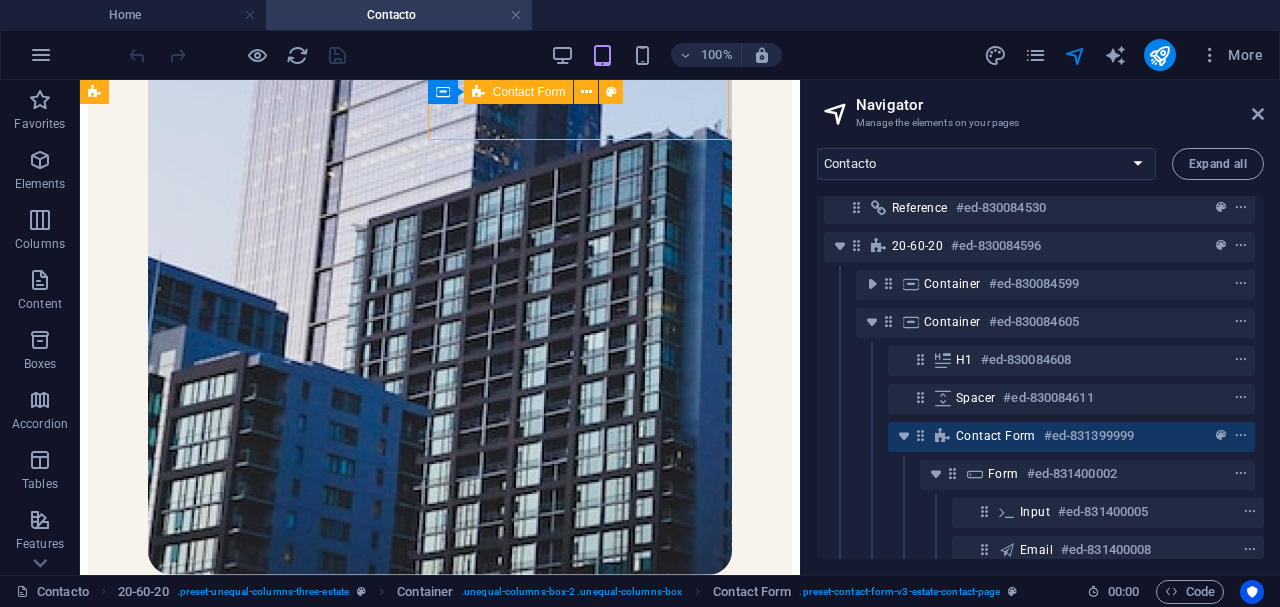 click on "Contact Form" at bounding box center (996, 436) 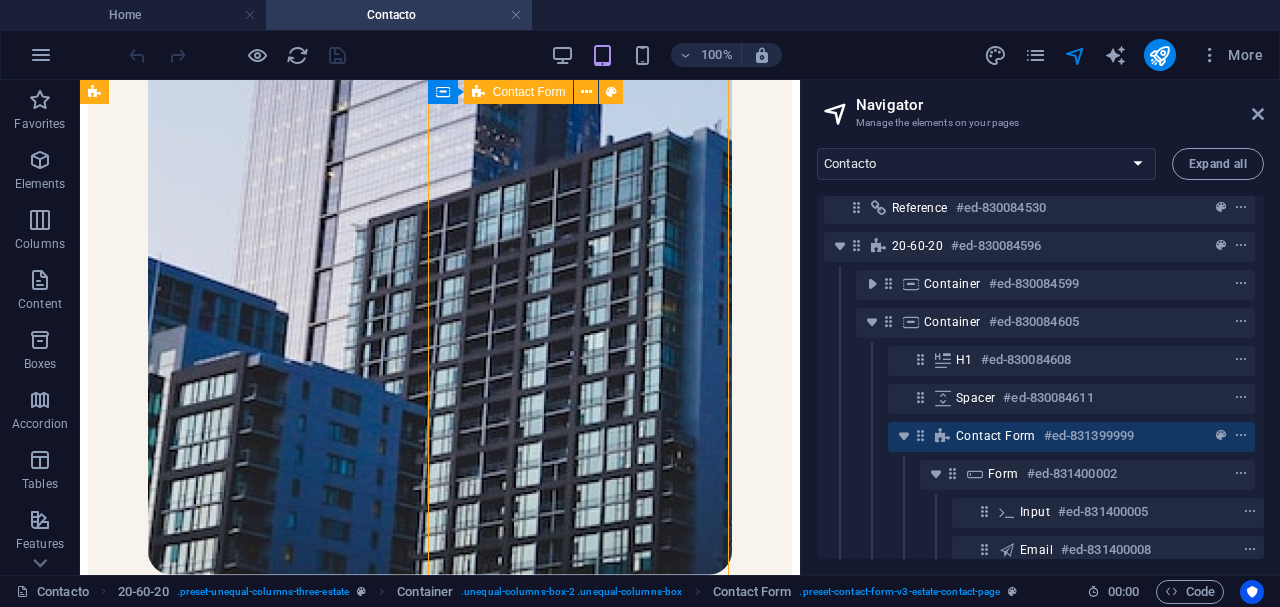 scroll, scrollTop: 216, scrollLeft: 0, axis: vertical 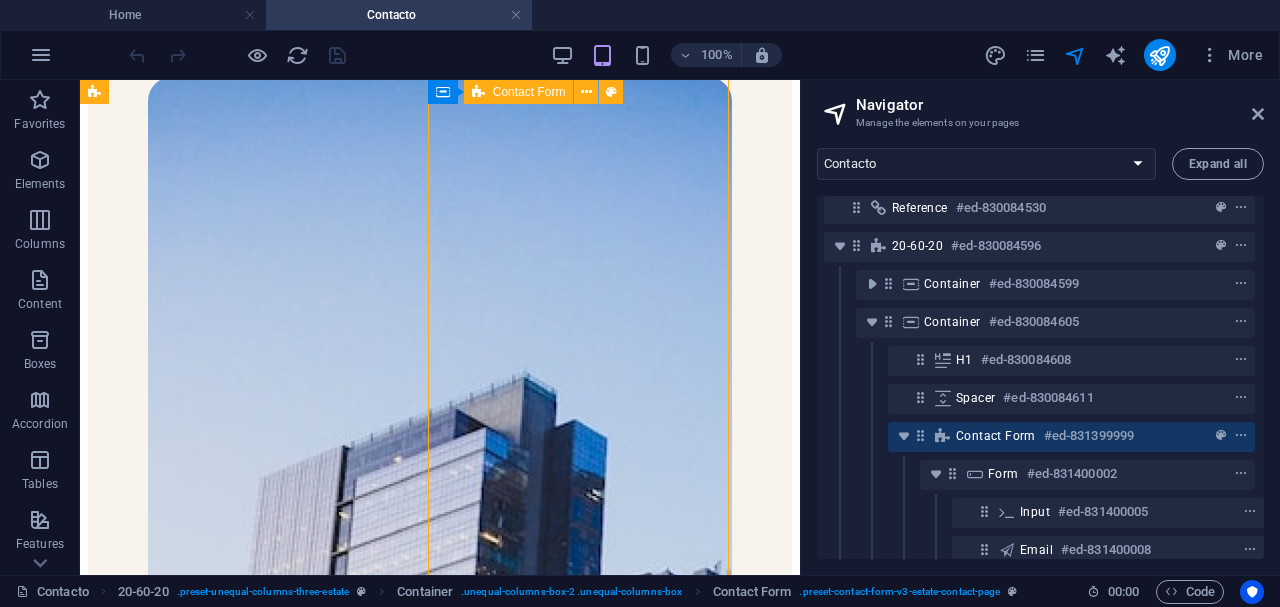 click on "Contact Form" at bounding box center (996, 436) 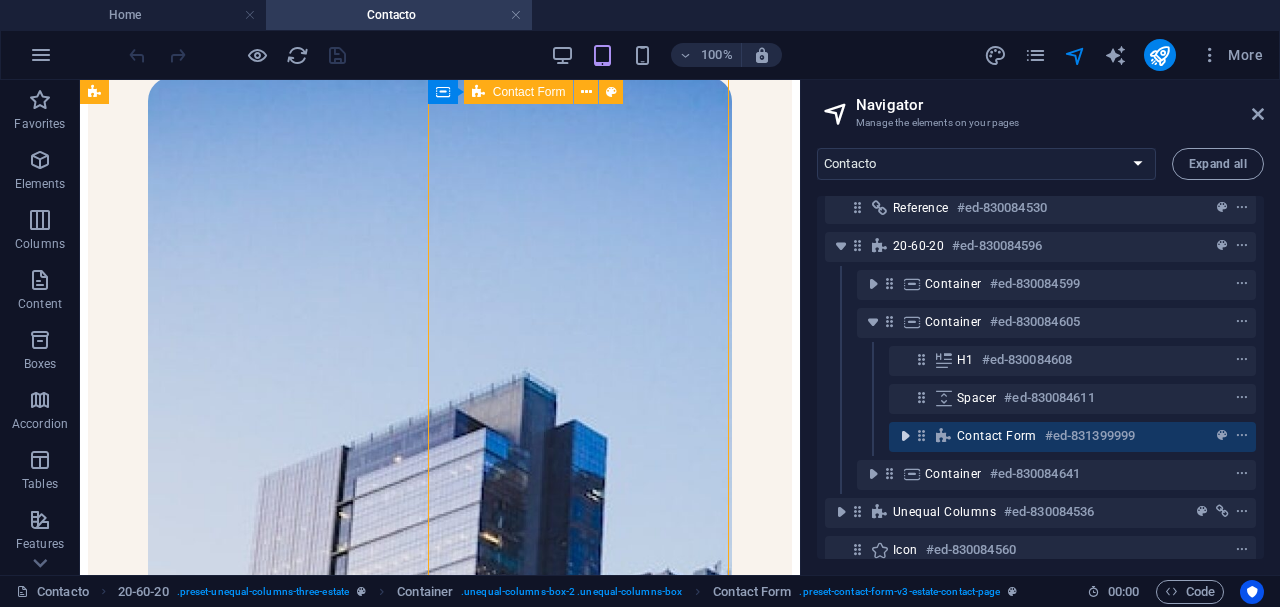 click at bounding box center (905, 436) 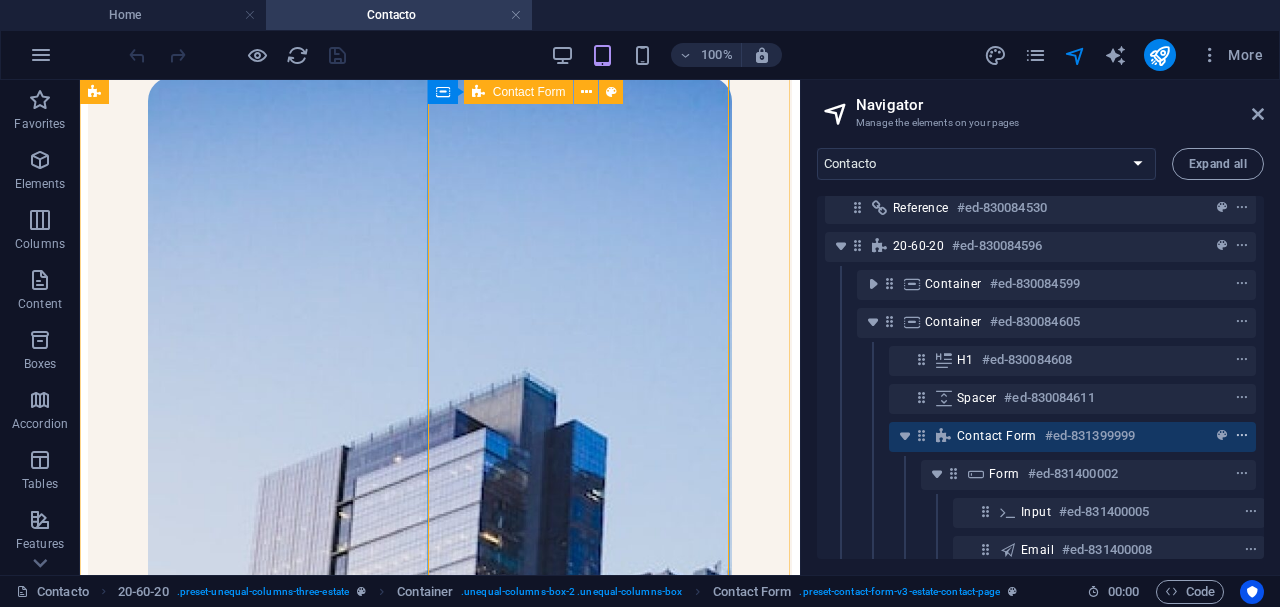 click at bounding box center (1242, 436) 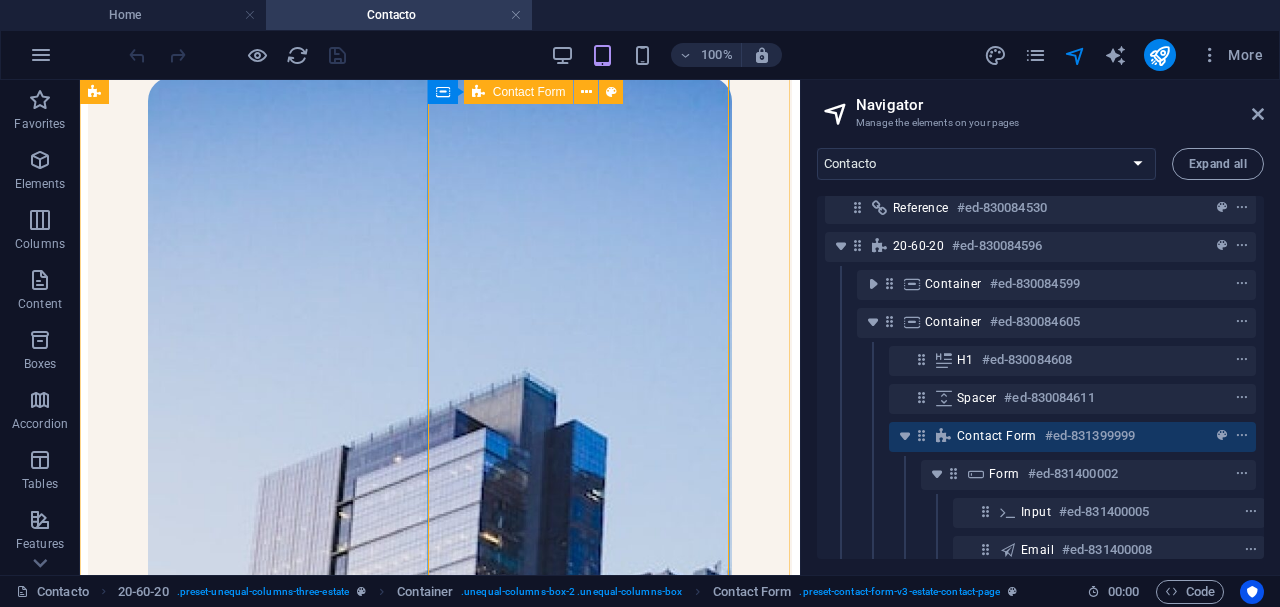 click on "Contact Form" at bounding box center (997, 436) 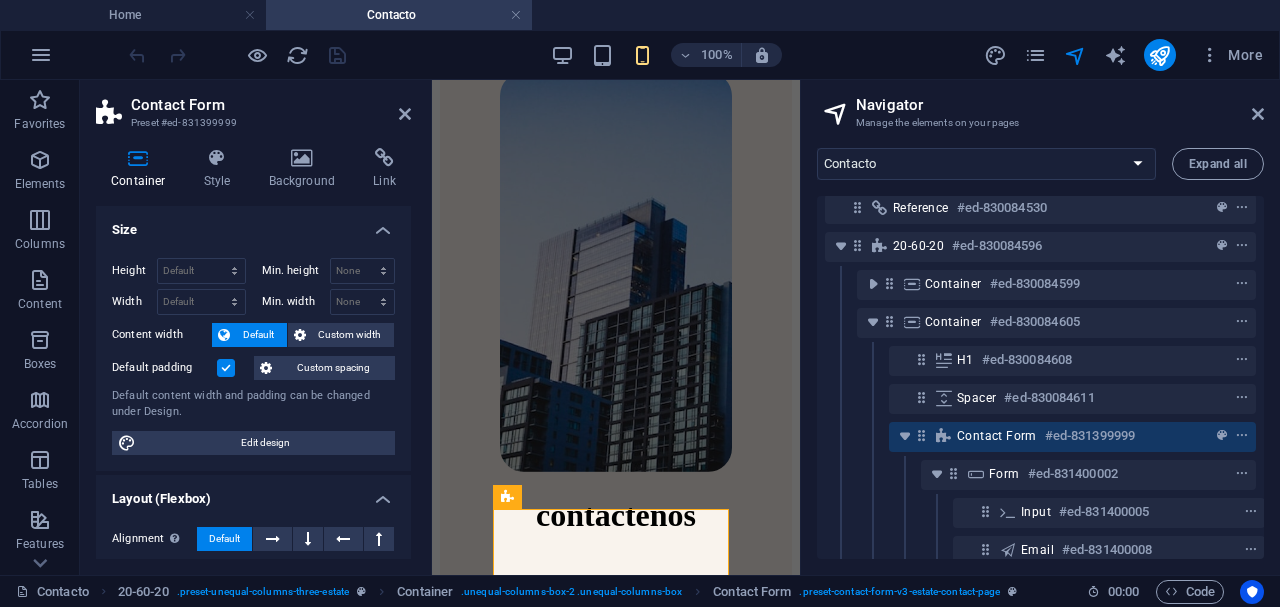 scroll, scrollTop: 88, scrollLeft: 0, axis: vertical 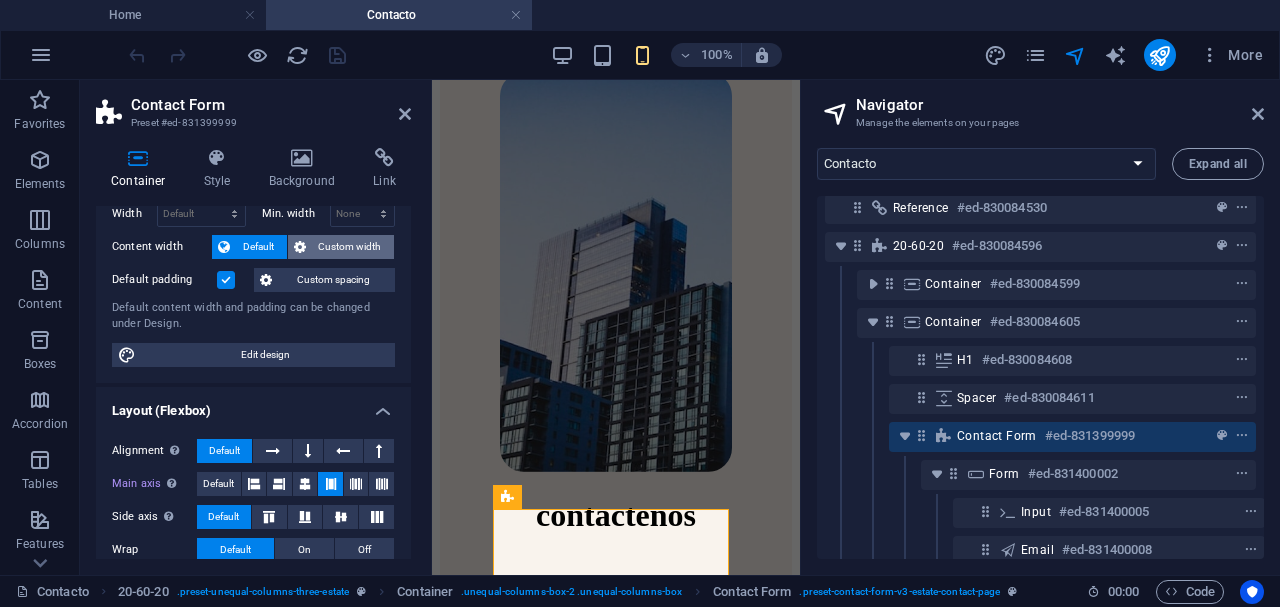 click on "Custom width" at bounding box center [350, 247] 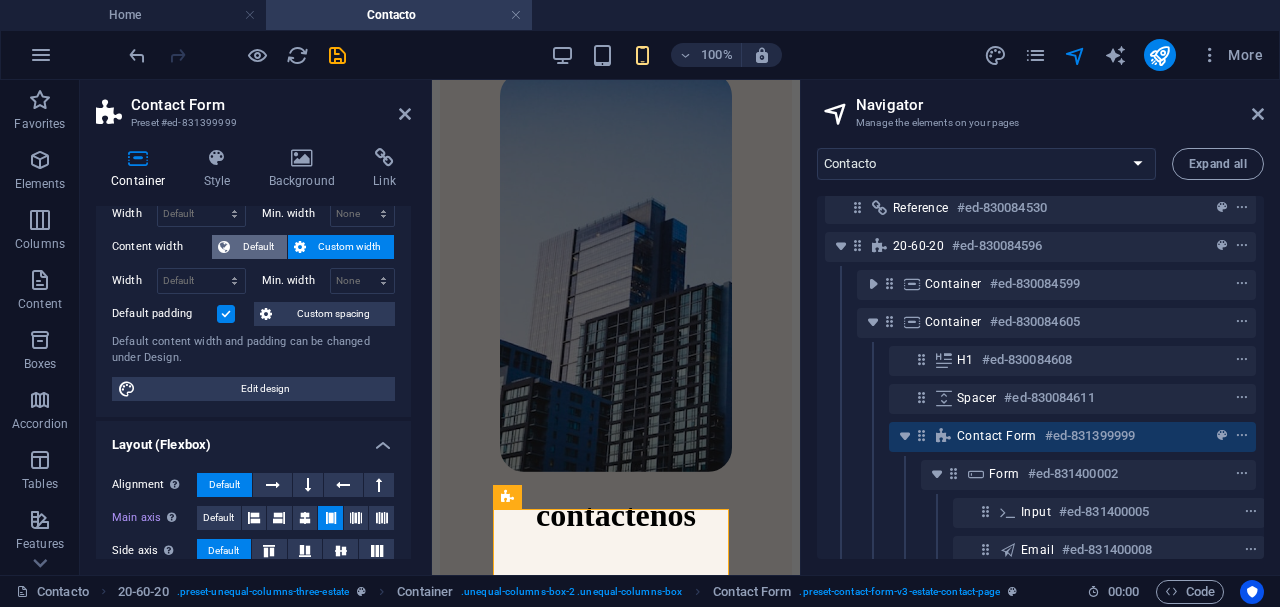 click on "Default" at bounding box center (258, 247) 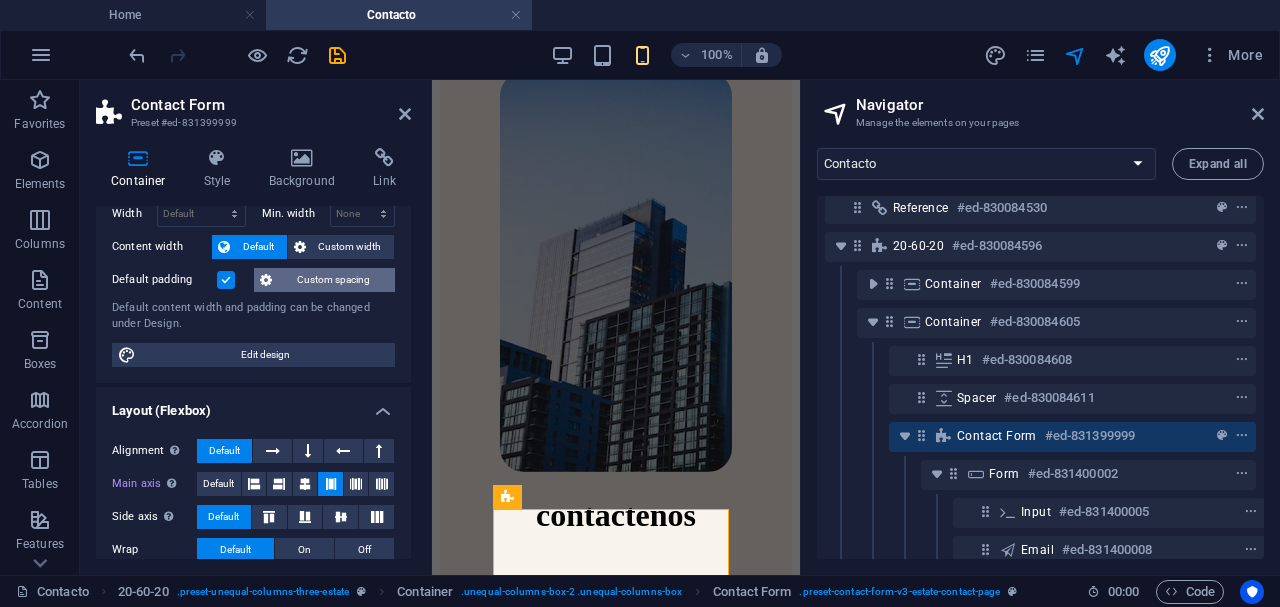 click on "Custom spacing" at bounding box center (333, 280) 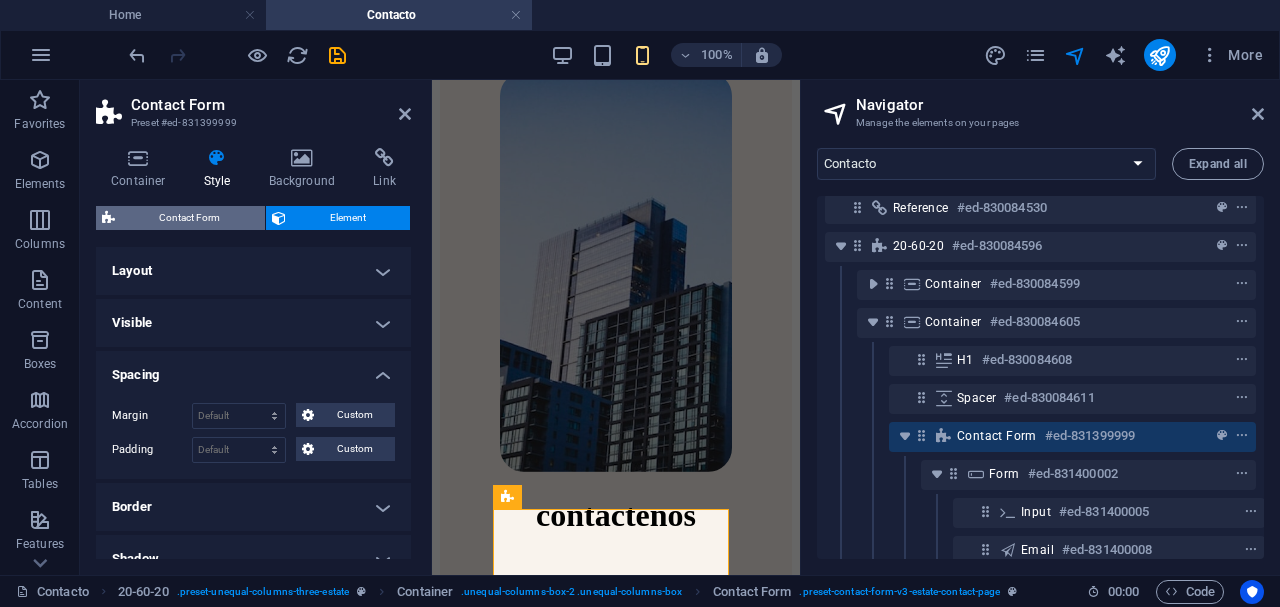 click on "Contact Form" at bounding box center [190, 218] 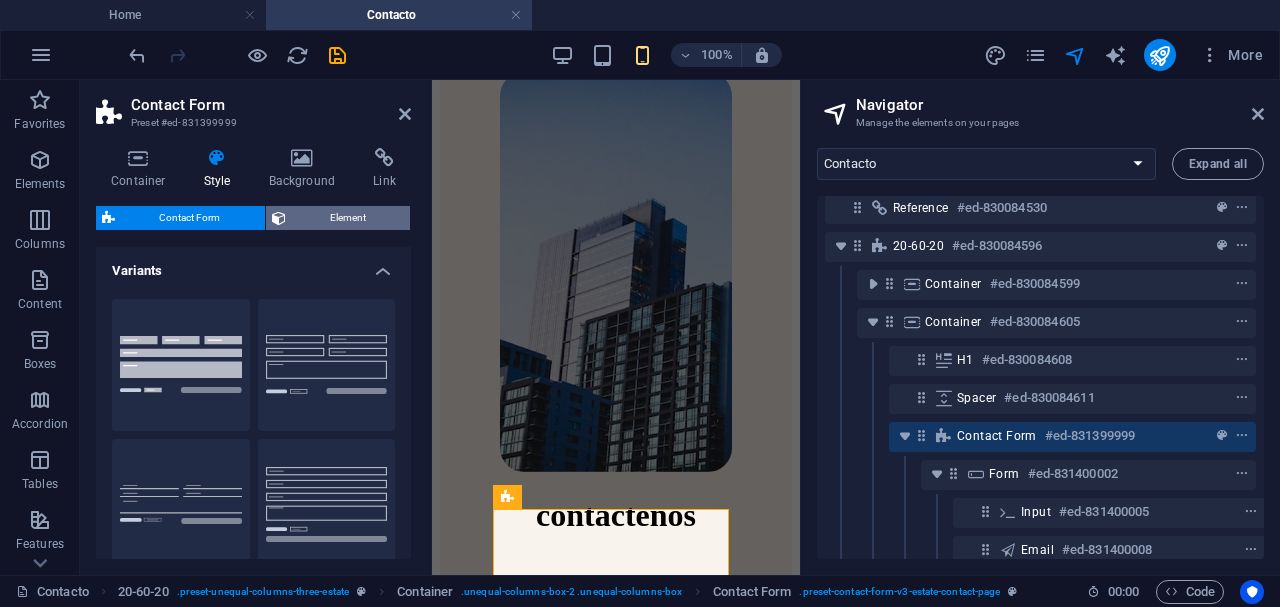 click on "Element" at bounding box center [348, 218] 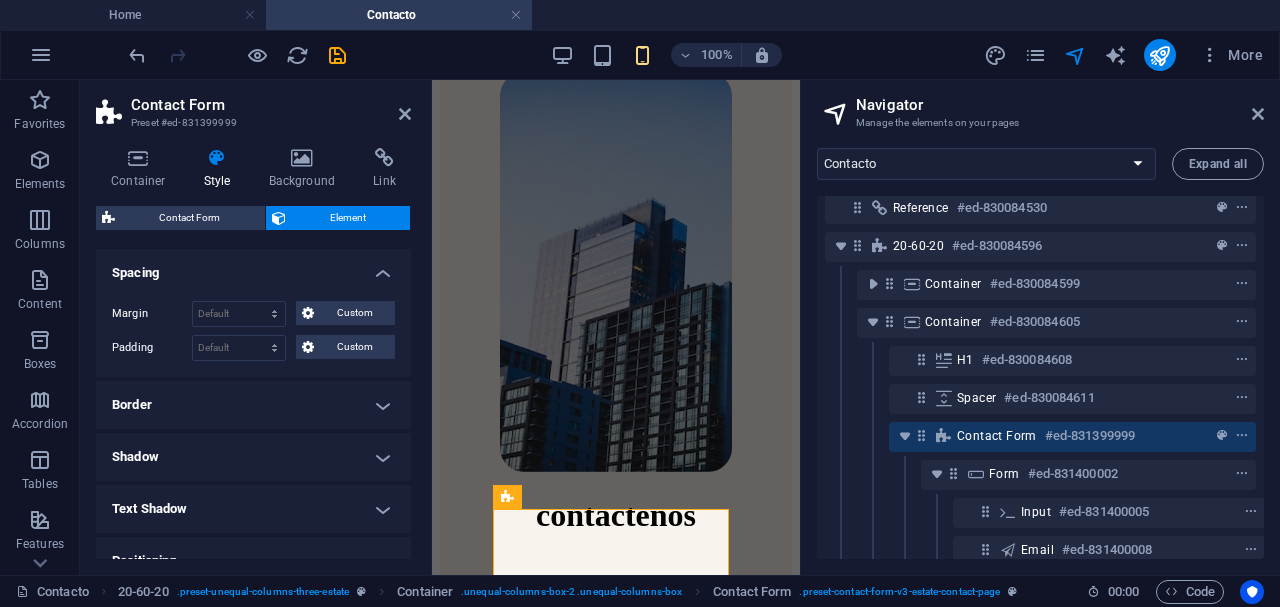 scroll, scrollTop: 67, scrollLeft: 0, axis: vertical 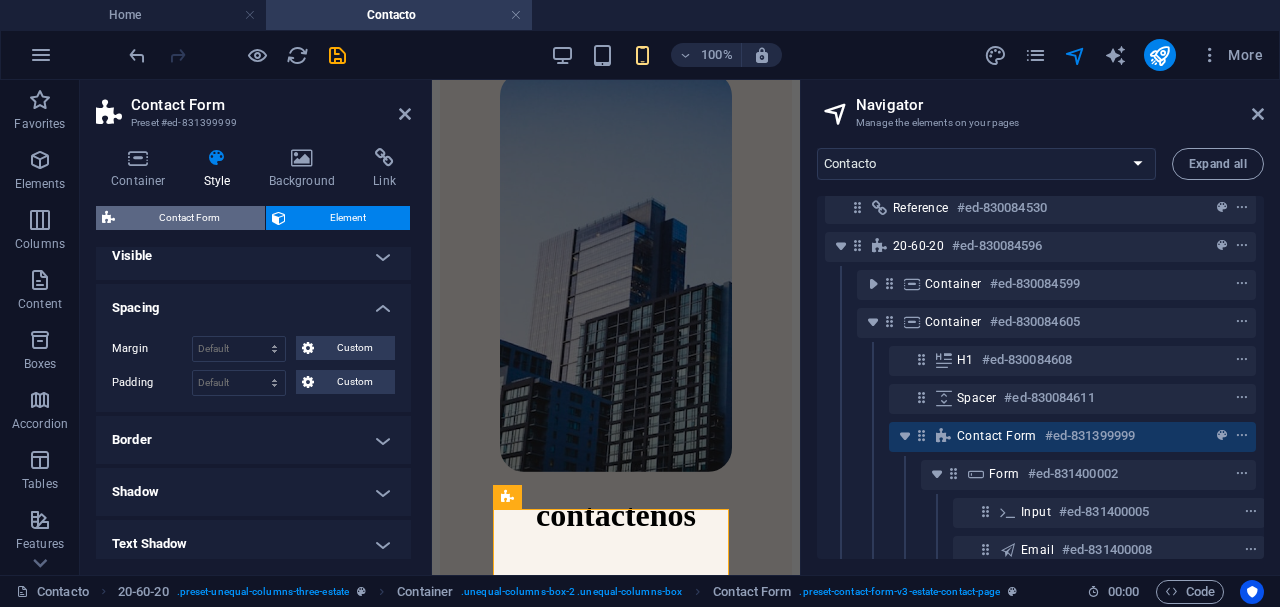 click on "Contact Form" at bounding box center [190, 218] 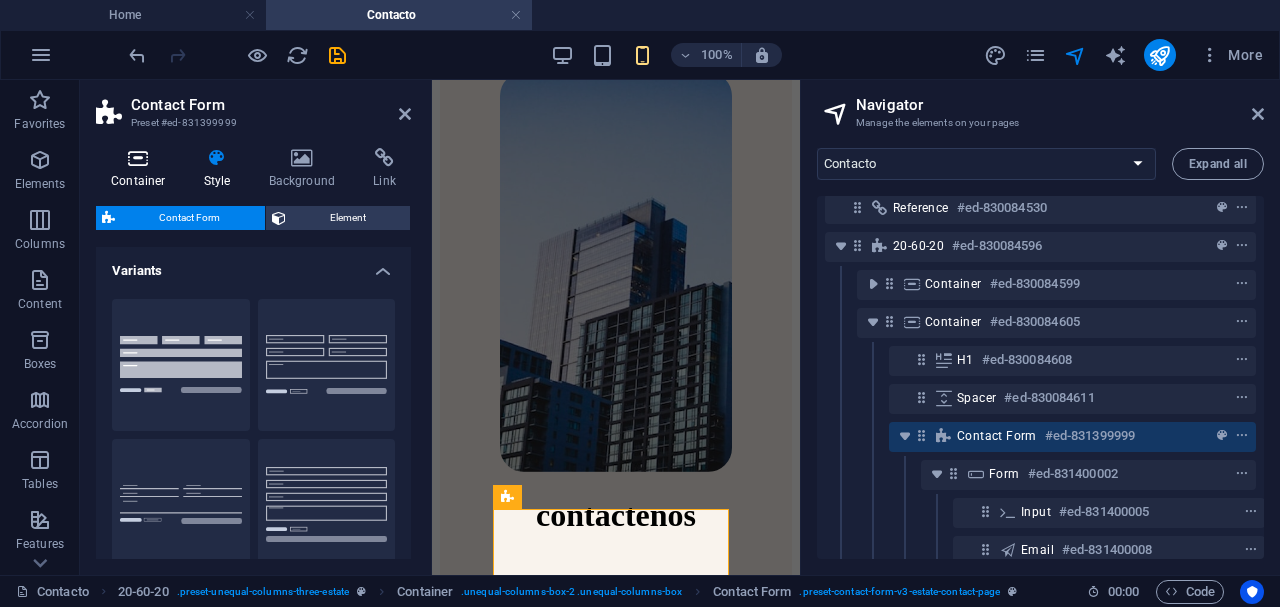 click on "Container" at bounding box center (142, 169) 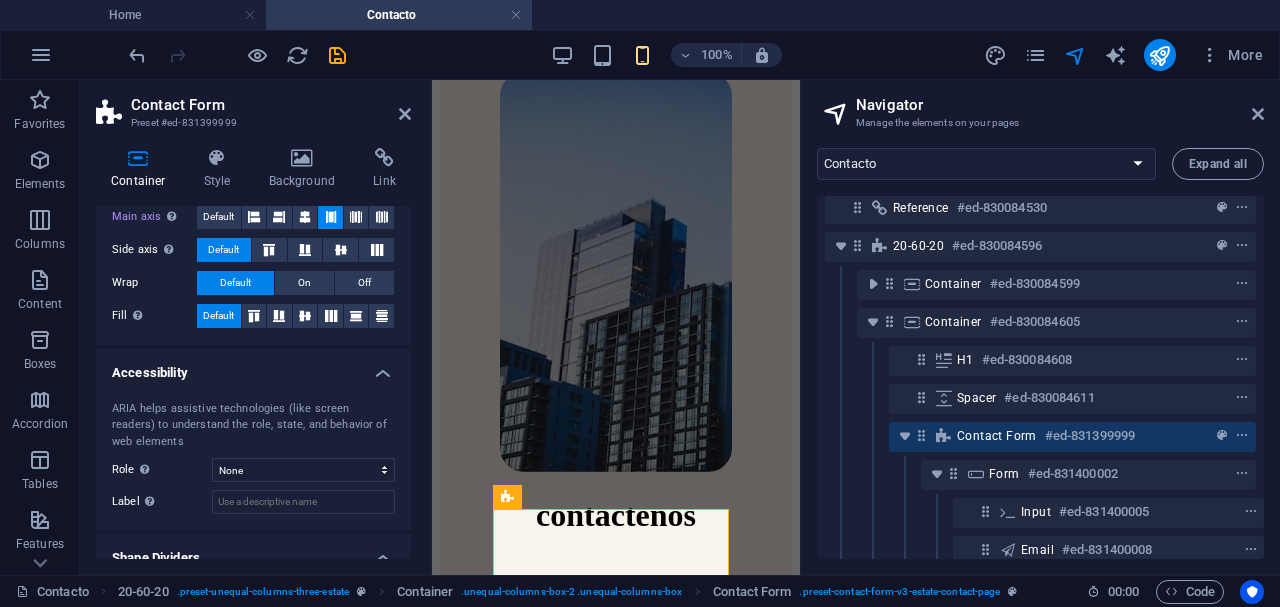 scroll, scrollTop: 420, scrollLeft: 0, axis: vertical 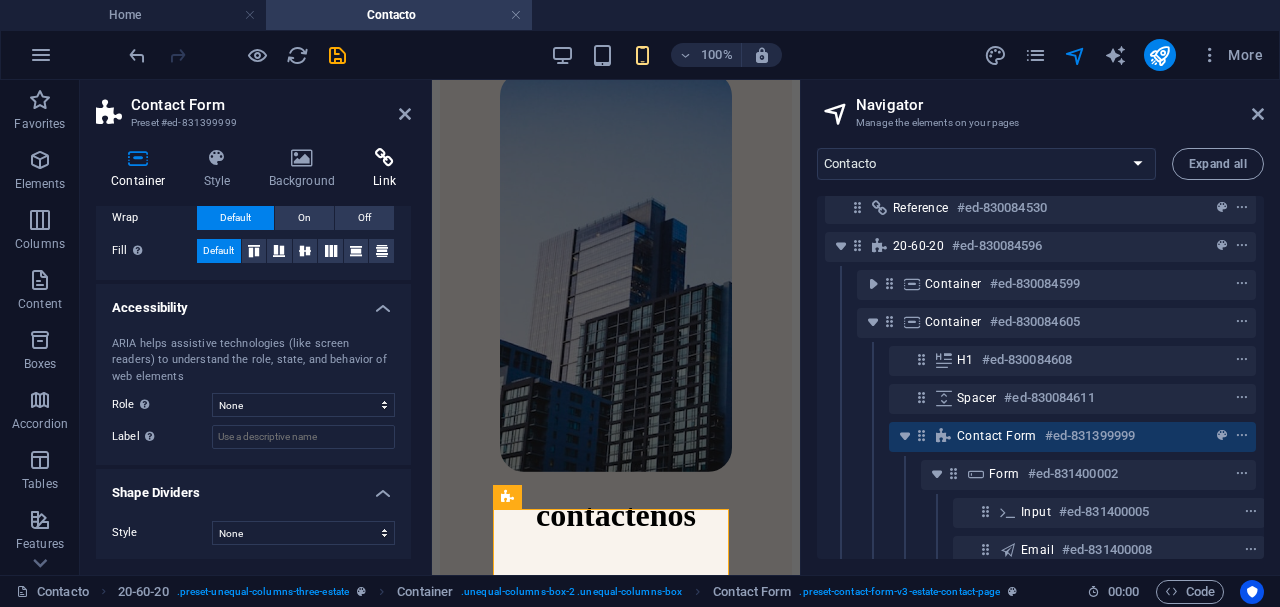 click on "Link" at bounding box center (384, 169) 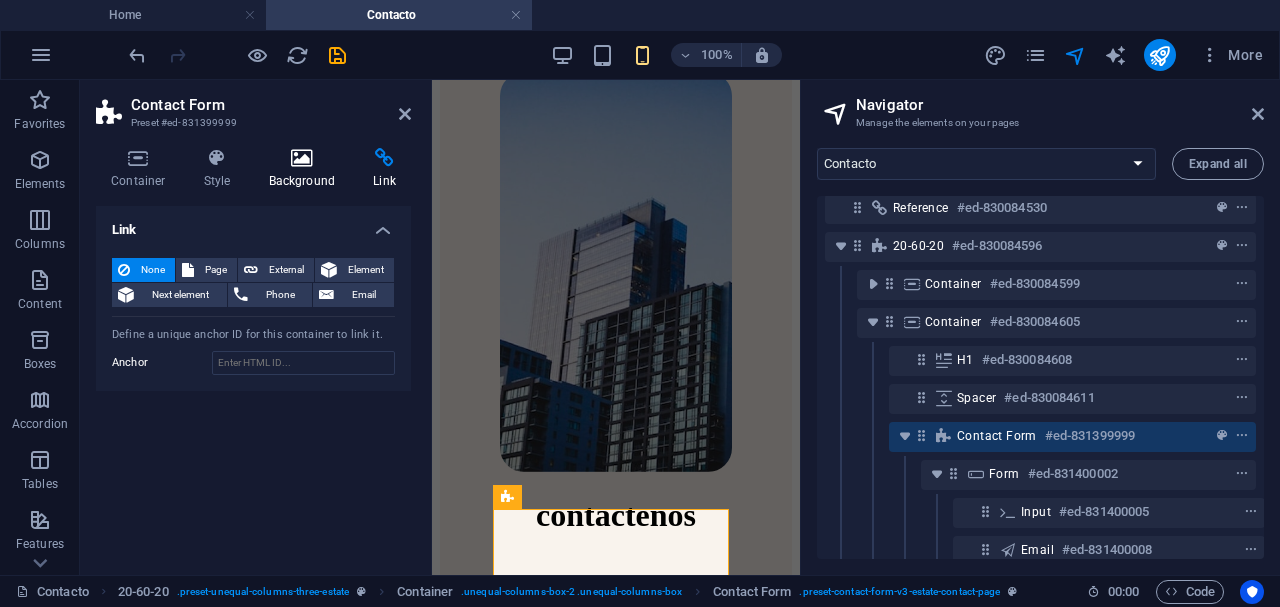 click on "Background" at bounding box center [306, 169] 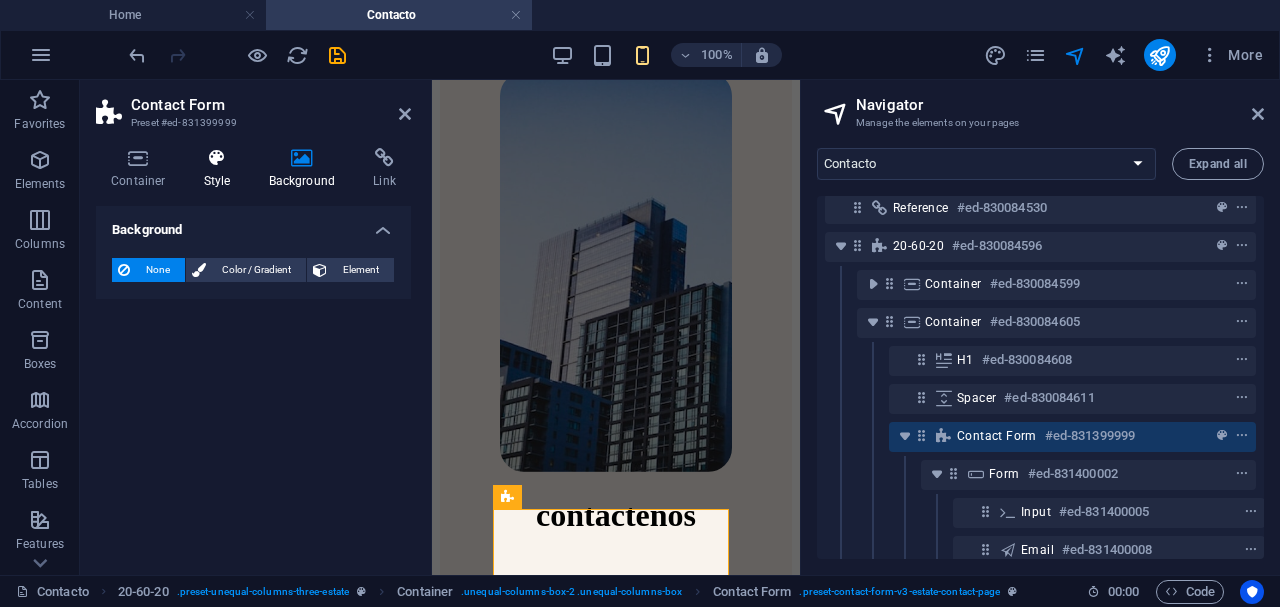 click on "Style" at bounding box center (221, 169) 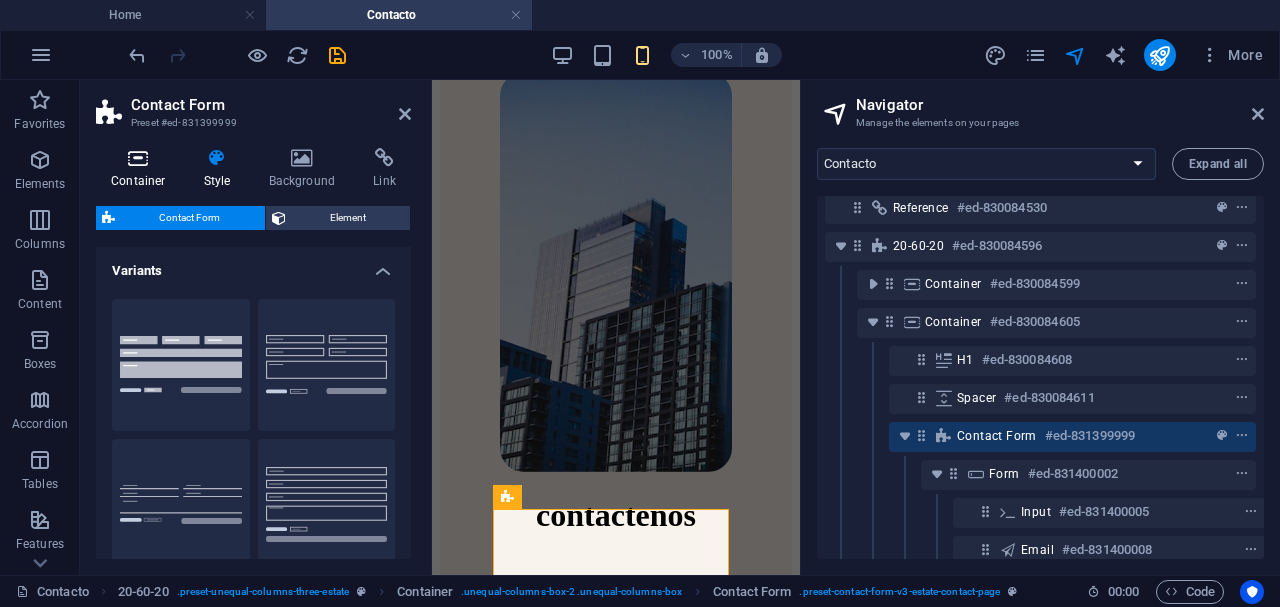 click at bounding box center (138, 158) 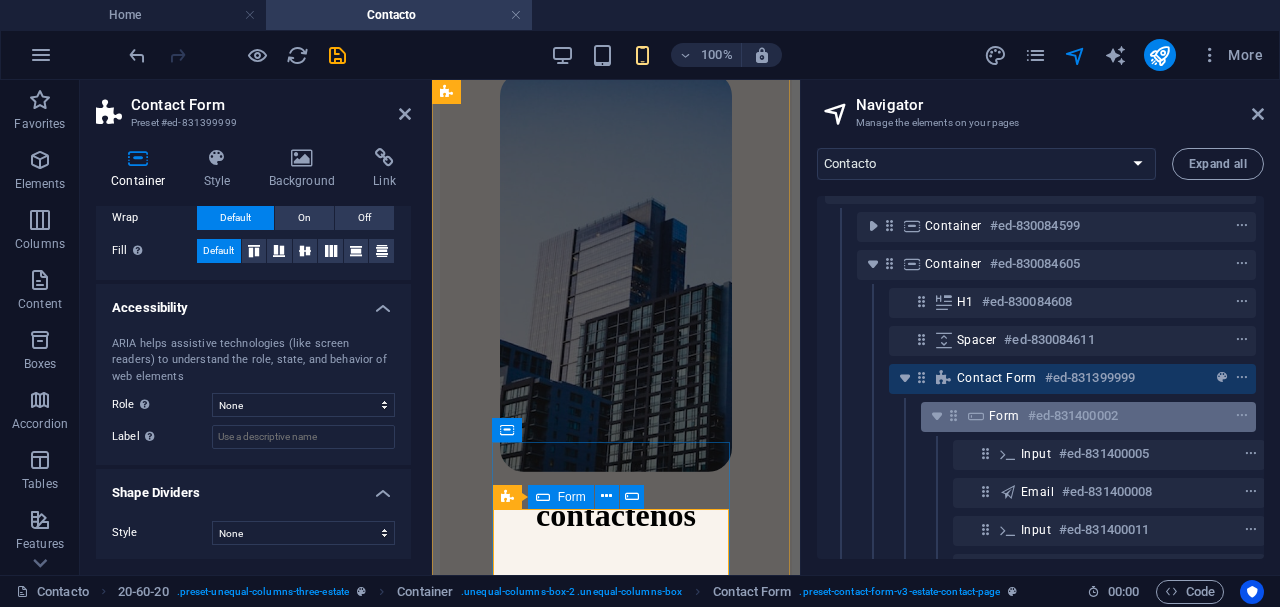 scroll, scrollTop: 100, scrollLeft: 0, axis: vertical 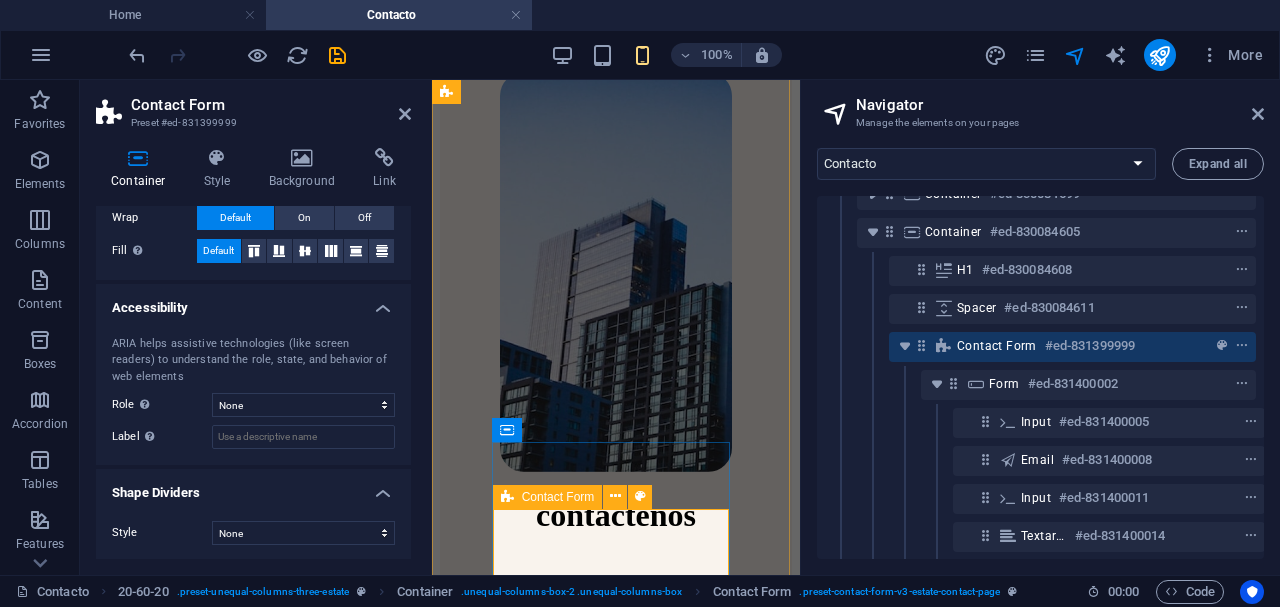 click at bounding box center [1205, 346] 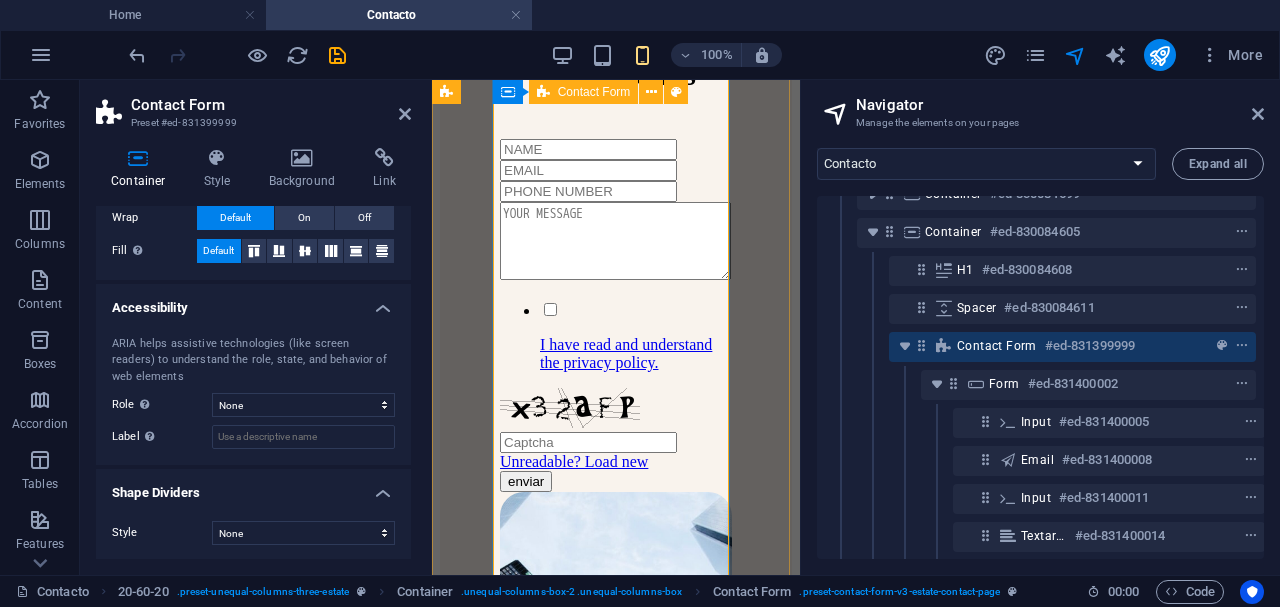 click at bounding box center [1205, 346] 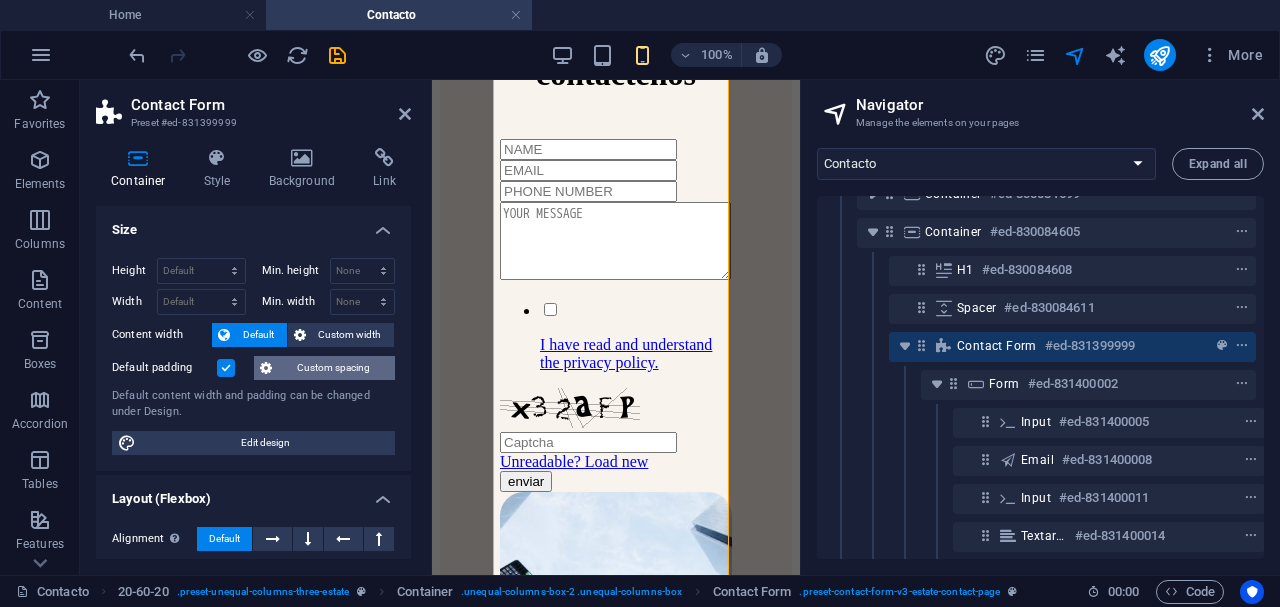 scroll, scrollTop: 0, scrollLeft: 0, axis: both 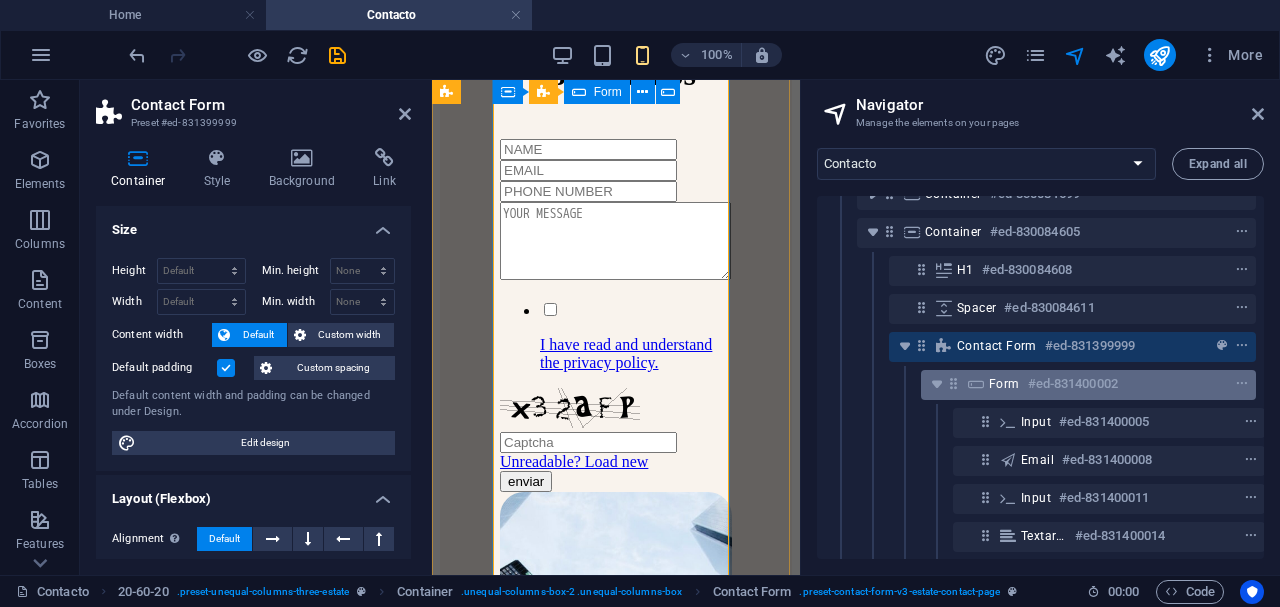 click at bounding box center [976, 384] 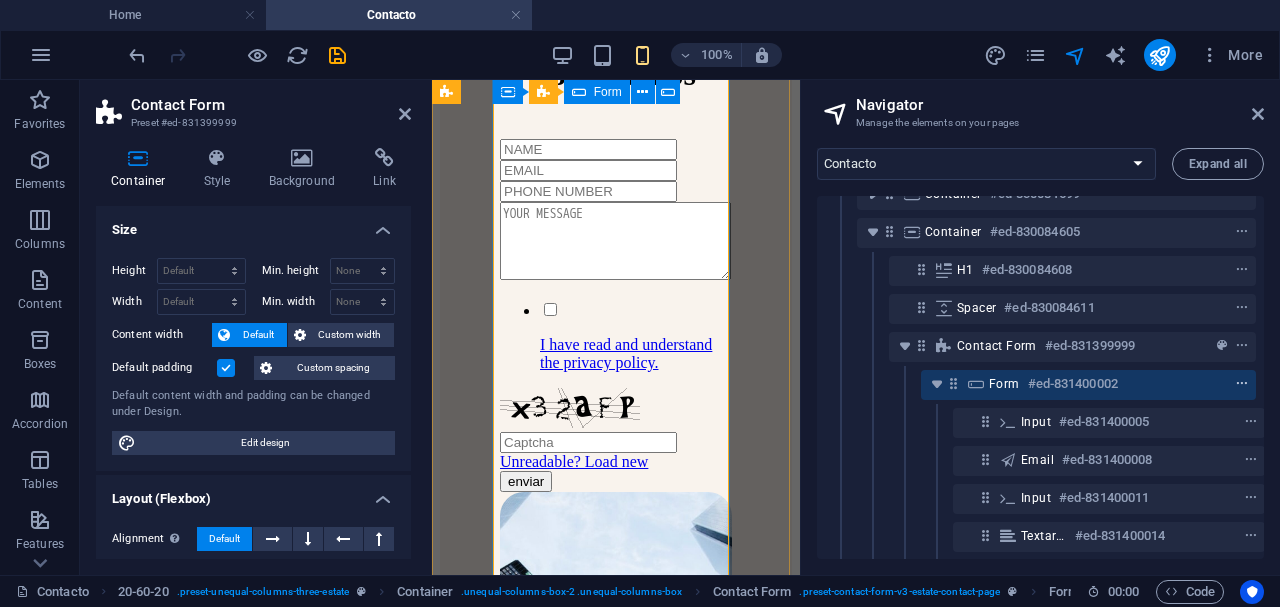 click at bounding box center [1242, 384] 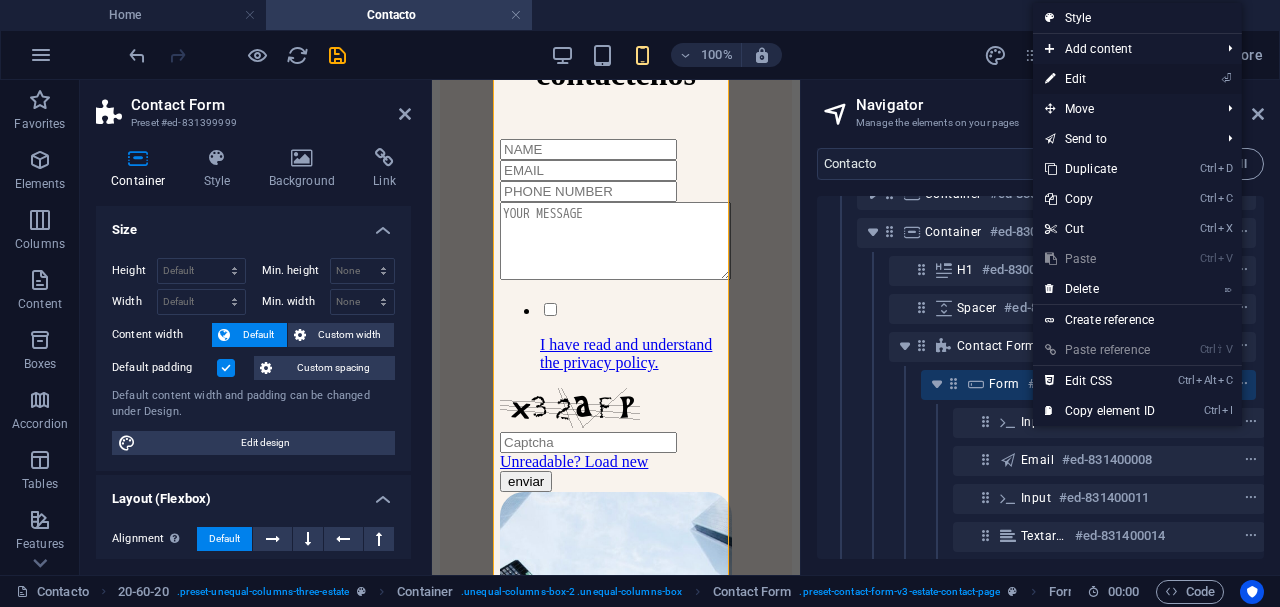 click on "⏎  Edit" at bounding box center [1100, 79] 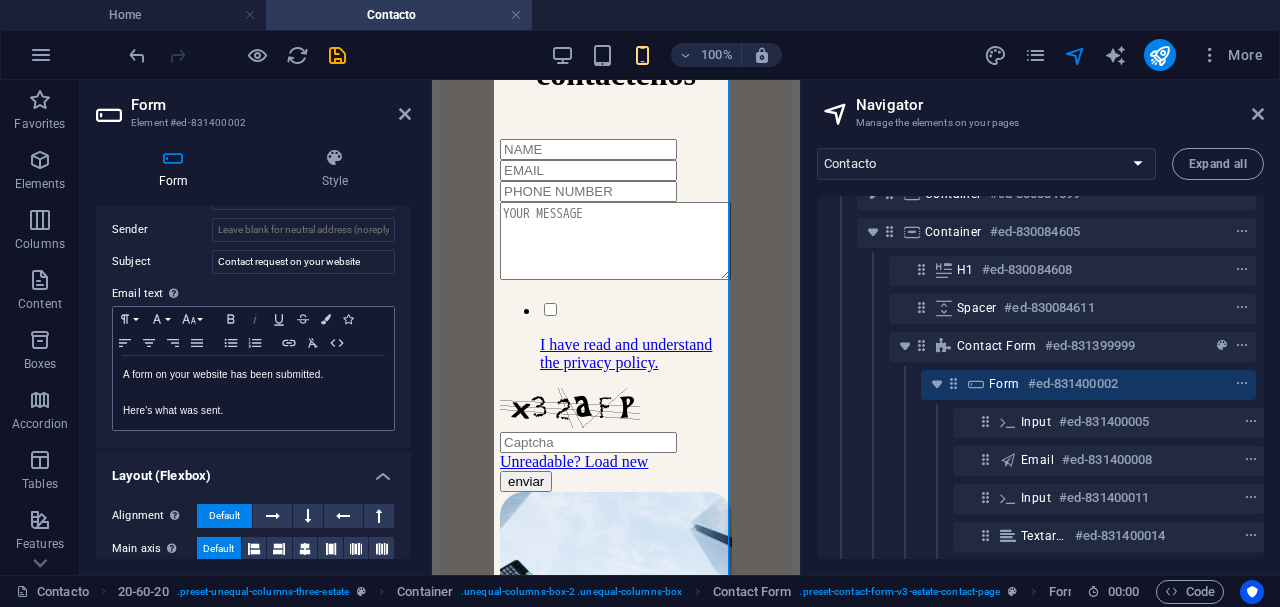scroll, scrollTop: 533, scrollLeft: 0, axis: vertical 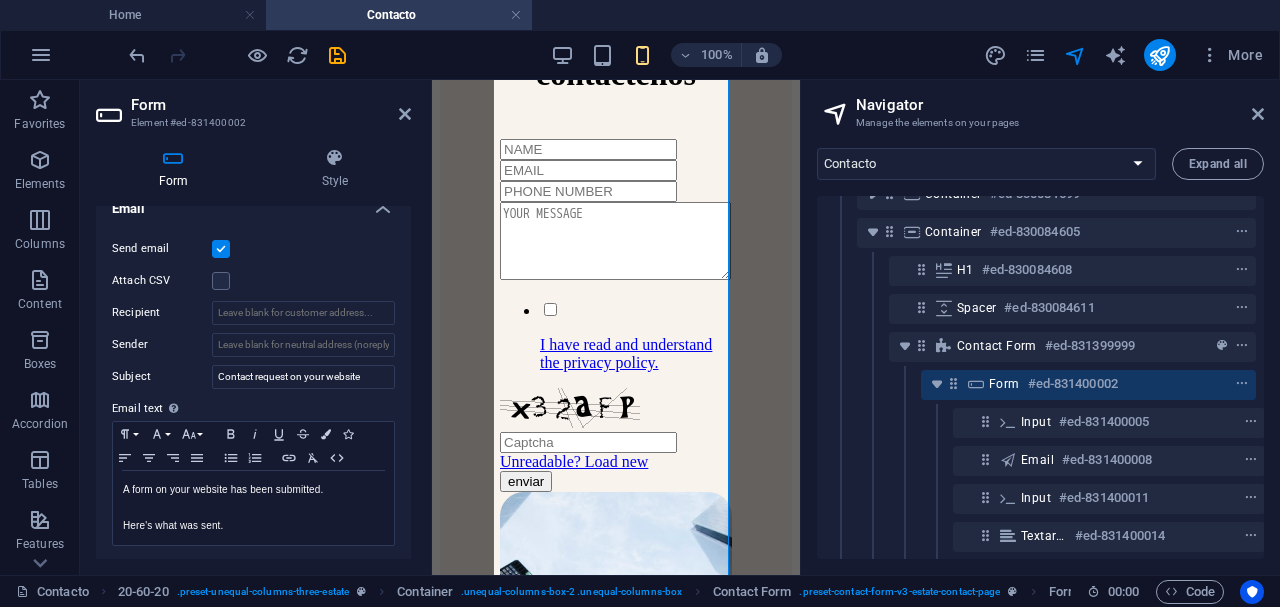 click at bounding box center (221, 249) 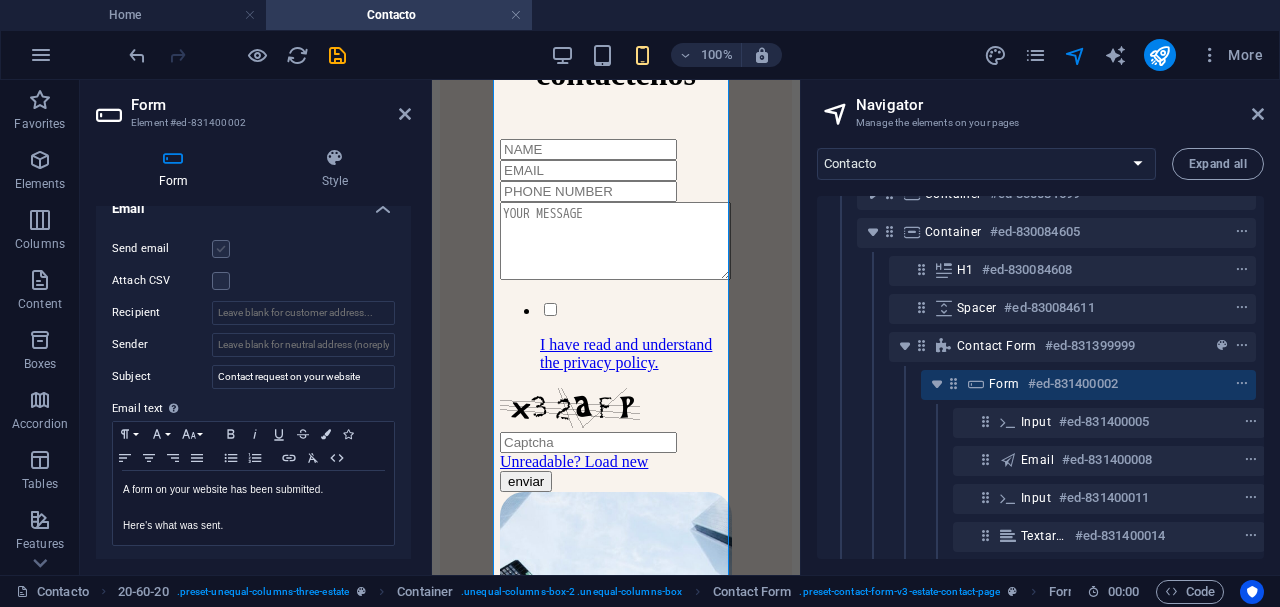 click at bounding box center (221, 249) 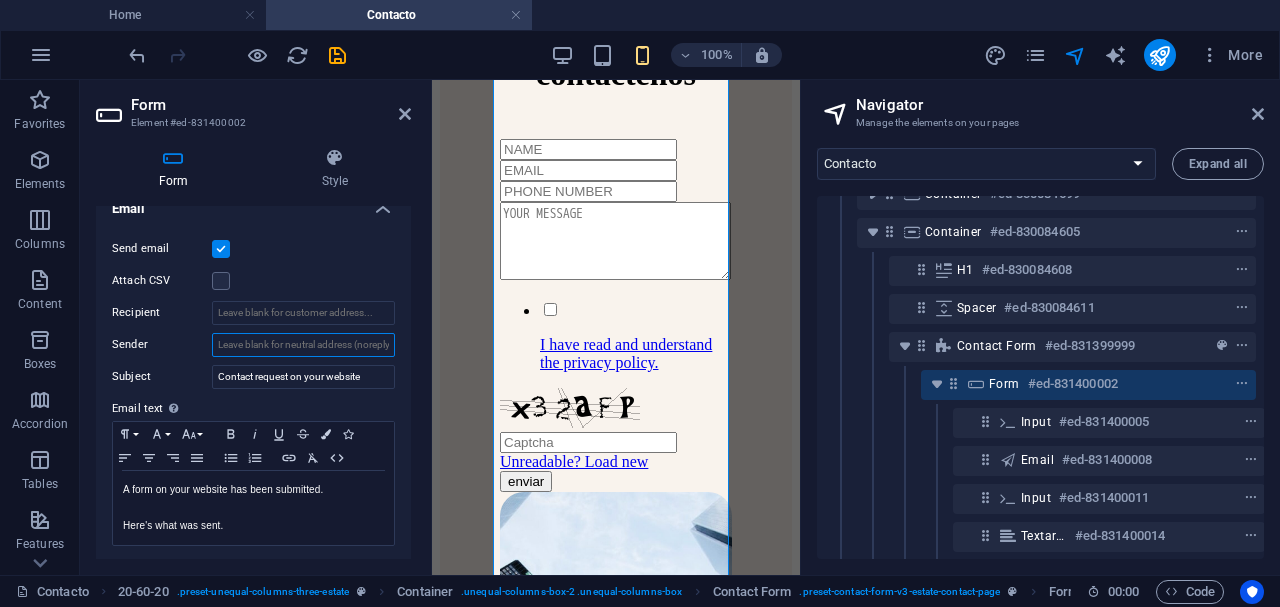 click on "Sender" at bounding box center [303, 345] 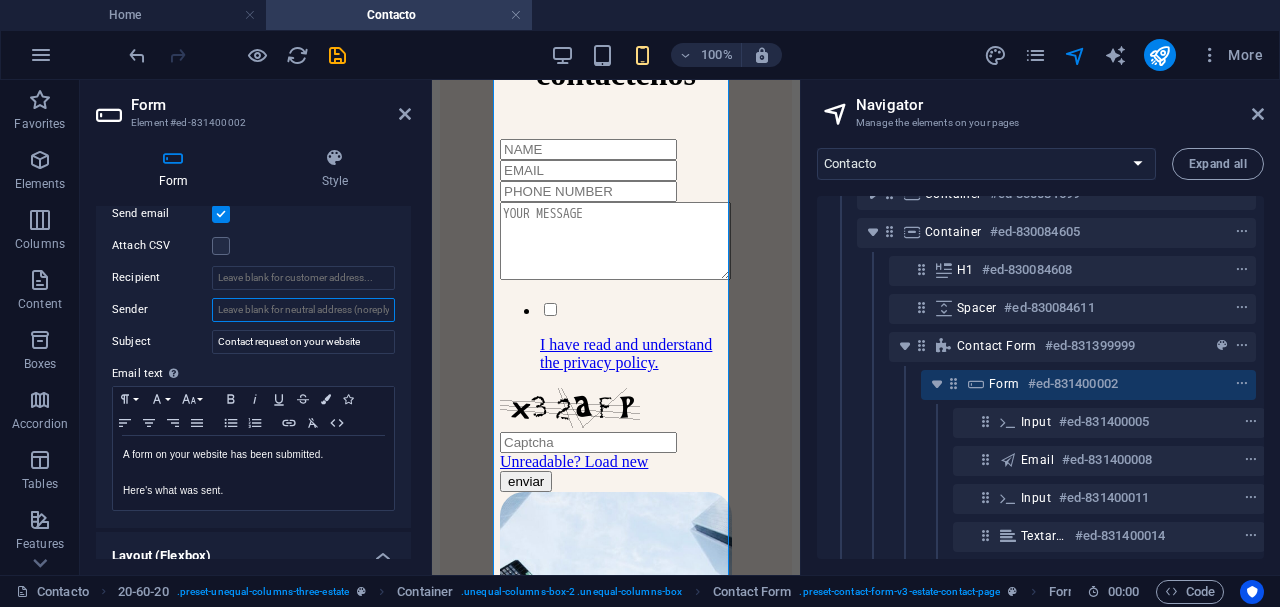 scroll, scrollTop: 533, scrollLeft: 0, axis: vertical 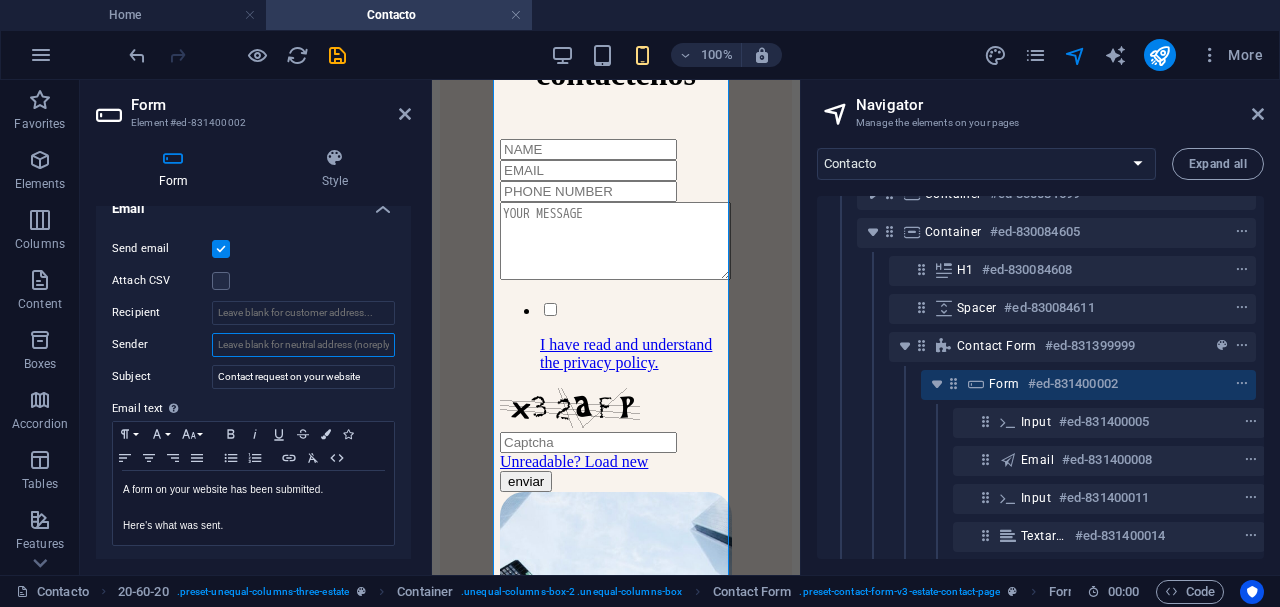 paste on "[EMAIL]" 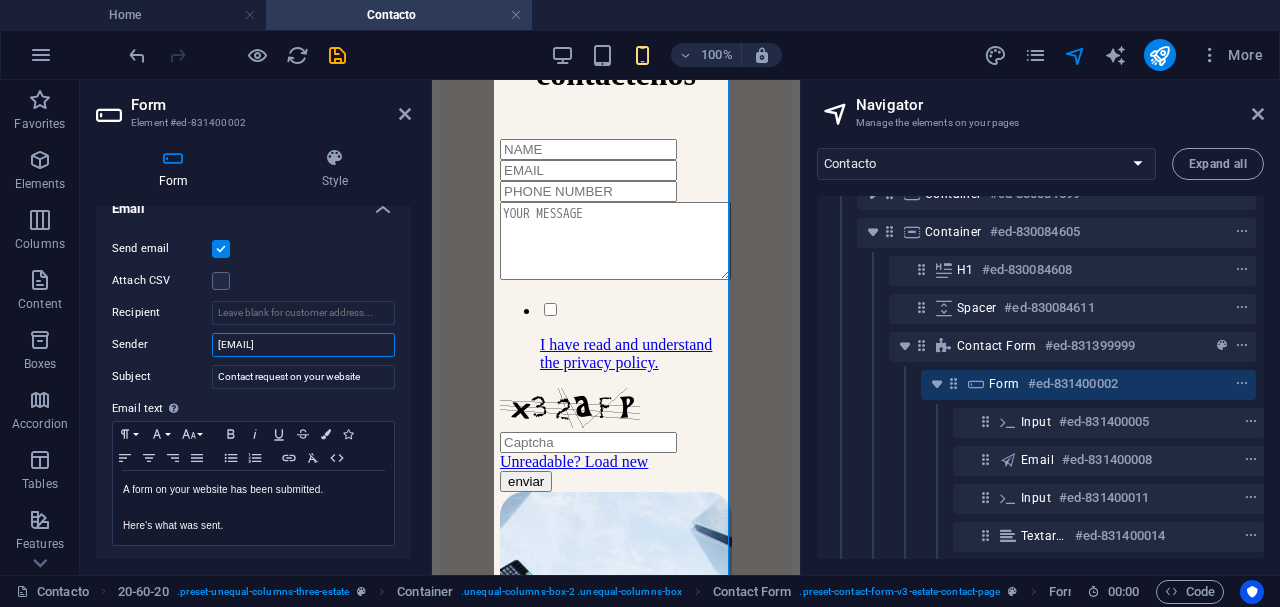 scroll, scrollTop: 0, scrollLeft: 12, axis: horizontal 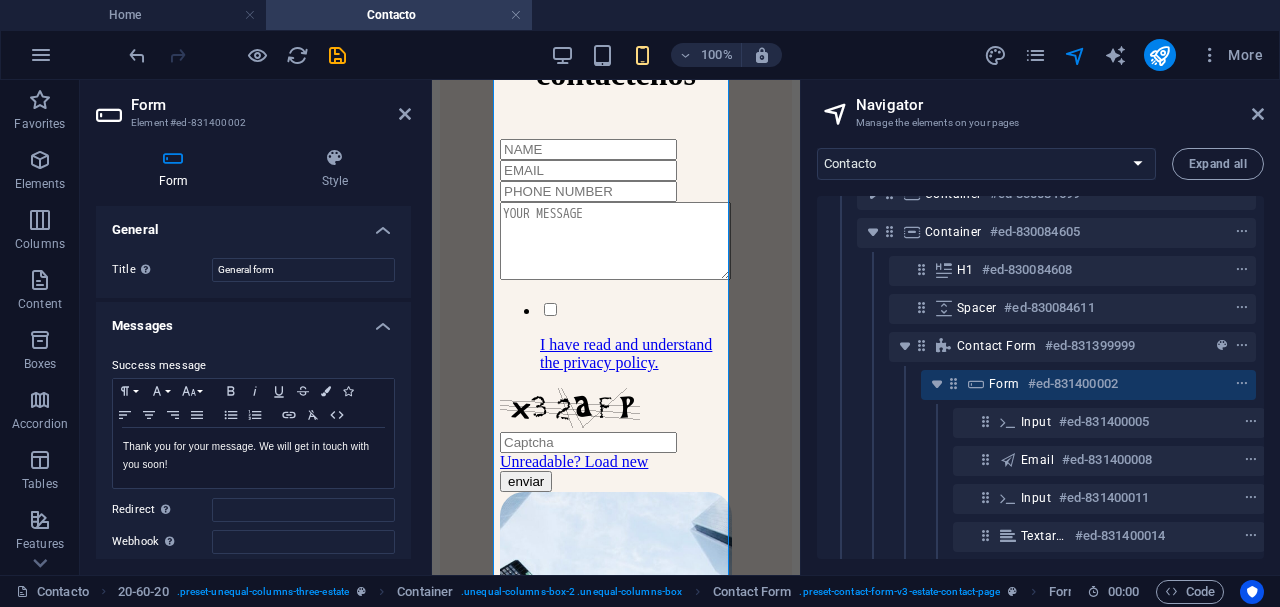 click on "Messages" at bounding box center (253, 320) 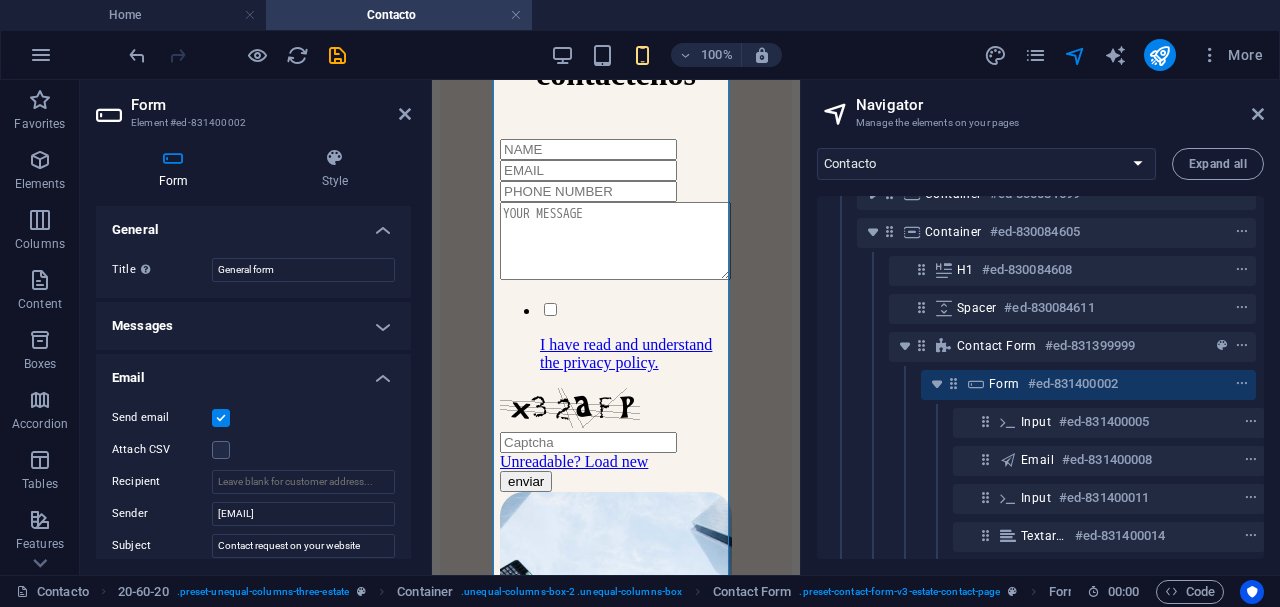 click on "General" at bounding box center [253, 224] 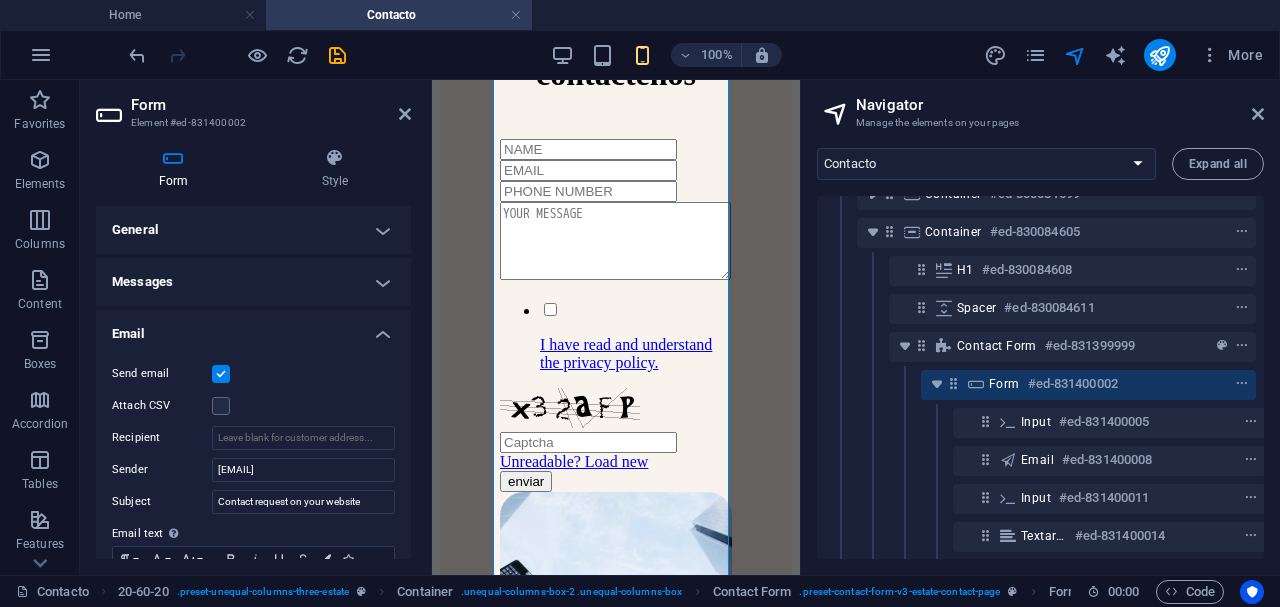 click on "Messages" at bounding box center [253, 282] 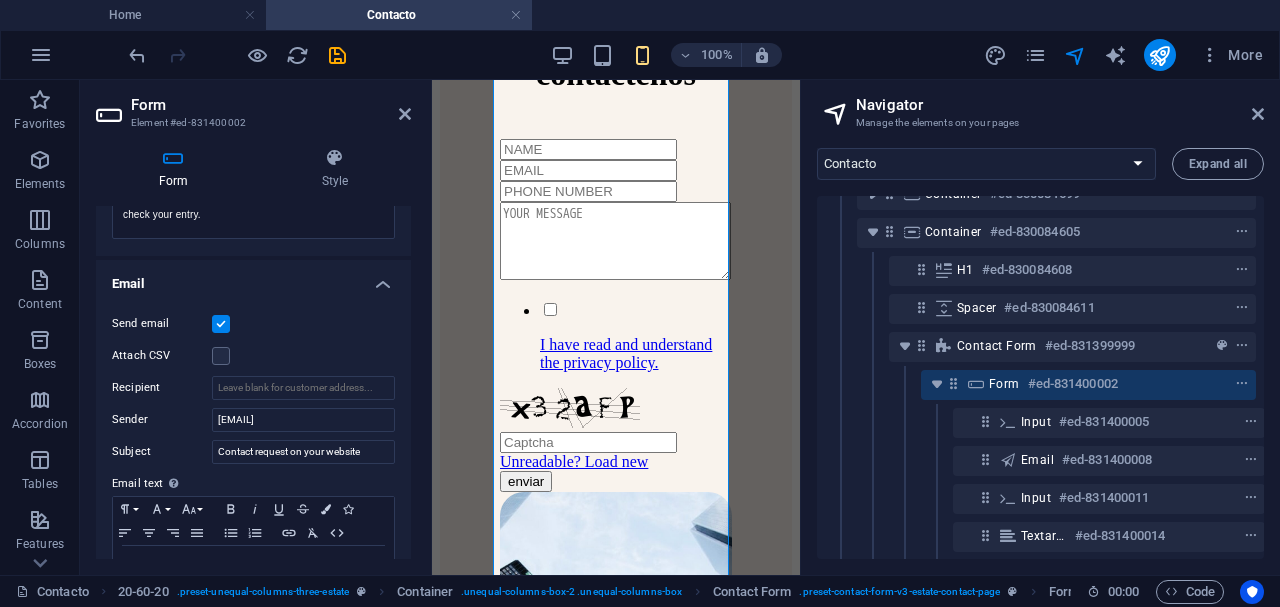 scroll, scrollTop: 444, scrollLeft: 0, axis: vertical 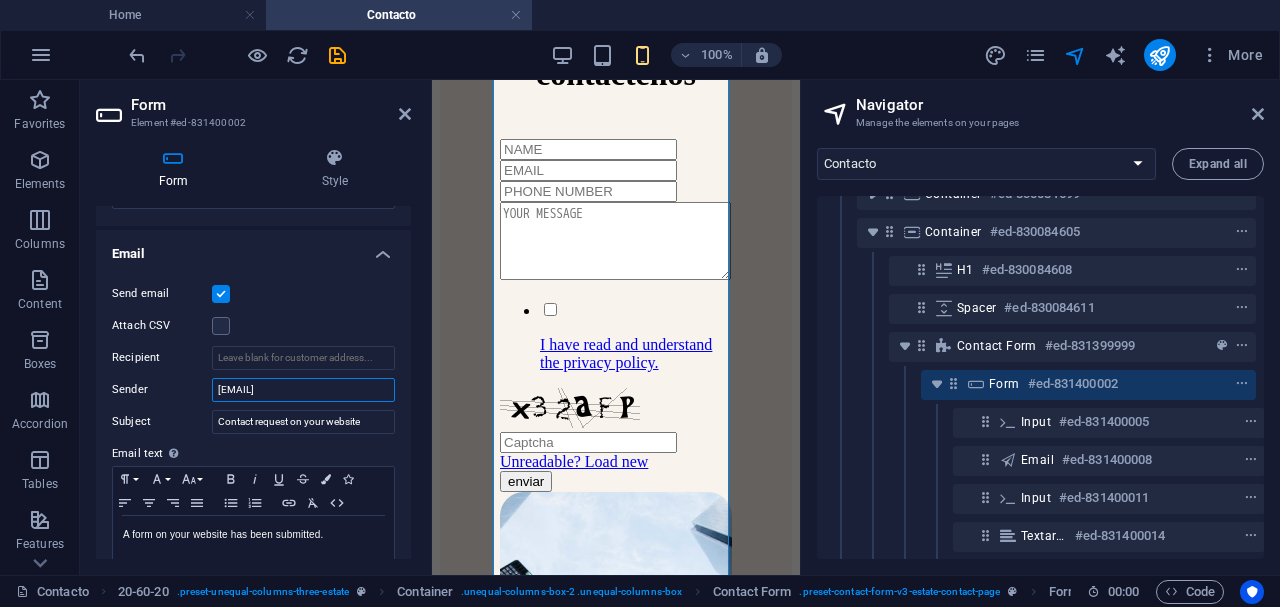 drag, startPoint x: 228, startPoint y: 386, endPoint x: 353, endPoint y: 391, distance: 125.09996 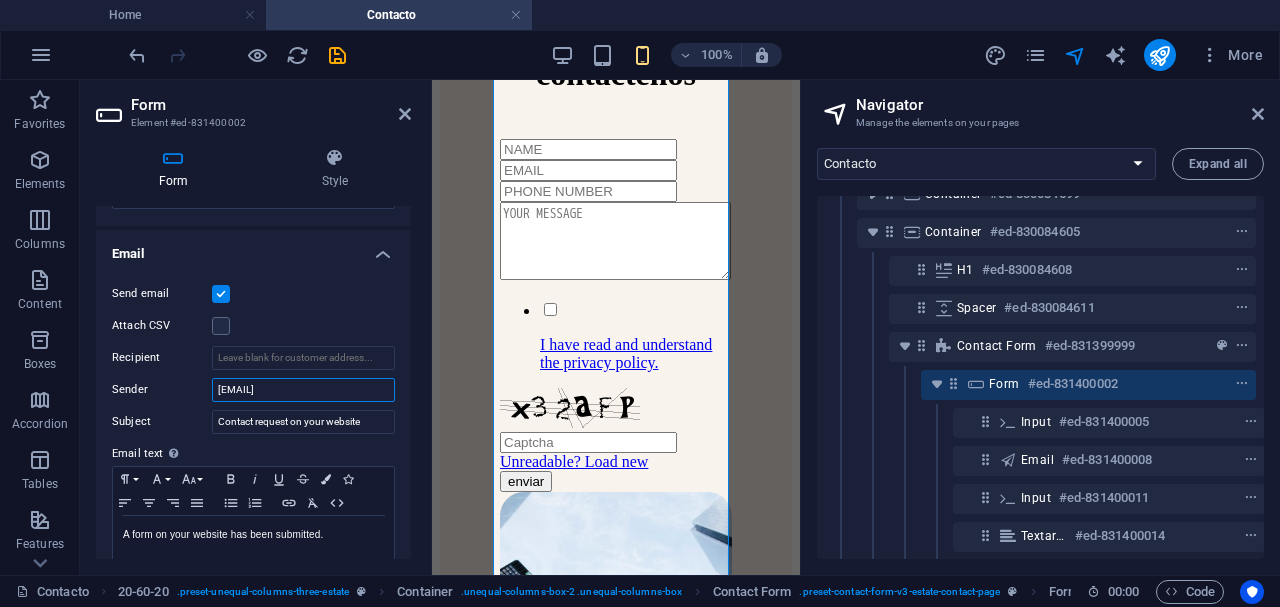 scroll, scrollTop: 0, scrollLeft: 0, axis: both 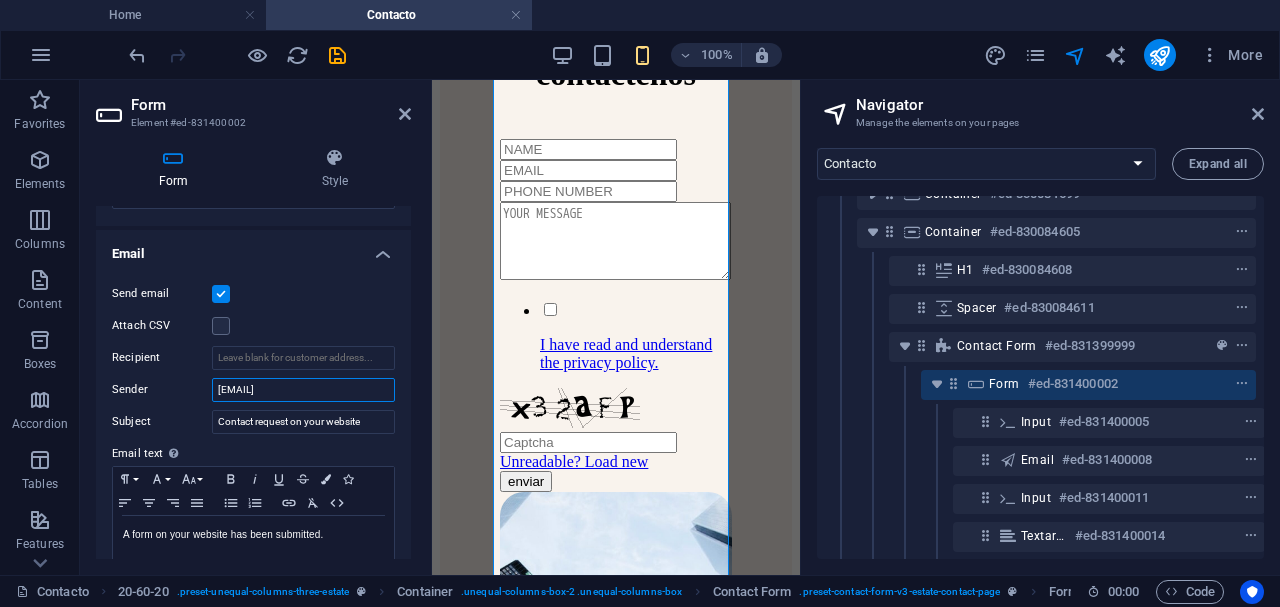 click on "[EMAIL]" at bounding box center (303, 390) 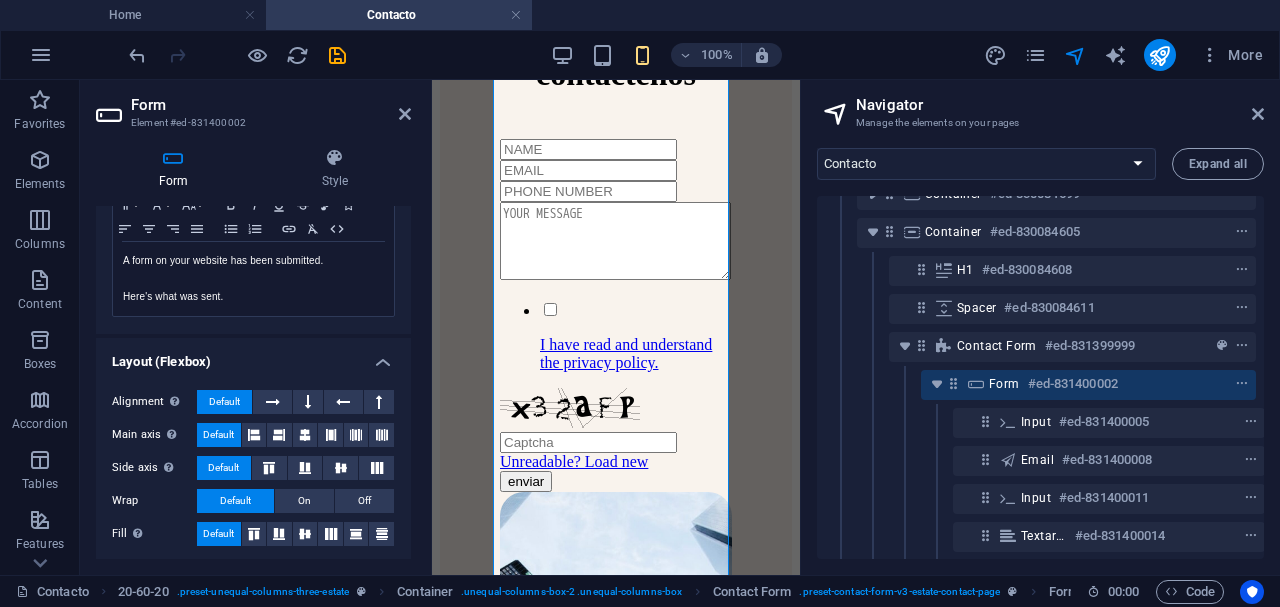 scroll, scrollTop: 719, scrollLeft: 0, axis: vertical 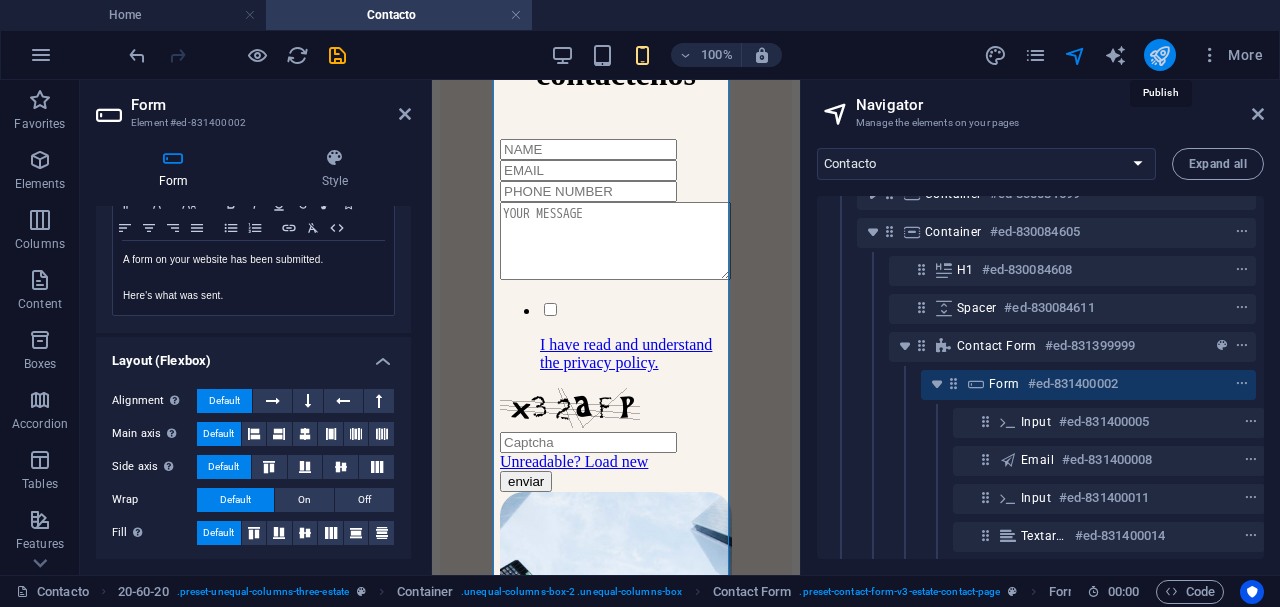 type on "[EMAIL]" 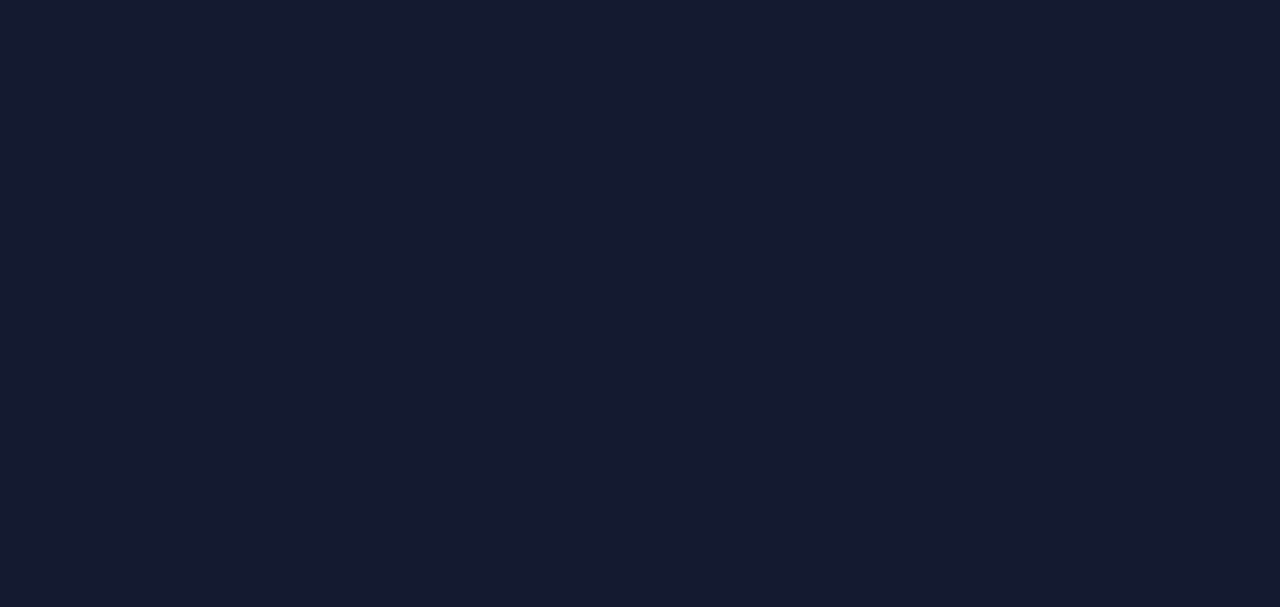 scroll, scrollTop: 0, scrollLeft: 0, axis: both 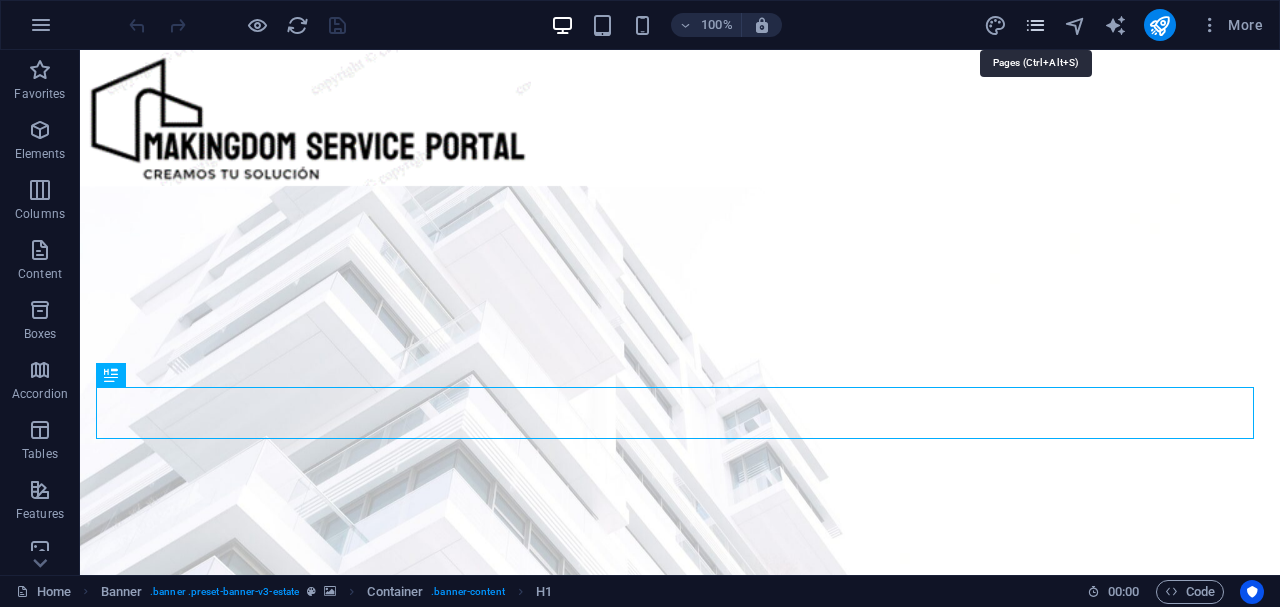click at bounding box center [1035, 25] 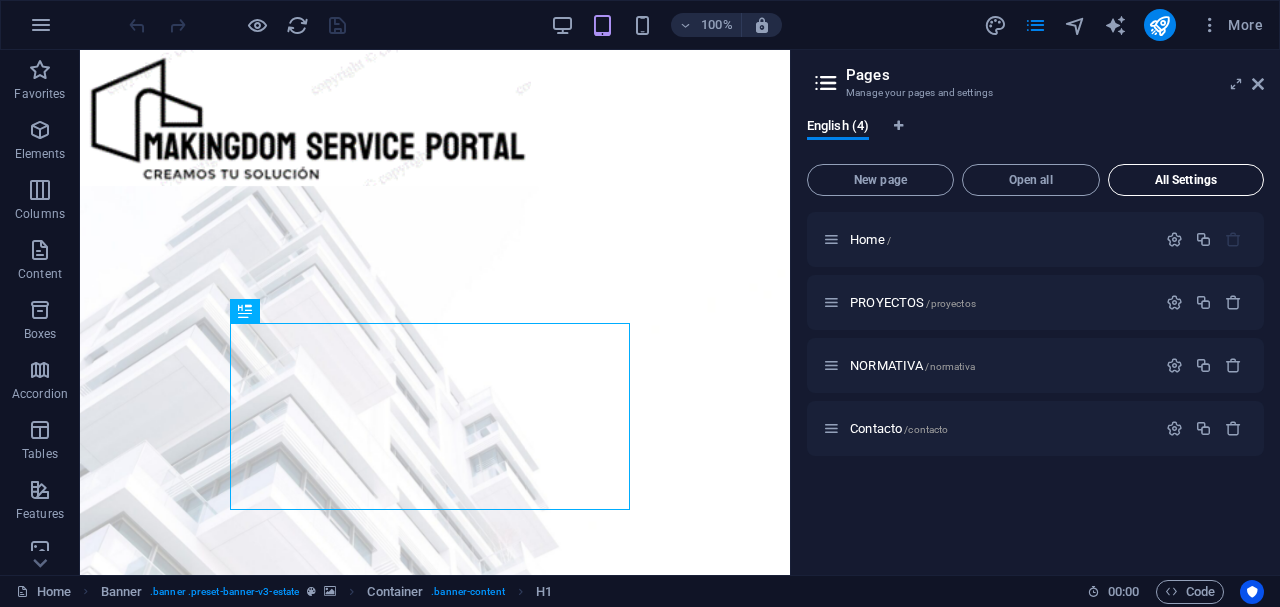 click on "All Settings" at bounding box center (1186, 180) 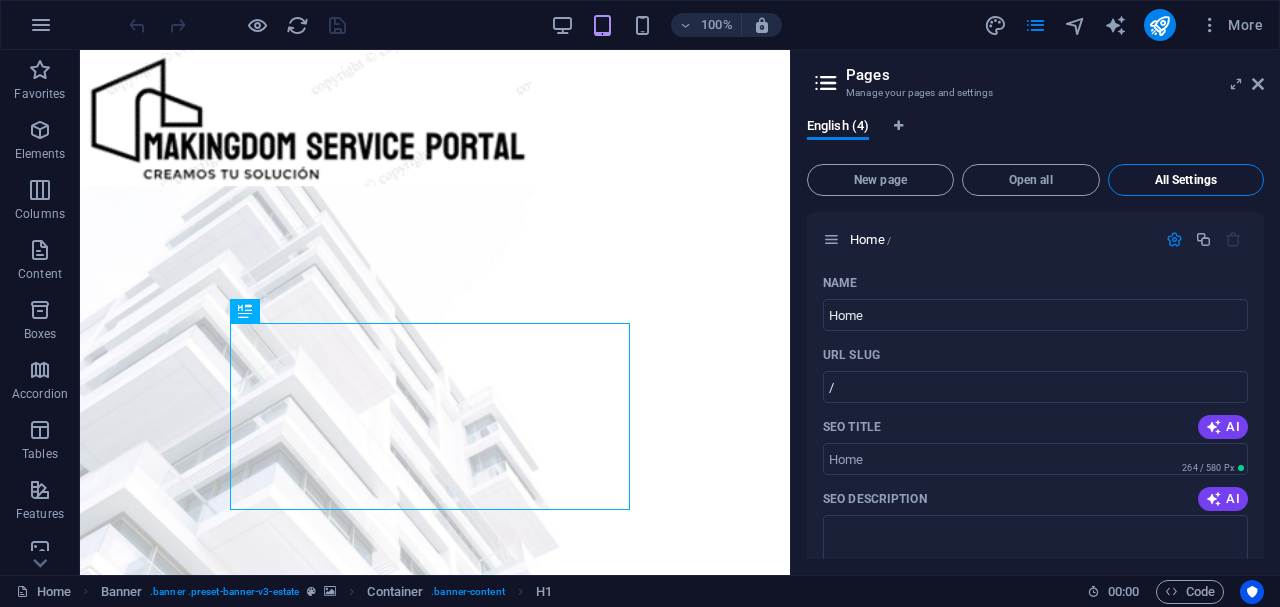 scroll, scrollTop: 2408, scrollLeft: 0, axis: vertical 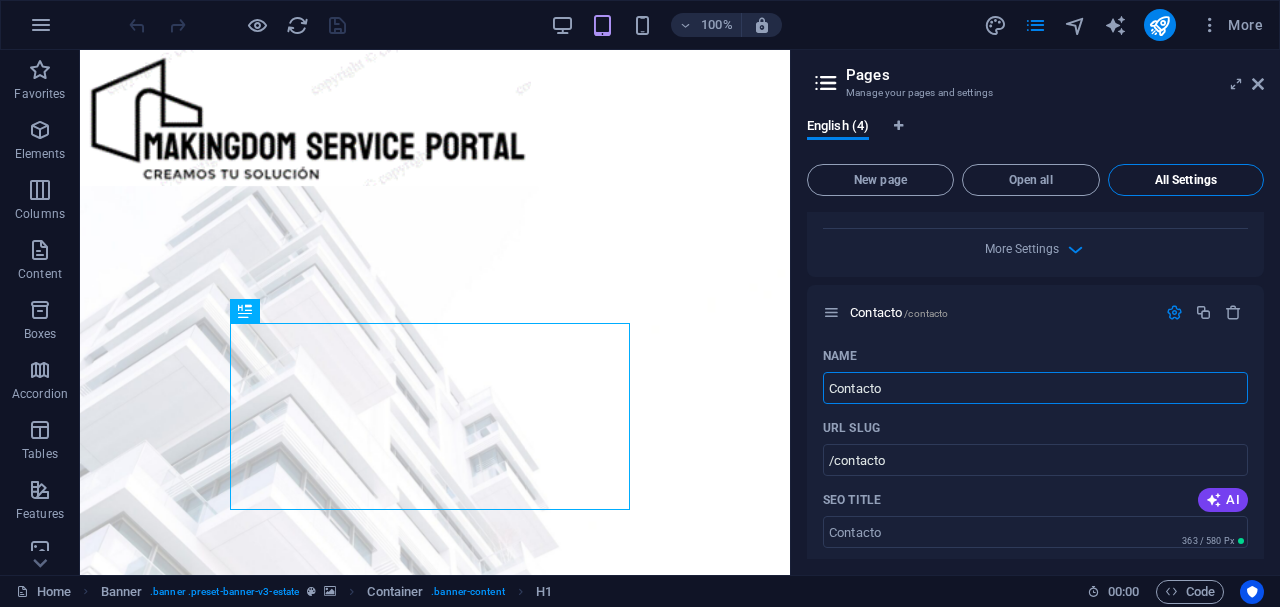 click on "All Settings" at bounding box center [1186, 180] 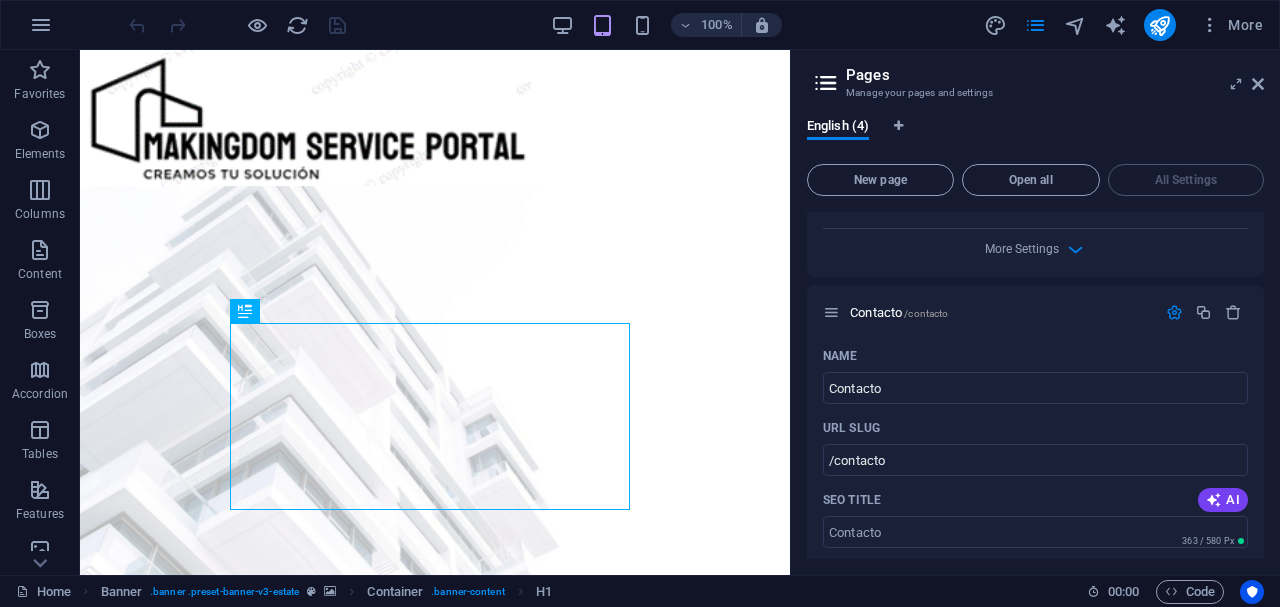 scroll, scrollTop: 0, scrollLeft: 0, axis: both 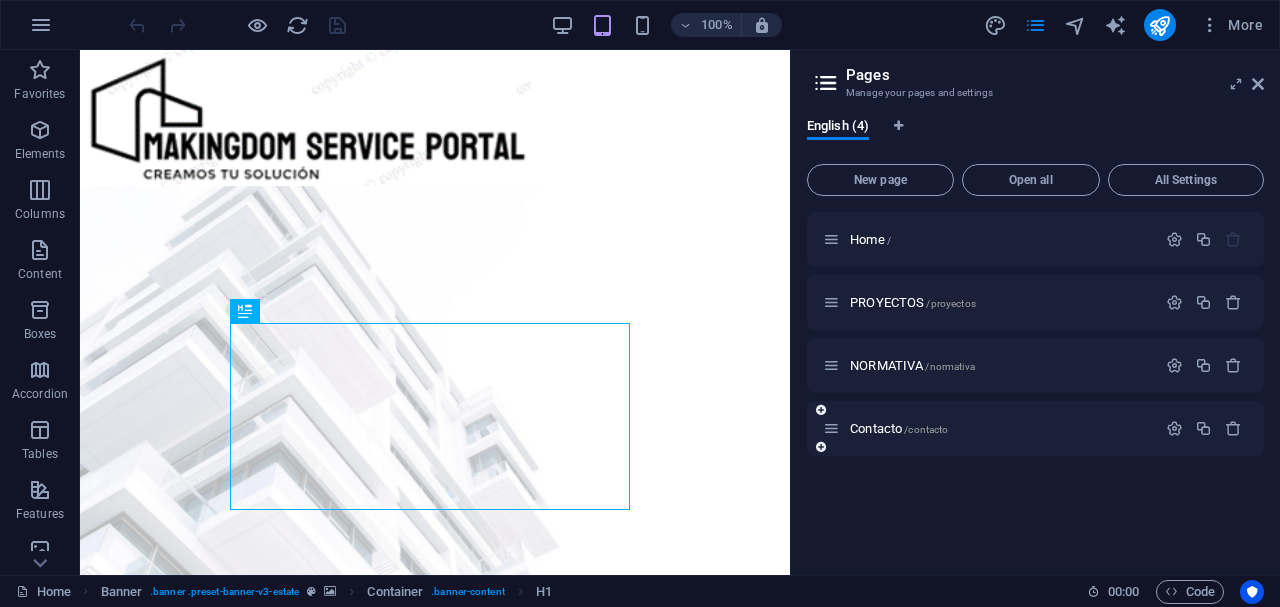 click on "Contacto /contacto" at bounding box center [989, 428] 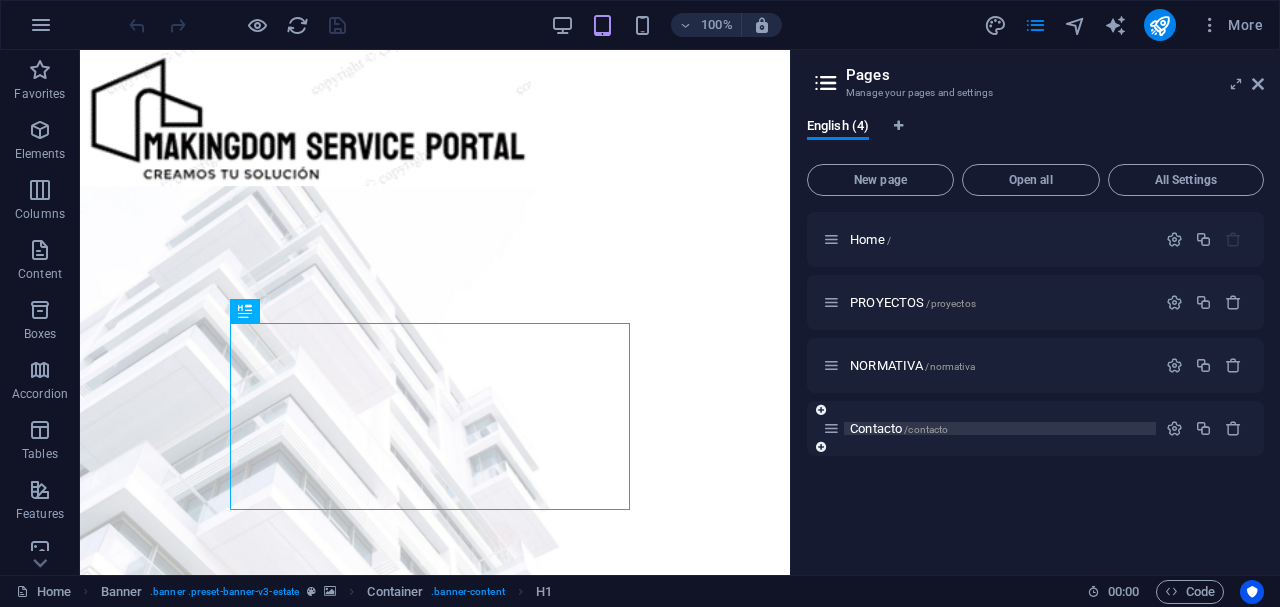 click on "Contacto /contacto" at bounding box center [899, 428] 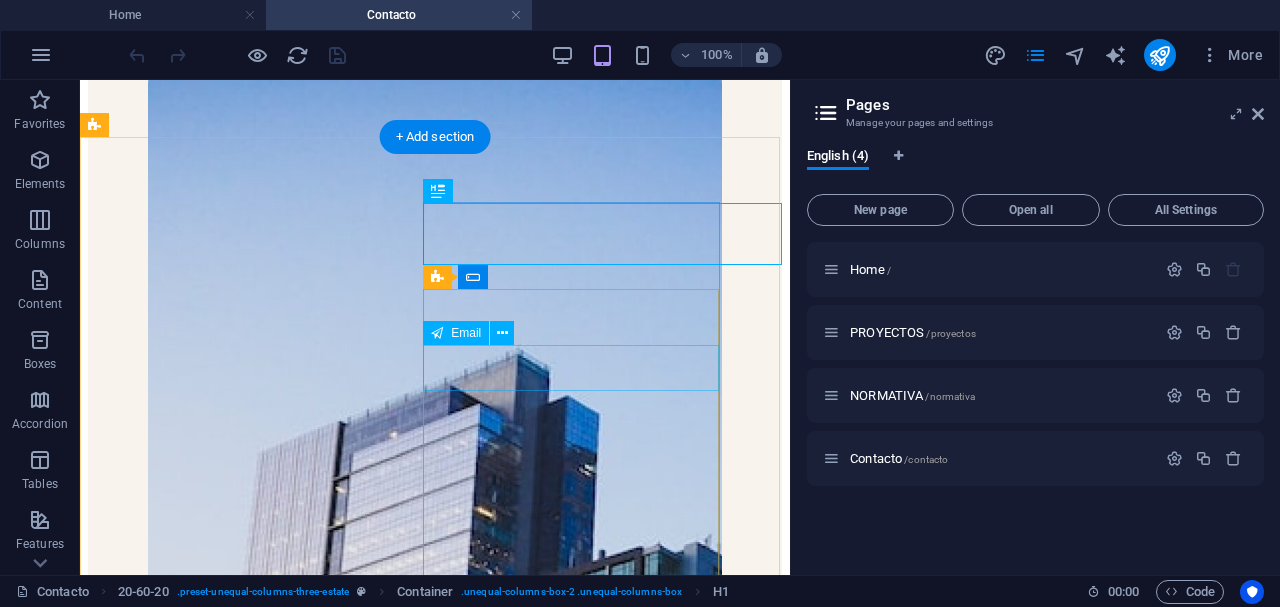 scroll, scrollTop: 266, scrollLeft: 0, axis: vertical 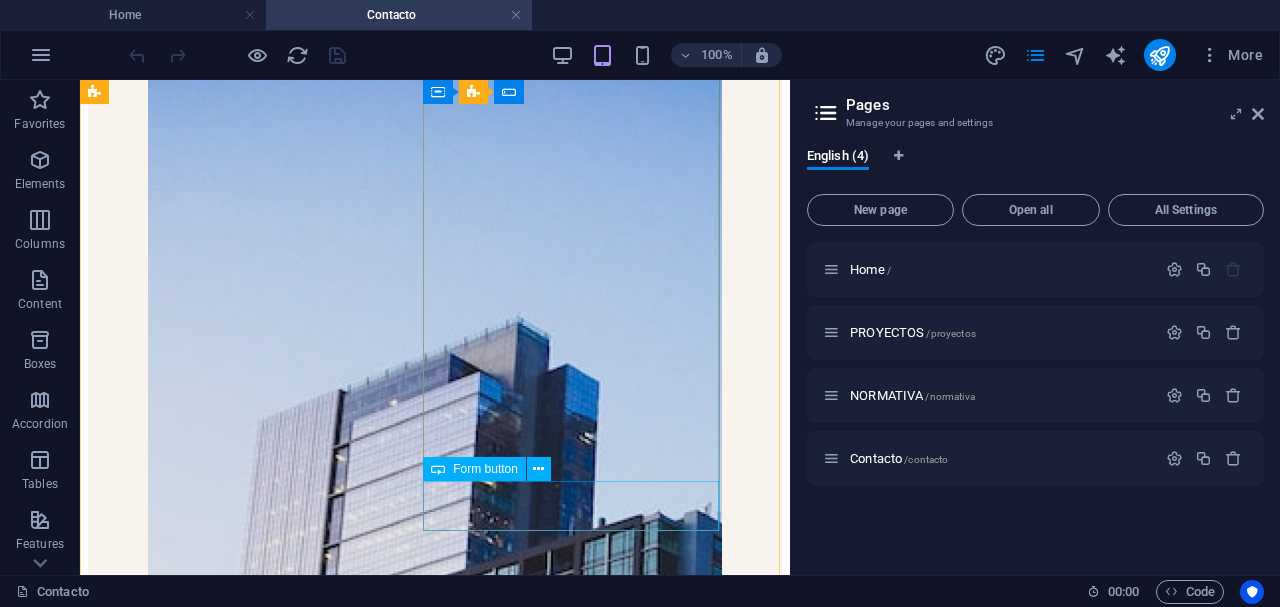 click on "enviar" at bounding box center (435, 1381) 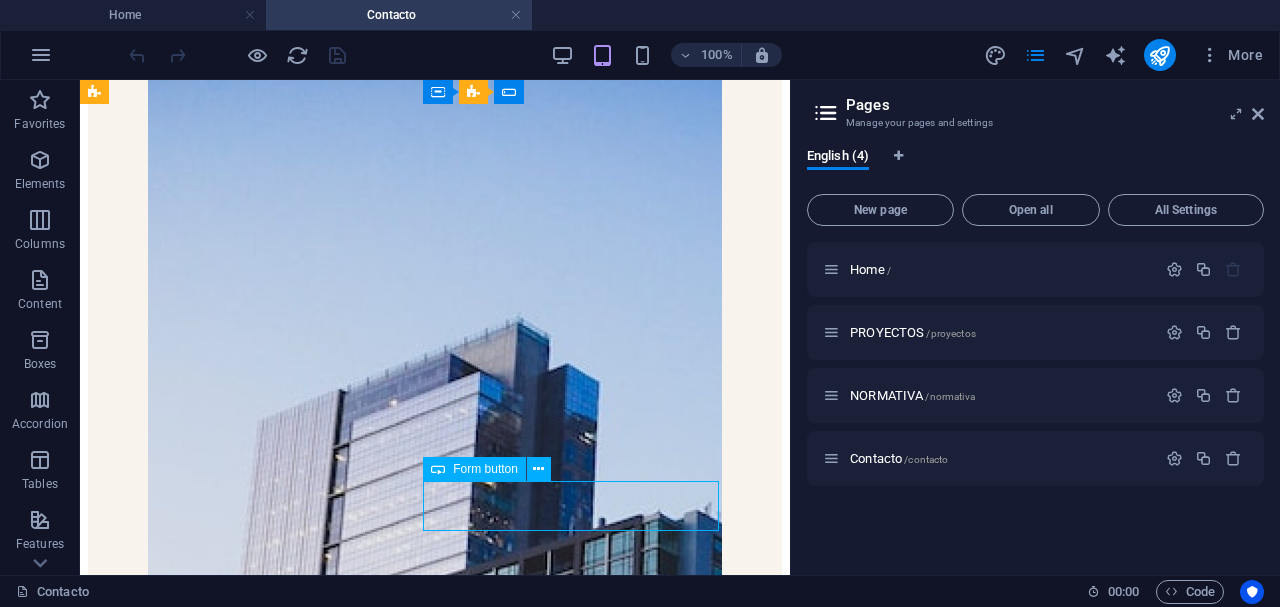 click on "enviar" at bounding box center [435, 1381] 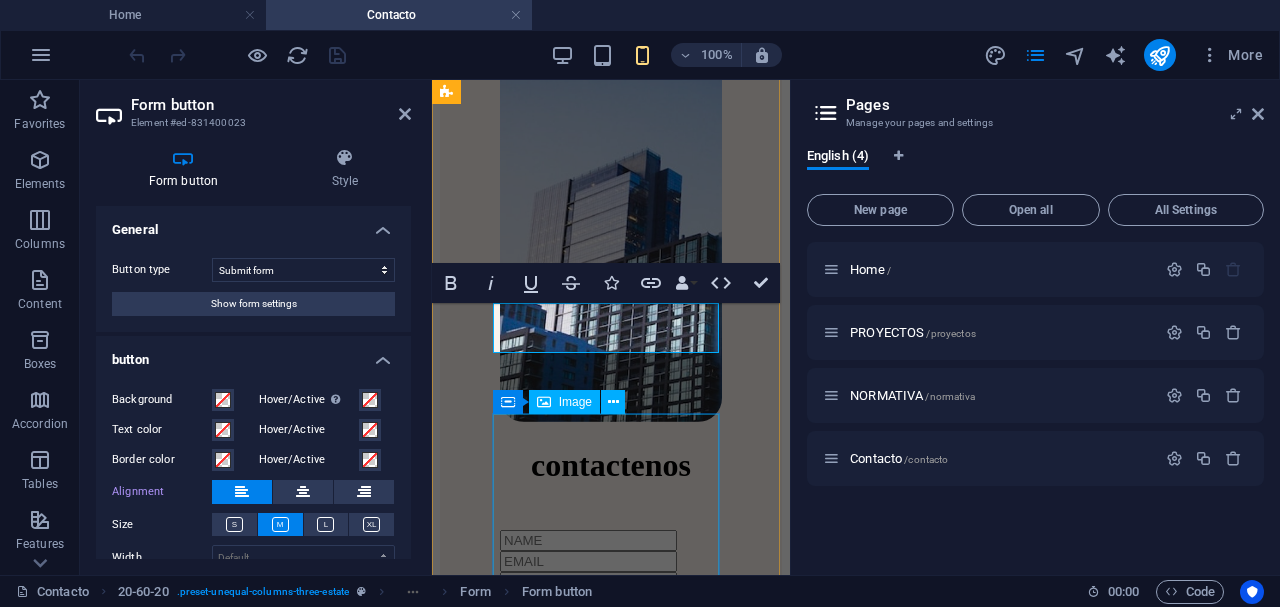 scroll, scrollTop: 892, scrollLeft: 0, axis: vertical 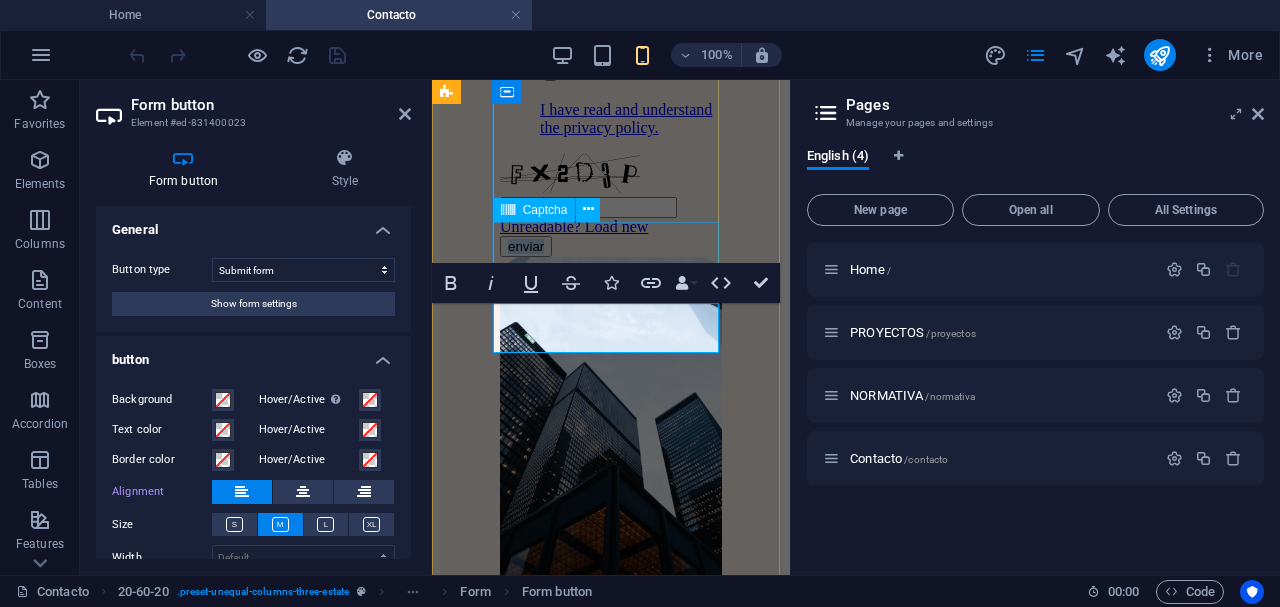 click on "Unreadable? Load new" at bounding box center (611, 194) 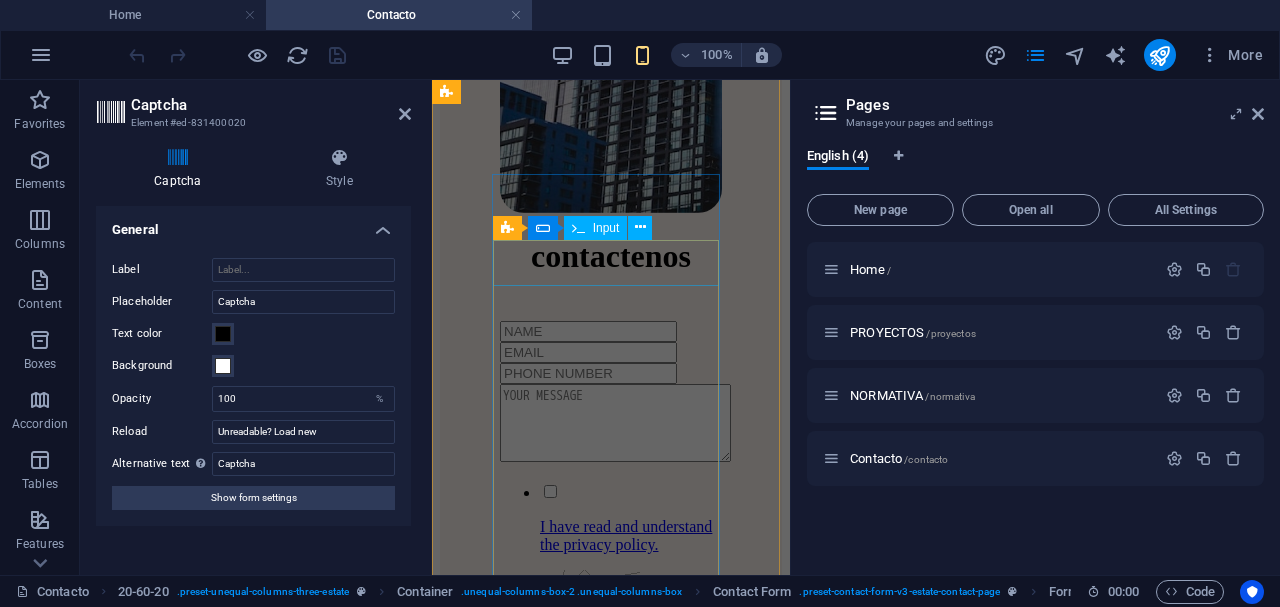 scroll, scrollTop: 467, scrollLeft: 0, axis: vertical 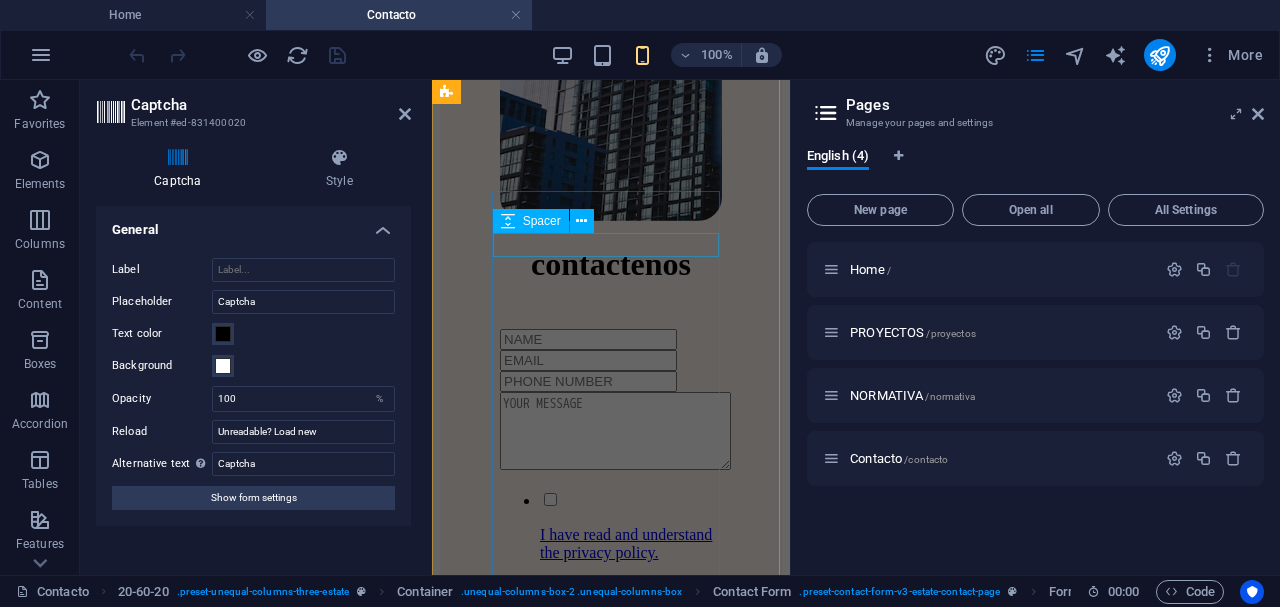 click at bounding box center [611, 317] 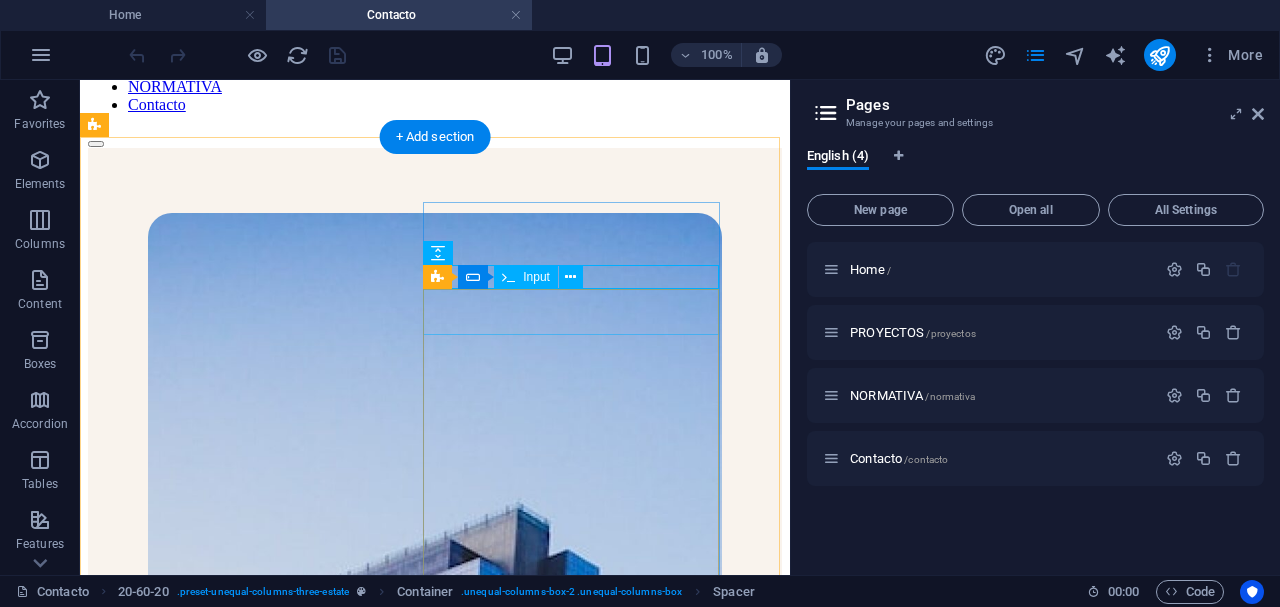 scroll, scrollTop: 177, scrollLeft: 0, axis: vertical 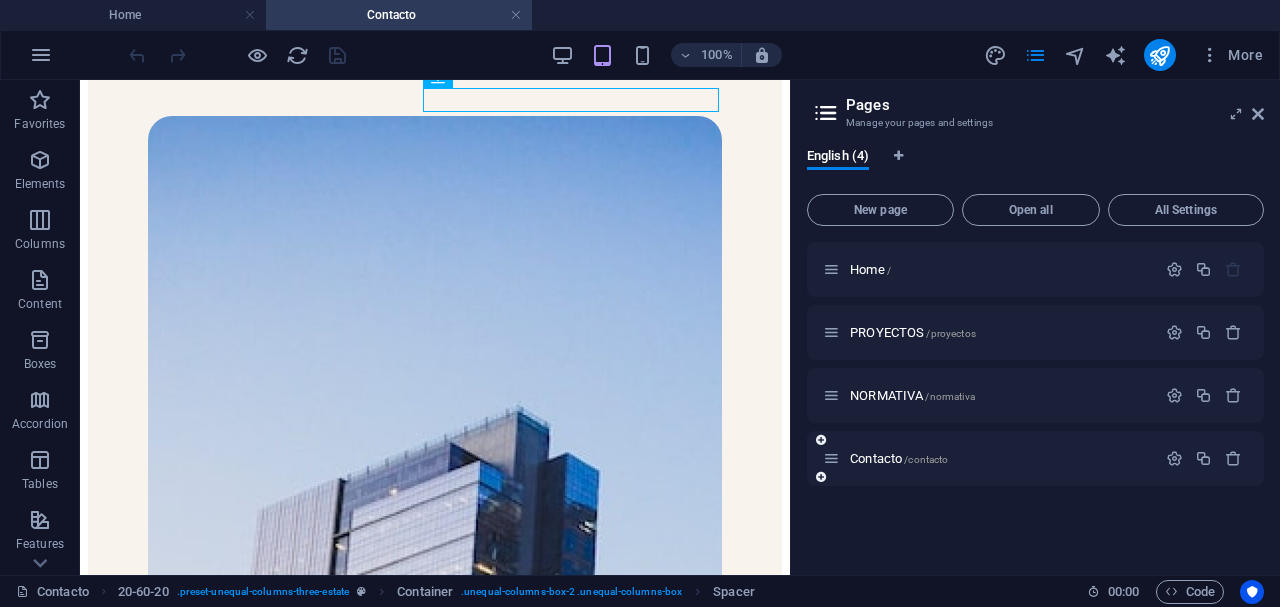 click at bounding box center (831, 458) 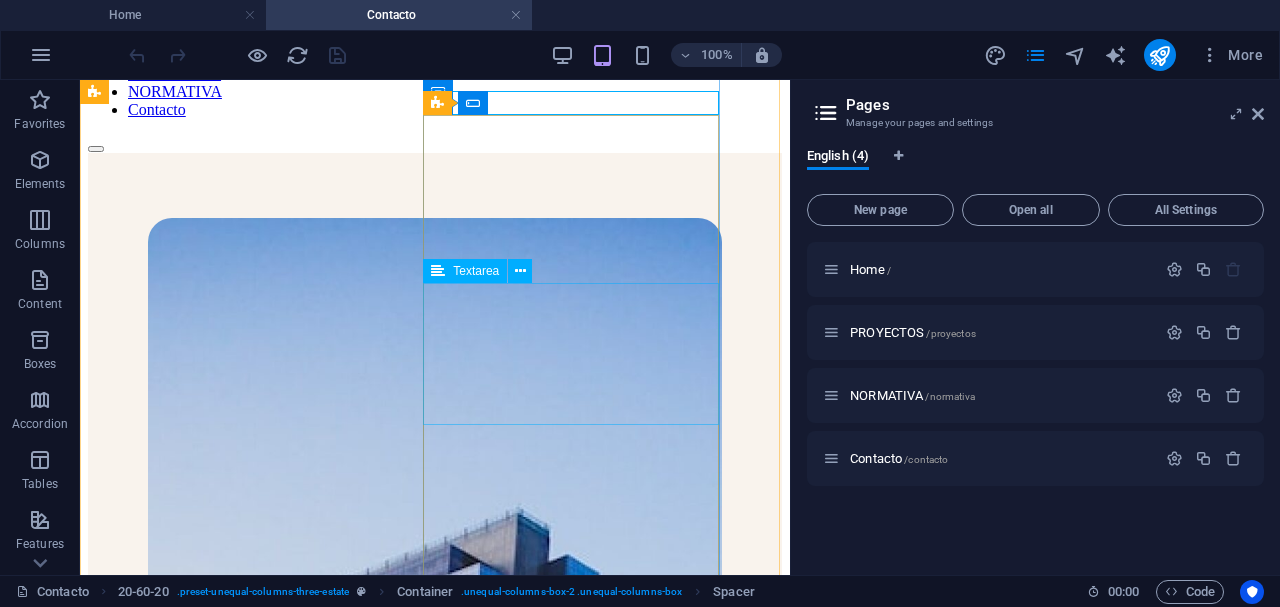 scroll, scrollTop: 0, scrollLeft: 0, axis: both 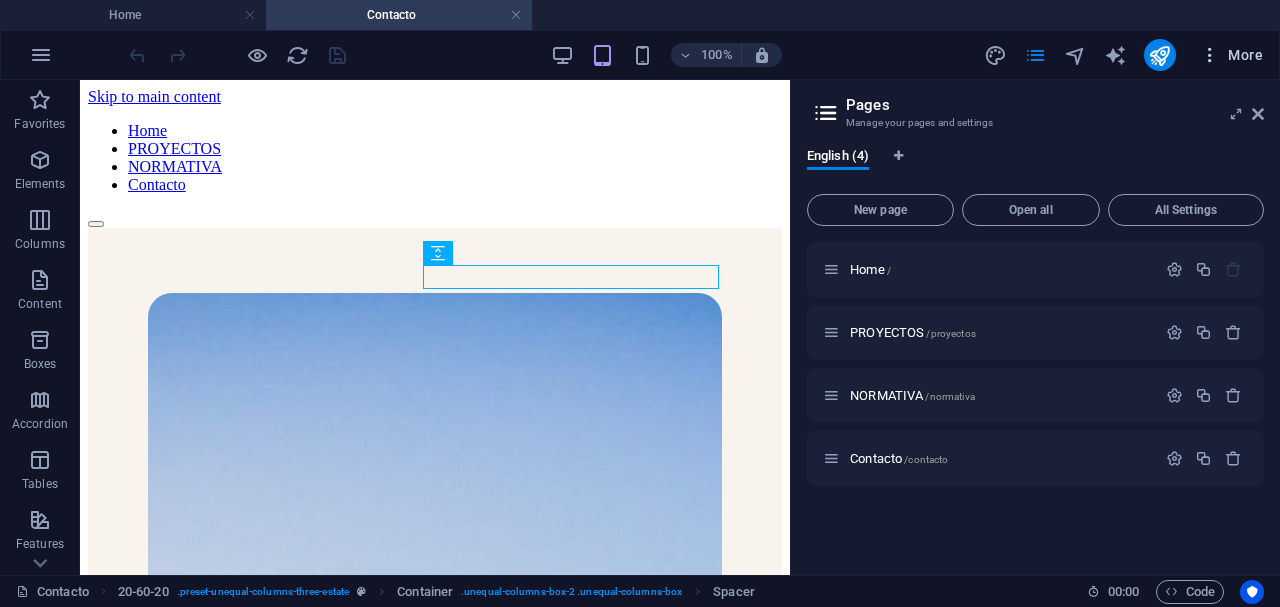click on "More" at bounding box center [1231, 55] 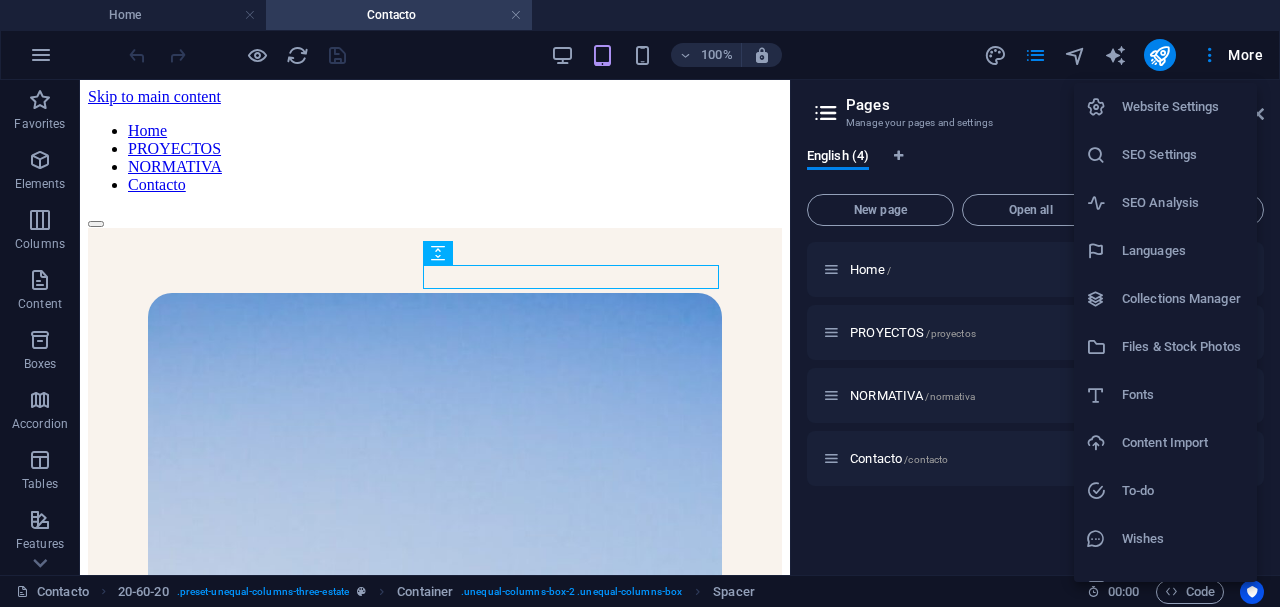 click on "Website Settings" at bounding box center [1183, 107] 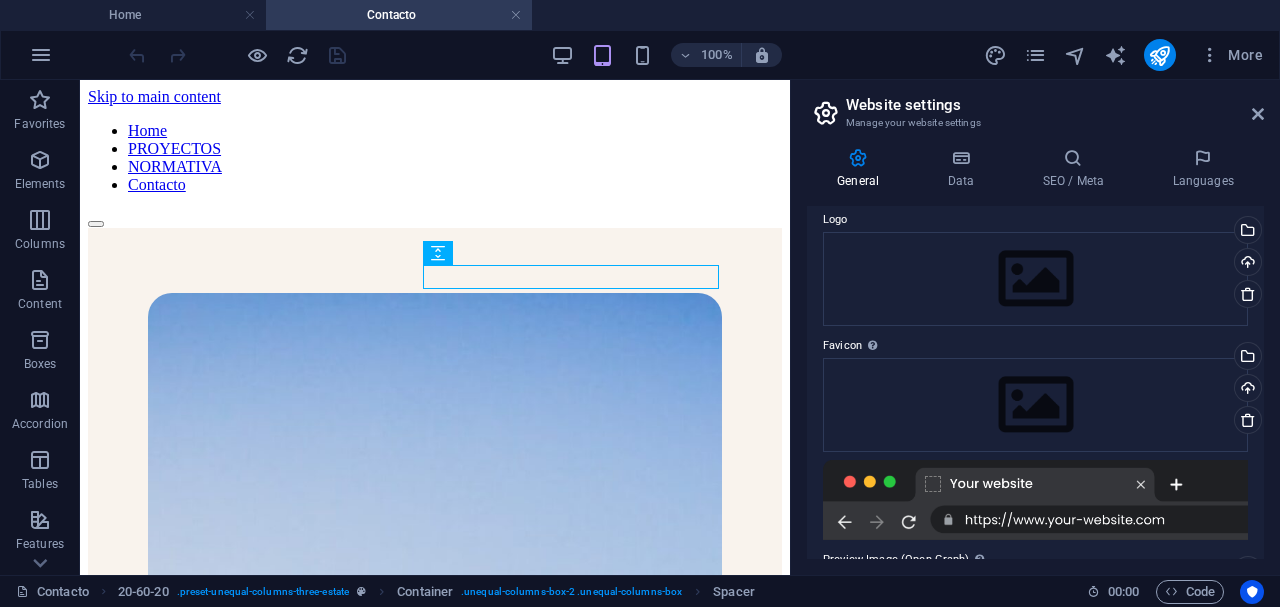 scroll, scrollTop: 178, scrollLeft: 0, axis: vertical 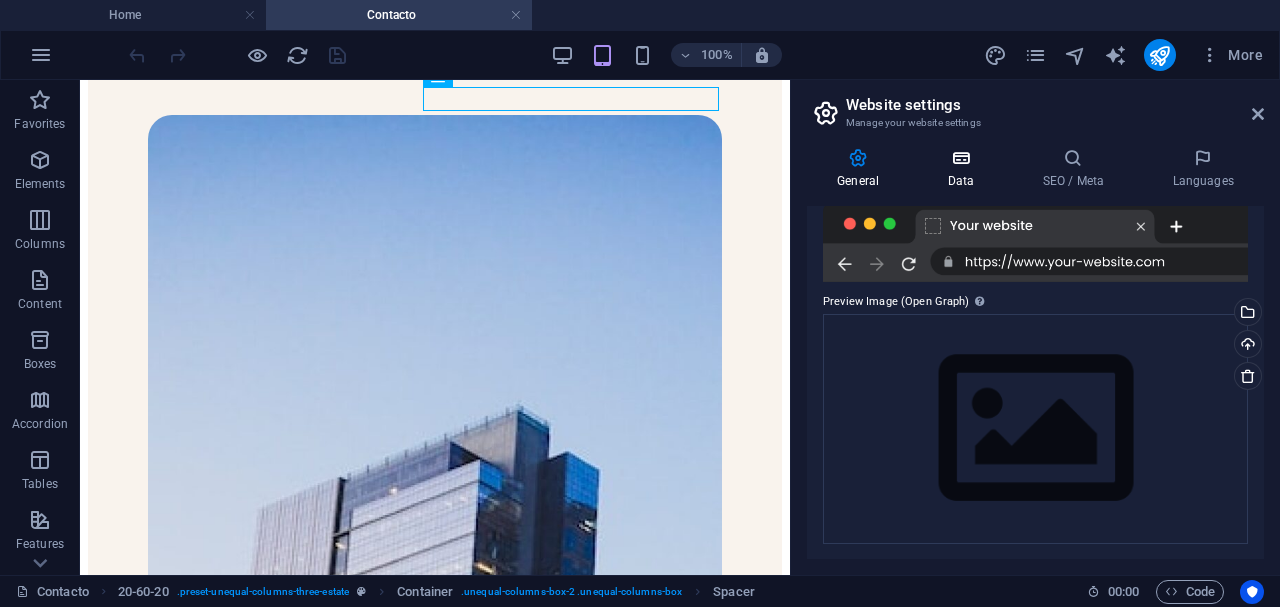 click at bounding box center [960, 158] 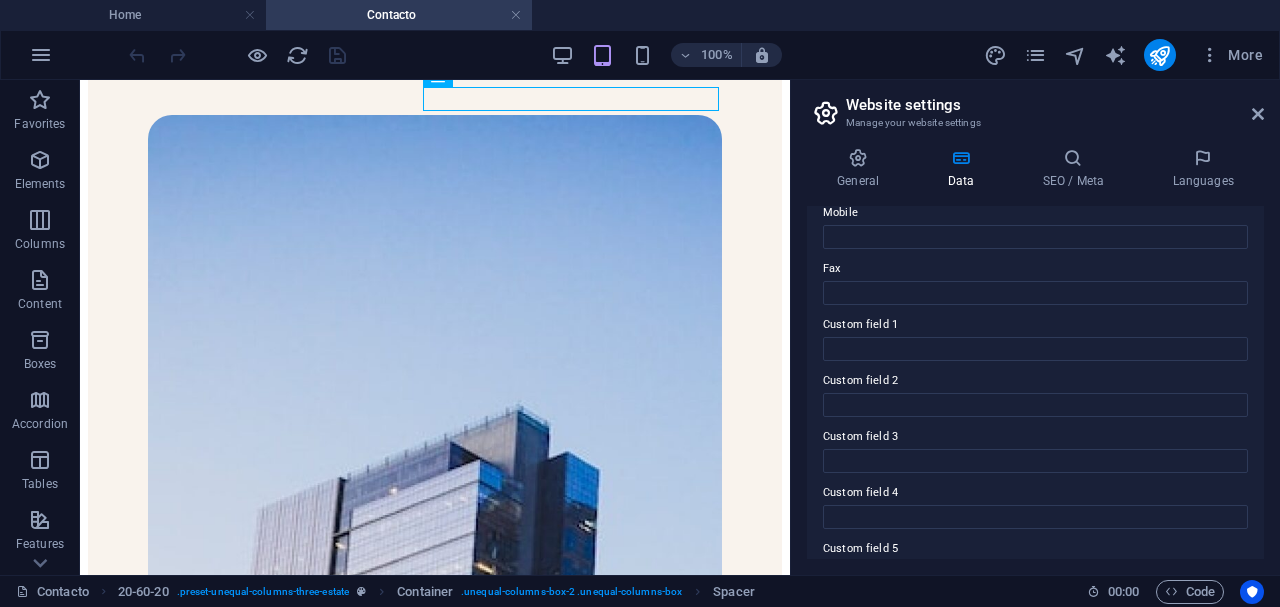 scroll, scrollTop: 607, scrollLeft: 0, axis: vertical 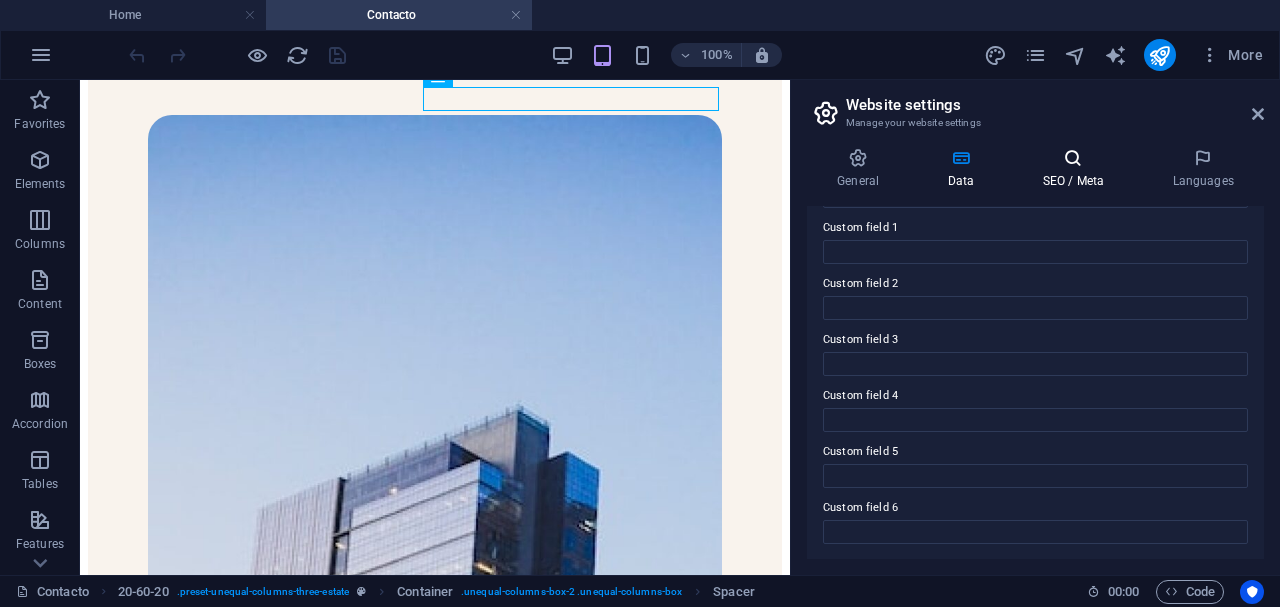 click at bounding box center [1073, 158] 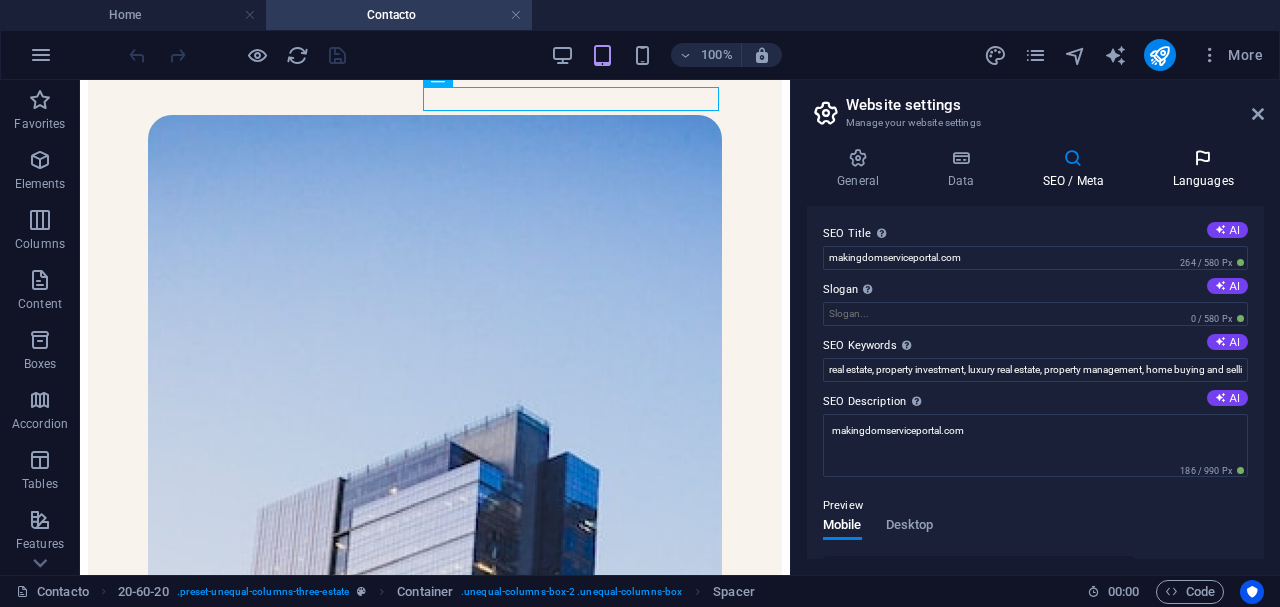 click at bounding box center (1203, 158) 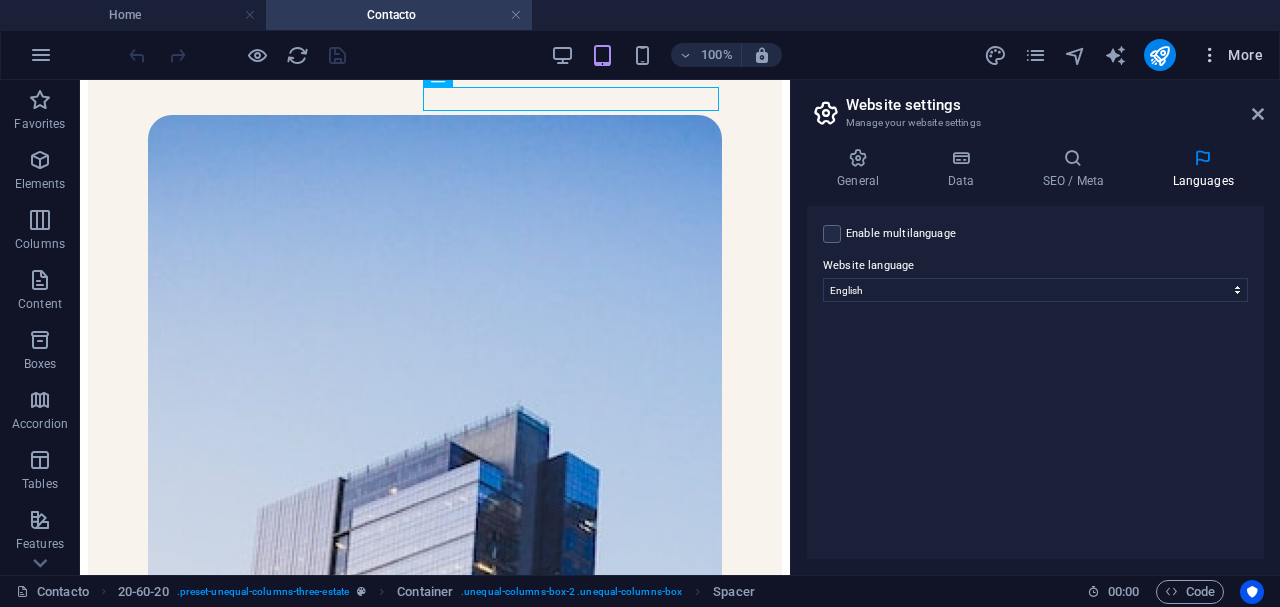 click at bounding box center (1210, 55) 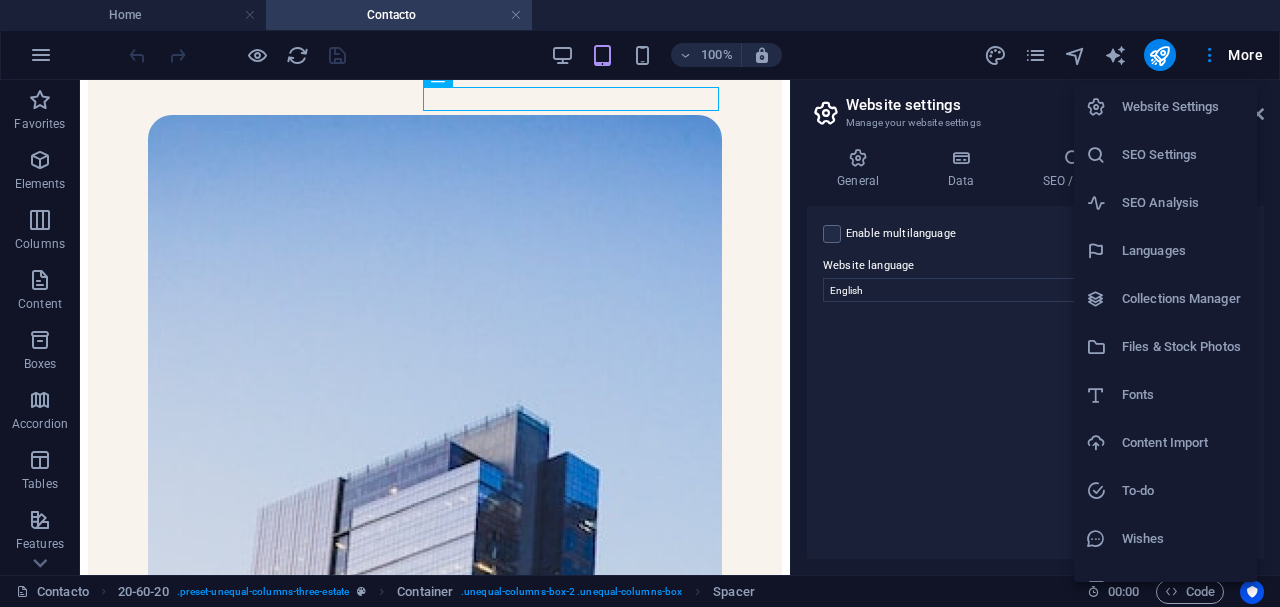 click on "Collections Manager" at bounding box center [1183, 299] 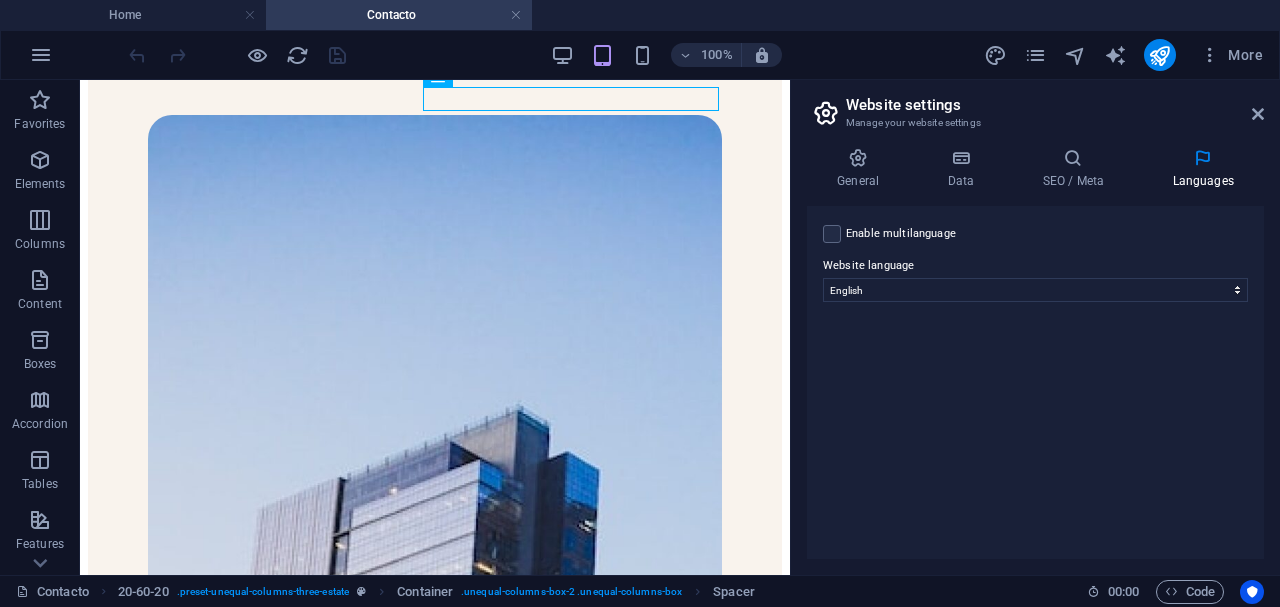 scroll, scrollTop: 0, scrollLeft: 0, axis: both 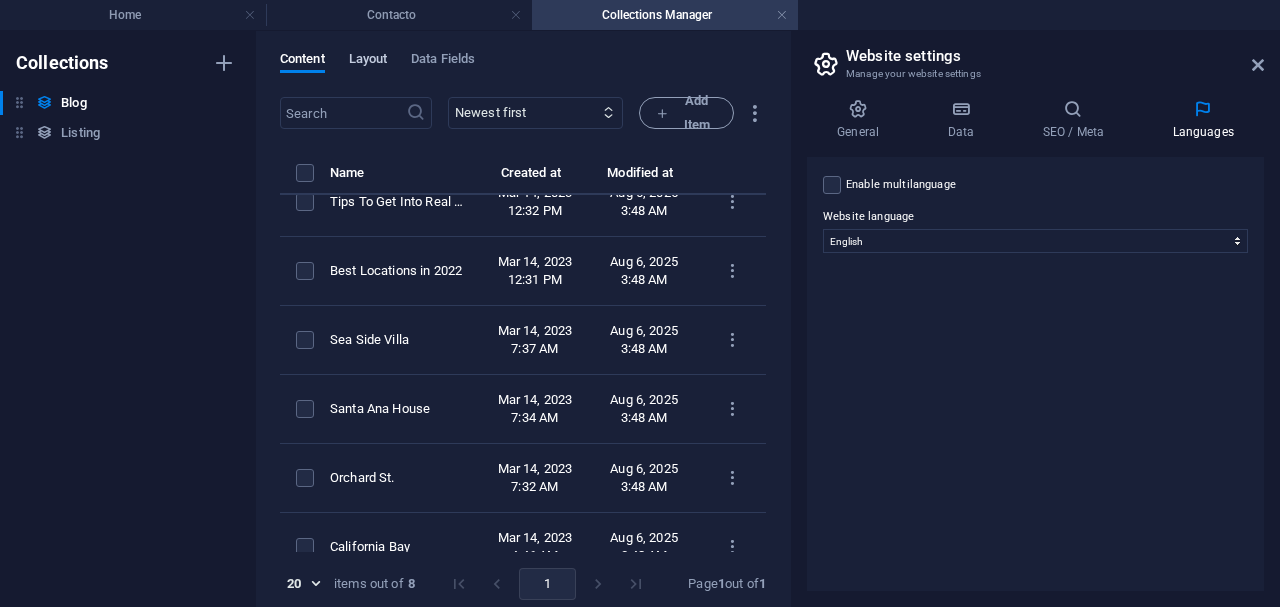 click on "Layout" at bounding box center [368, 61] 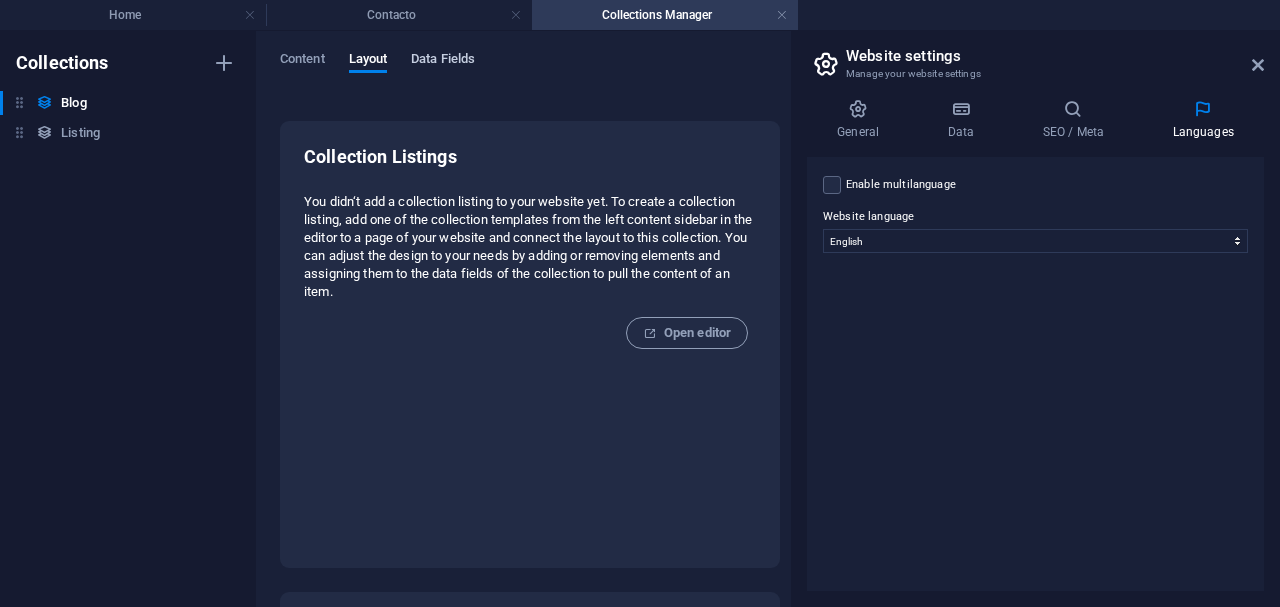 click on "Data Fields" at bounding box center (443, 61) 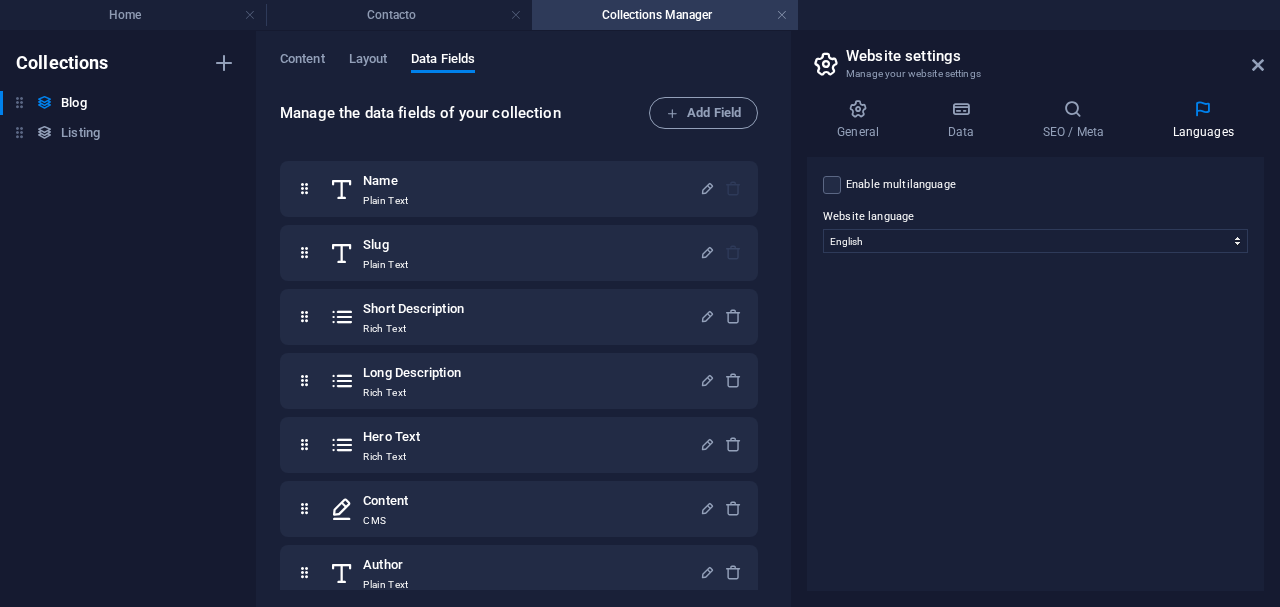 click at bounding box center (782, 15) 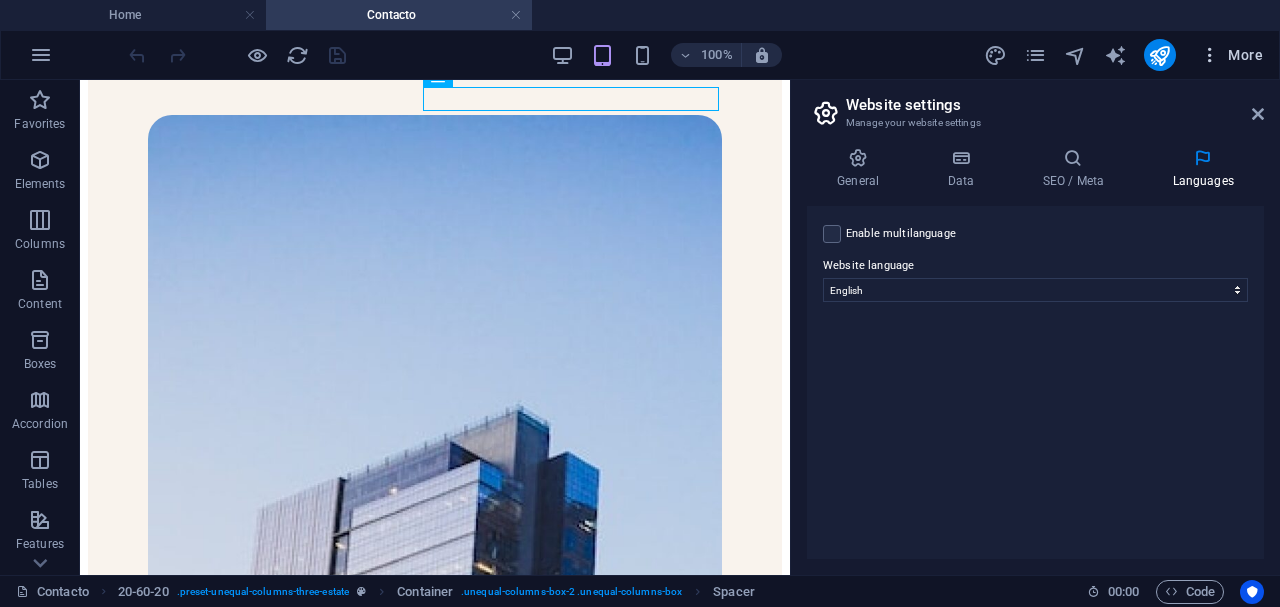 click at bounding box center (1210, 55) 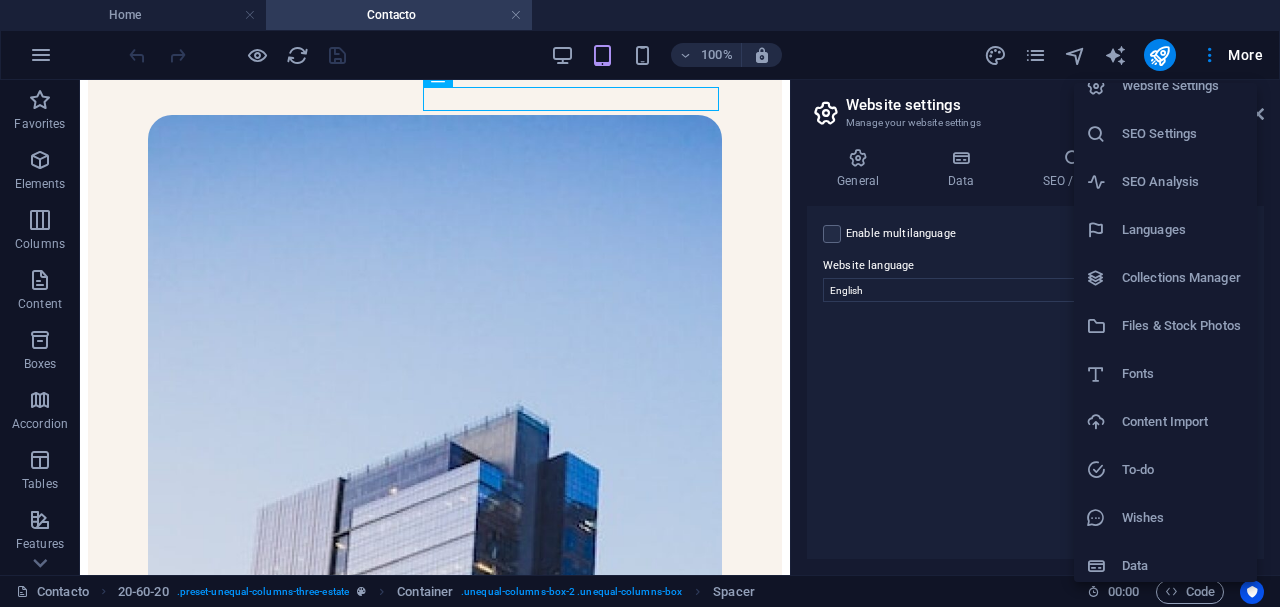 scroll, scrollTop: 28, scrollLeft: 0, axis: vertical 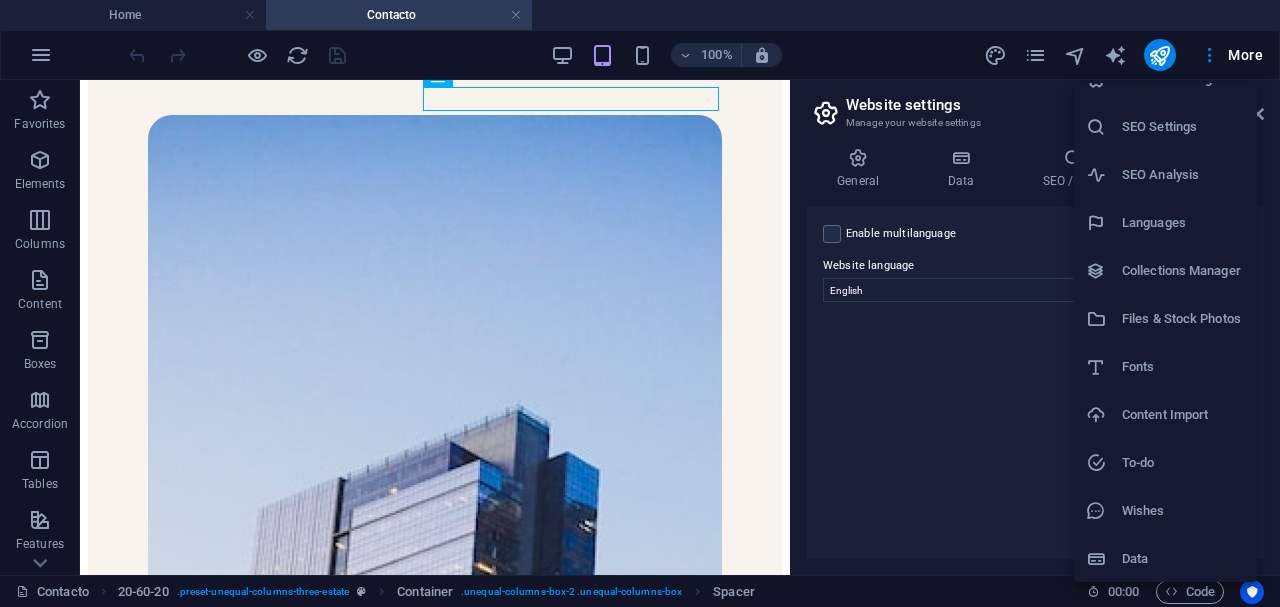 click on "Data" at bounding box center (1183, 559) 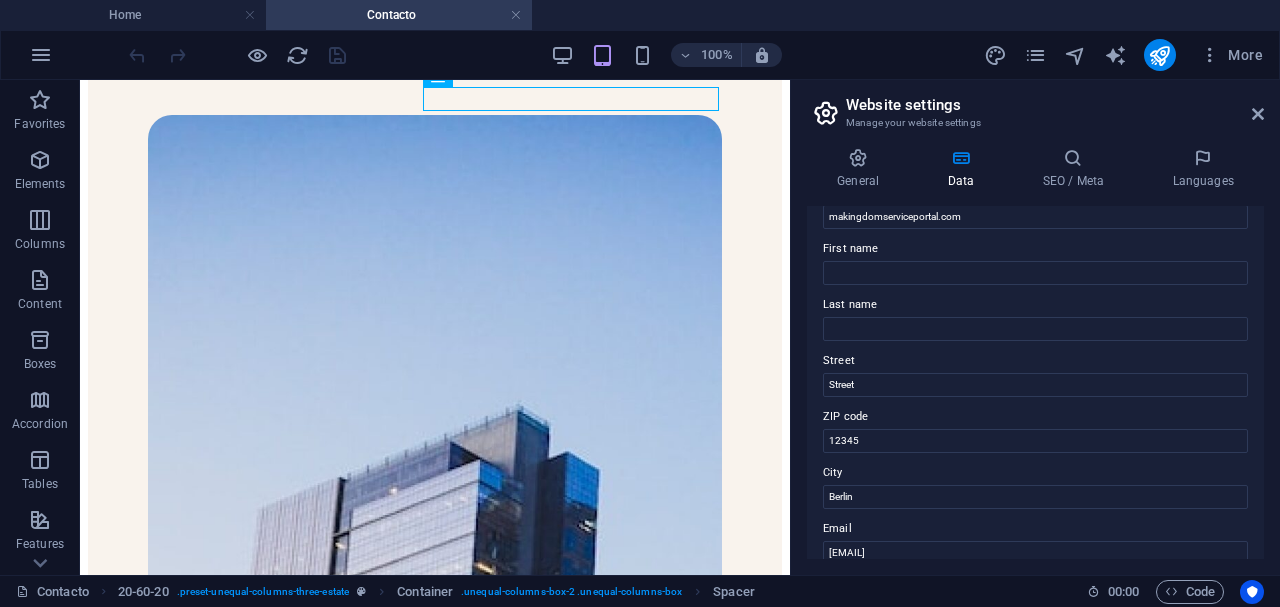 scroll, scrollTop: 0, scrollLeft: 0, axis: both 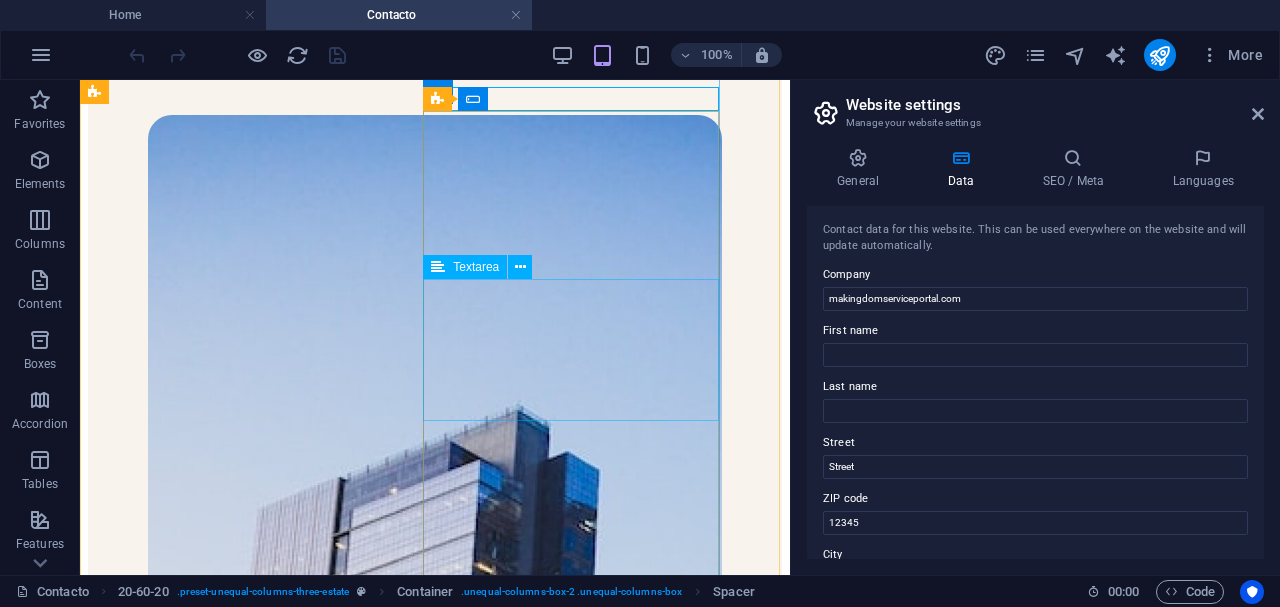 click at bounding box center [435, 1249] 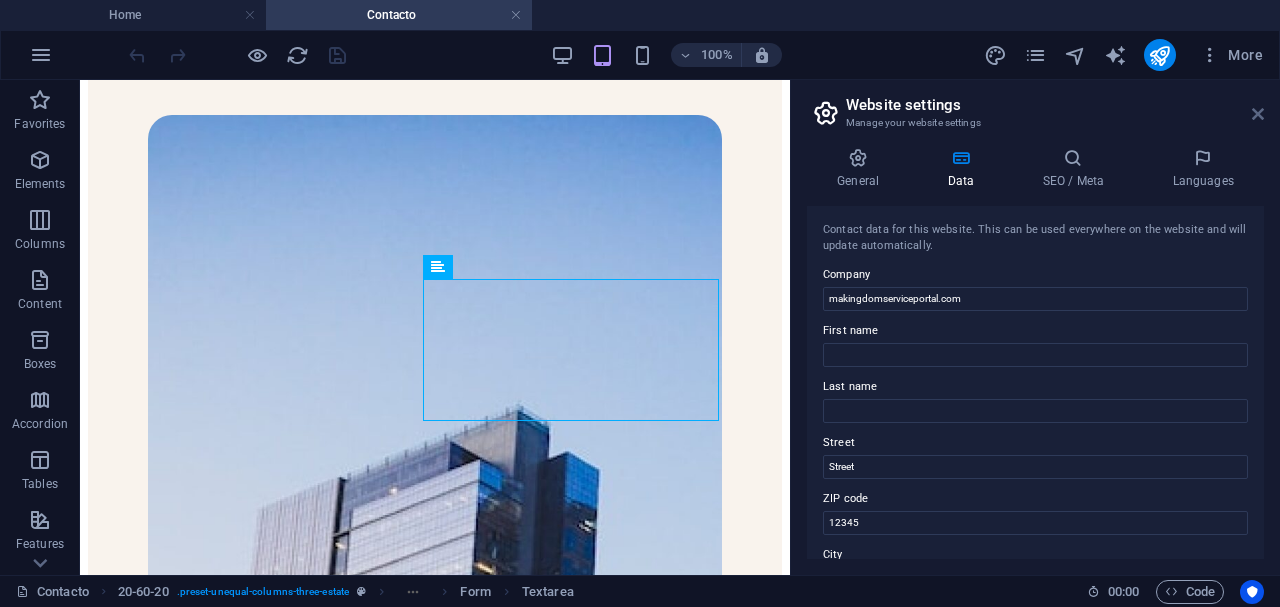 click at bounding box center (1258, 114) 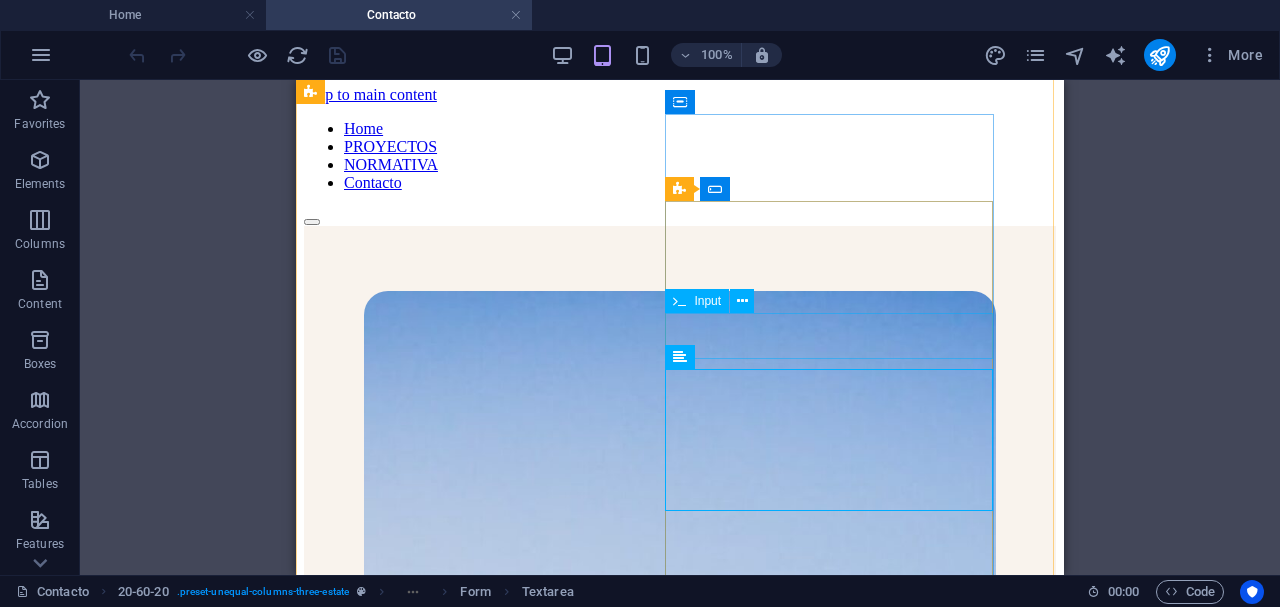 scroll, scrollTop: 0, scrollLeft: 0, axis: both 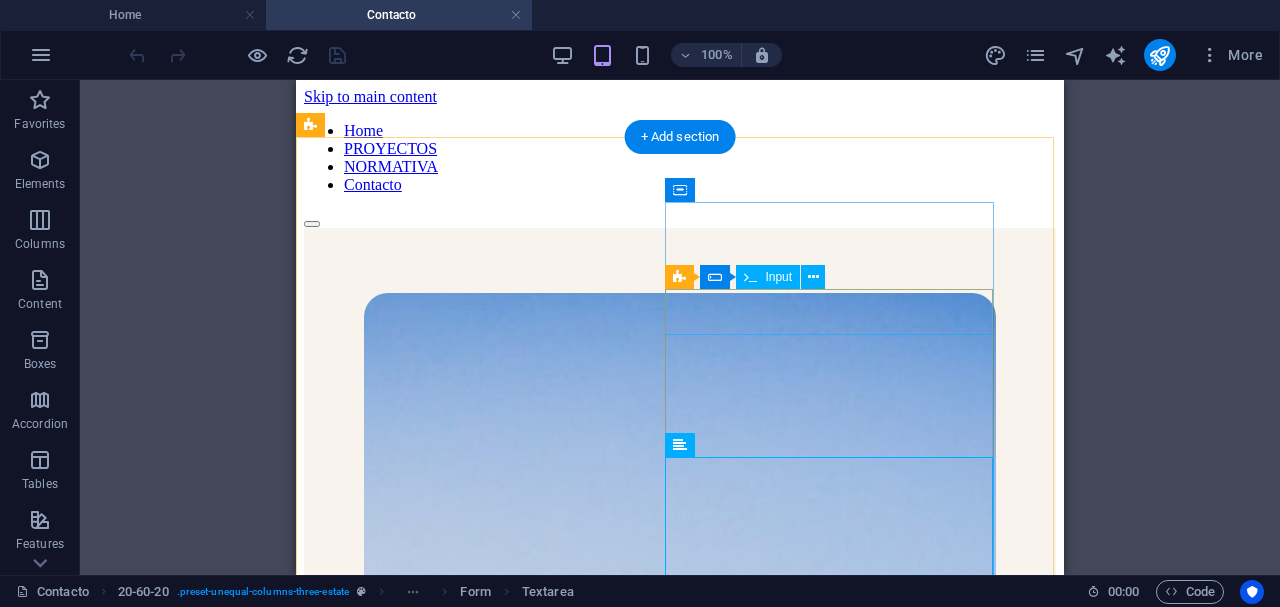 click at bounding box center [680, 1427] 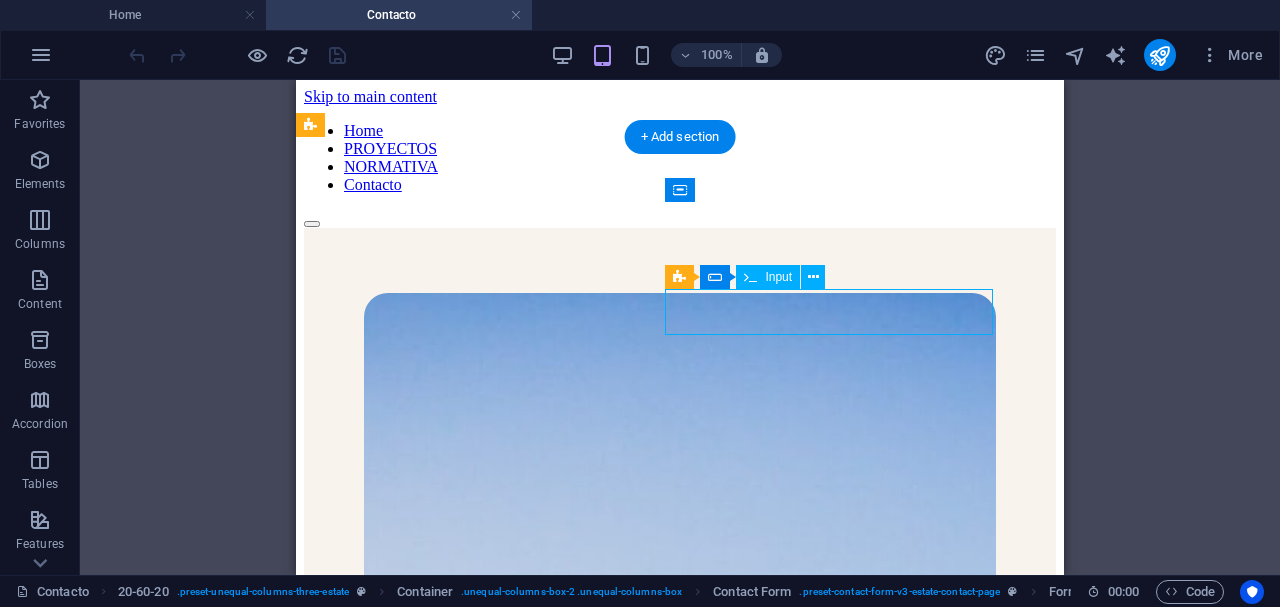 click at bounding box center [680, 1427] 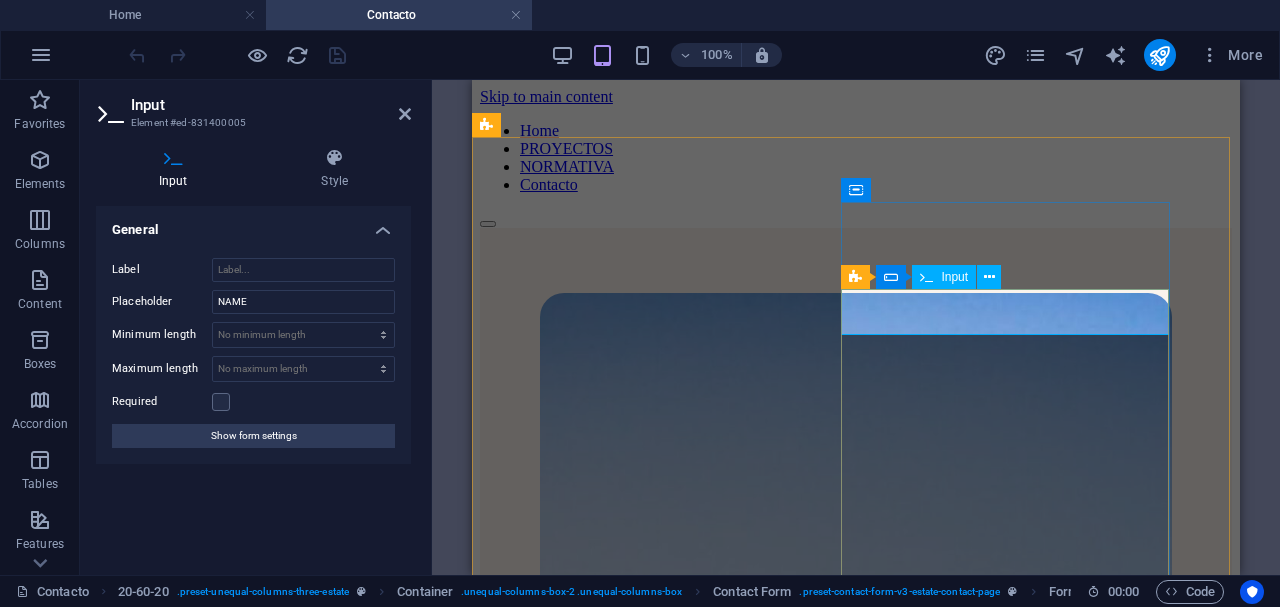 click at bounding box center (628, 1427) 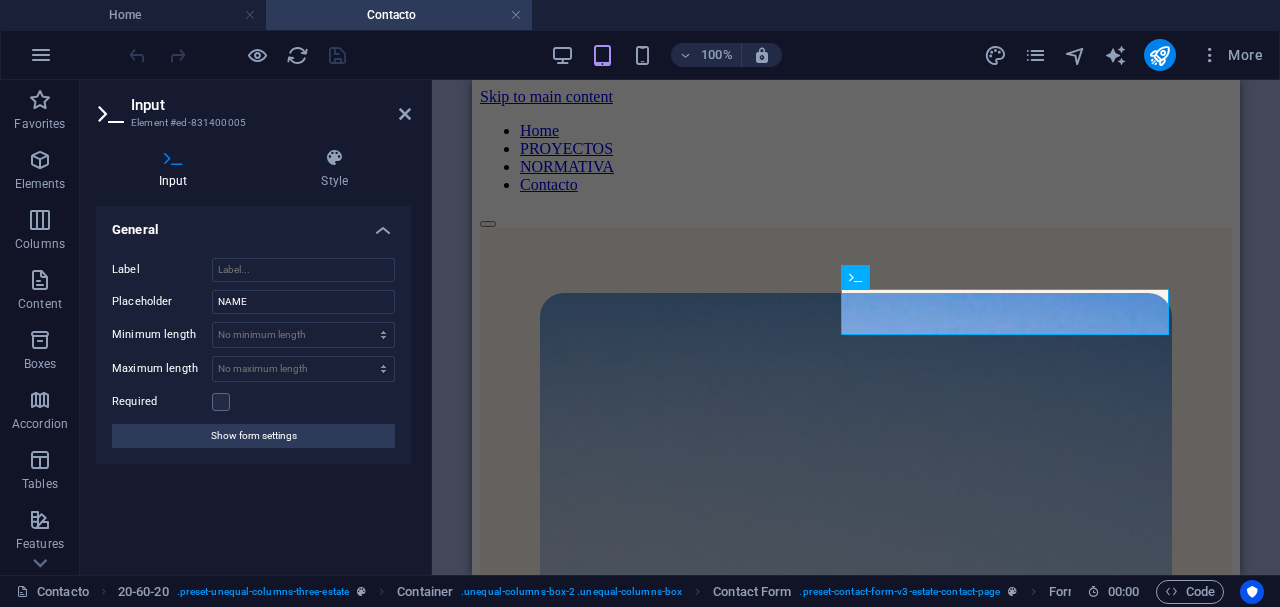 type on "Santiago" 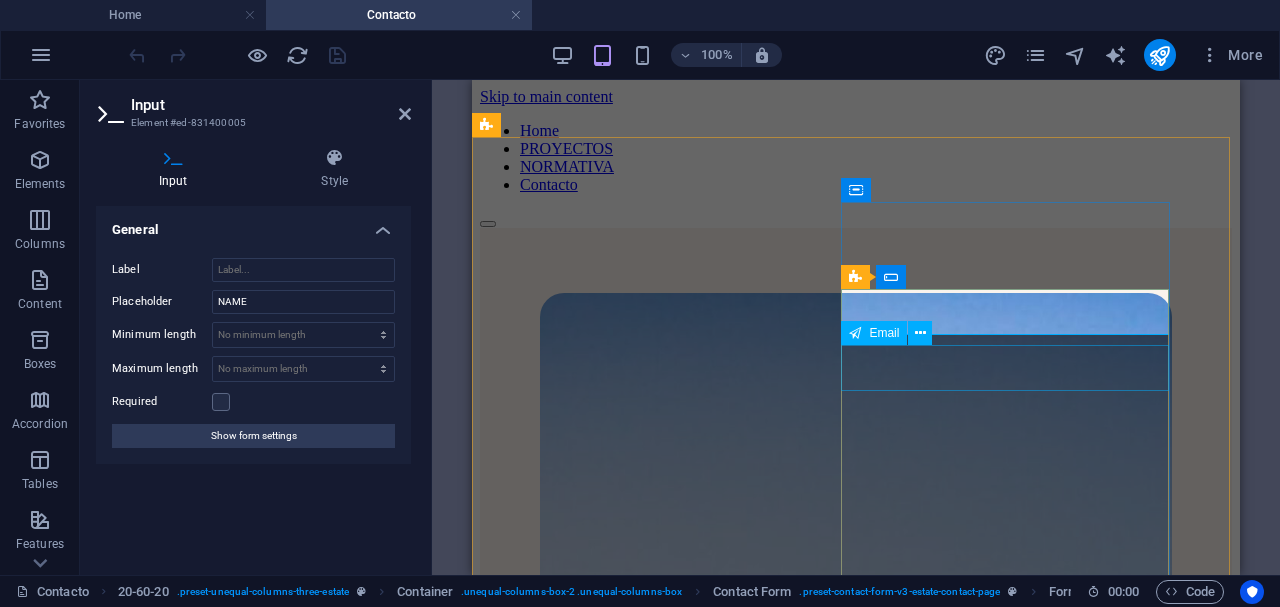 click at bounding box center (856, 1448) 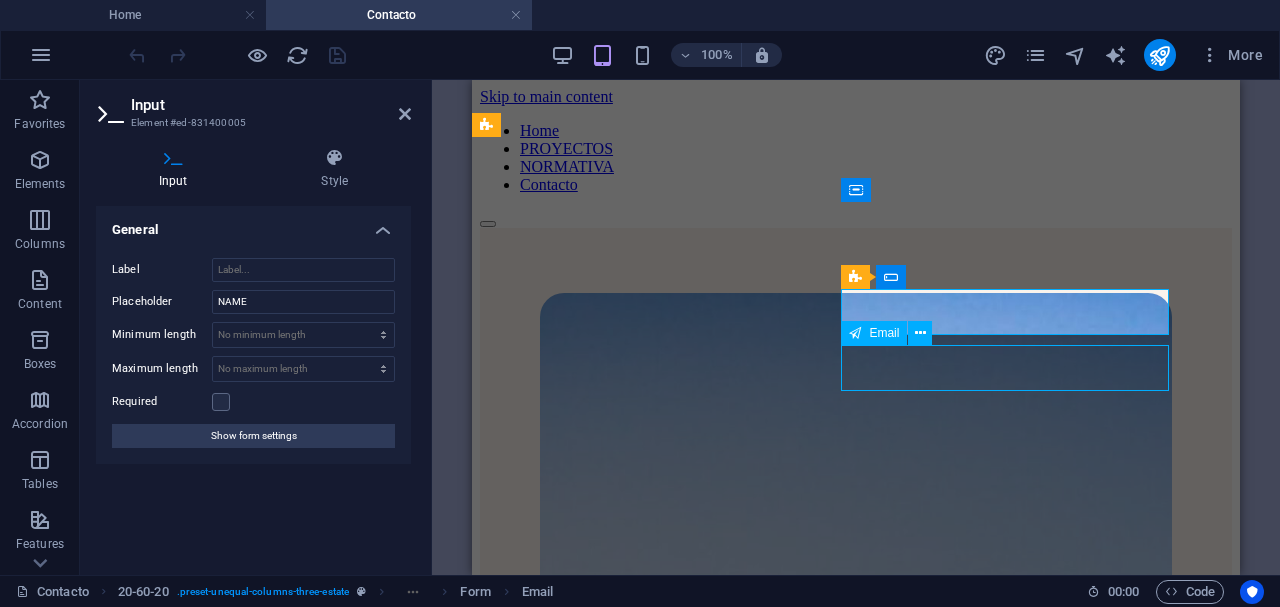 click at bounding box center [856, 1448] 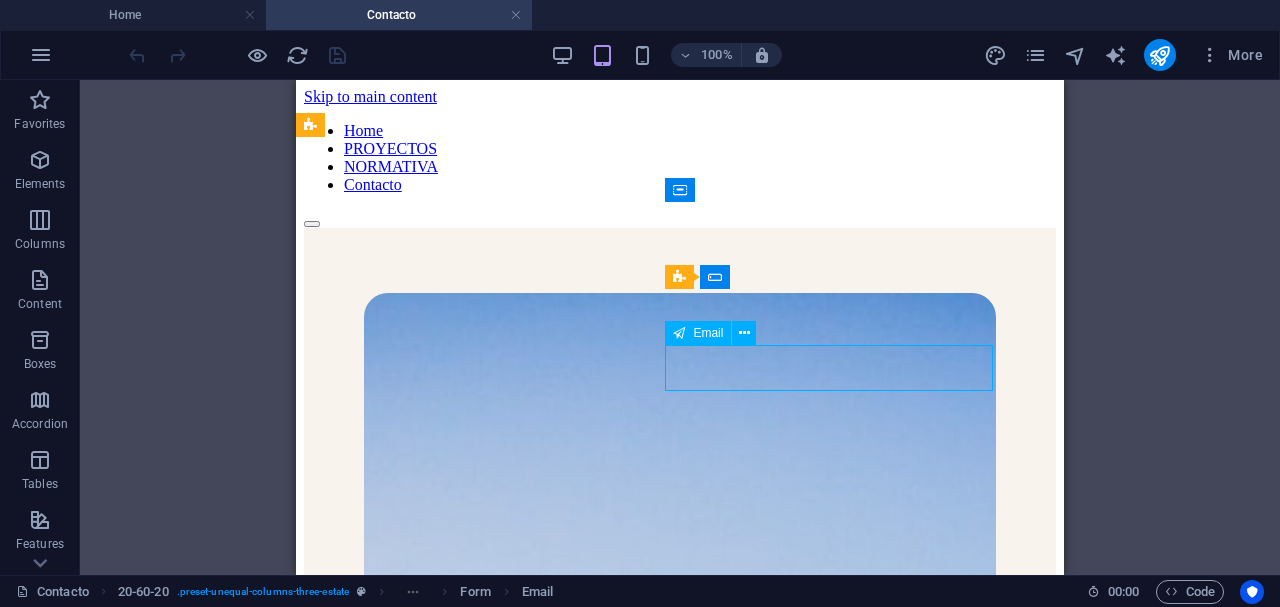 click at bounding box center [680, 1448] 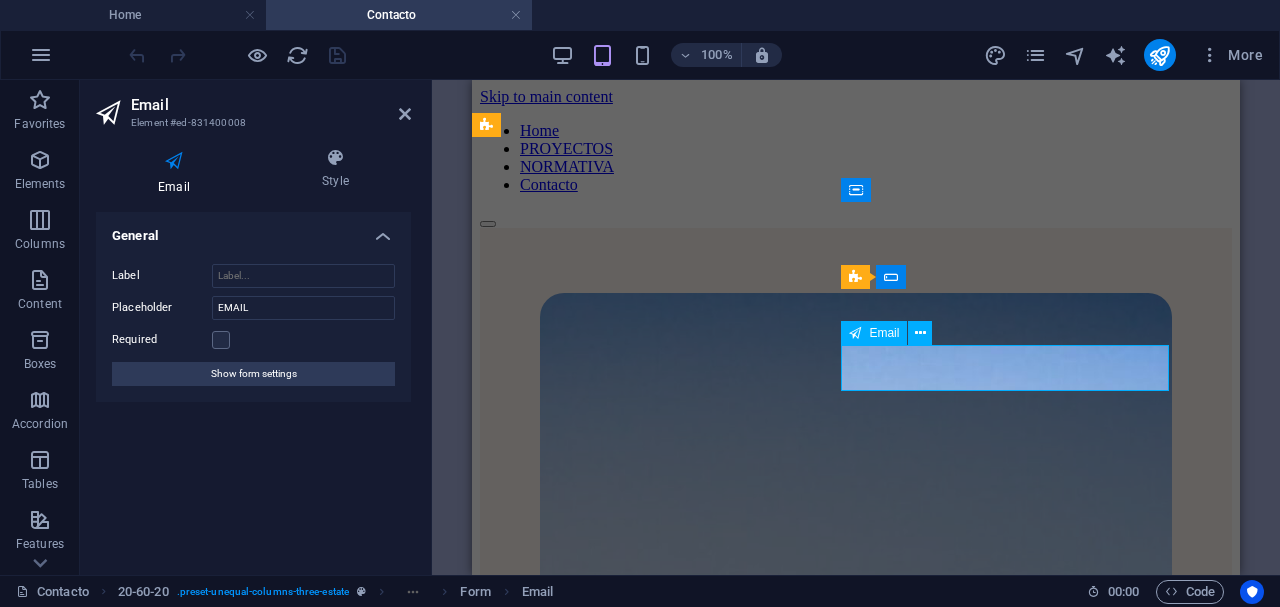 click at bounding box center (628, 1448) 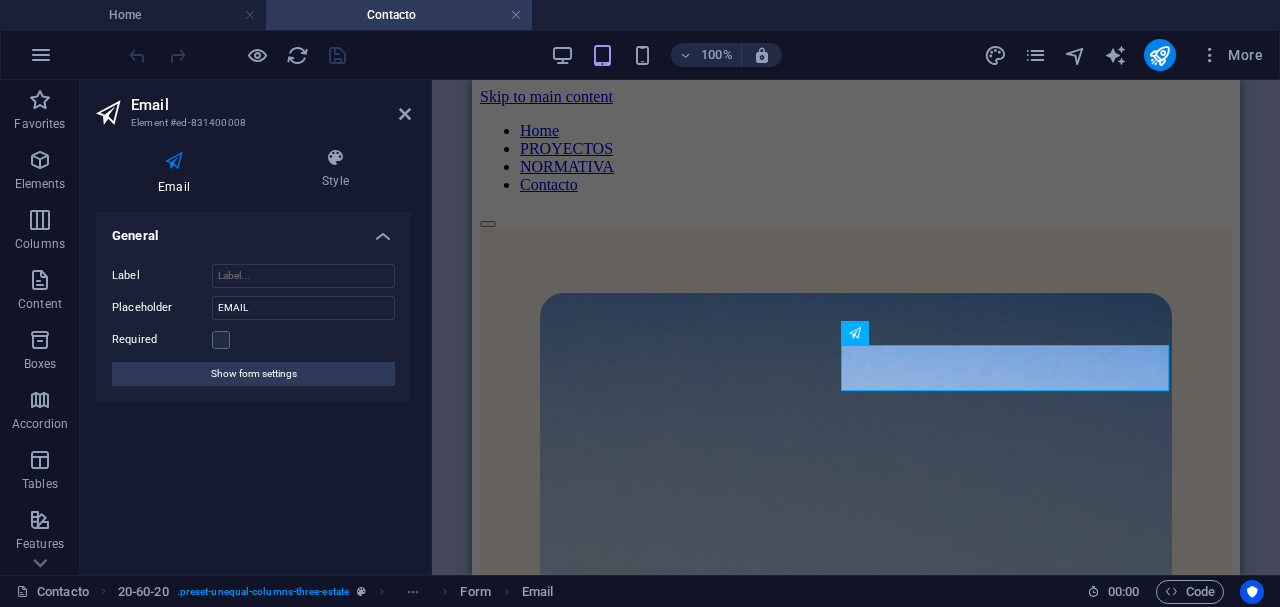 type on "[EMAIL]" 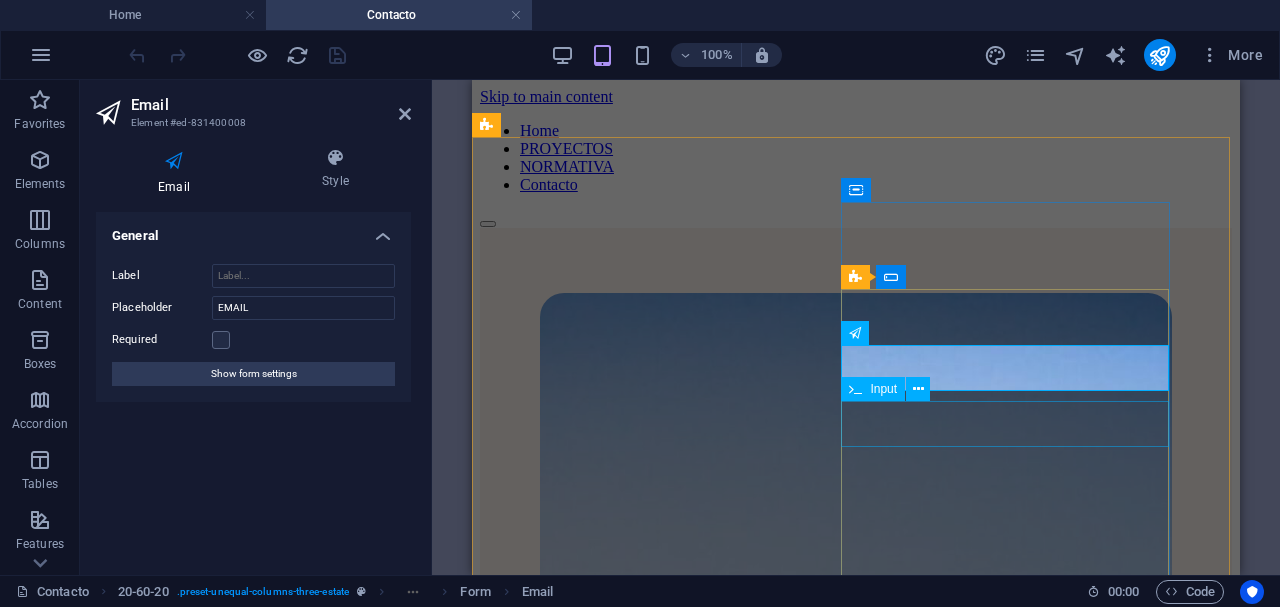 click at bounding box center [856, 1469] 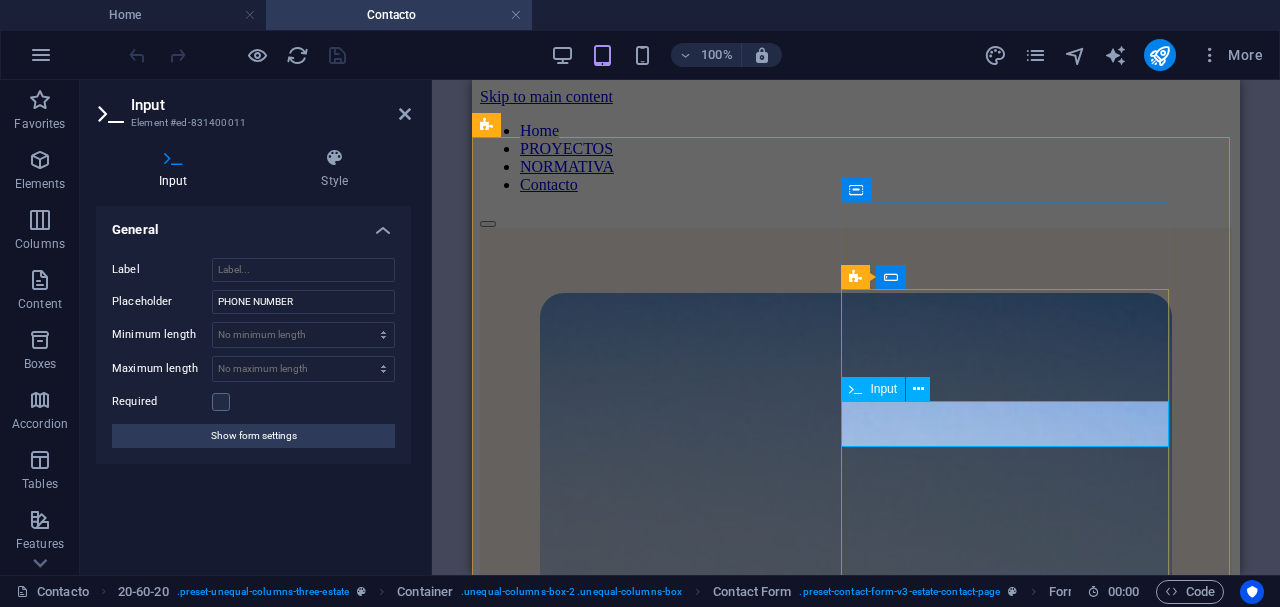 click at bounding box center (628, 1469) 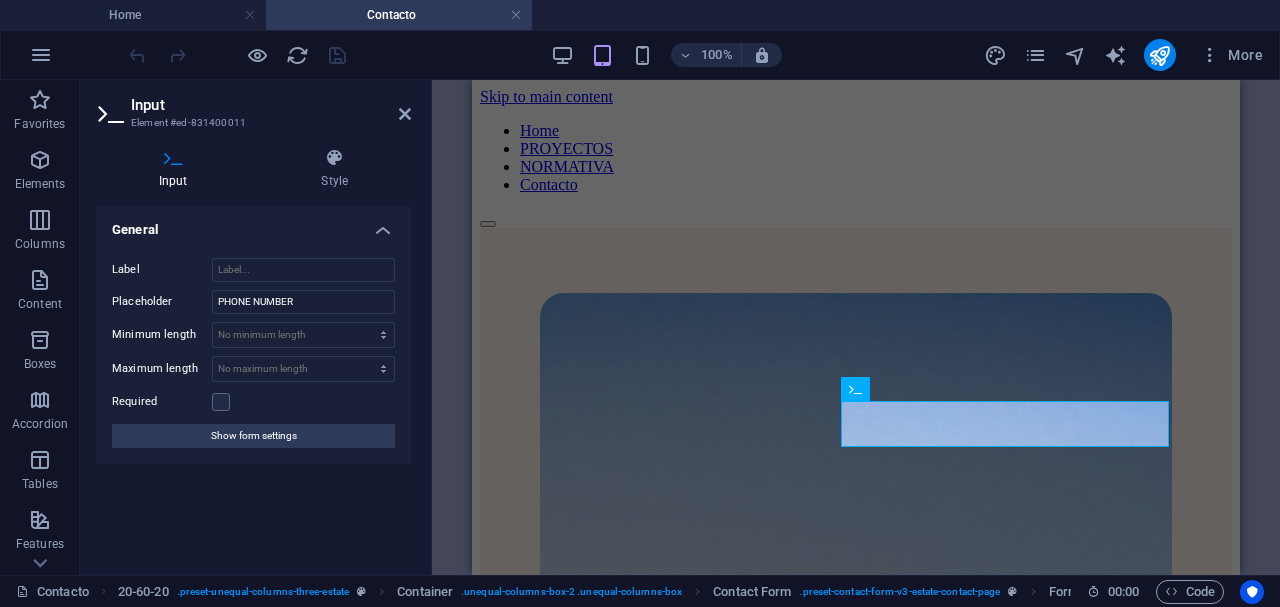 type on "[PHONE]" 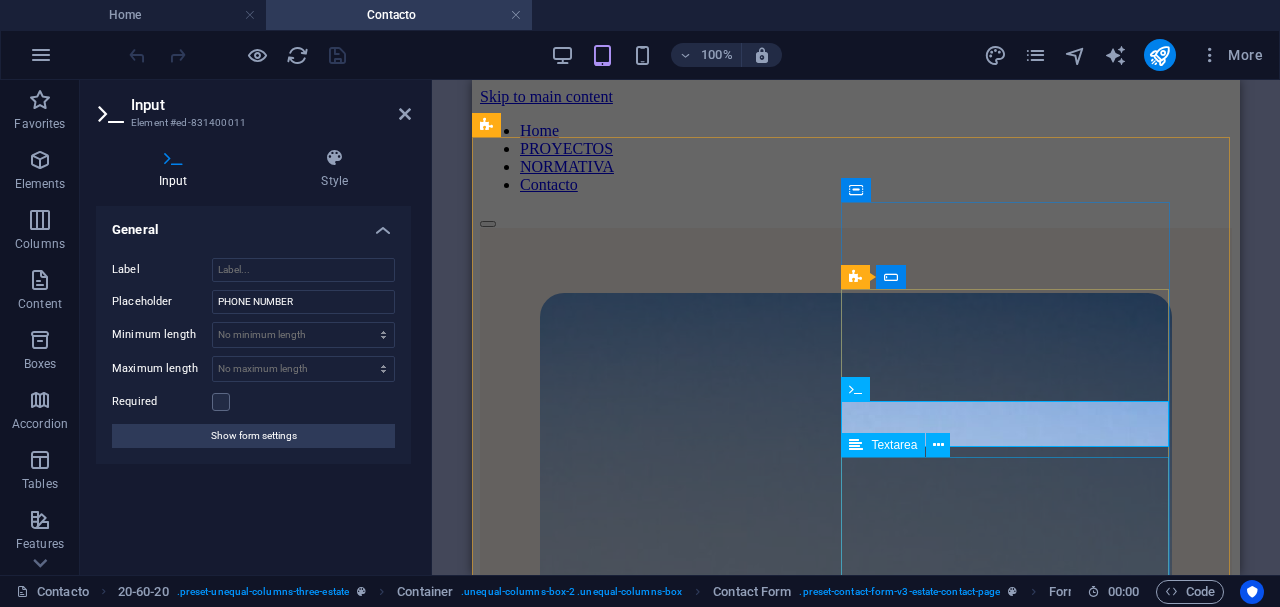 click at bounding box center [856, 1521] 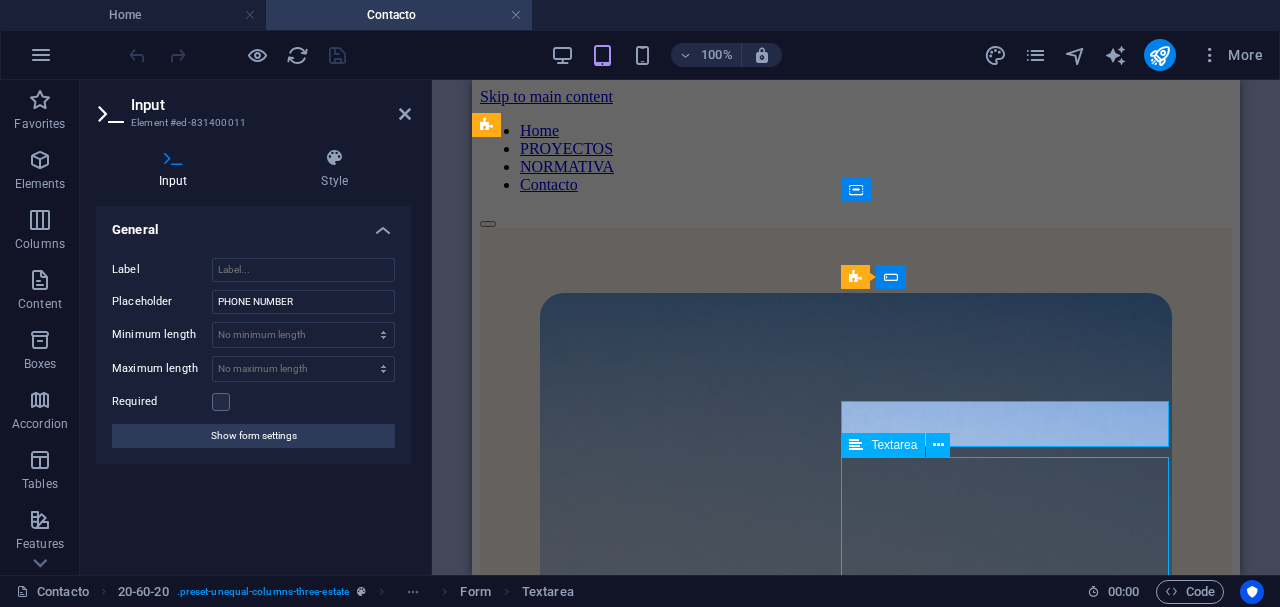 click at bounding box center [856, 1521] 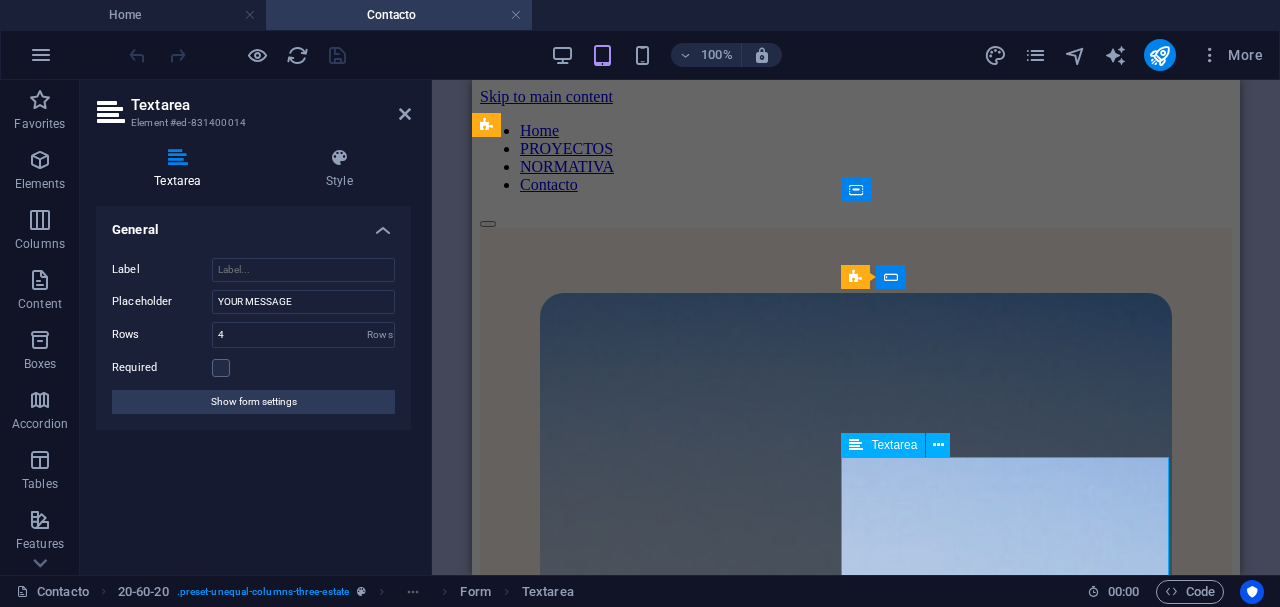 click at bounding box center [655, 1519] 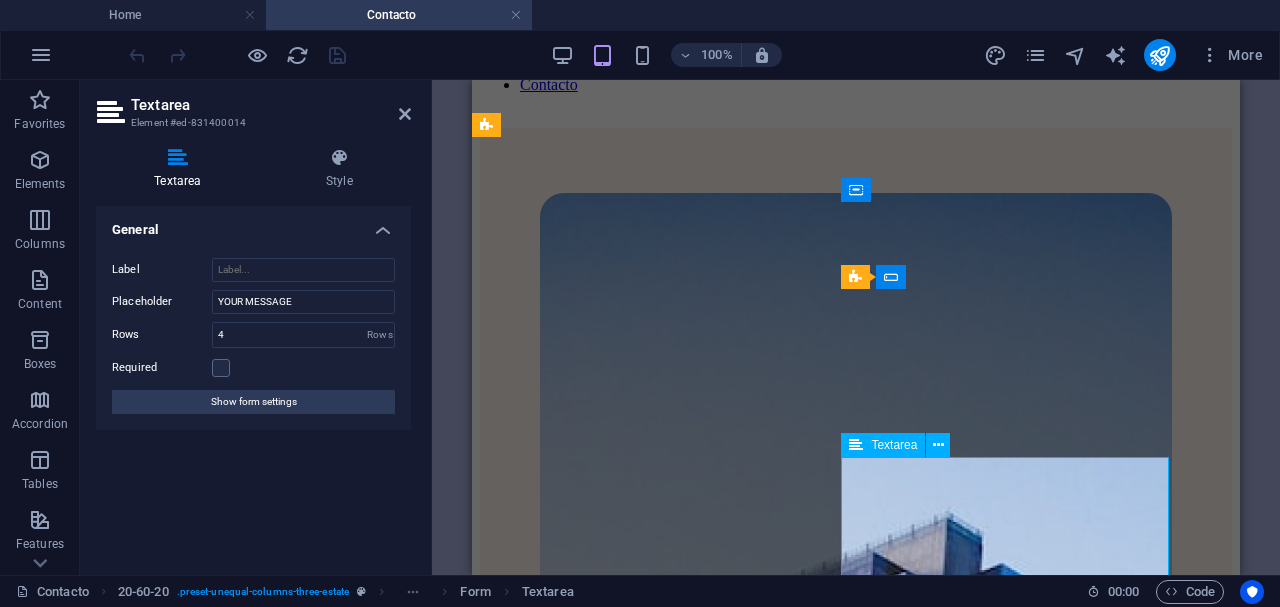 scroll, scrollTop: 266, scrollLeft: 0, axis: vertical 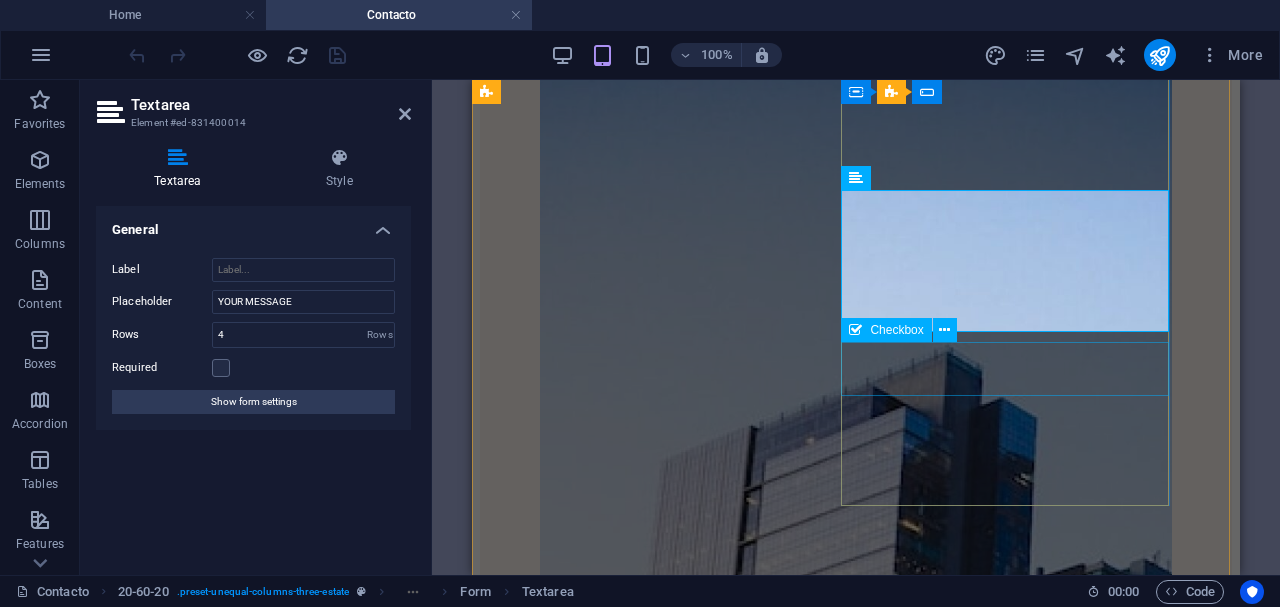 click on "I have read and understand the privacy policy." at bounding box center (856, 1339) 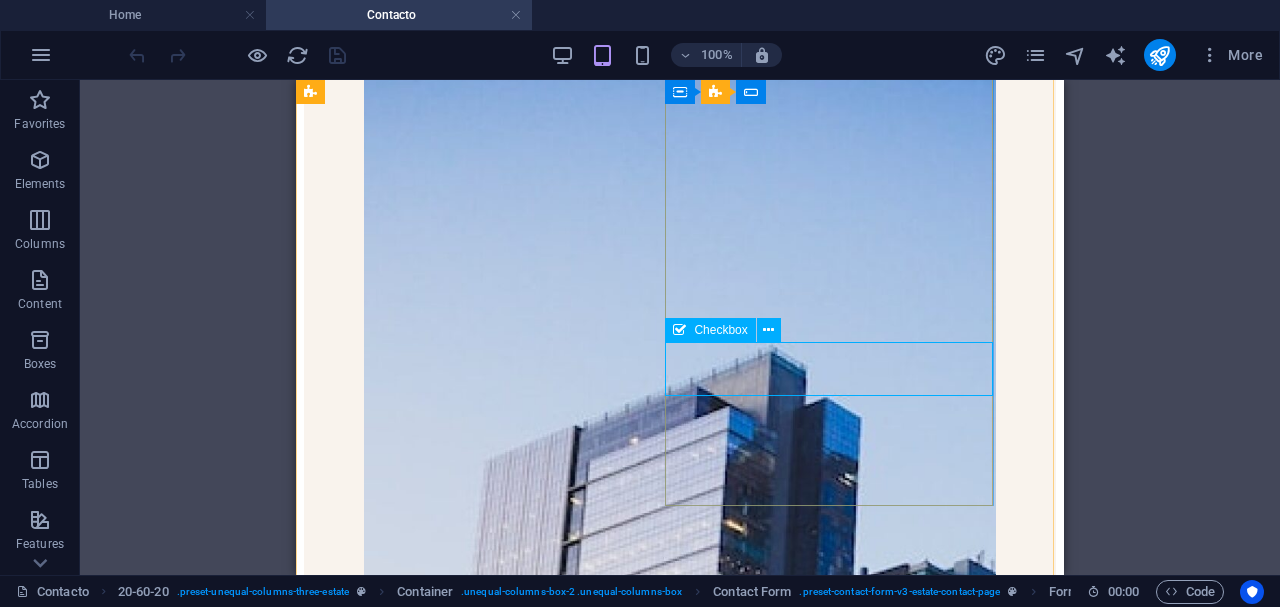 click on "I have read and understand the privacy policy." at bounding box center [680, 1339] 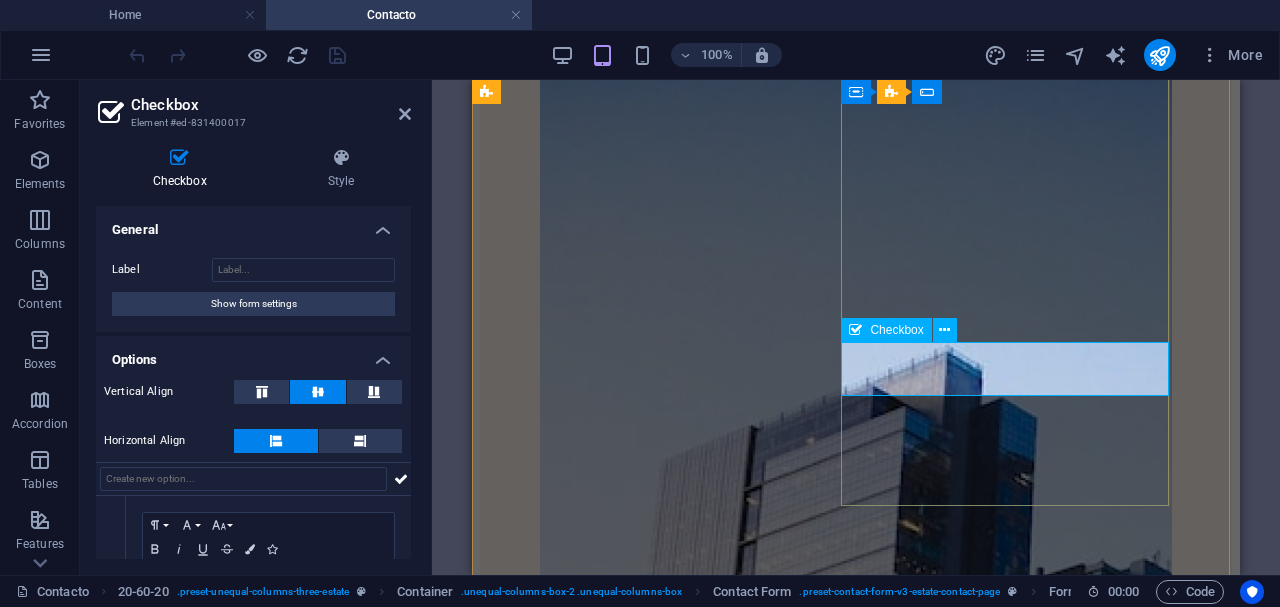 click on "I have read and understand the privacy policy." at bounding box center [856, 1339] 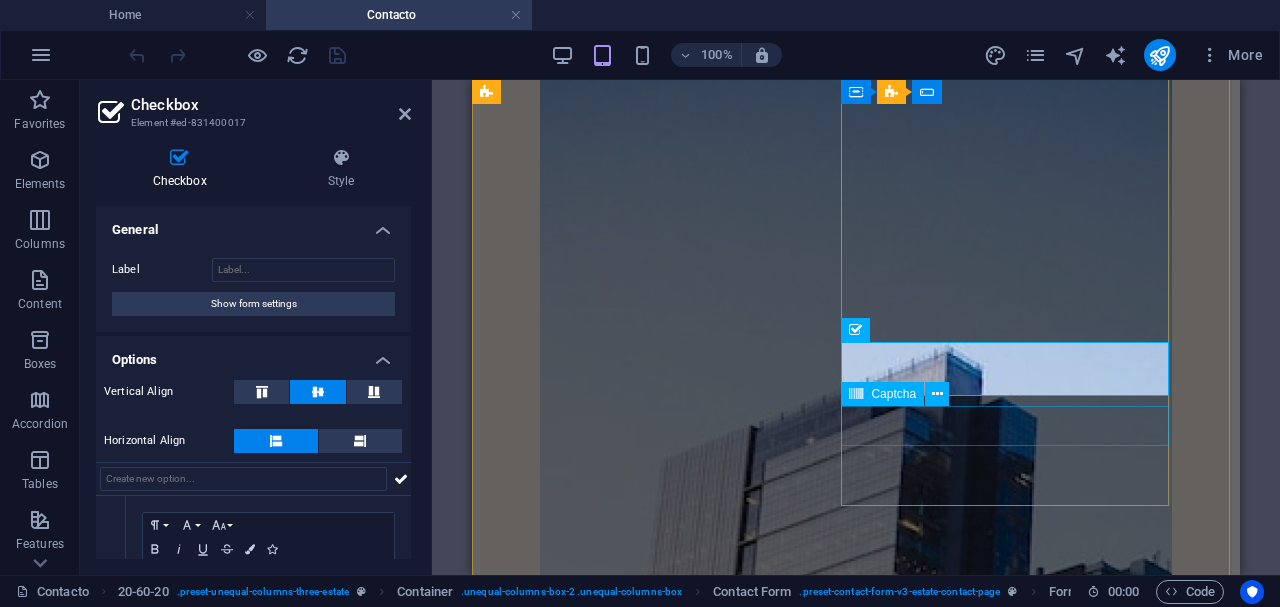 click on "Unreadable? Load new" at bounding box center (856, 1423) 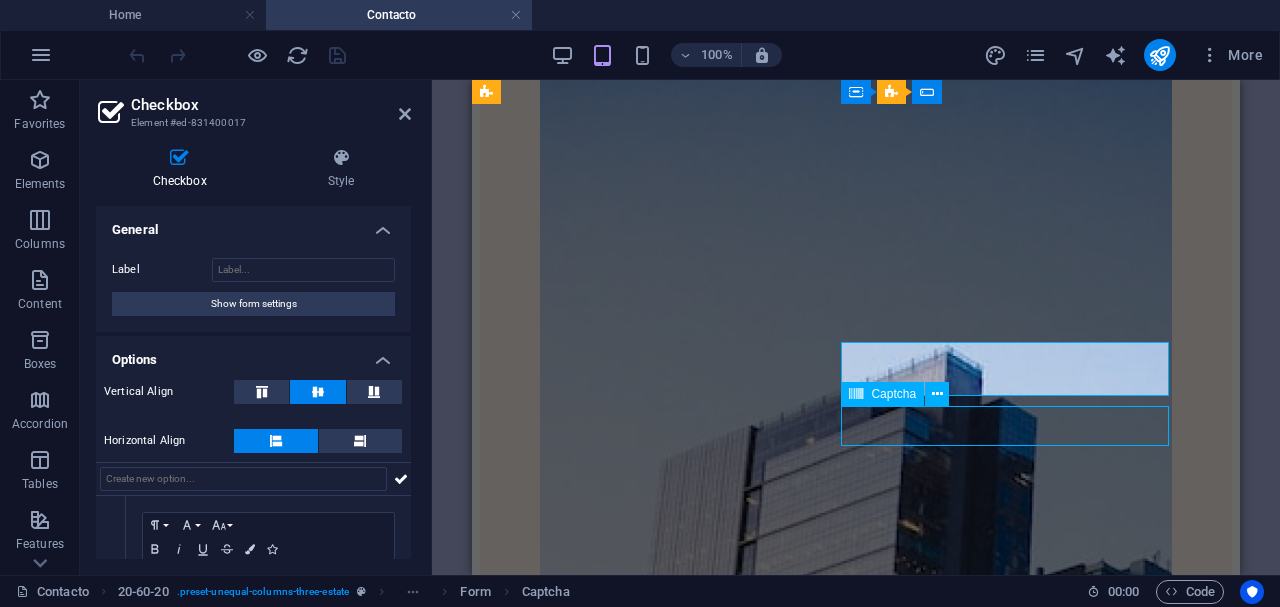 click on "Unreadable? Load new" at bounding box center (856, 1423) 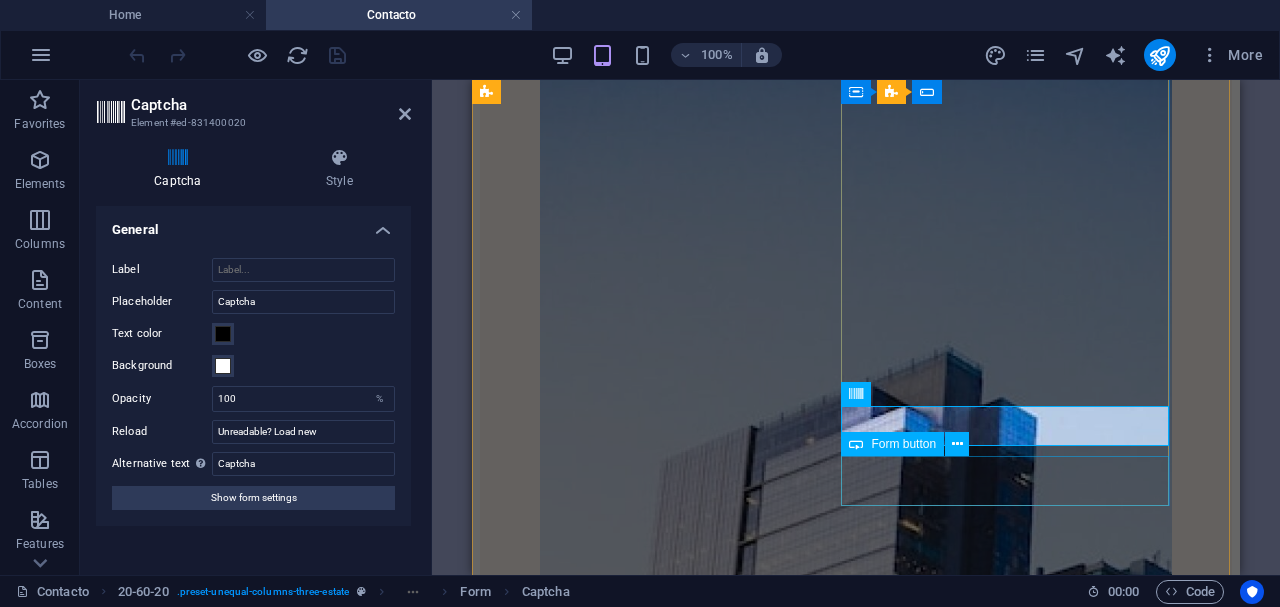 click on "enviar" at bounding box center (856, 1475) 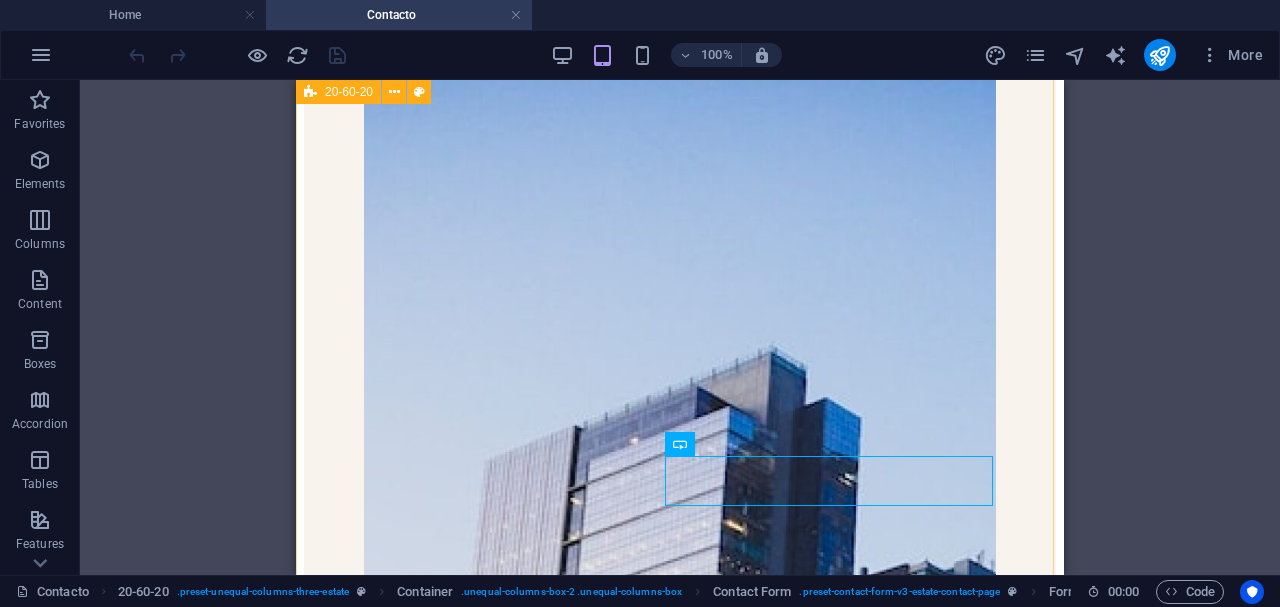 click on "enviar" at bounding box center (680, 1475) 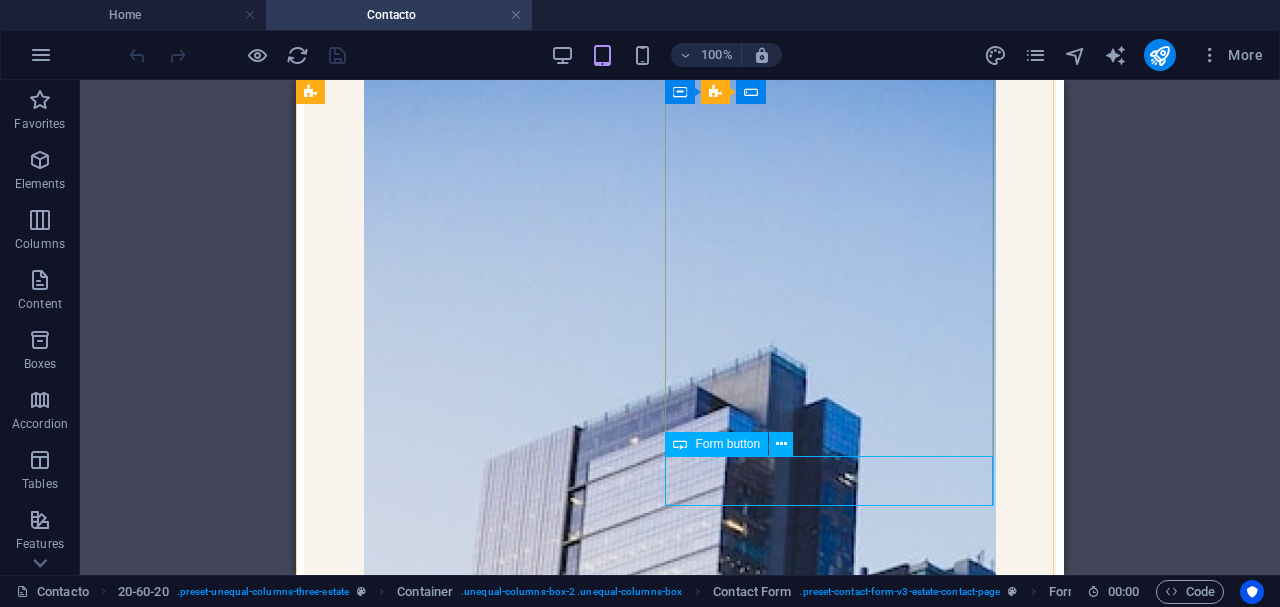 click on "enviar" at bounding box center (680, 1475) 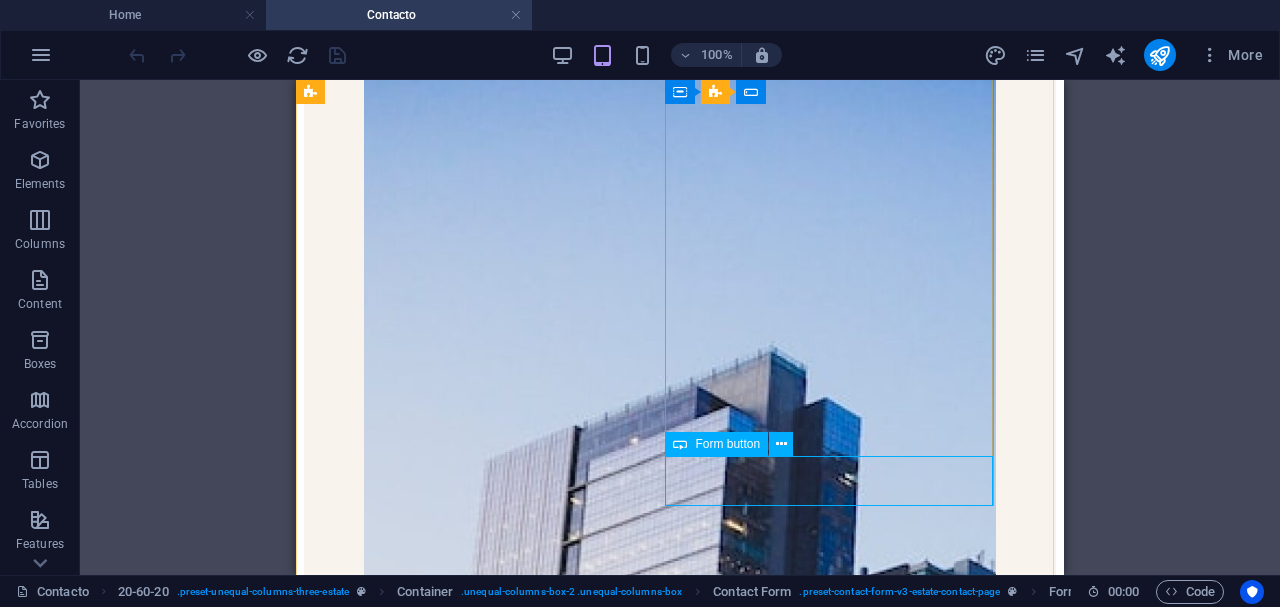 click on "enviar" at bounding box center [680, 1475] 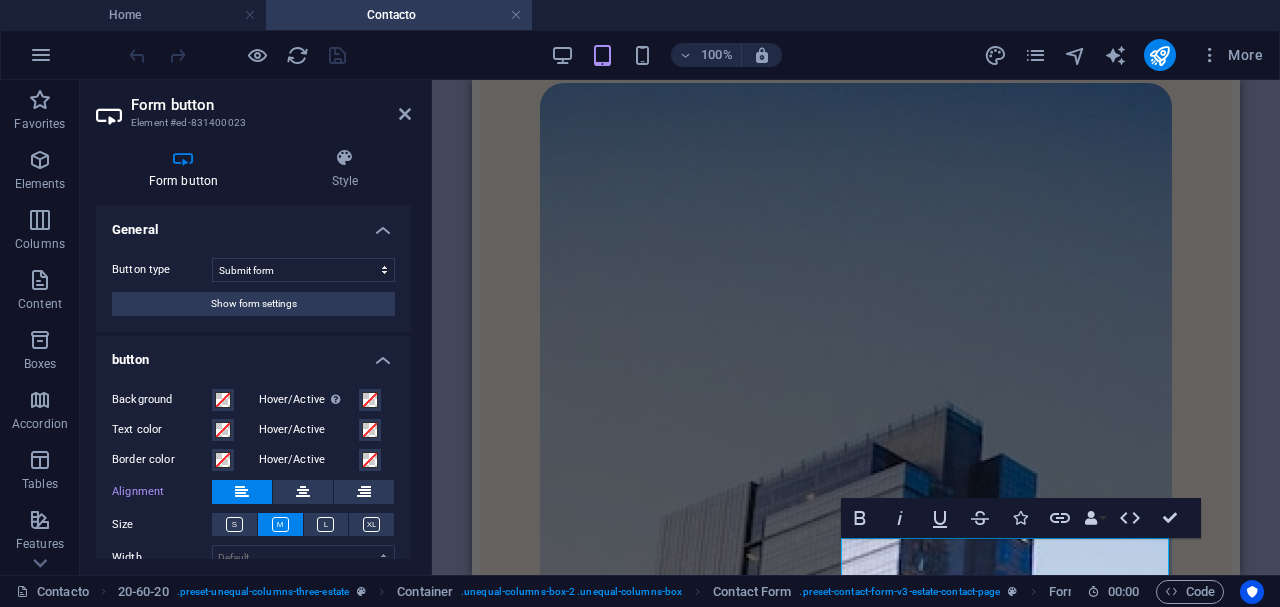 scroll, scrollTop: 178, scrollLeft: 0, axis: vertical 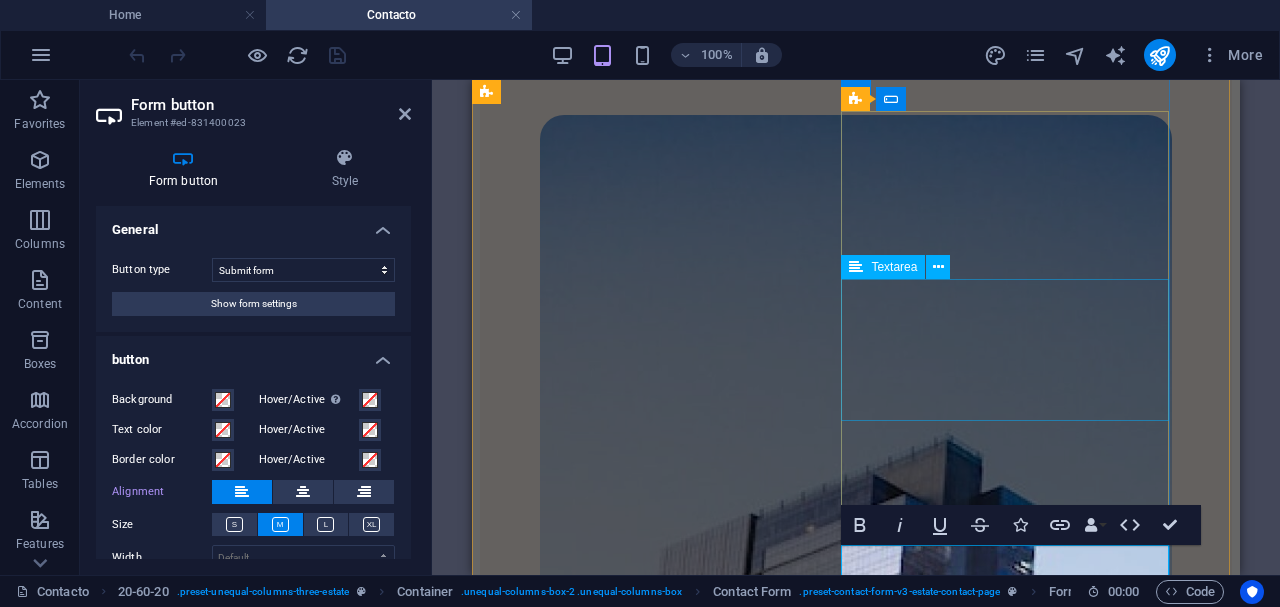 click on "Santiago [EMAIL] [PHONE] [POSTAL_CODE]  I have read and understand the privacy policy. Unreadable? Load new enviar" at bounding box center (856, 1406) 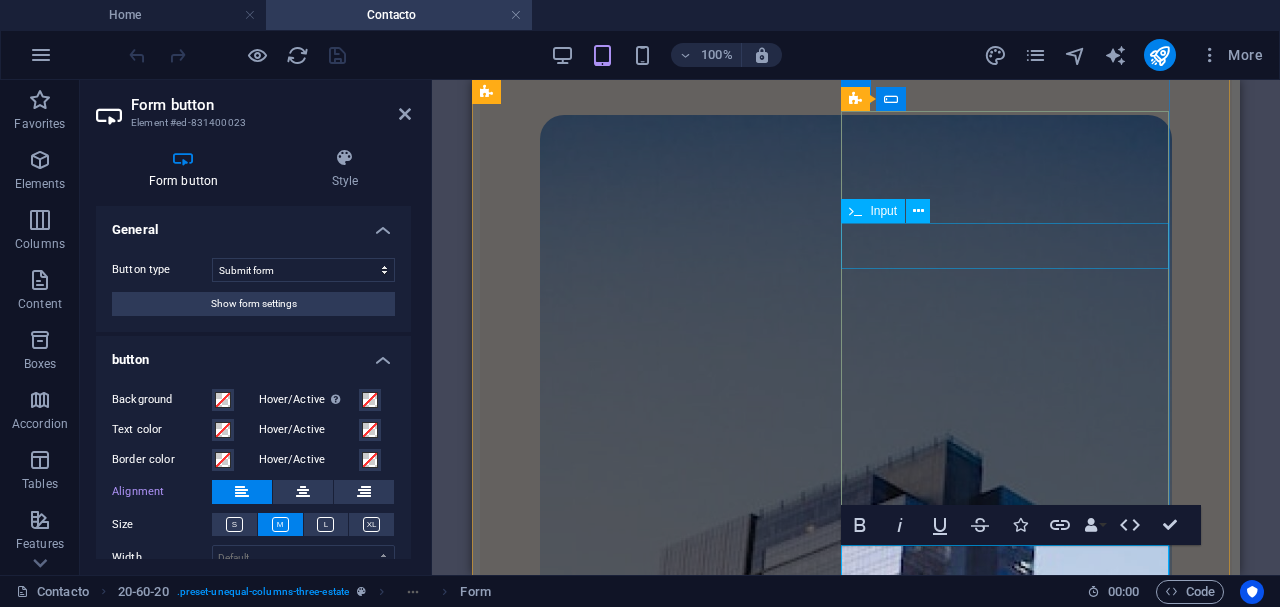 click on "[PHONE]" at bounding box center (856, 1291) 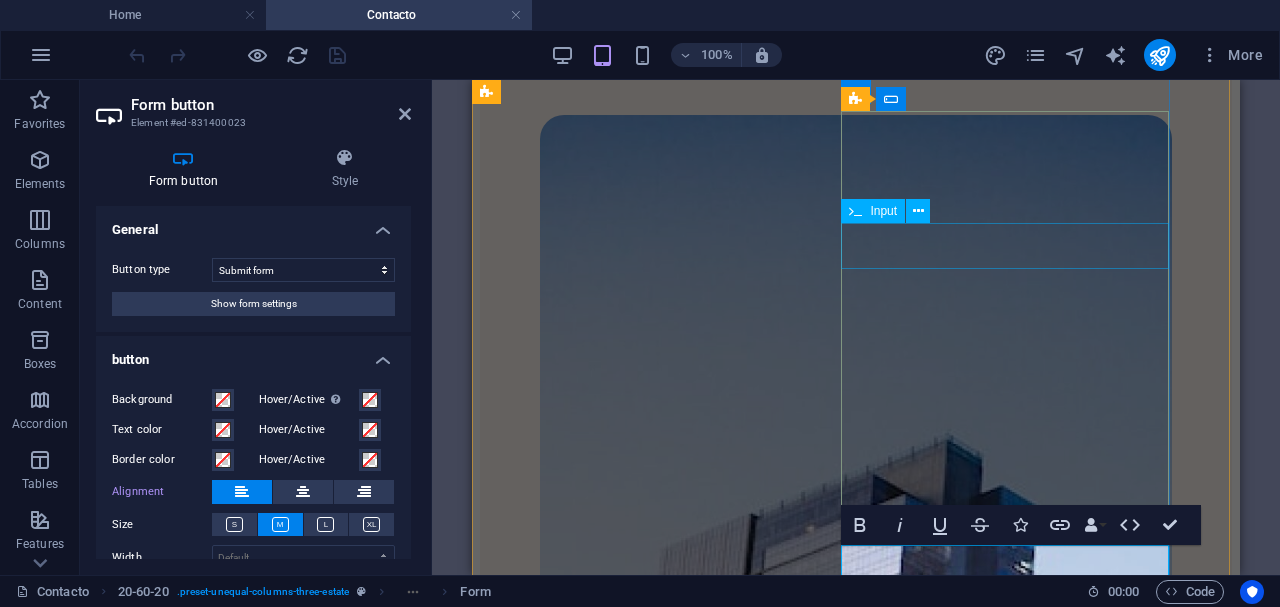 click on "[PHONE]" at bounding box center [856, 1291] 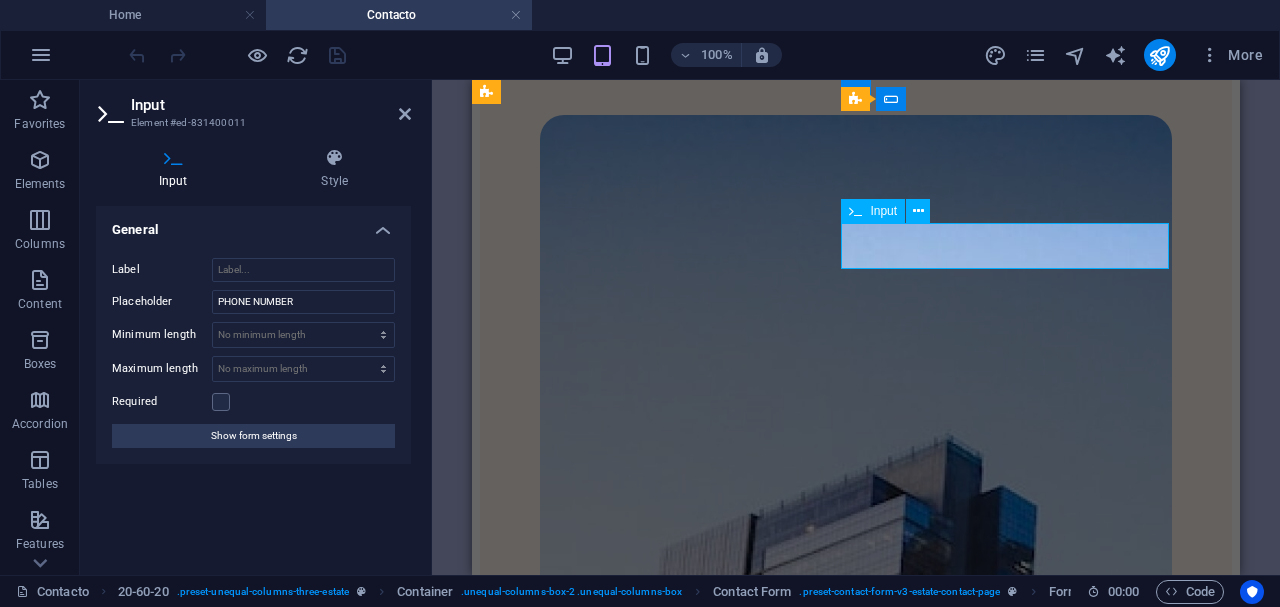 click on "[PHONE]" at bounding box center (628, 1291) 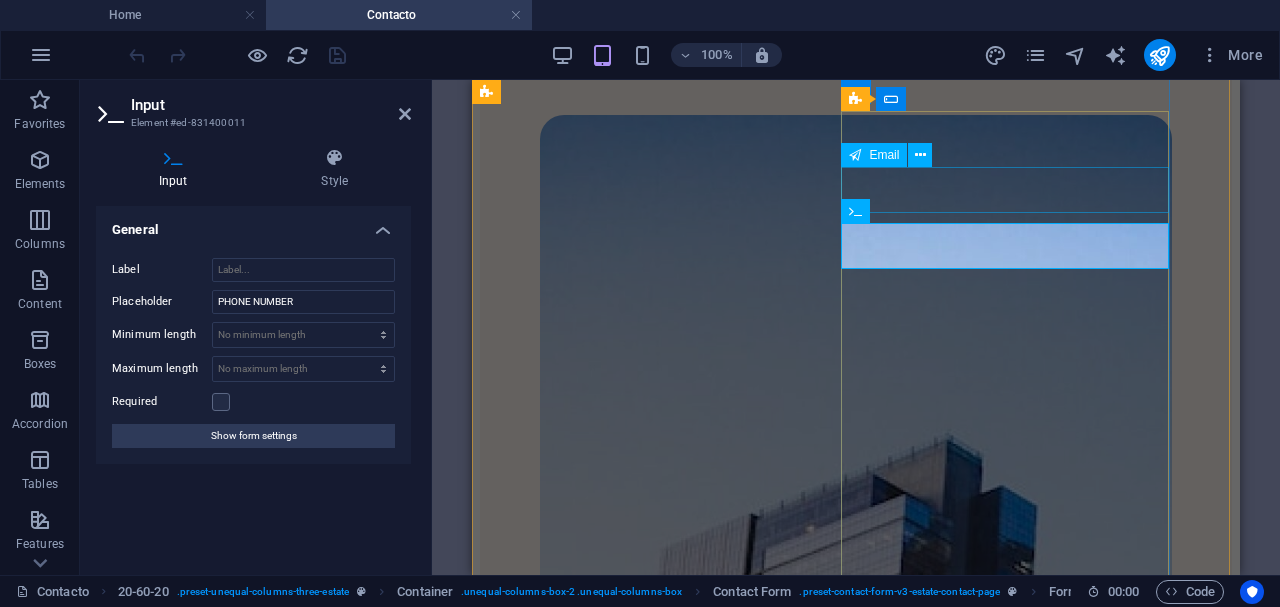 click on "[EMAIL]" at bounding box center (856, 1270) 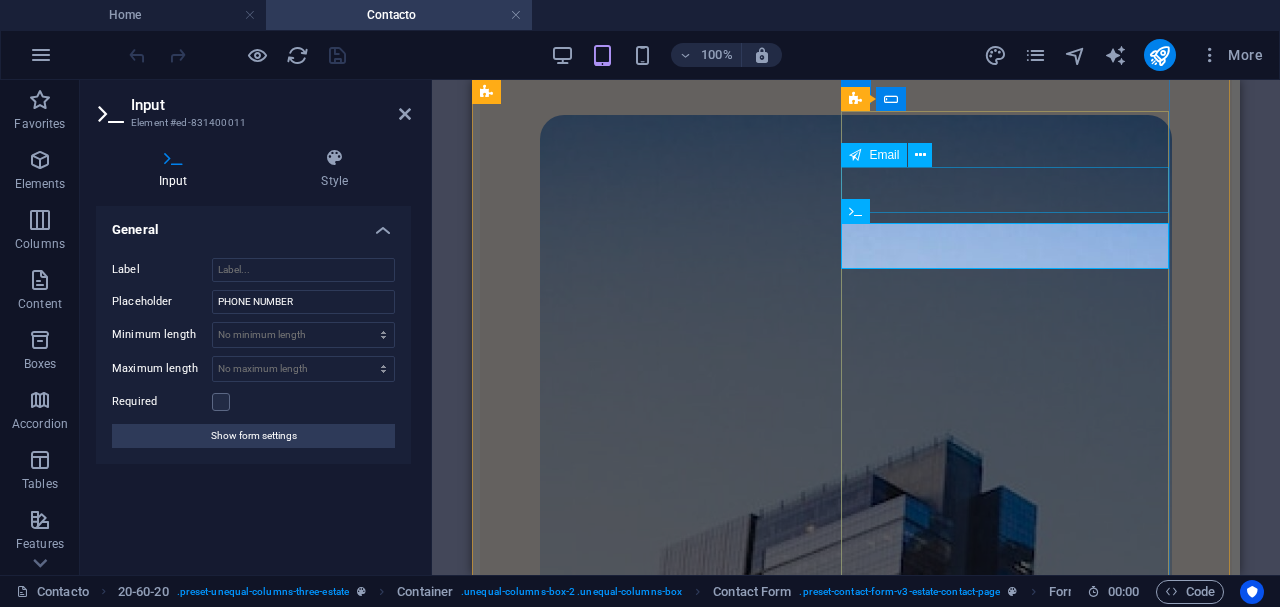 type 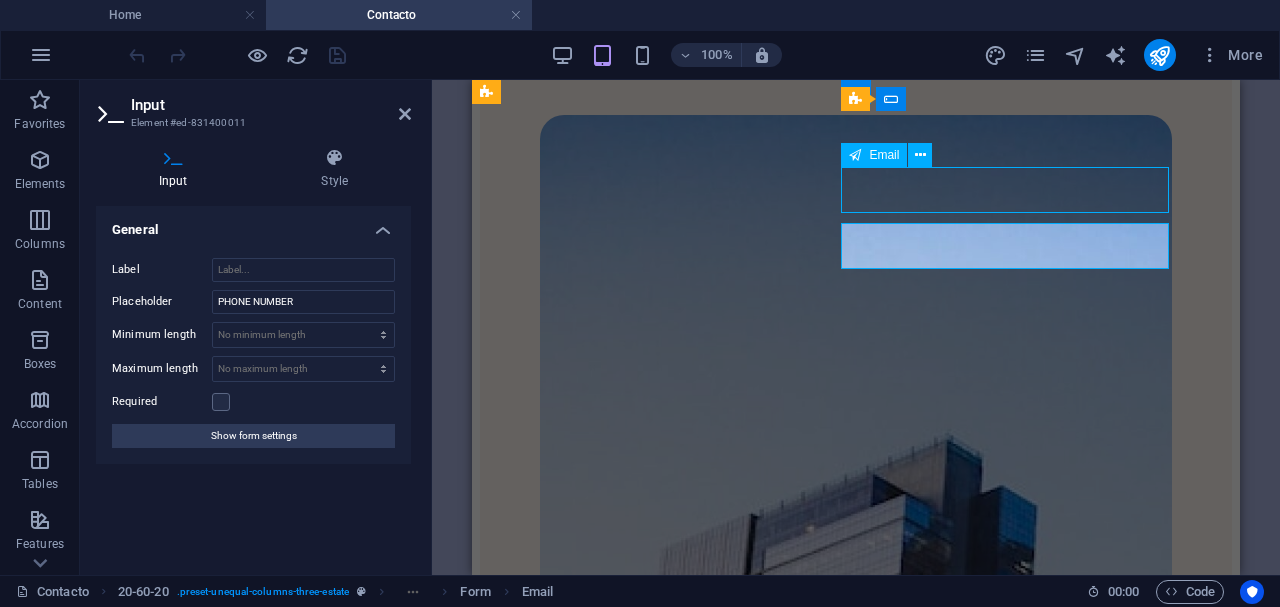 click on "[EMAIL]" at bounding box center [856, 1270] 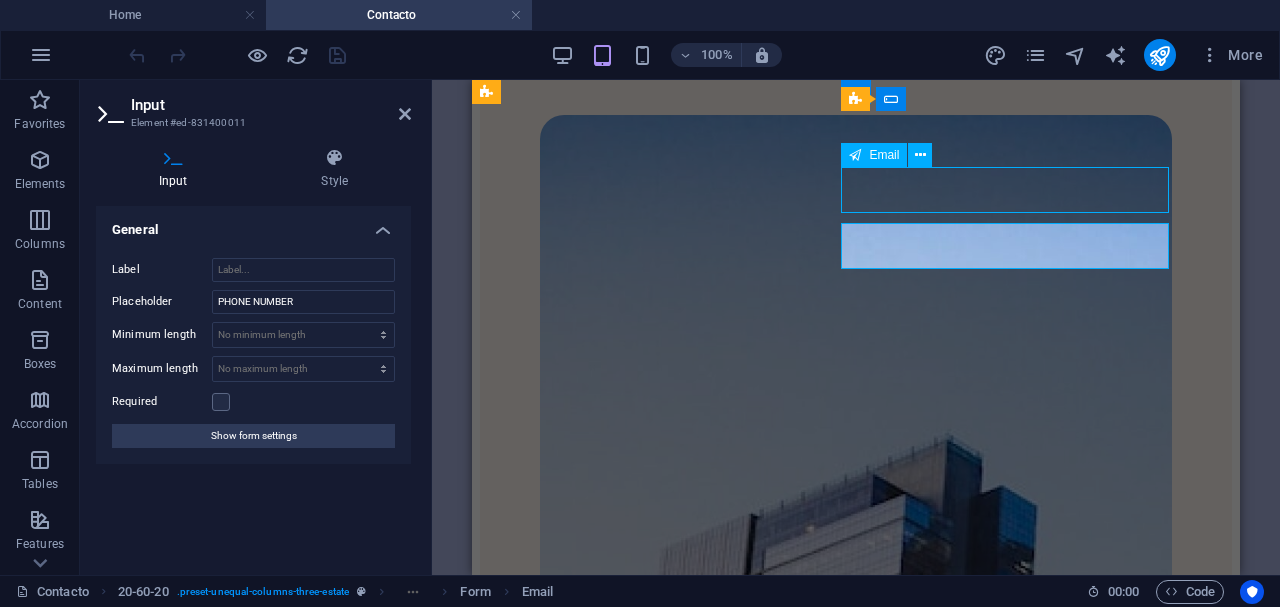 click on "[EMAIL]" at bounding box center (628, 1270) 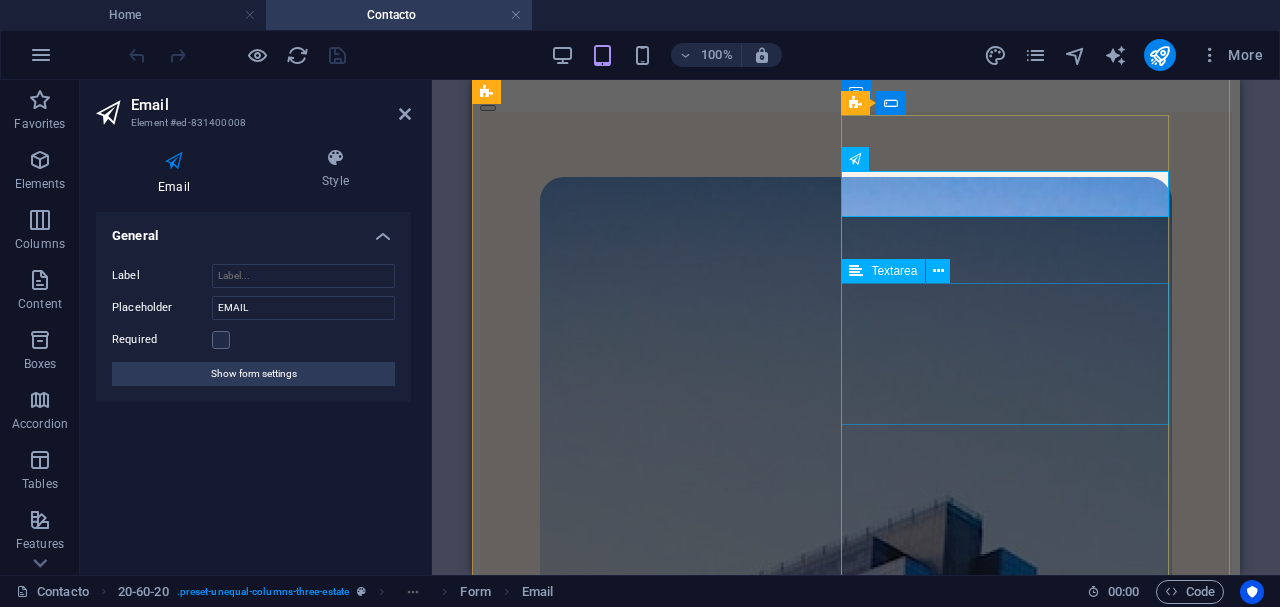 scroll, scrollTop: 0, scrollLeft: 0, axis: both 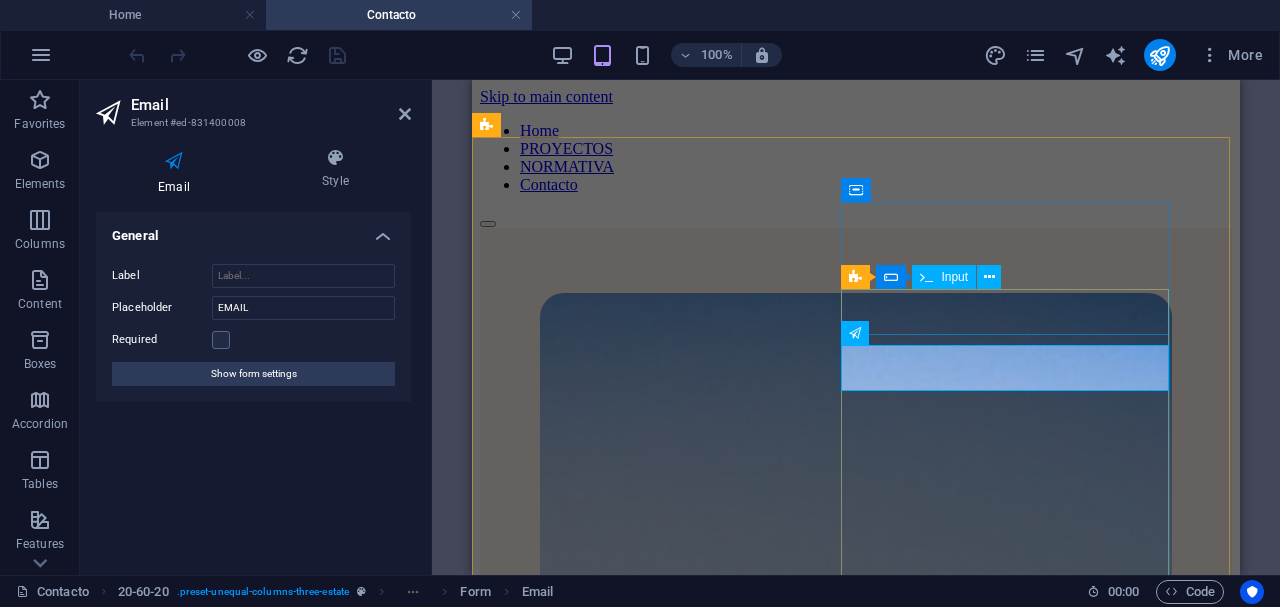 click on "Santiago" at bounding box center (856, 1427) 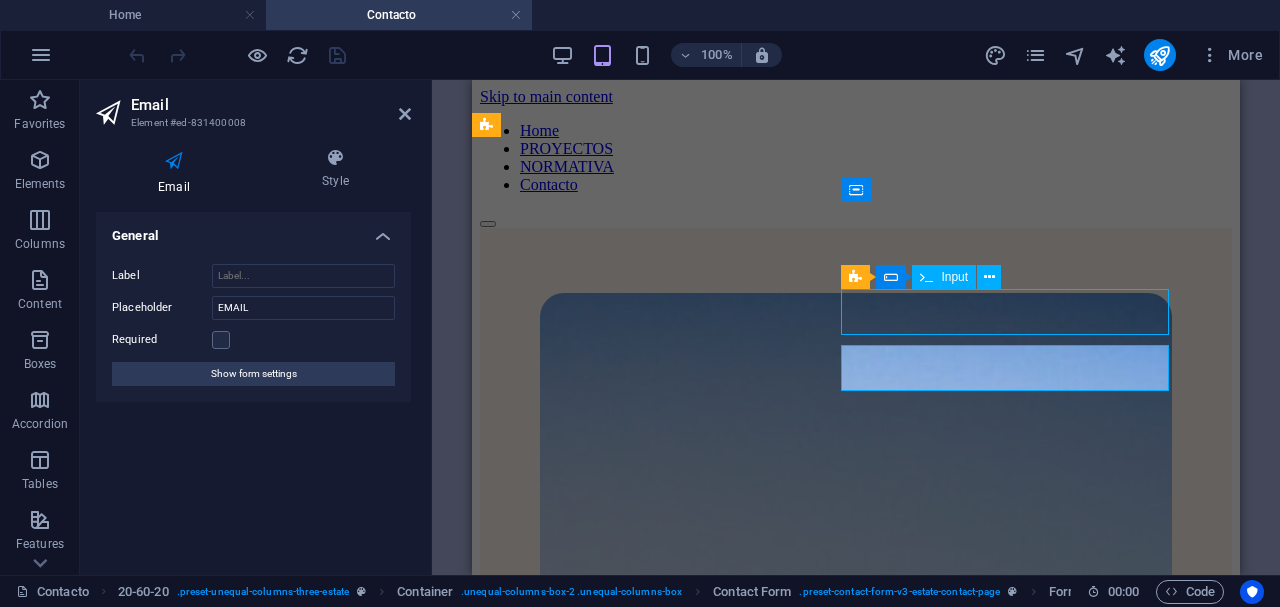 click on "Santiago" at bounding box center (856, 1427) 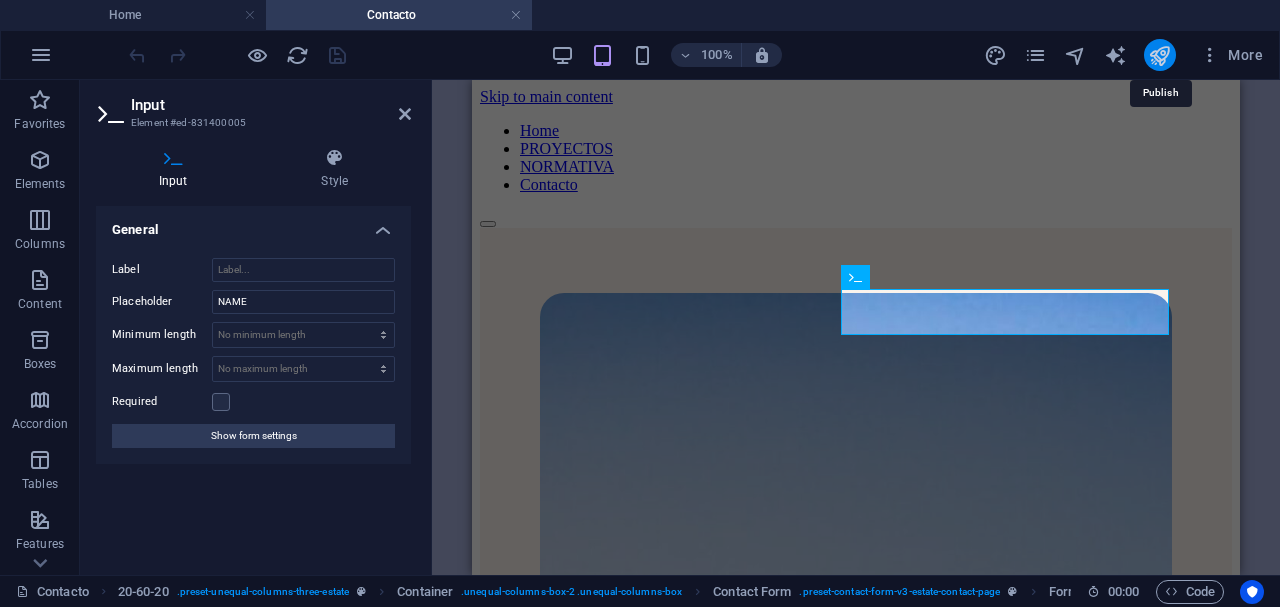 type 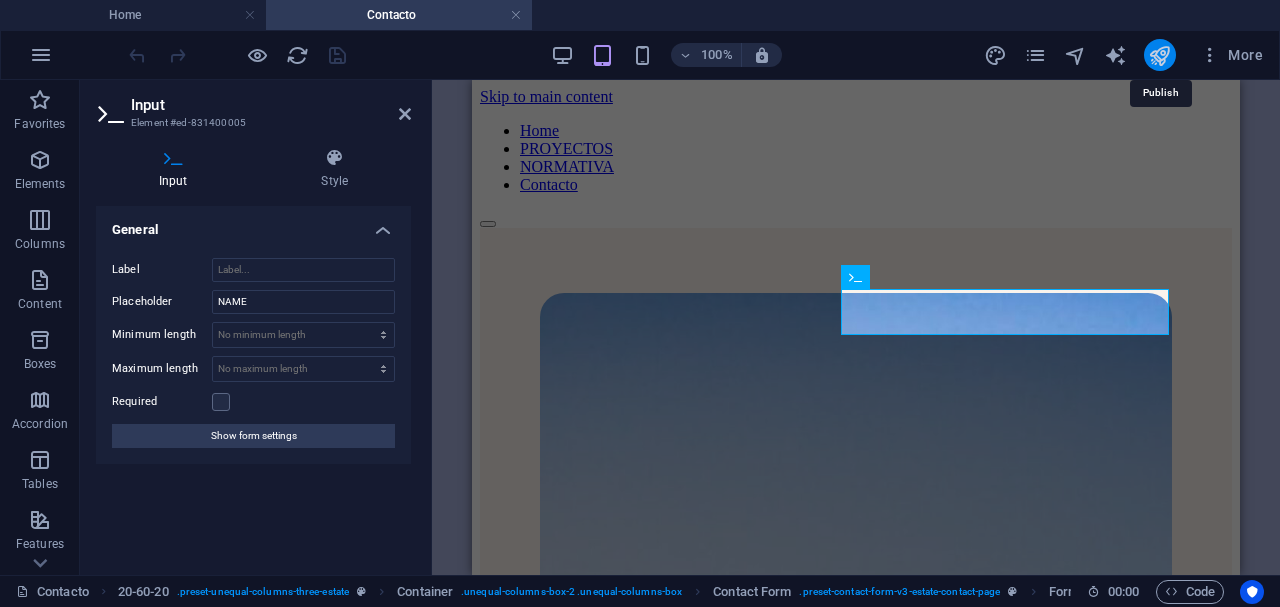 click at bounding box center (1159, 55) 